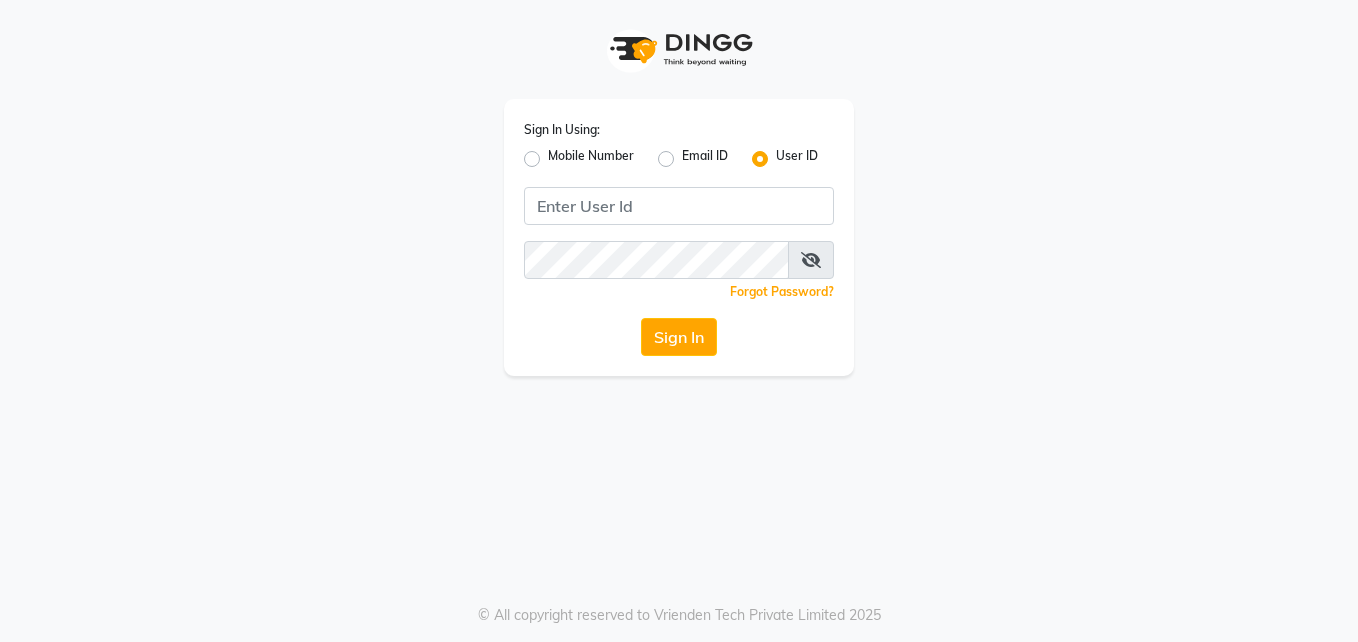 scroll, scrollTop: 0, scrollLeft: 0, axis: both 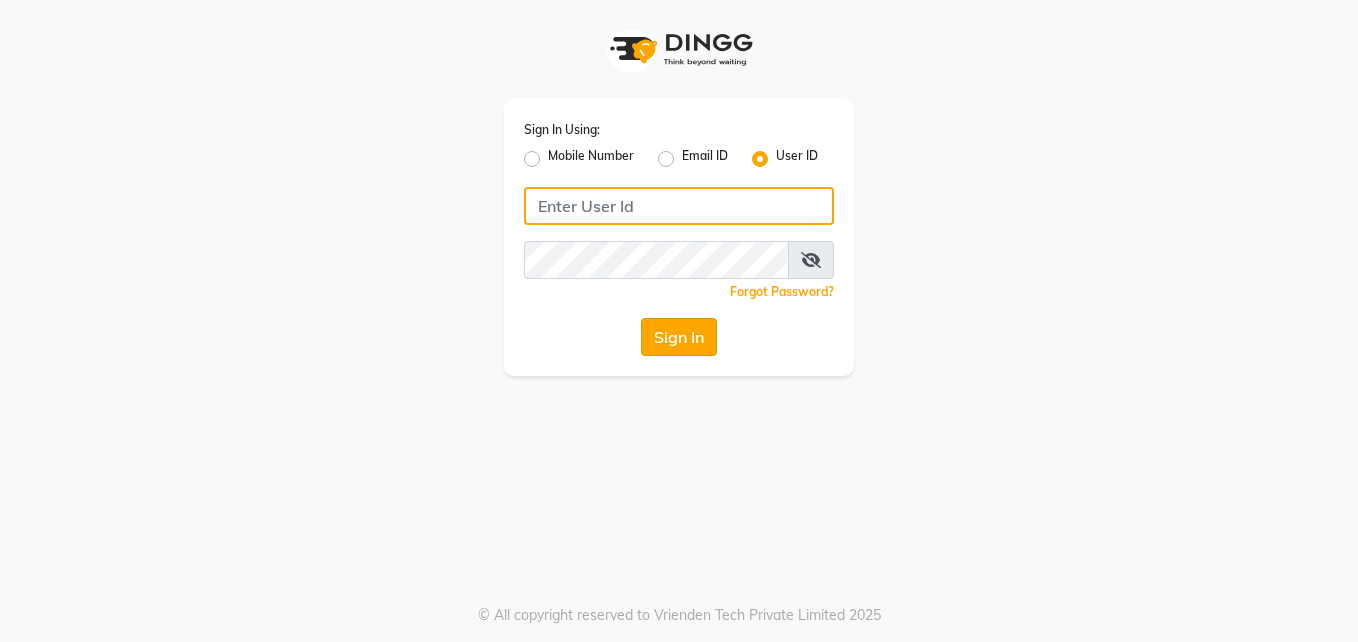 type on "pallavi" 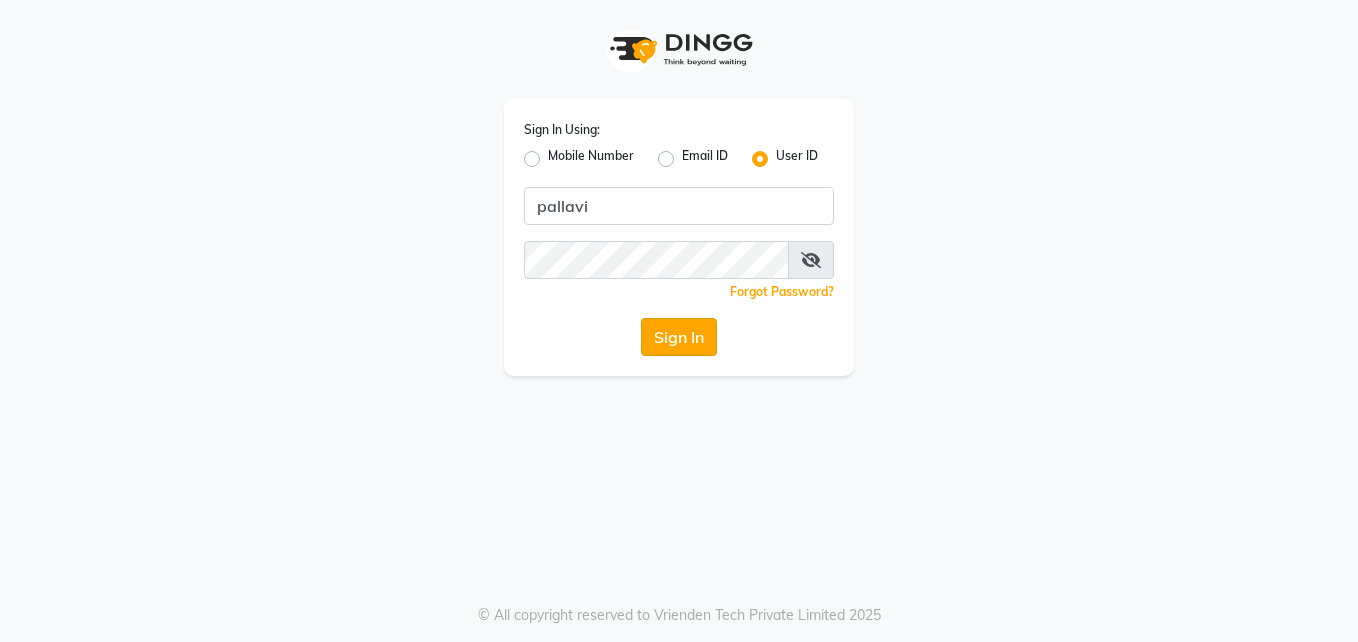 click on "Sign In" 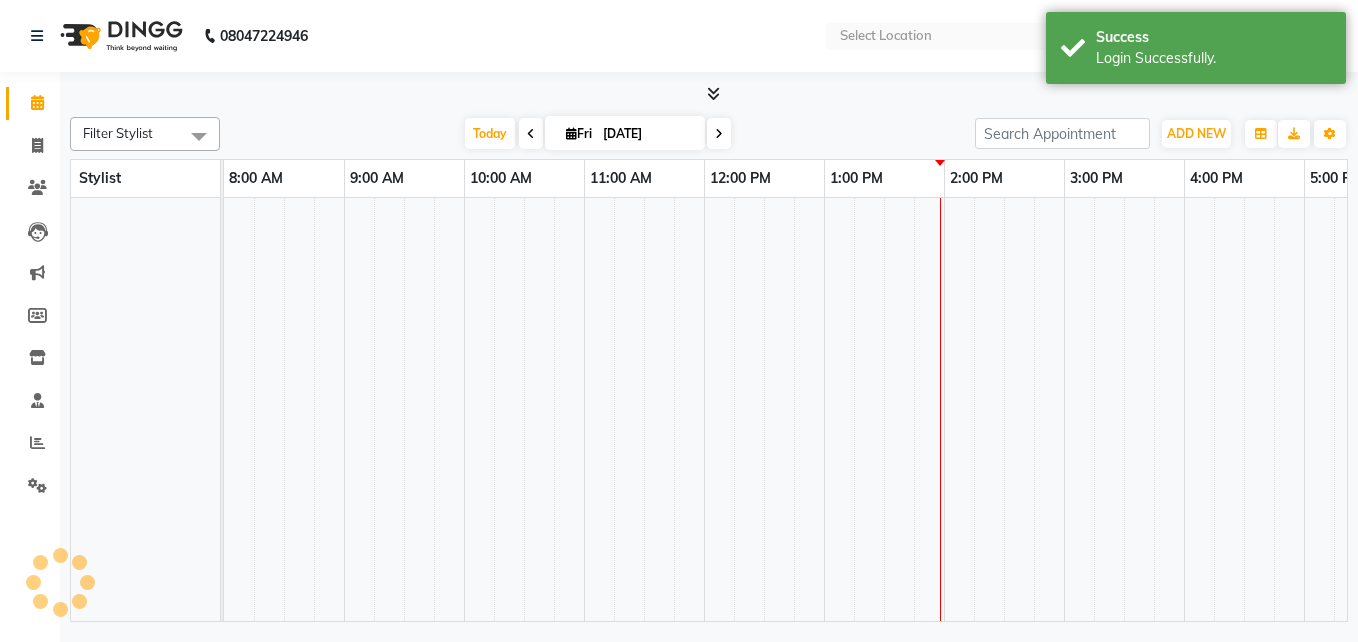 select on "en" 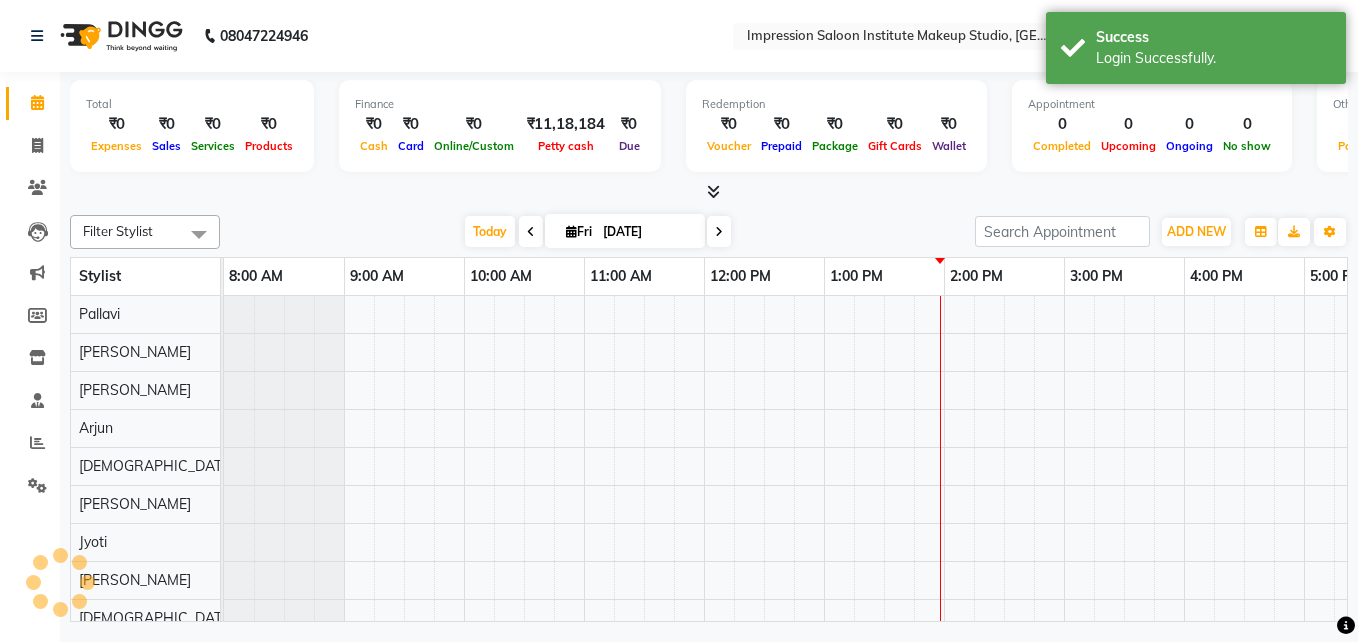 scroll, scrollTop: 0, scrollLeft: 0, axis: both 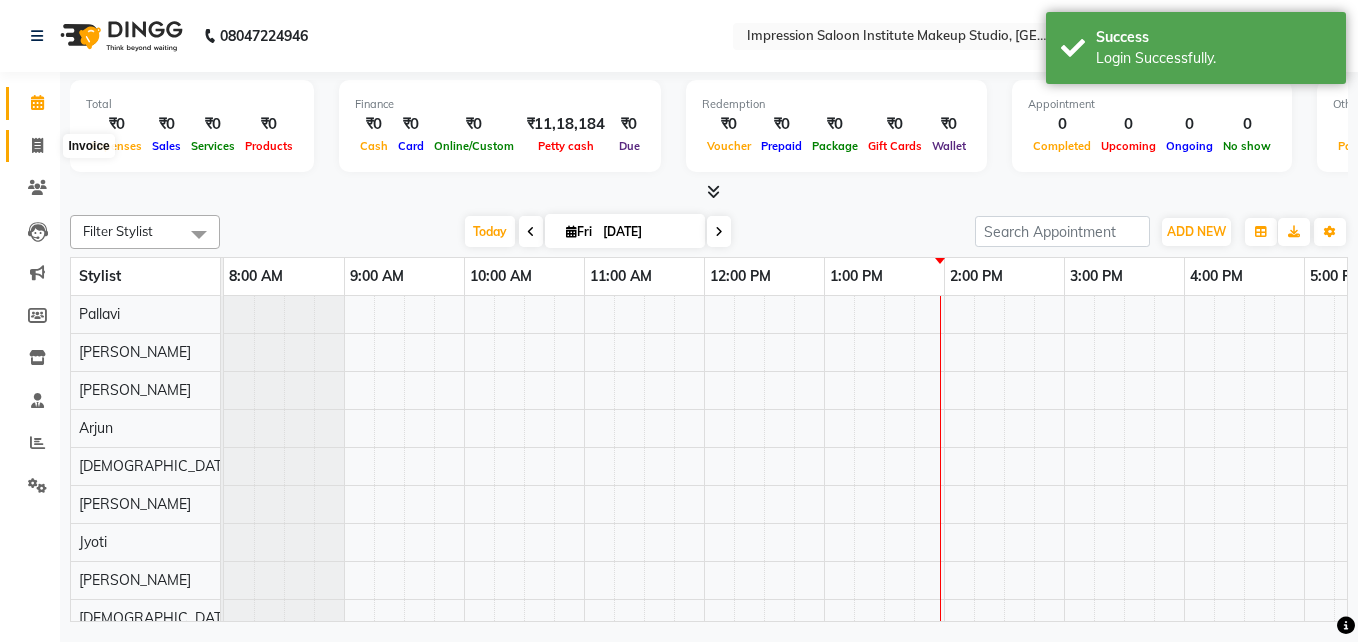 click 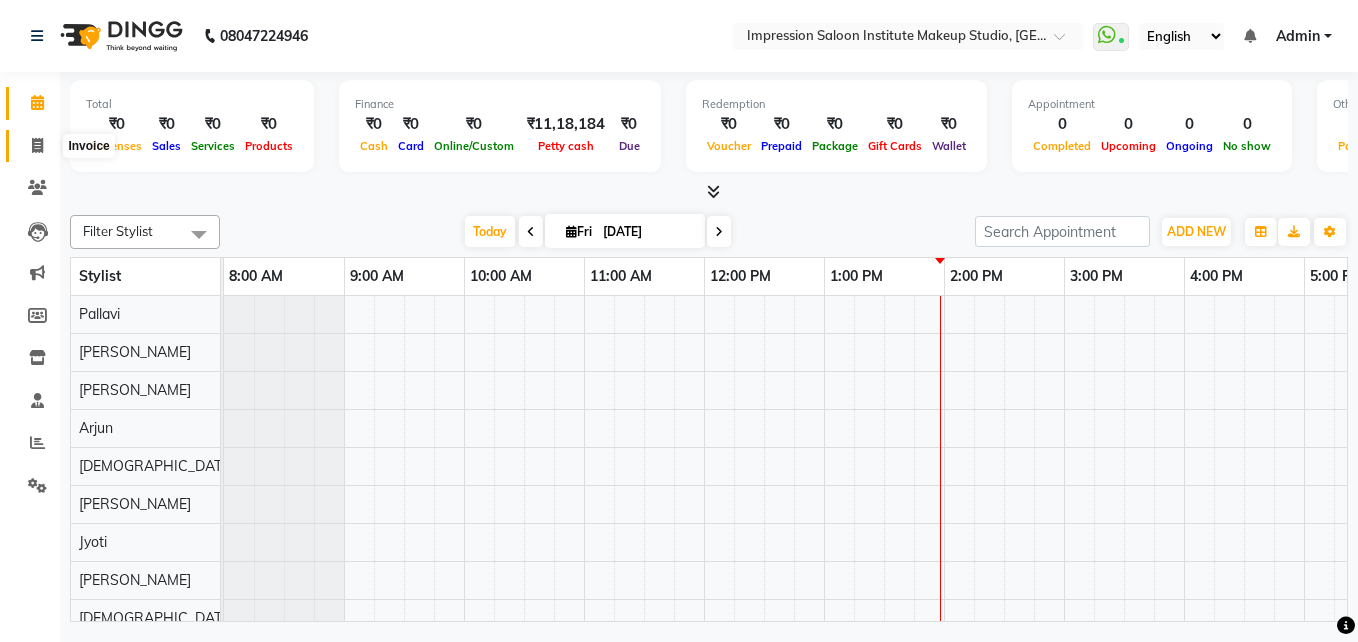select on "service" 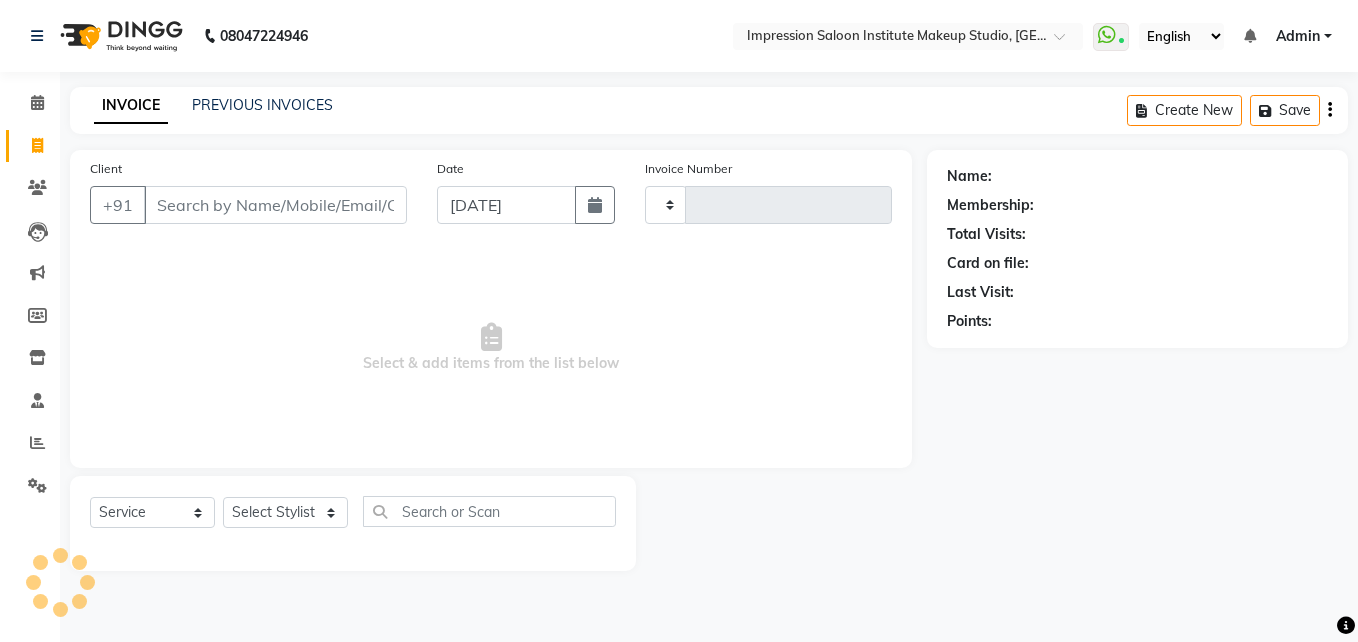 type on "1083" 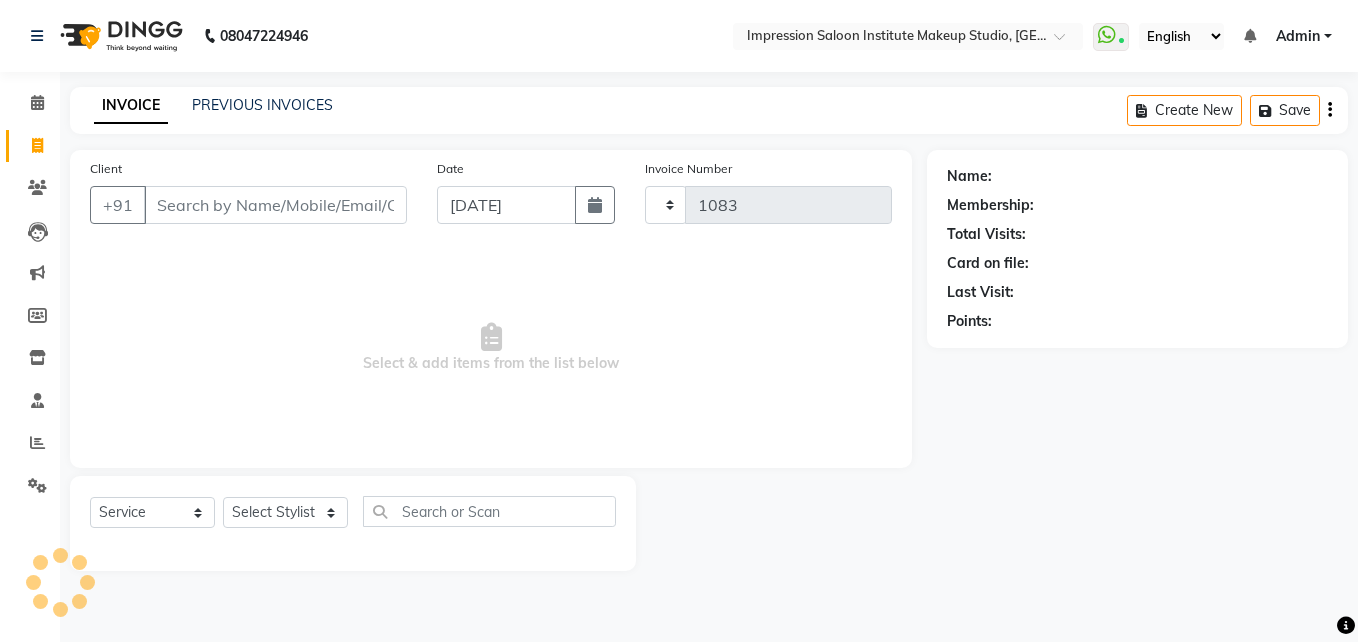 select on "437" 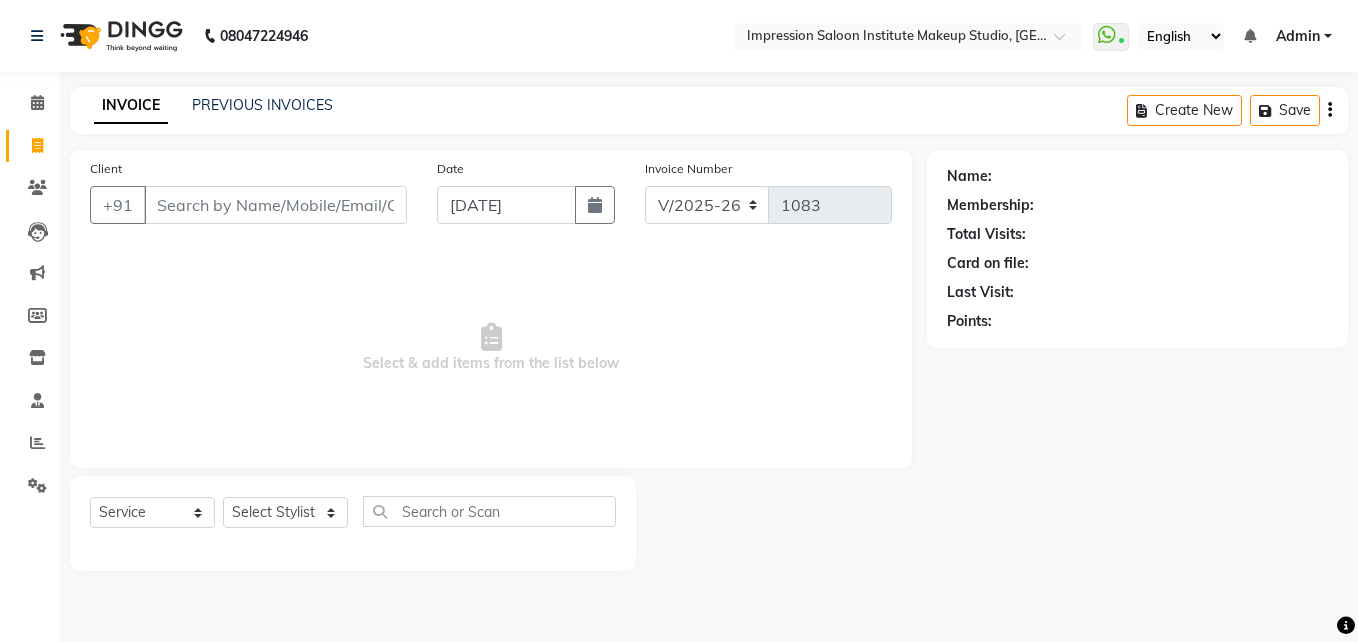 select on "product" 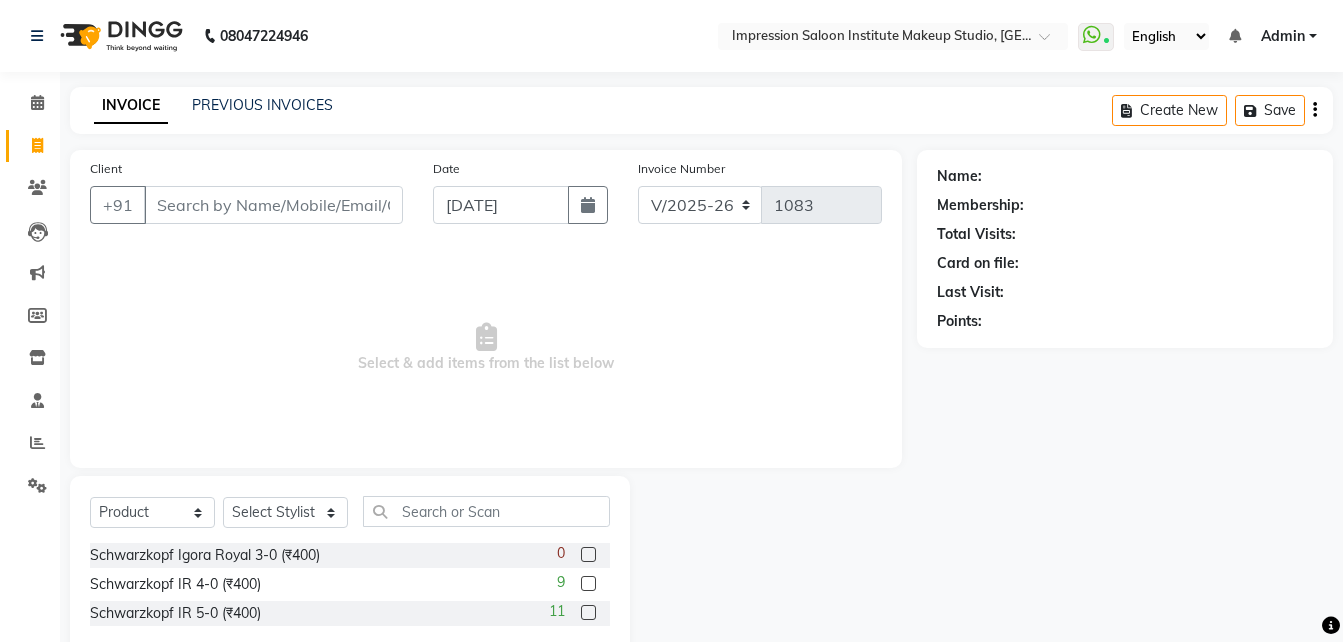click on "Client" at bounding box center (273, 205) 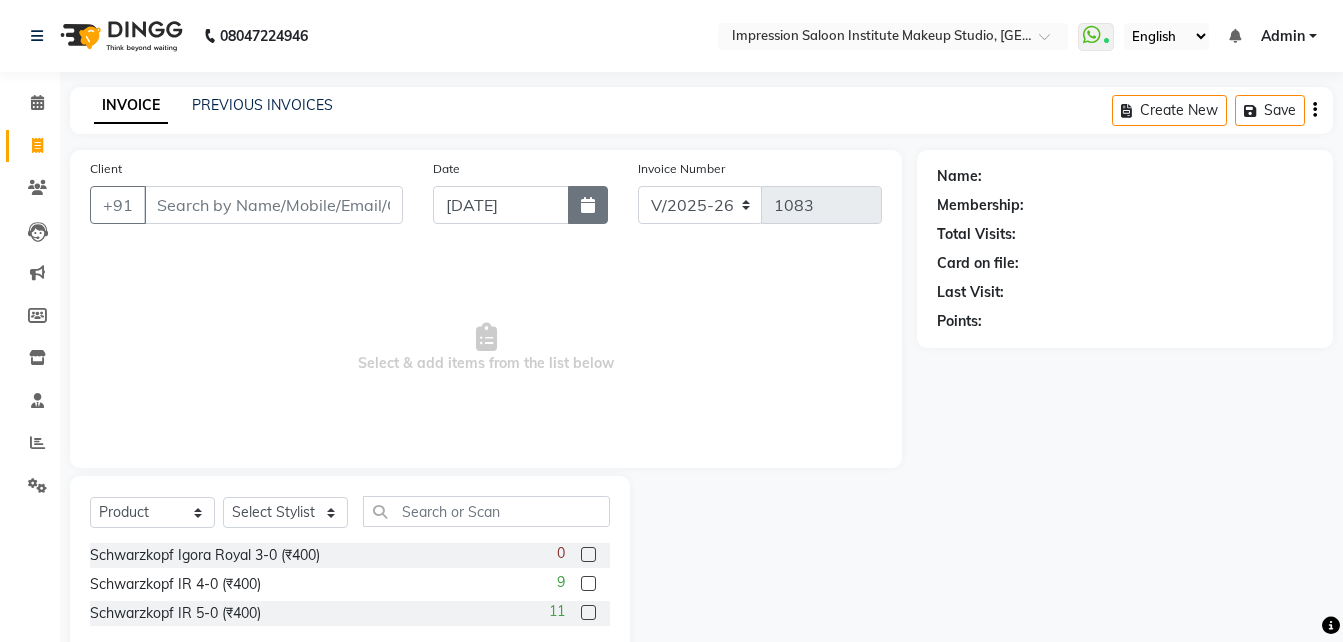 click 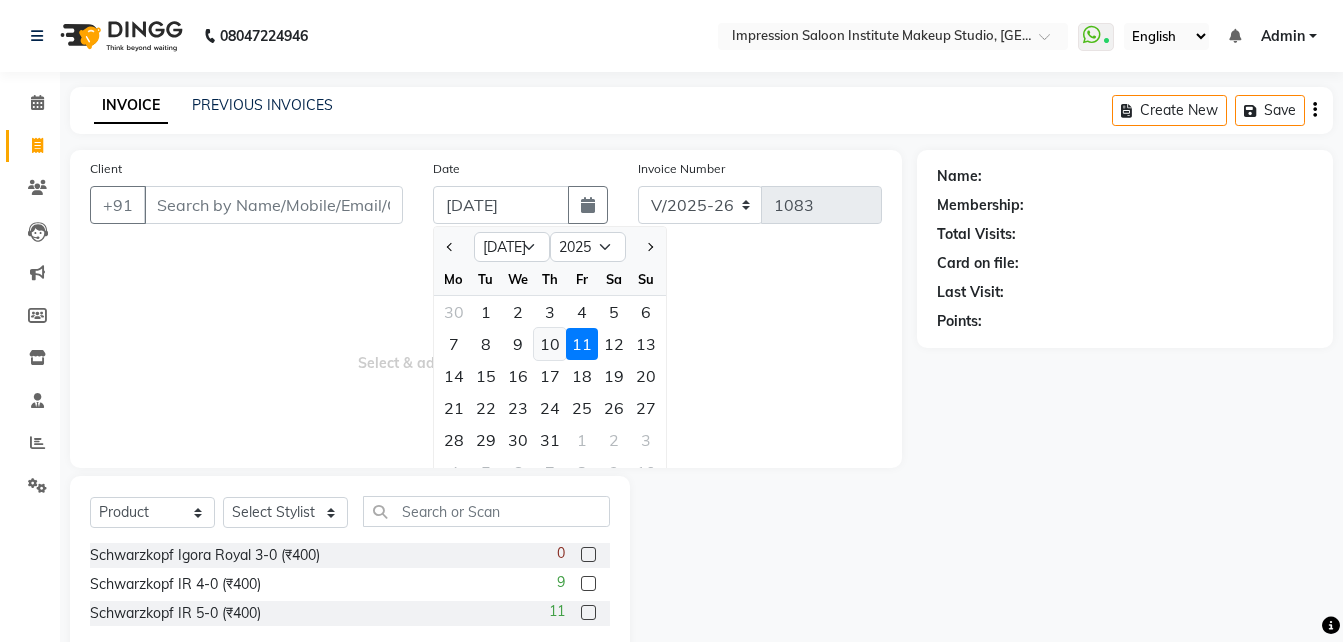click on "10" 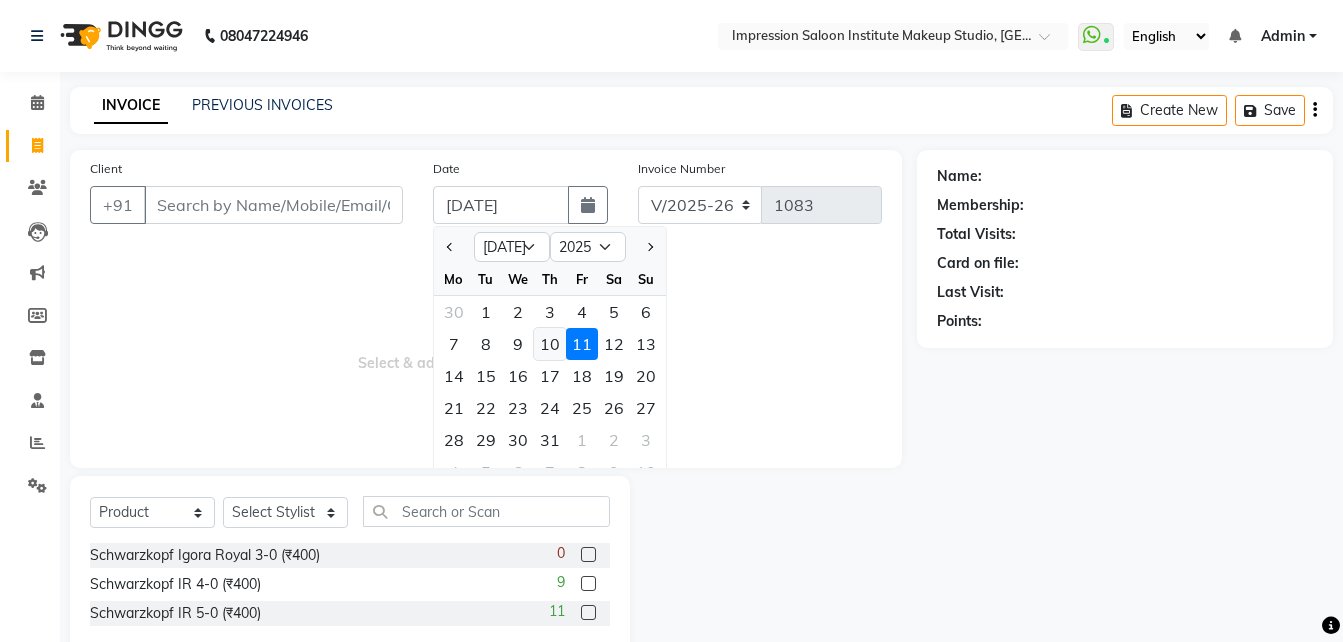 type on "[DATE]" 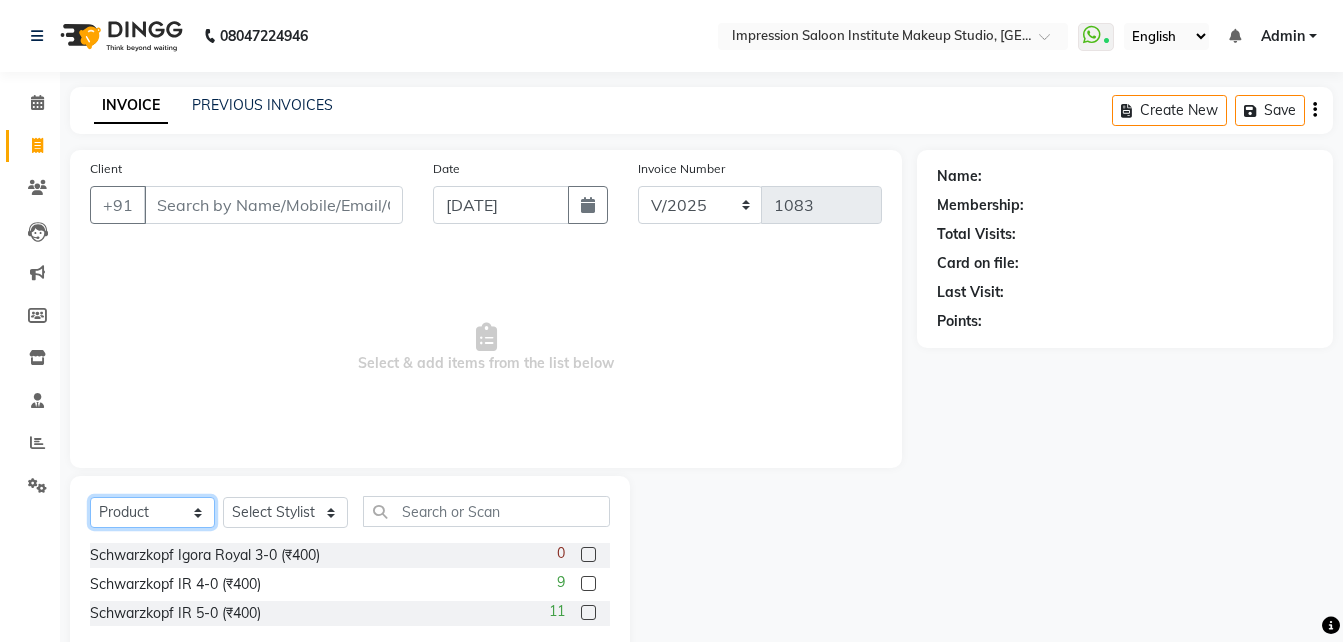 click on "Select  Service  Product  Membership  Package Voucher Prepaid Gift Card" 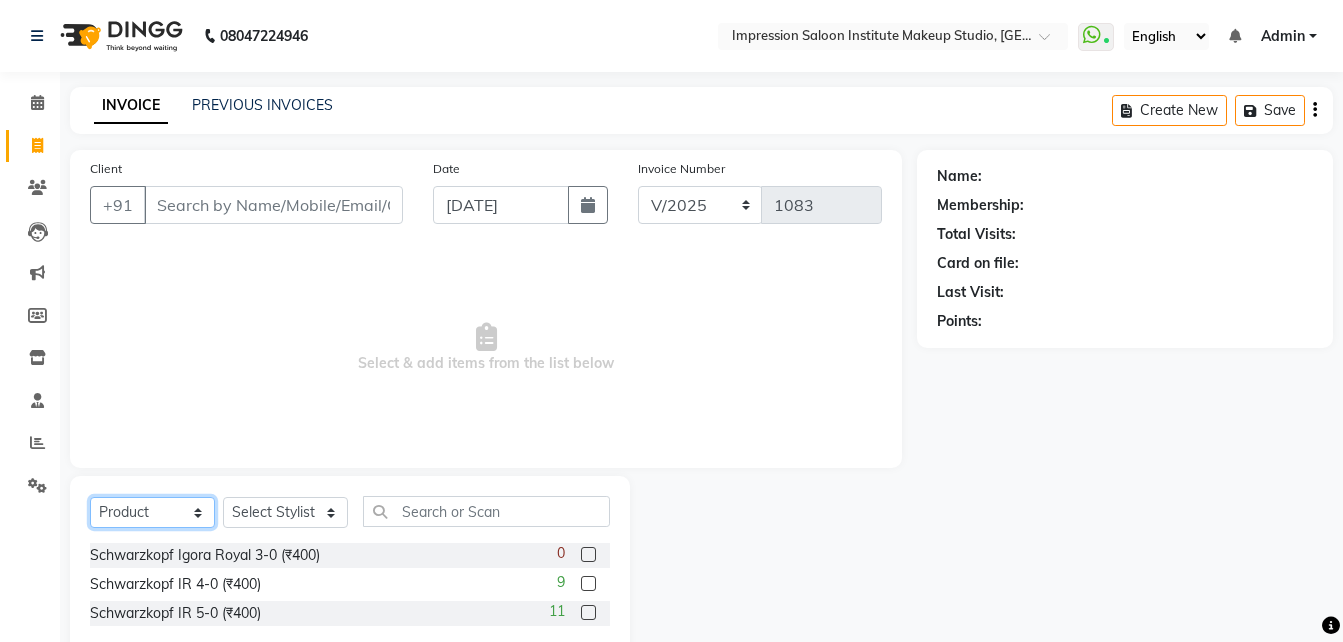 select on "service" 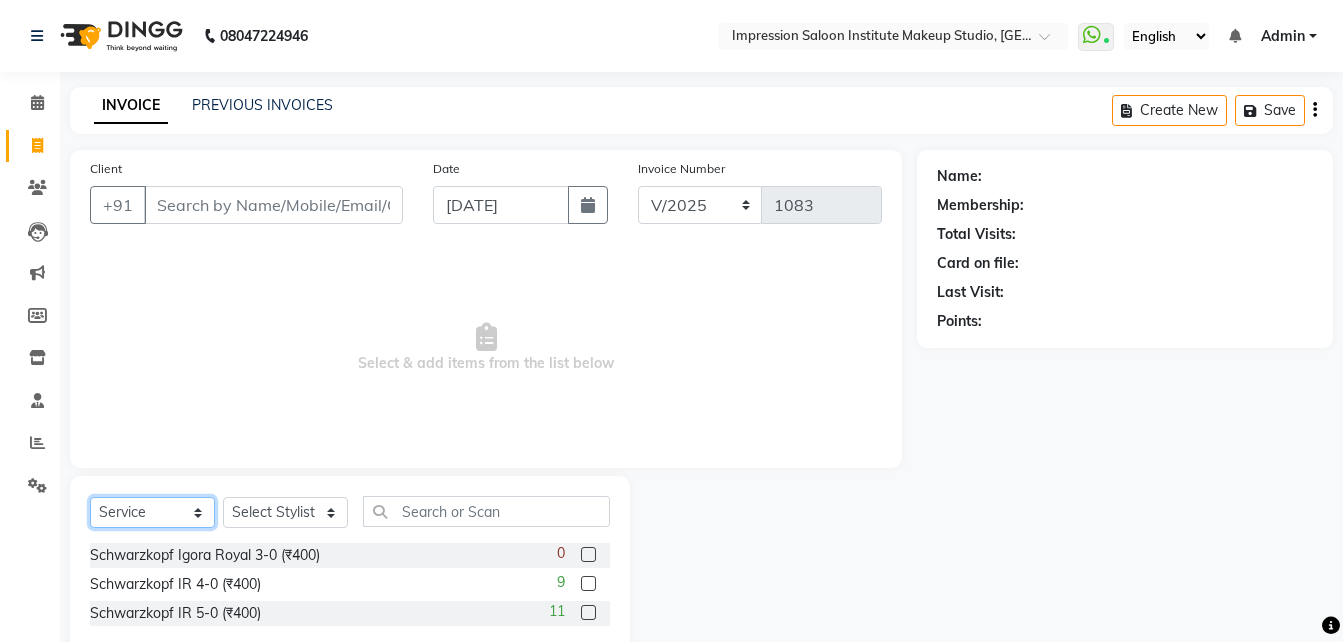 click on "Select  Service  Product  Membership  Package Voucher Prepaid Gift Card" 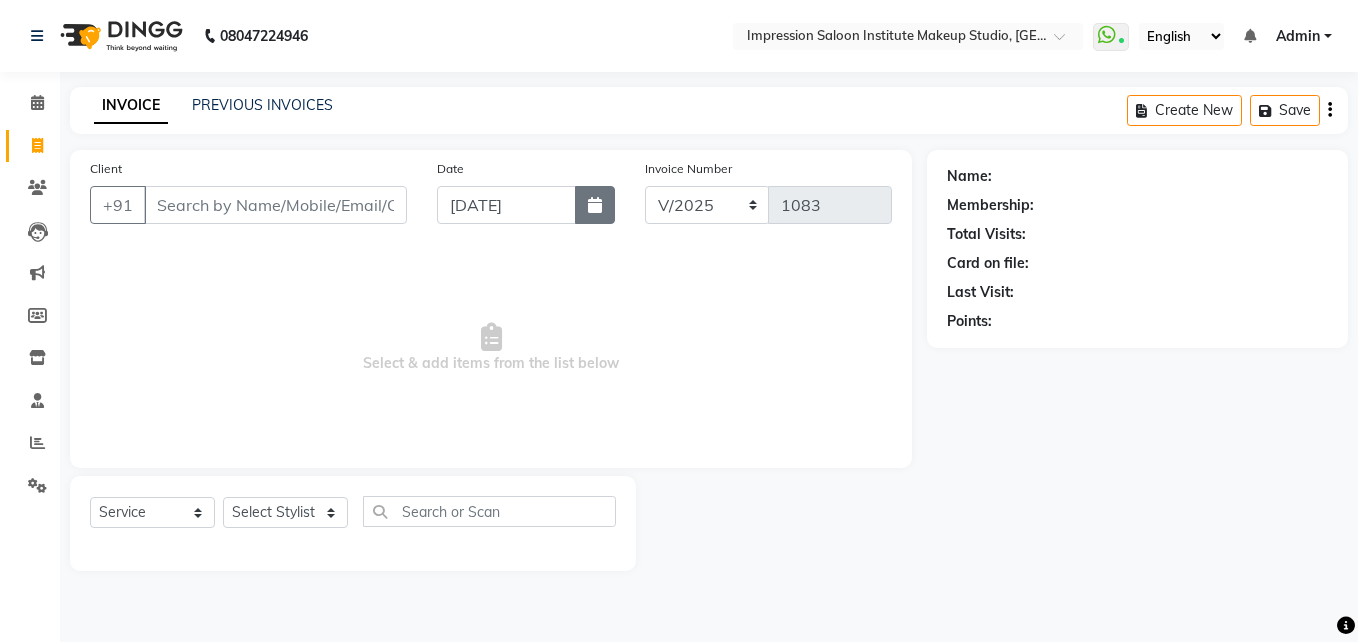 click 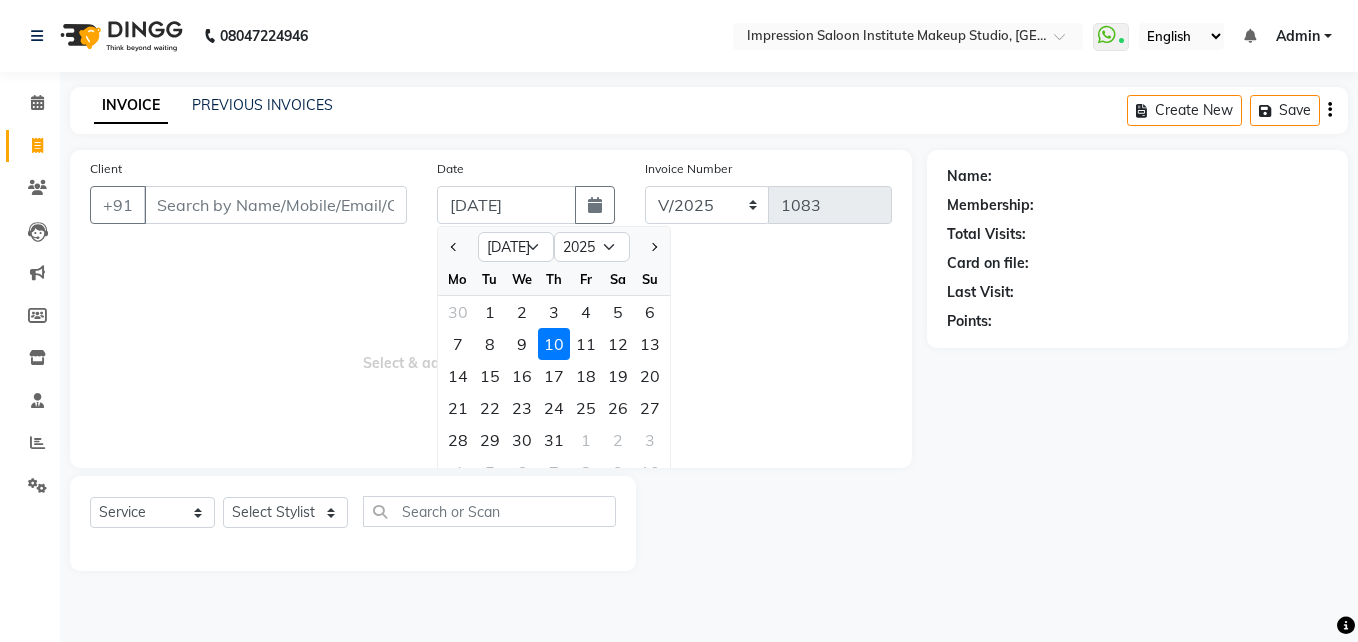 click on "Select & add items from the list below" at bounding box center (491, 348) 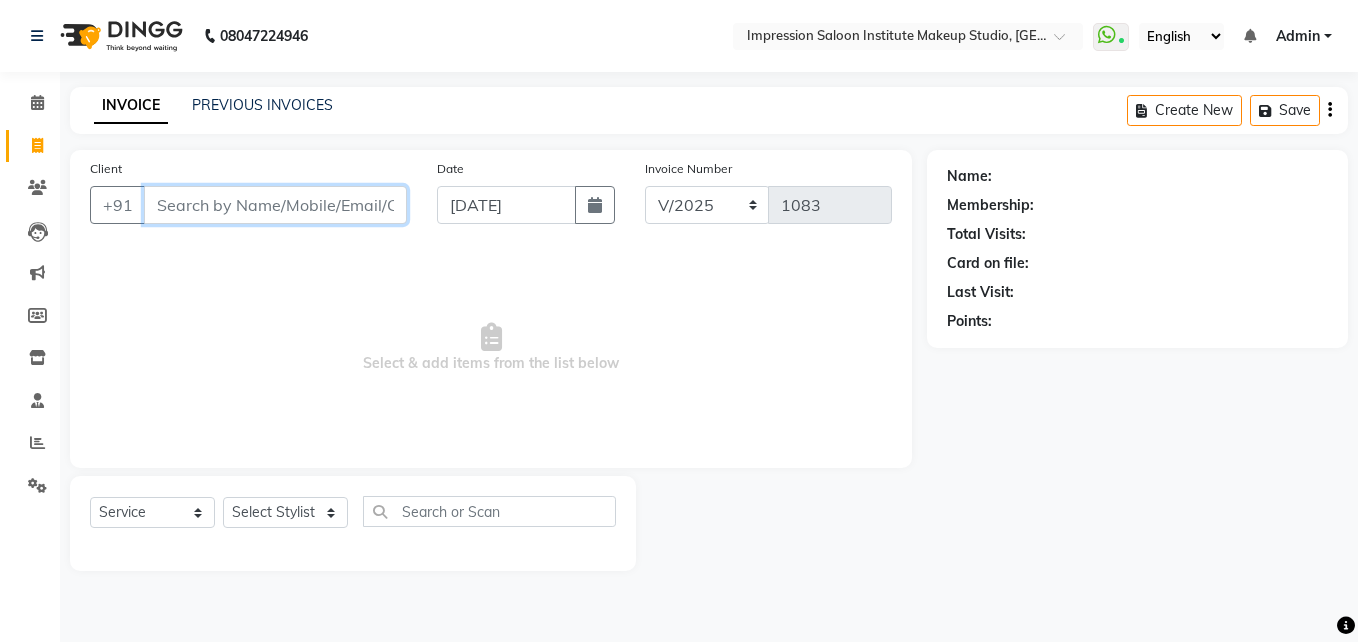 click on "Client" at bounding box center [275, 205] 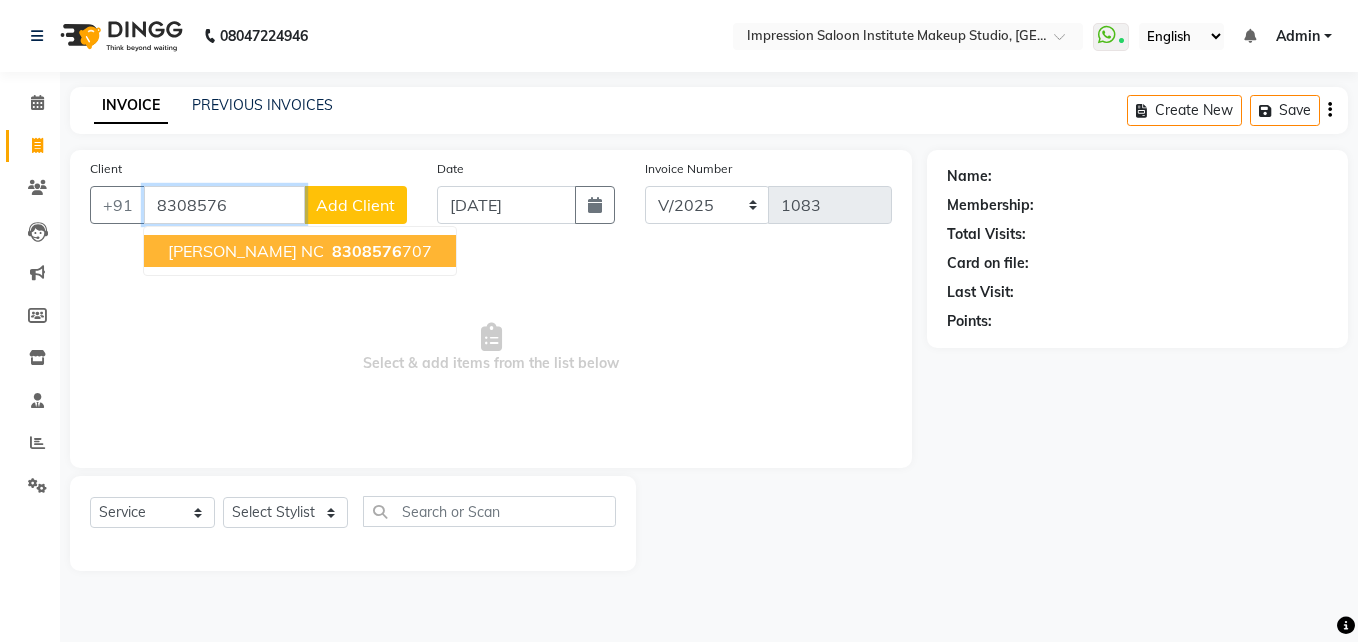click on "8308576 707" at bounding box center (380, 251) 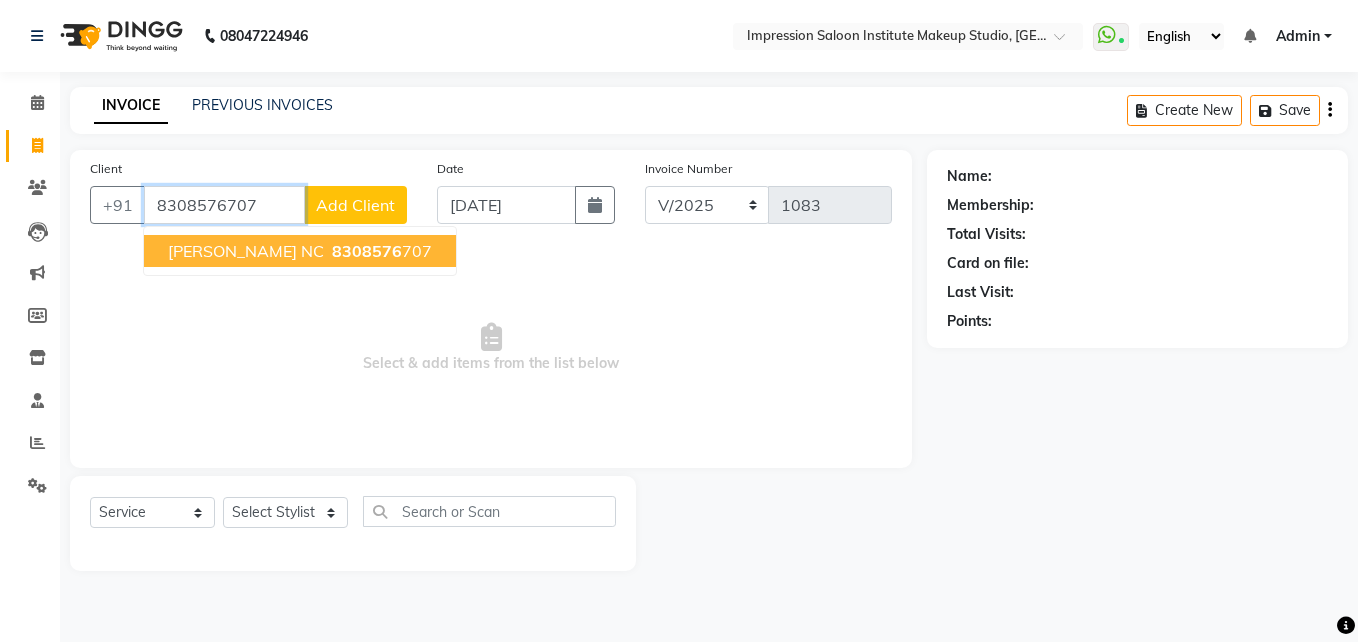type on "8308576707" 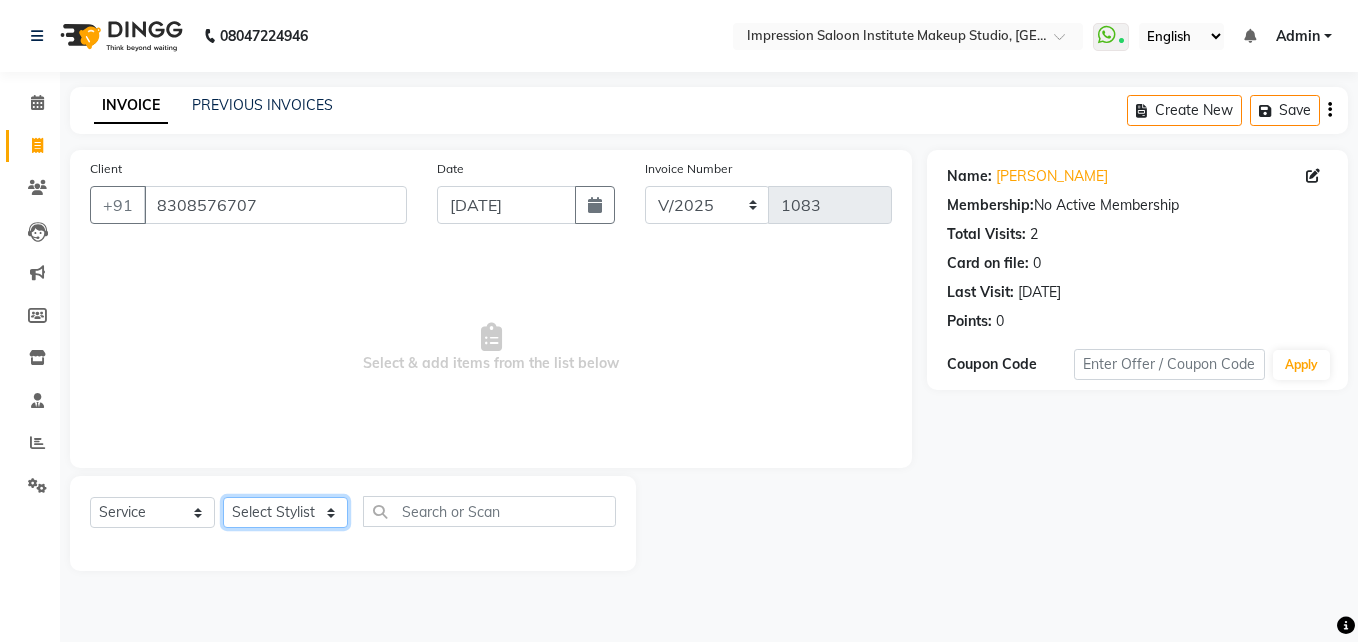 click on "Select Stylist Arjun Front Desk [PERSON_NAME] [PERSON_NAME]  [PERSON_NAME]" 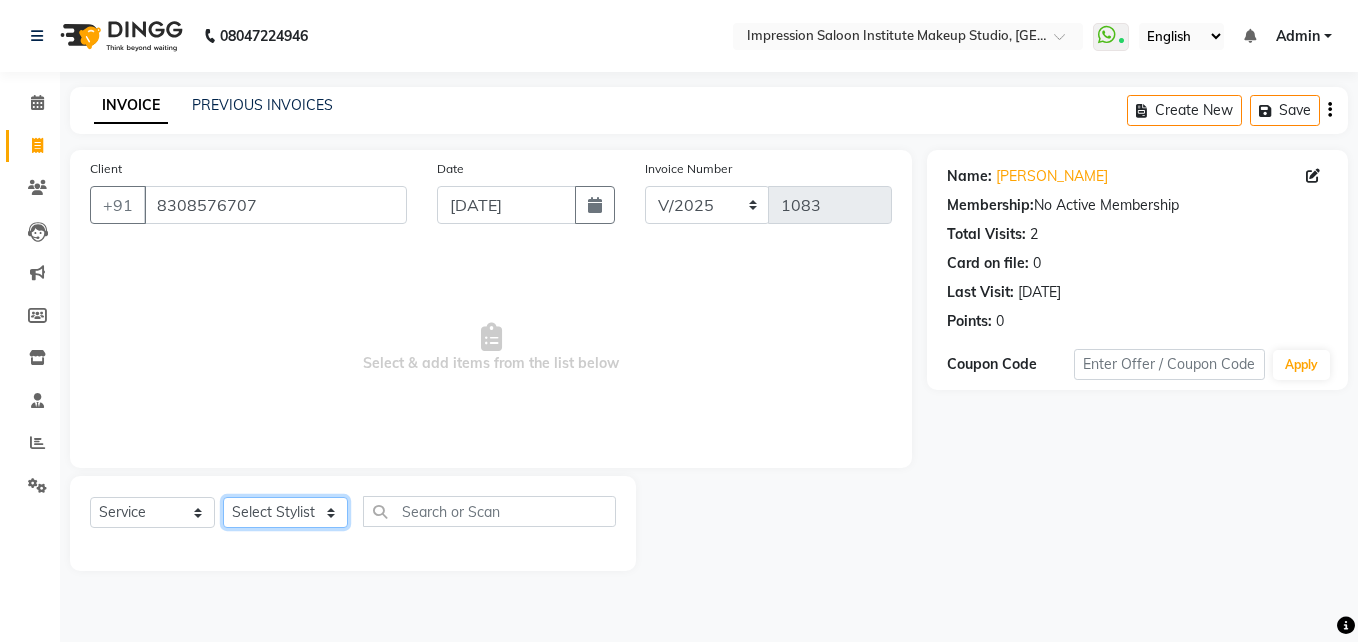 select on "53831" 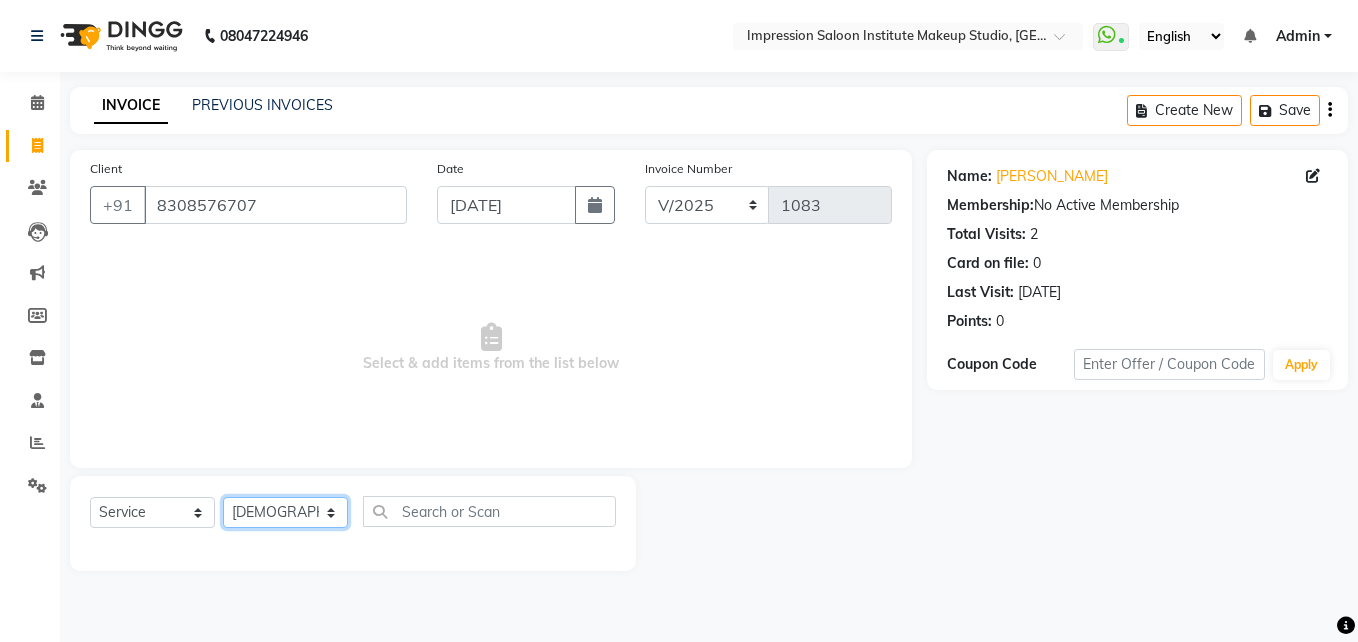 click on "Select Stylist Arjun Front Desk [PERSON_NAME] [PERSON_NAME]  [PERSON_NAME]" 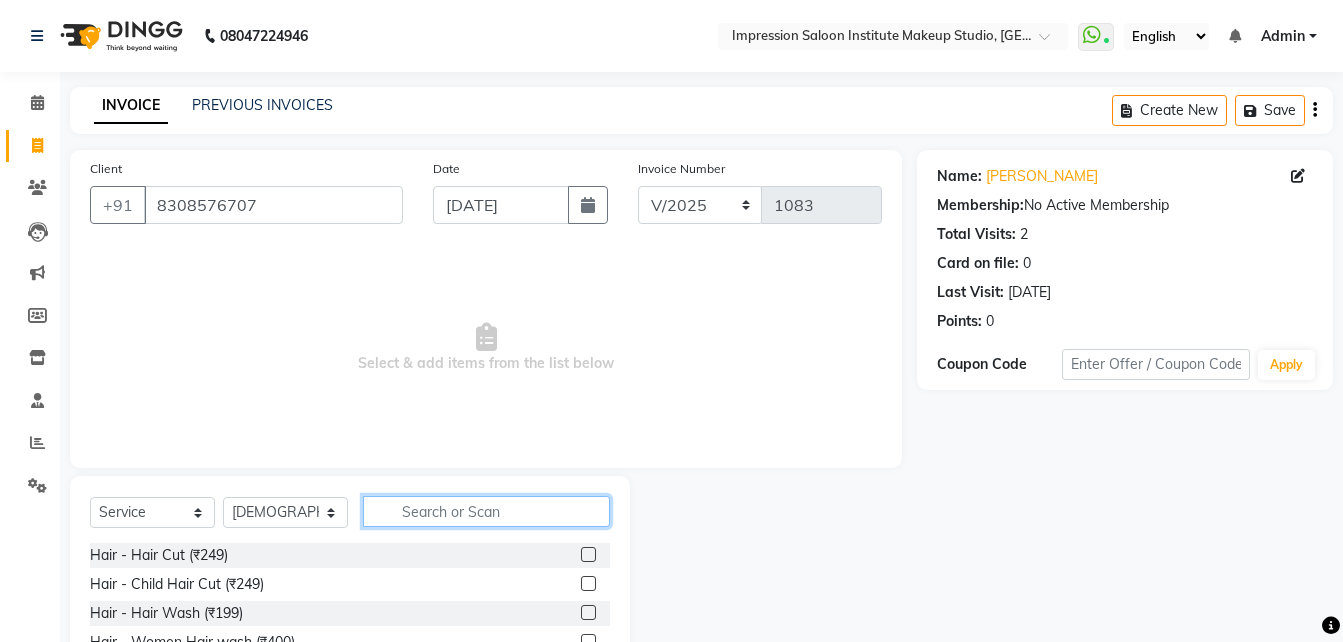 click 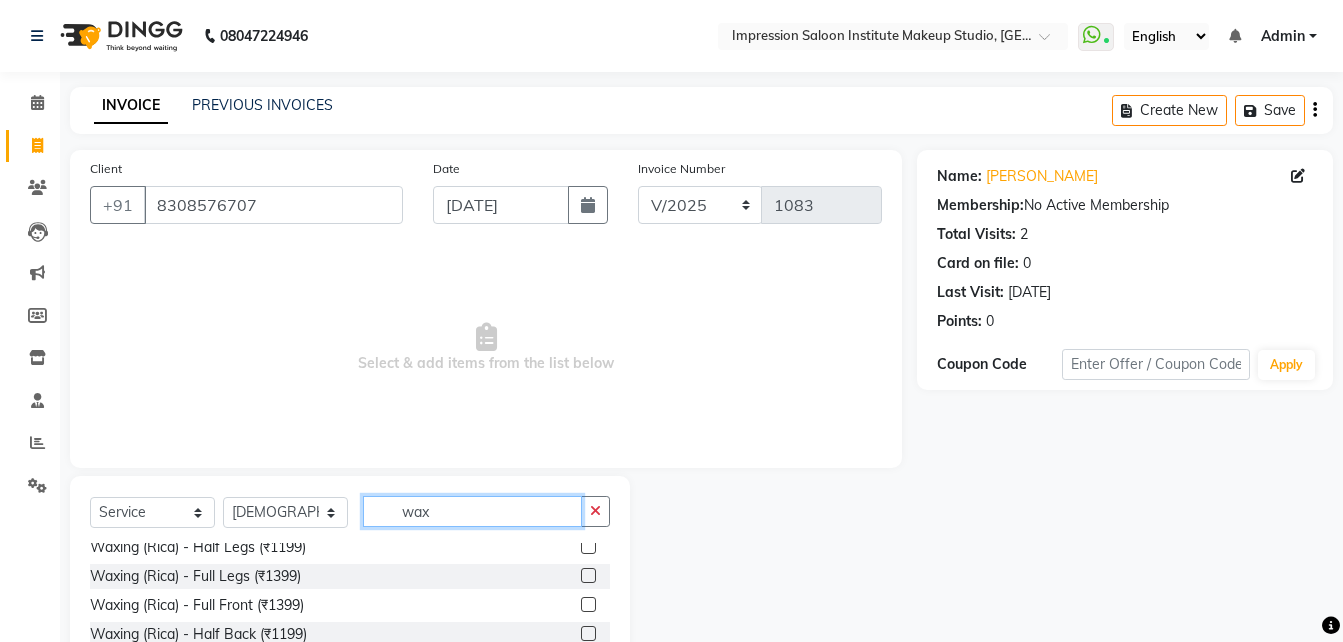 scroll, scrollTop: 270, scrollLeft: 0, axis: vertical 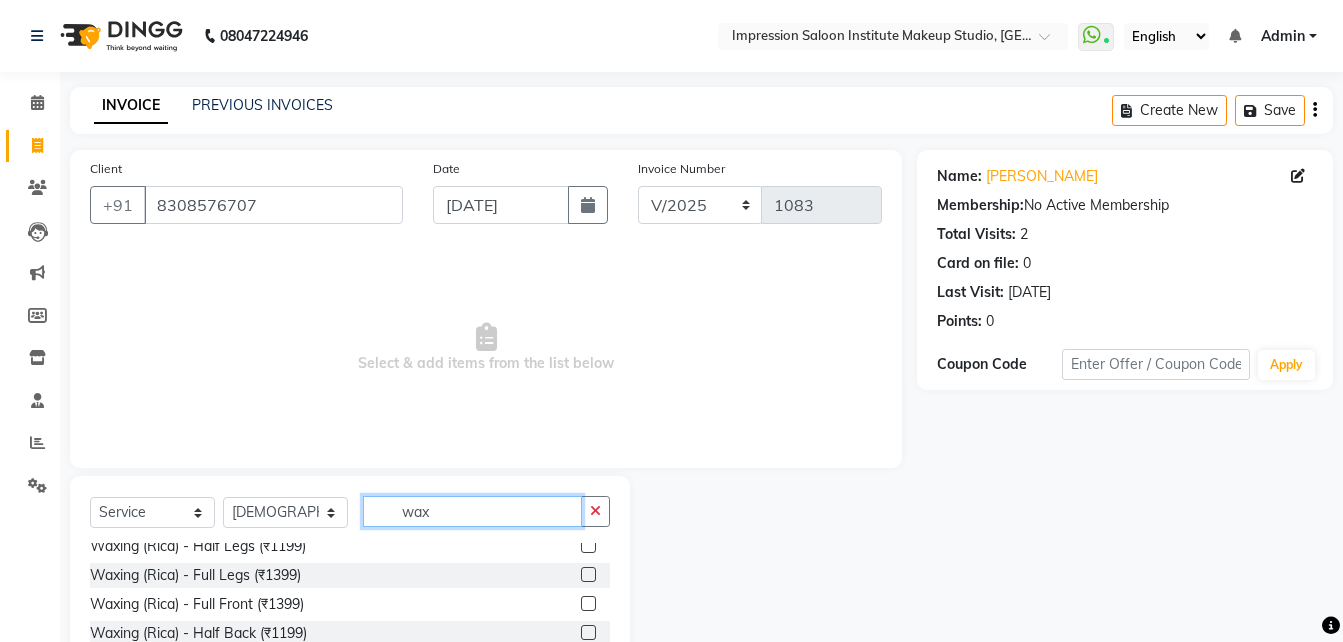type on "wax" 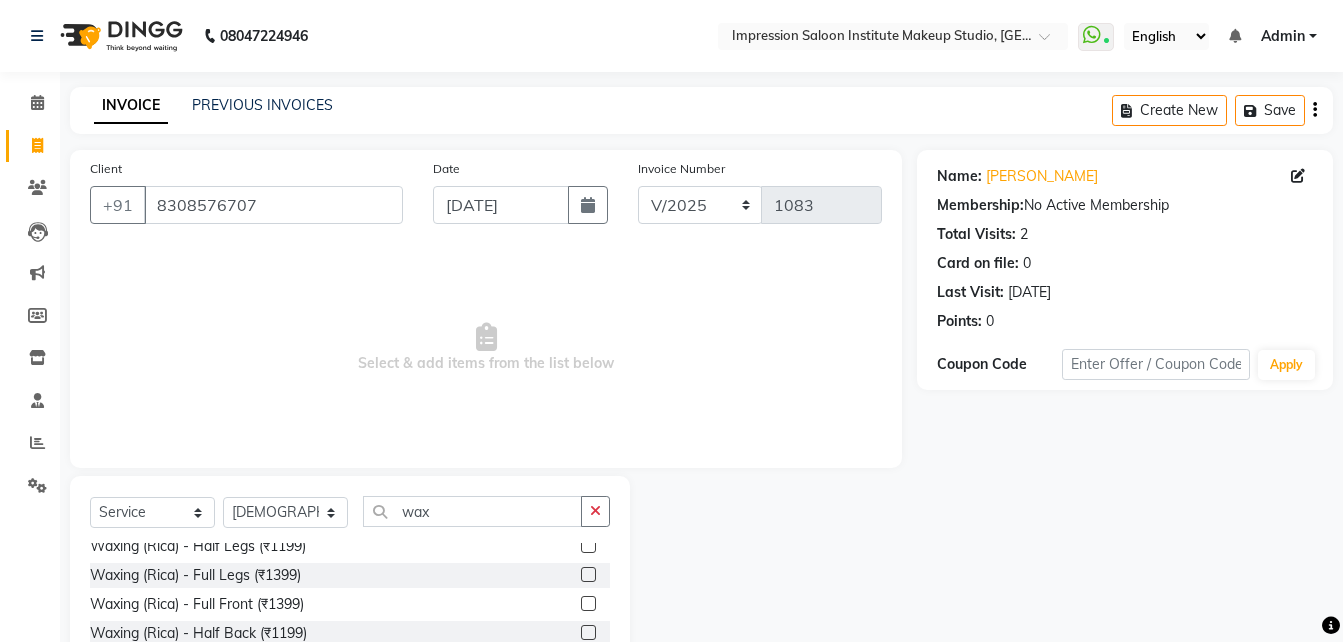 click 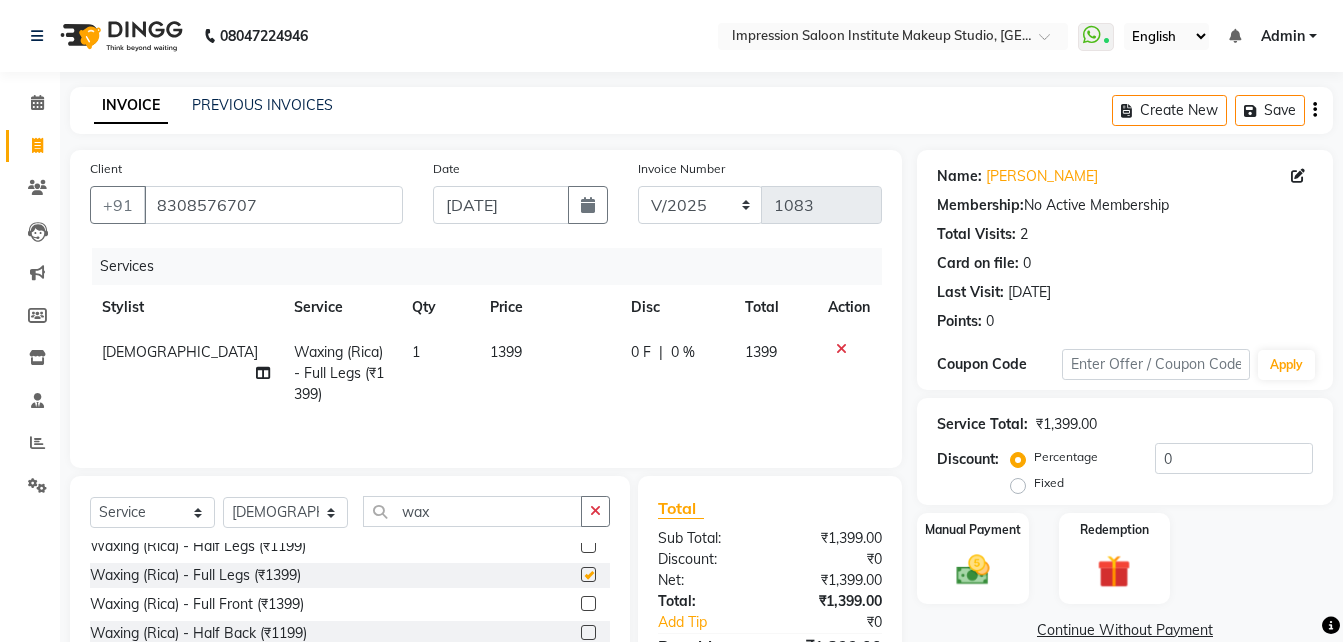 checkbox on "false" 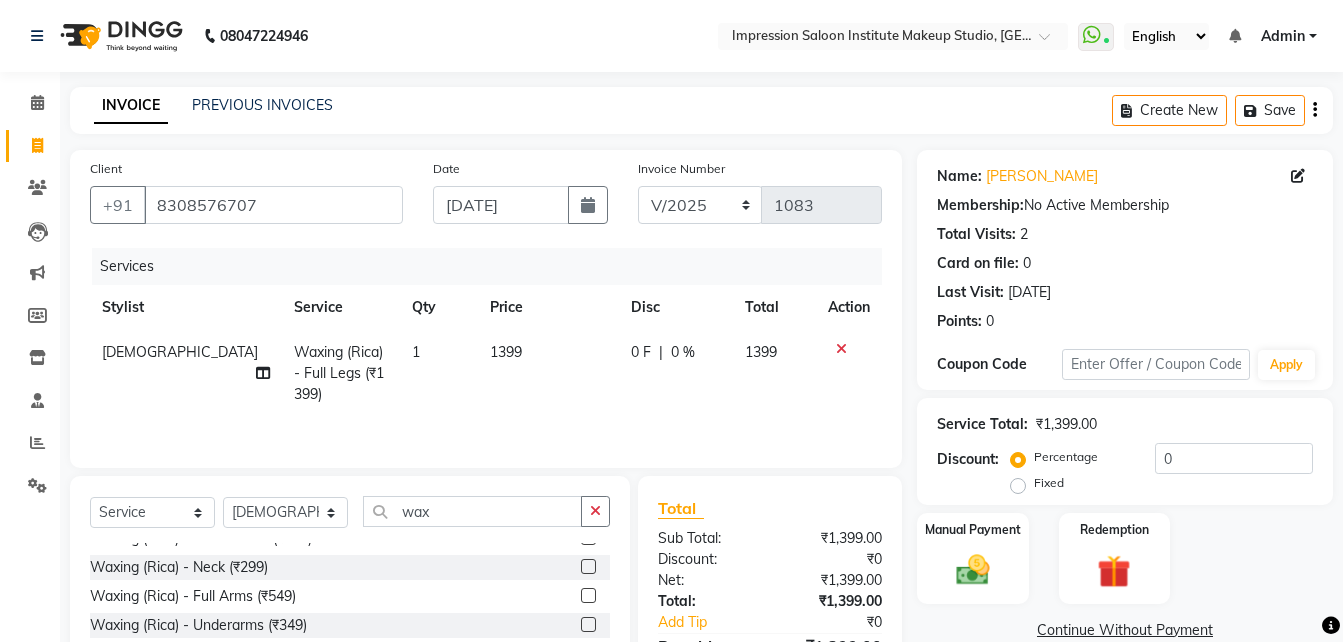 scroll, scrollTop: 165, scrollLeft: 0, axis: vertical 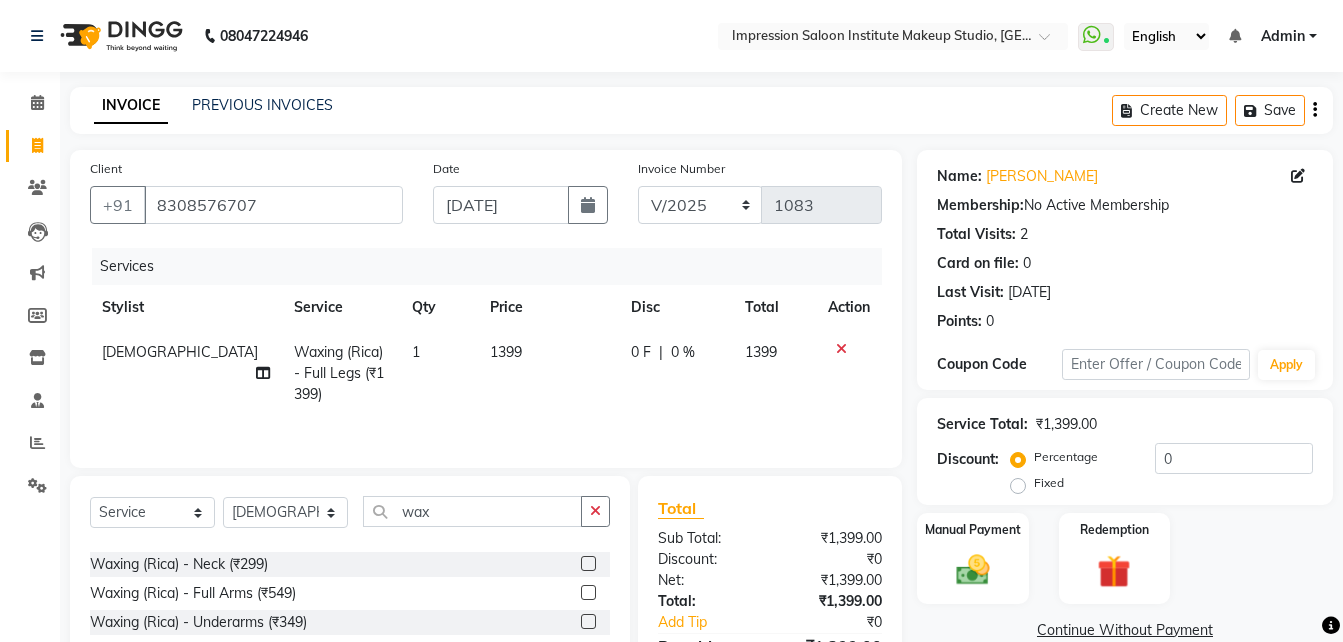 click 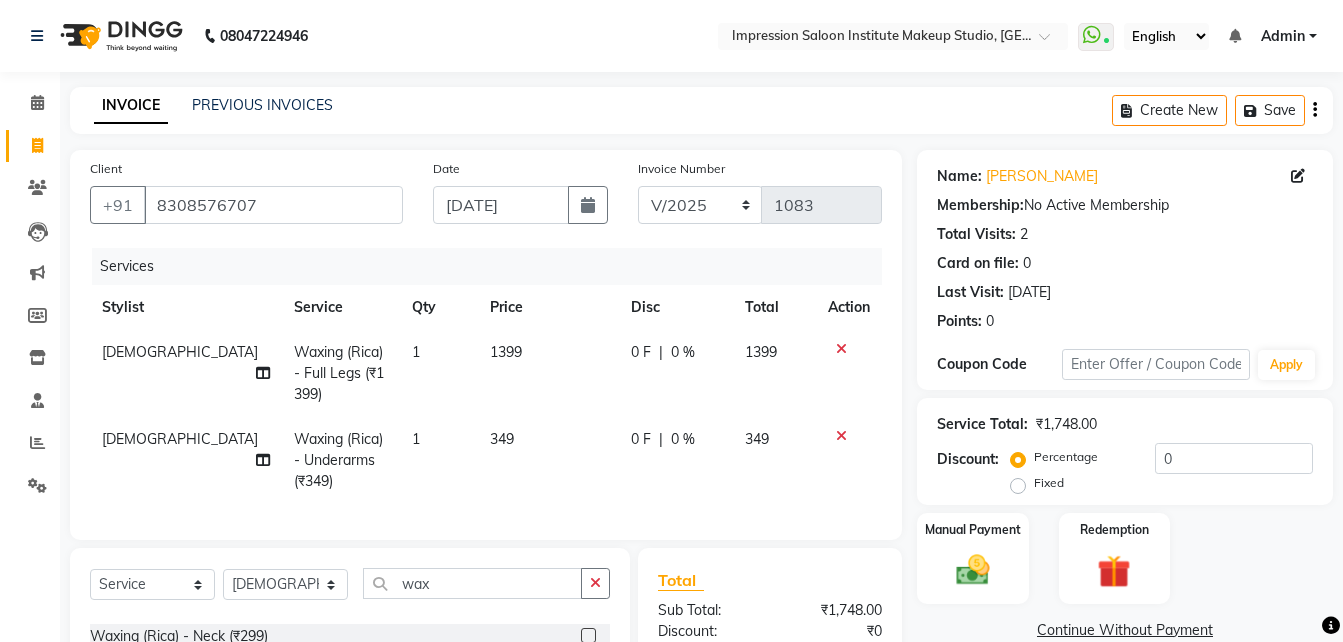 checkbox on "false" 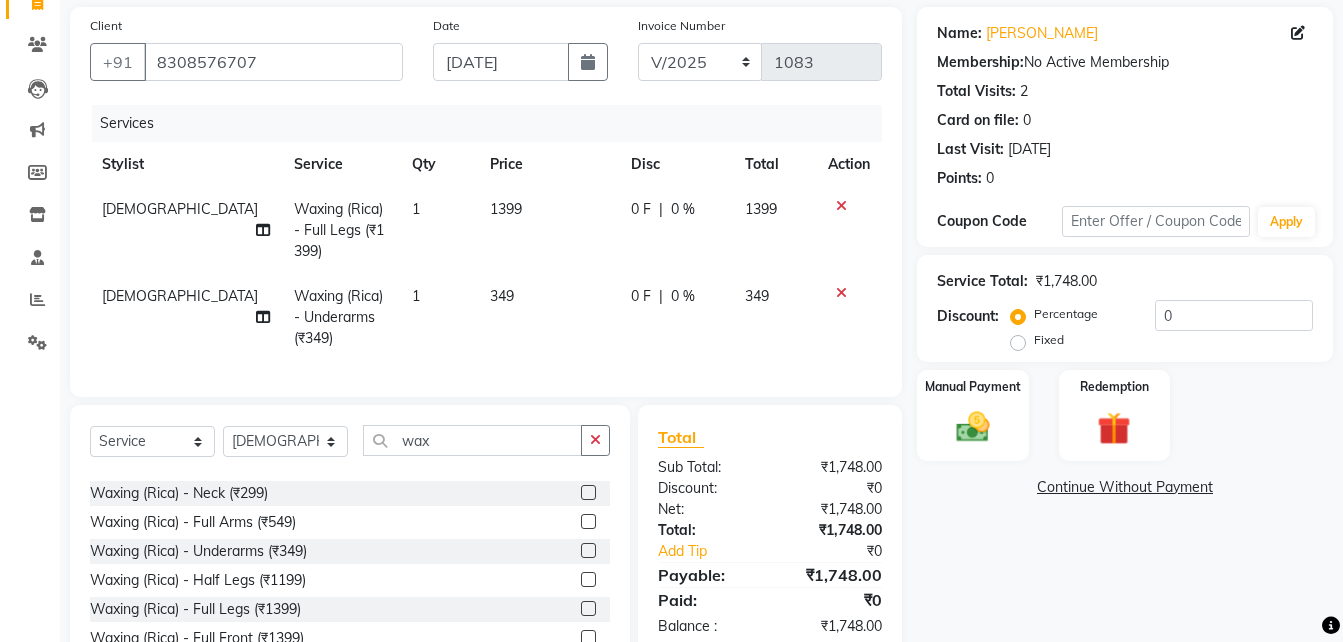 scroll, scrollTop: 144, scrollLeft: 0, axis: vertical 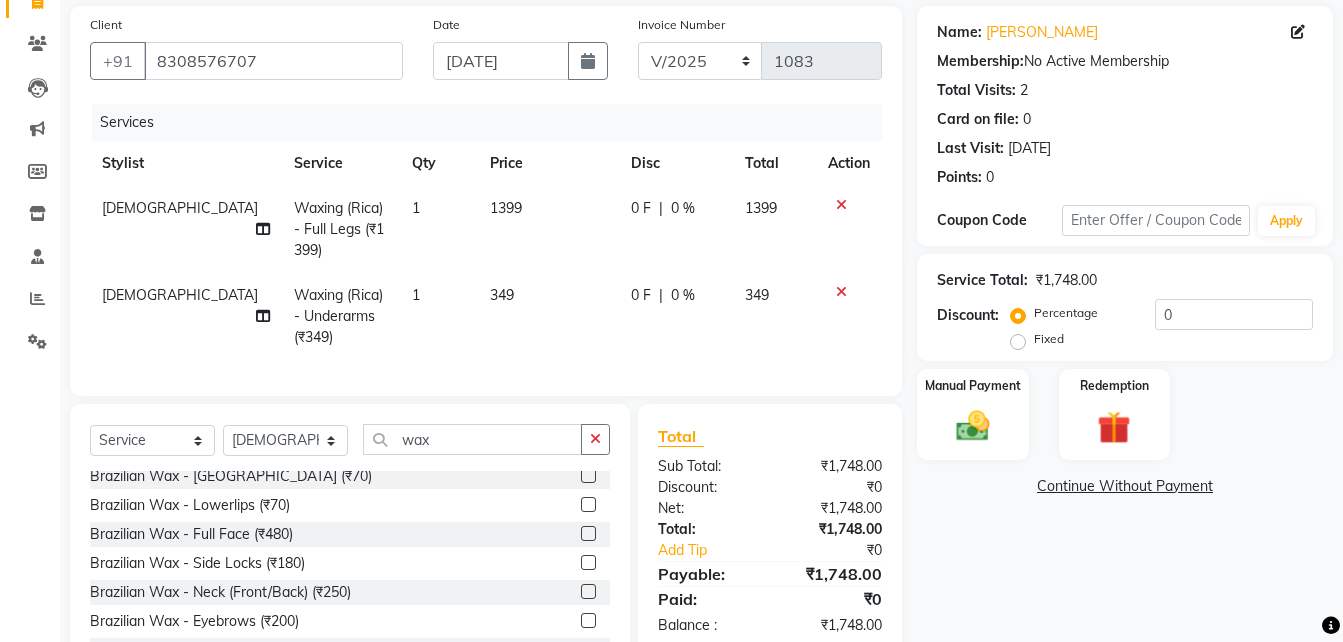 click 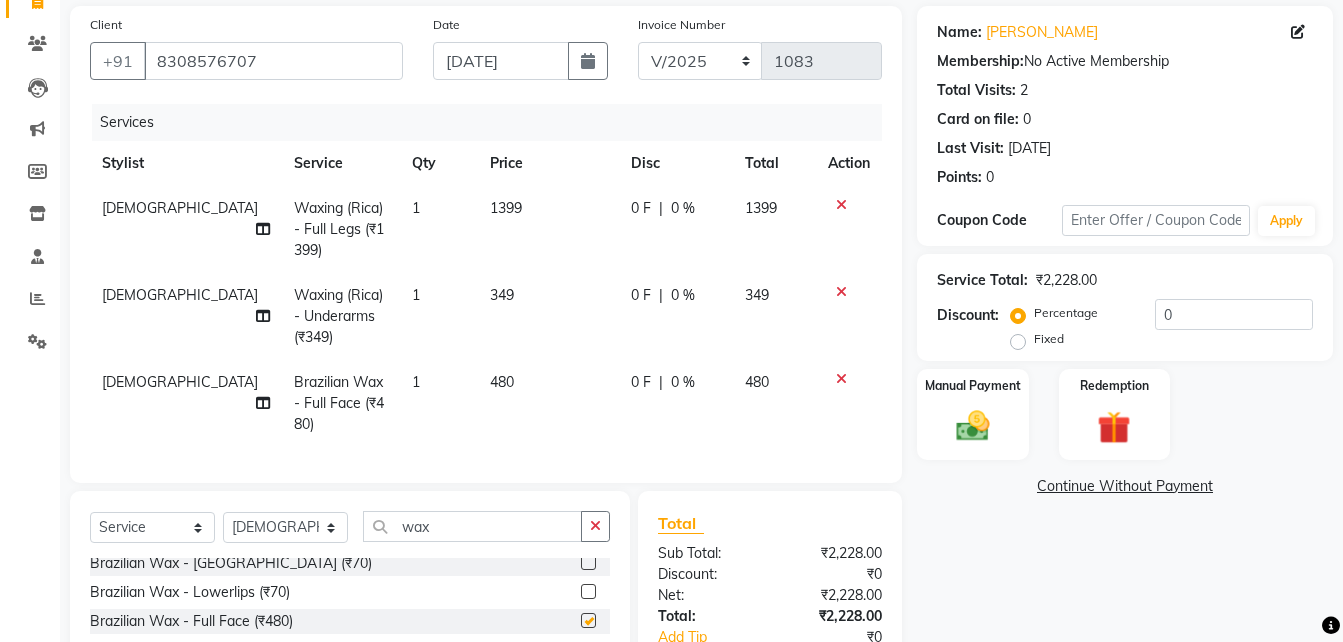 checkbox on "false" 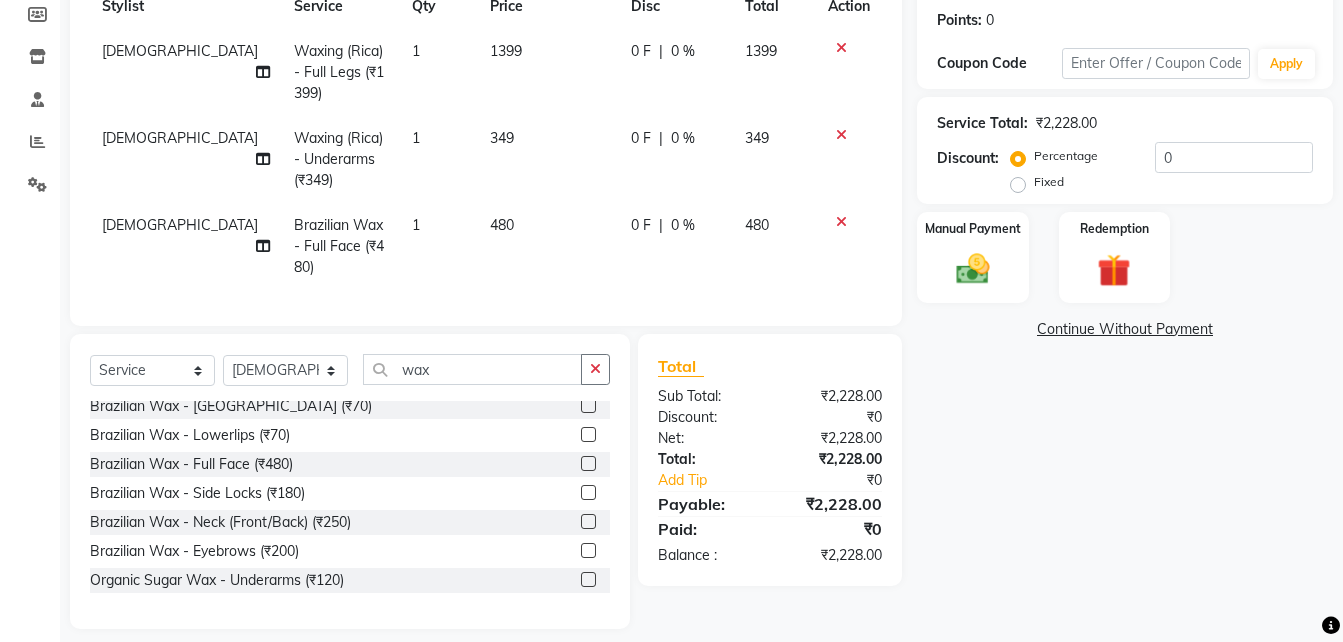 scroll, scrollTop: 302, scrollLeft: 0, axis: vertical 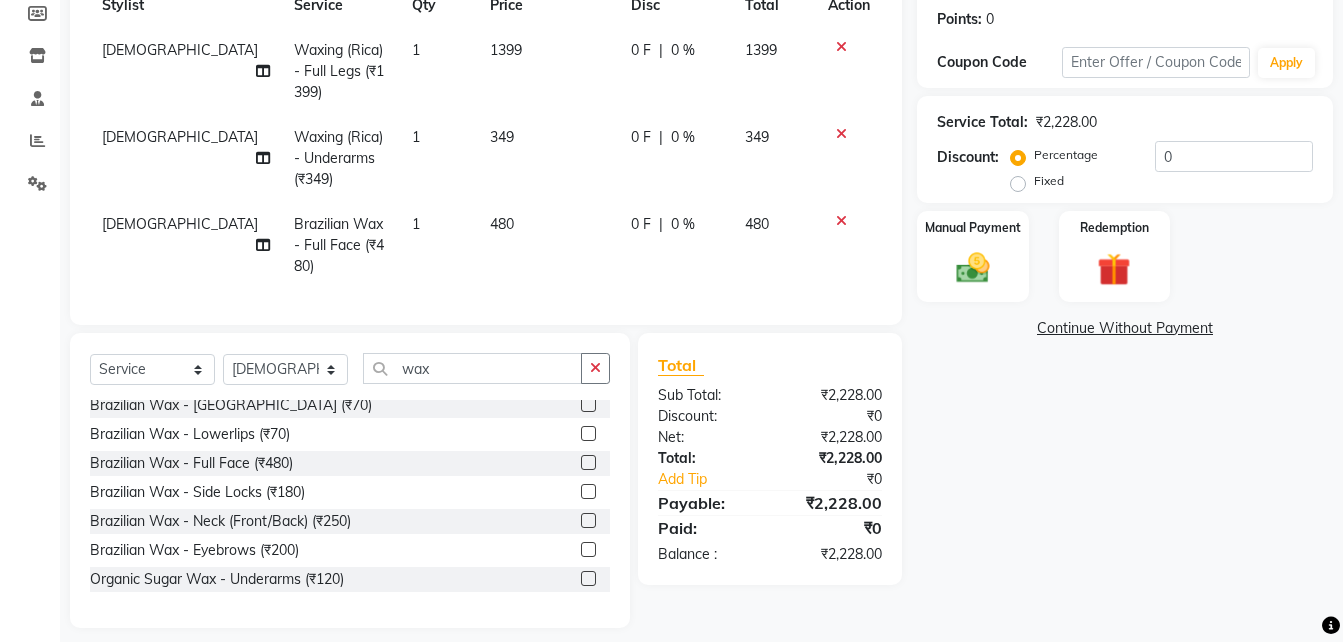 click 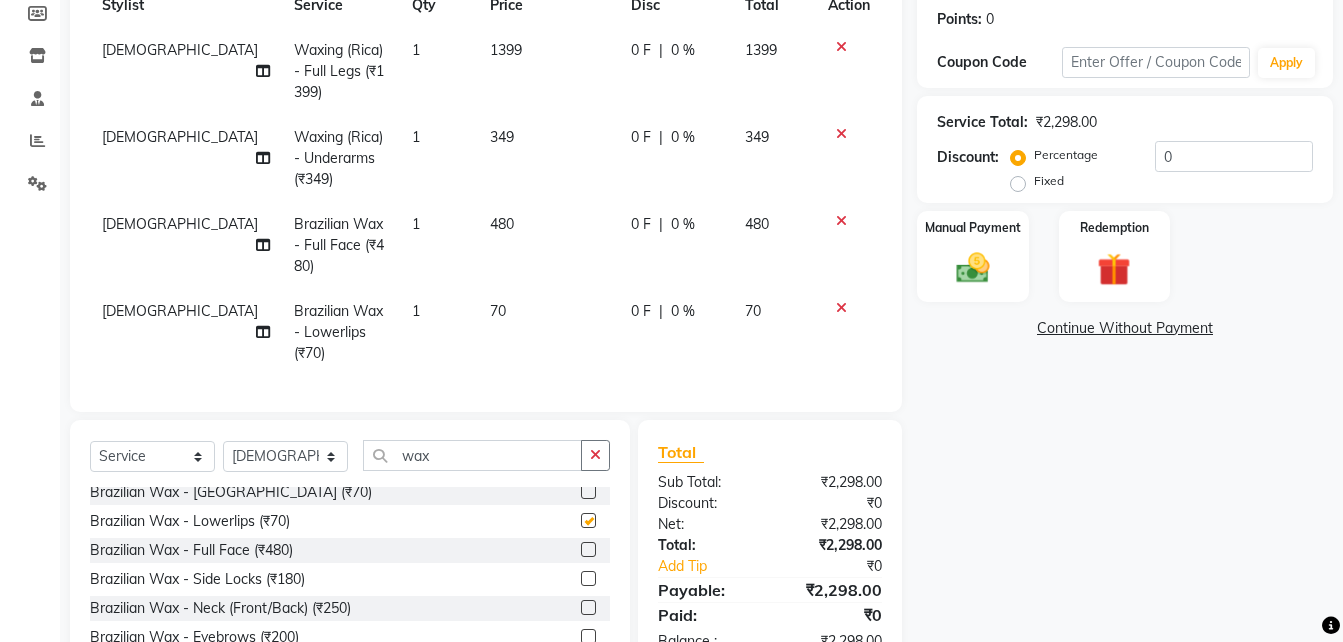 checkbox on "false" 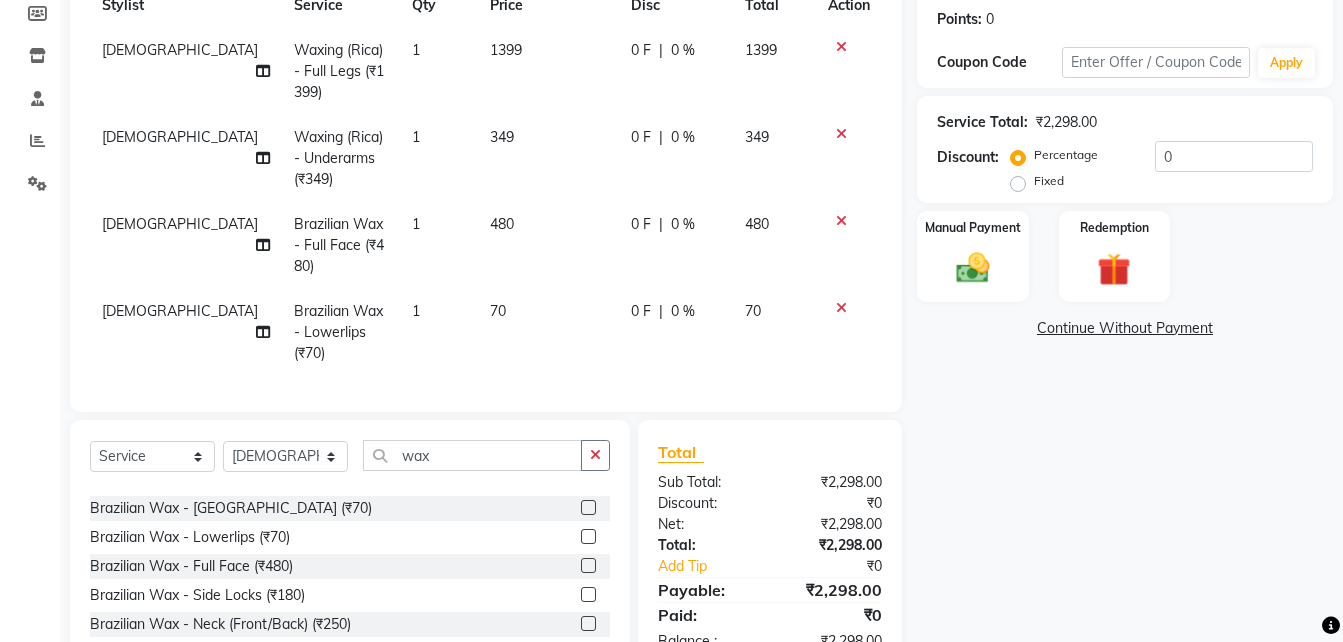 scroll, scrollTop: 802, scrollLeft: 0, axis: vertical 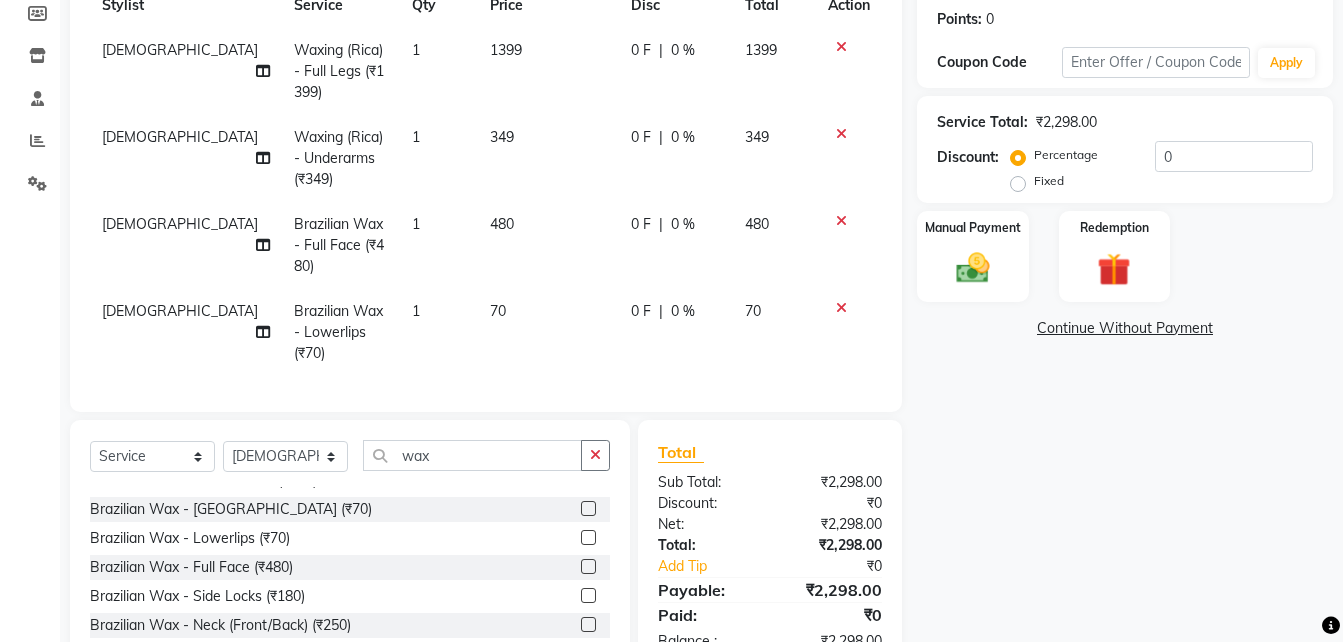 click 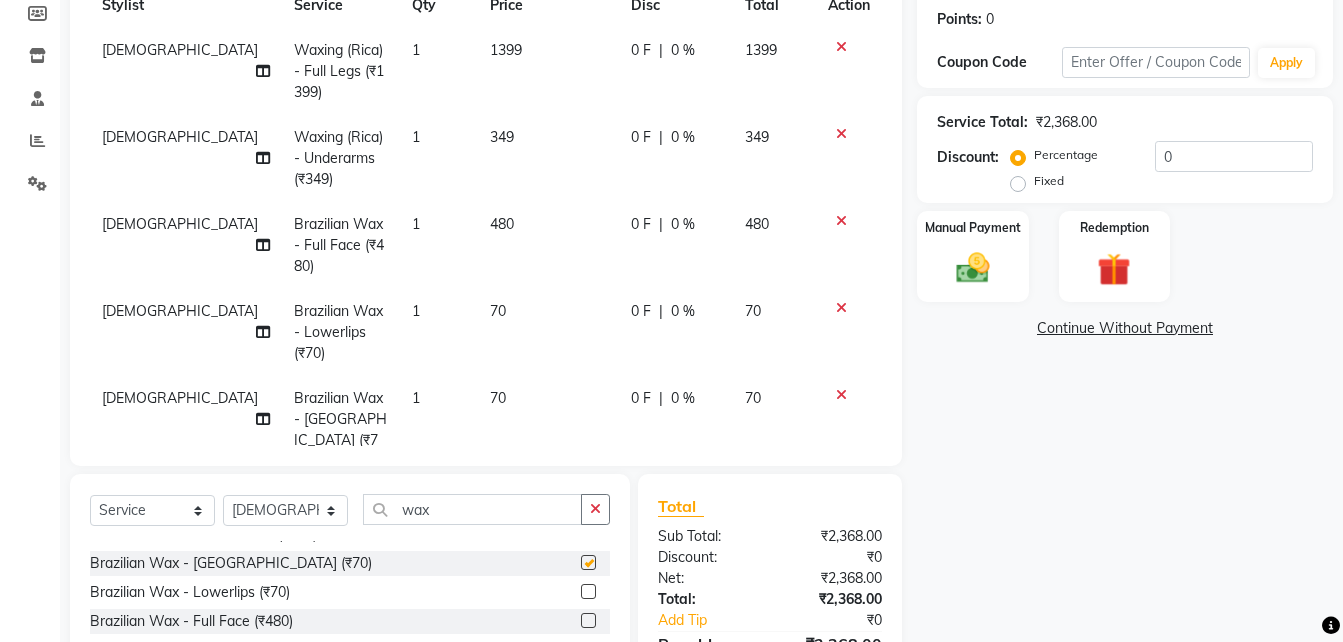 checkbox on "false" 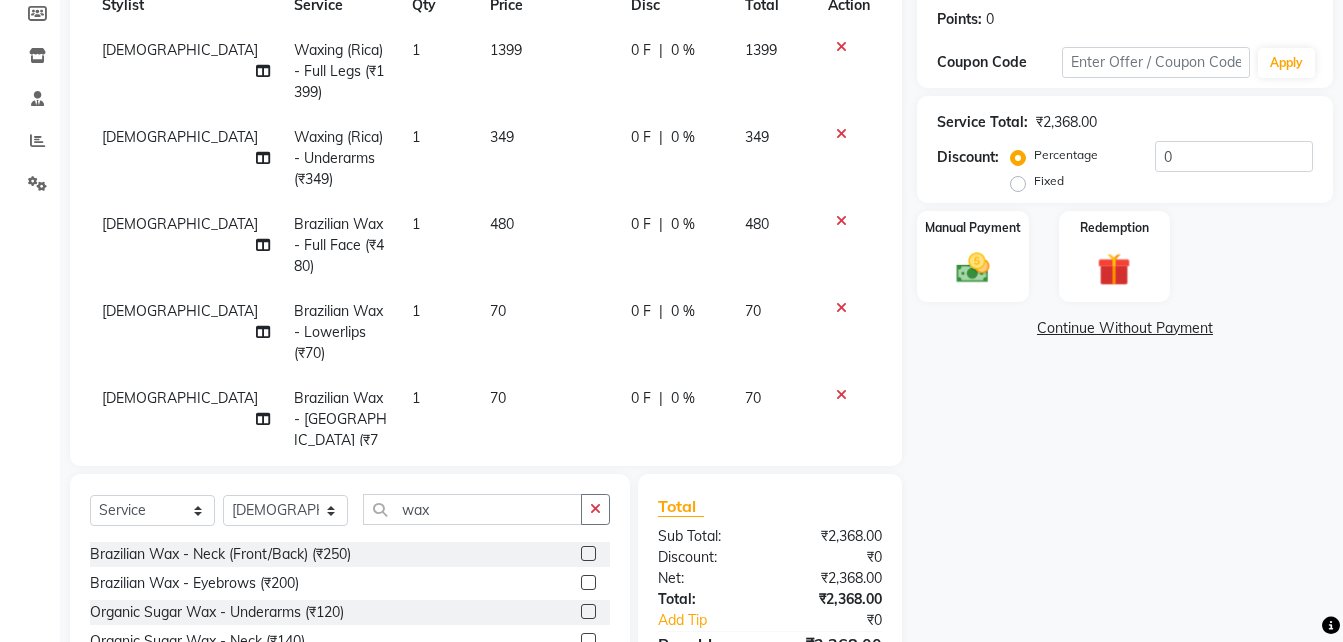 scroll, scrollTop: 928, scrollLeft: 0, axis: vertical 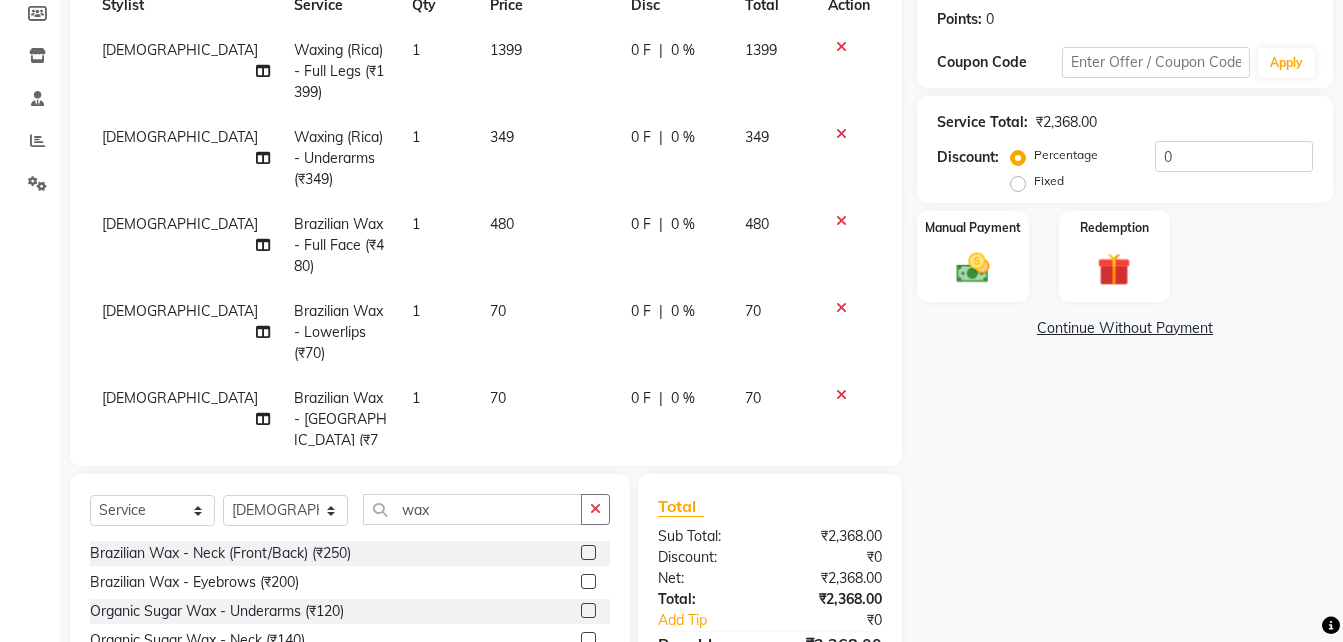 click 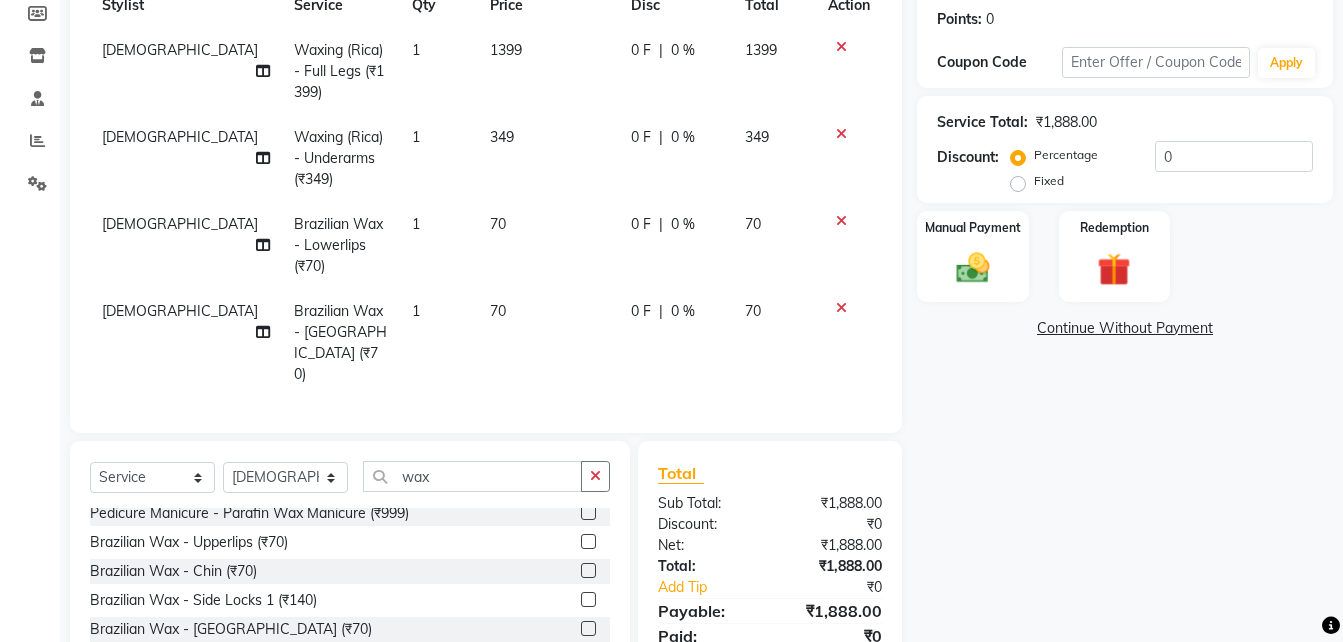 scroll, scrollTop: 704, scrollLeft: 0, axis: vertical 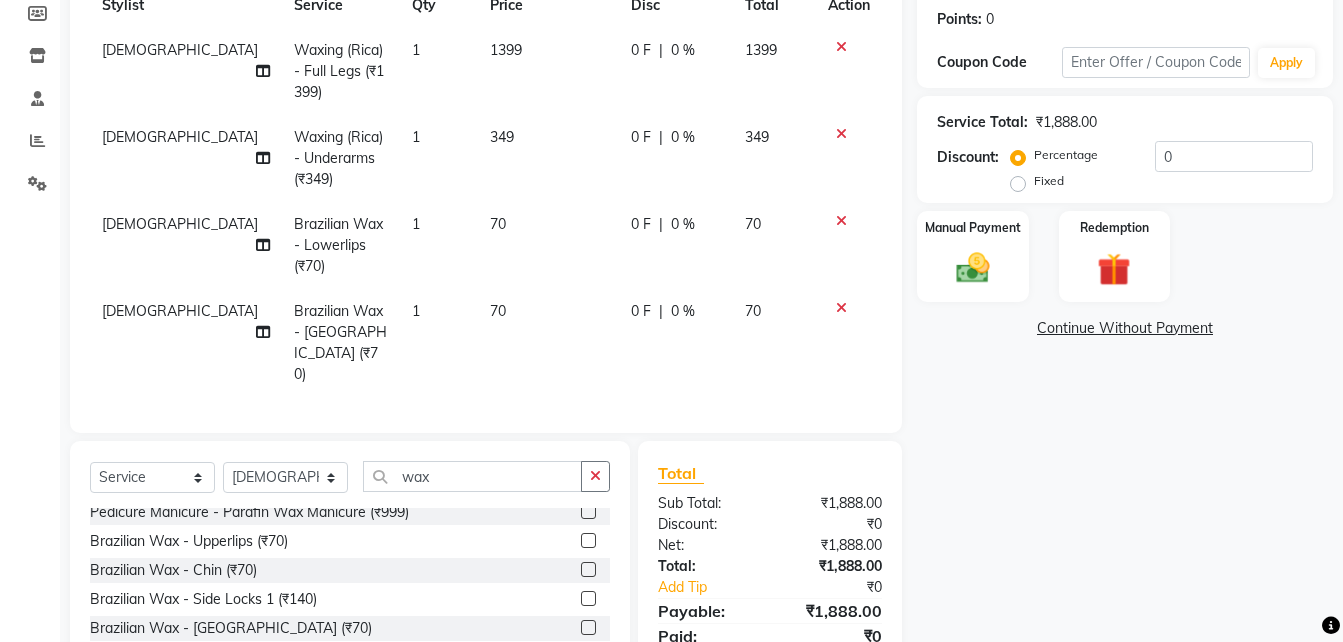 click 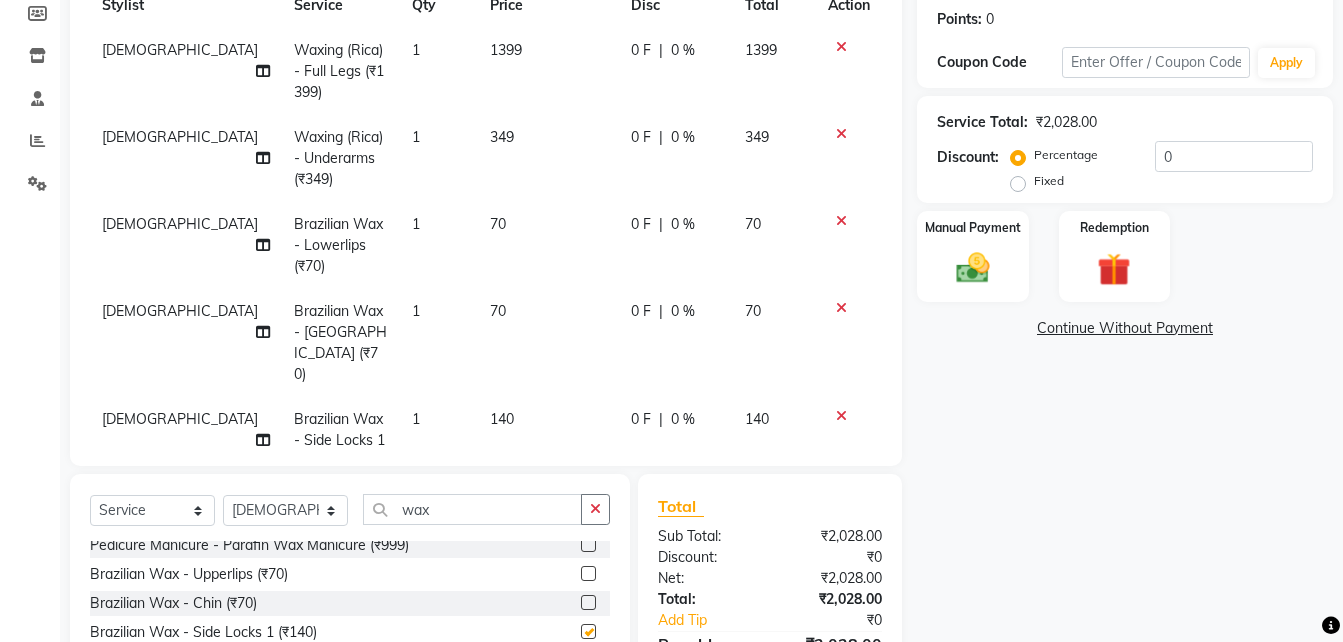checkbox on "false" 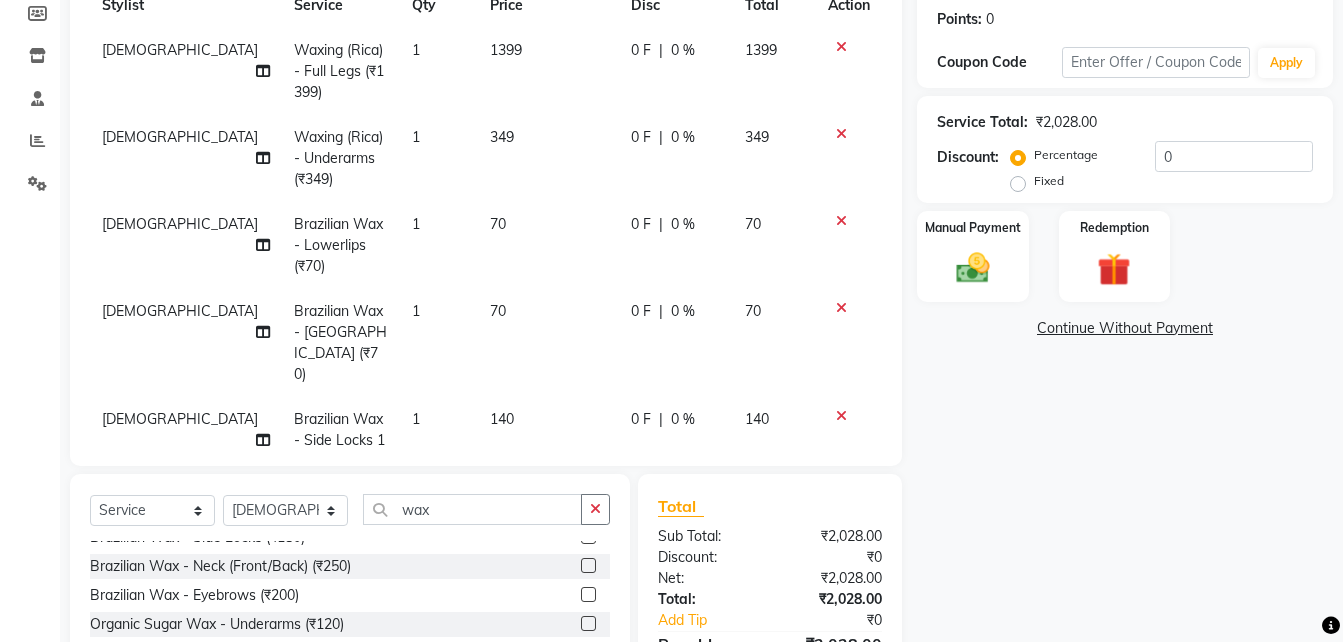scroll, scrollTop: 916, scrollLeft: 0, axis: vertical 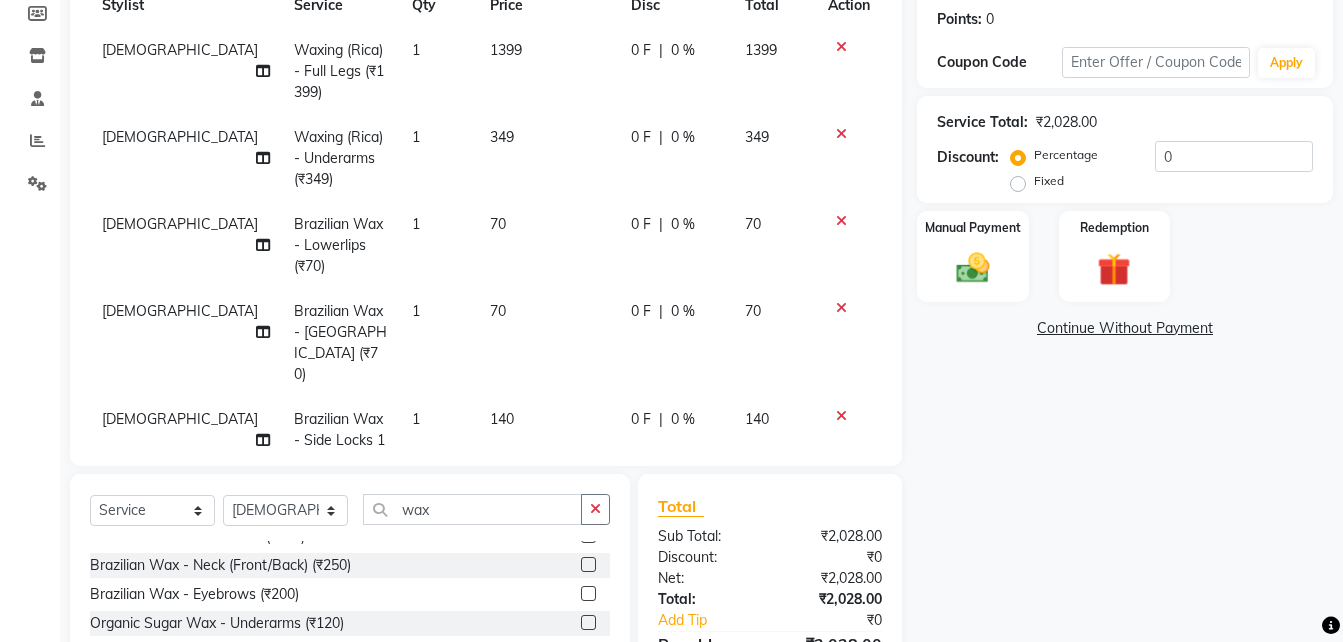 click 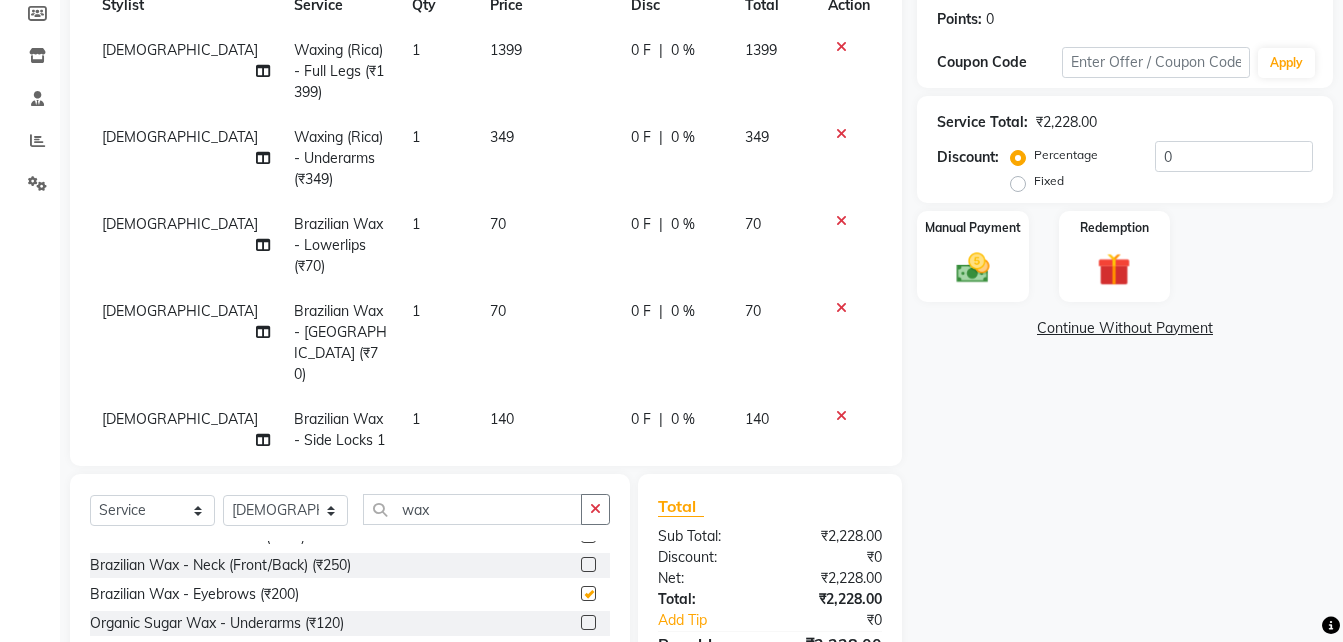checkbox on "false" 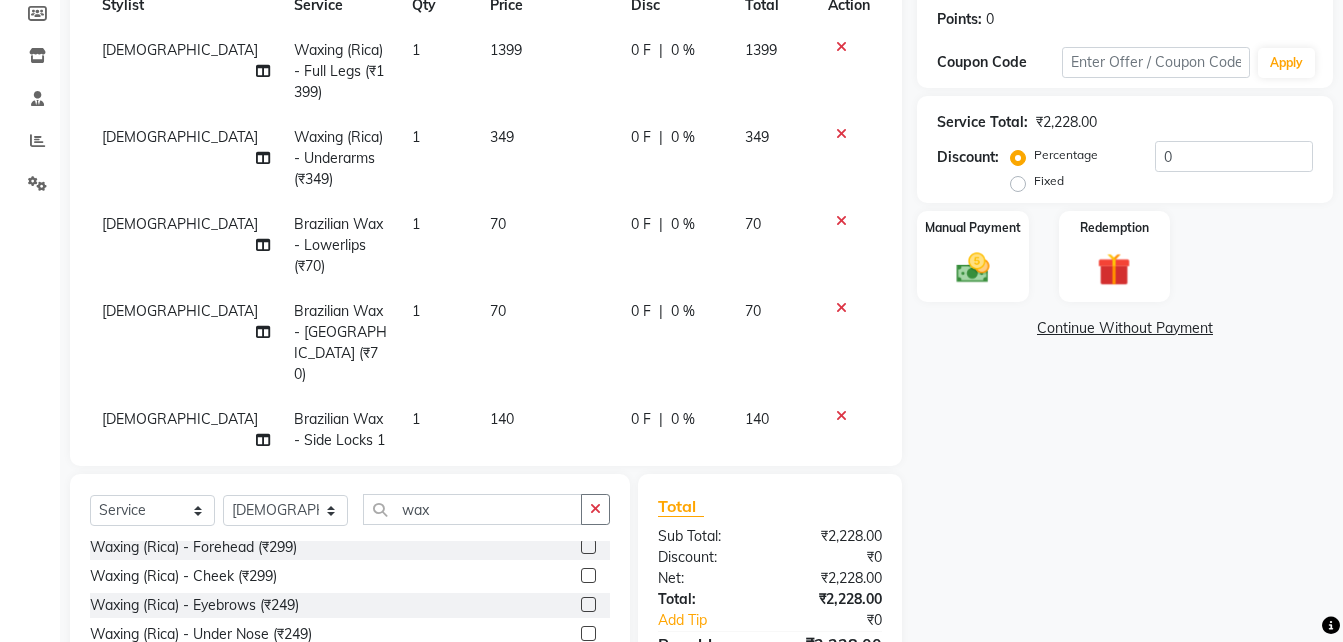 scroll, scrollTop: 0, scrollLeft: 0, axis: both 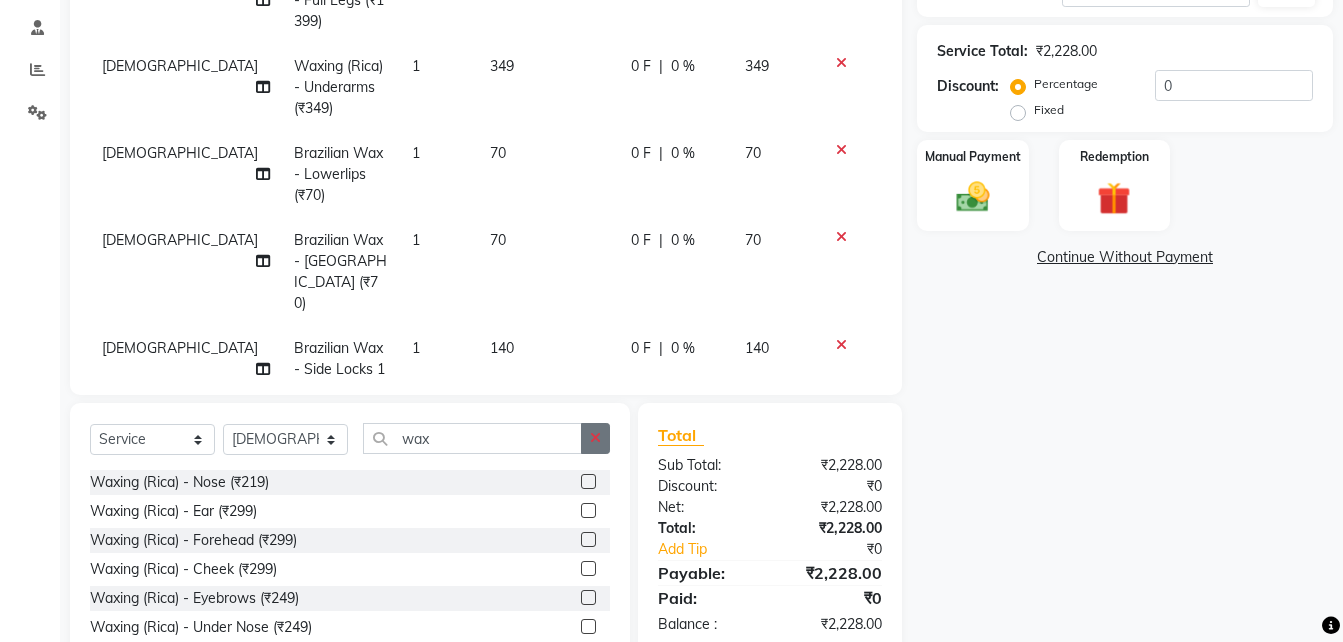 click 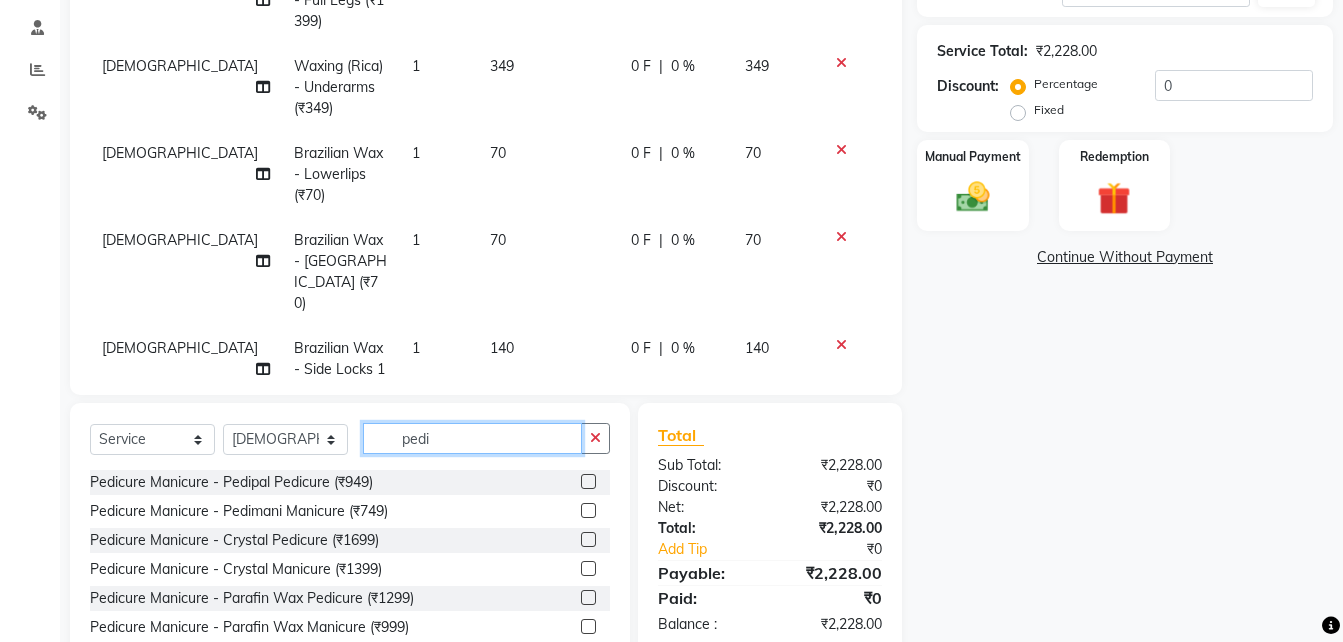 type on "pedi" 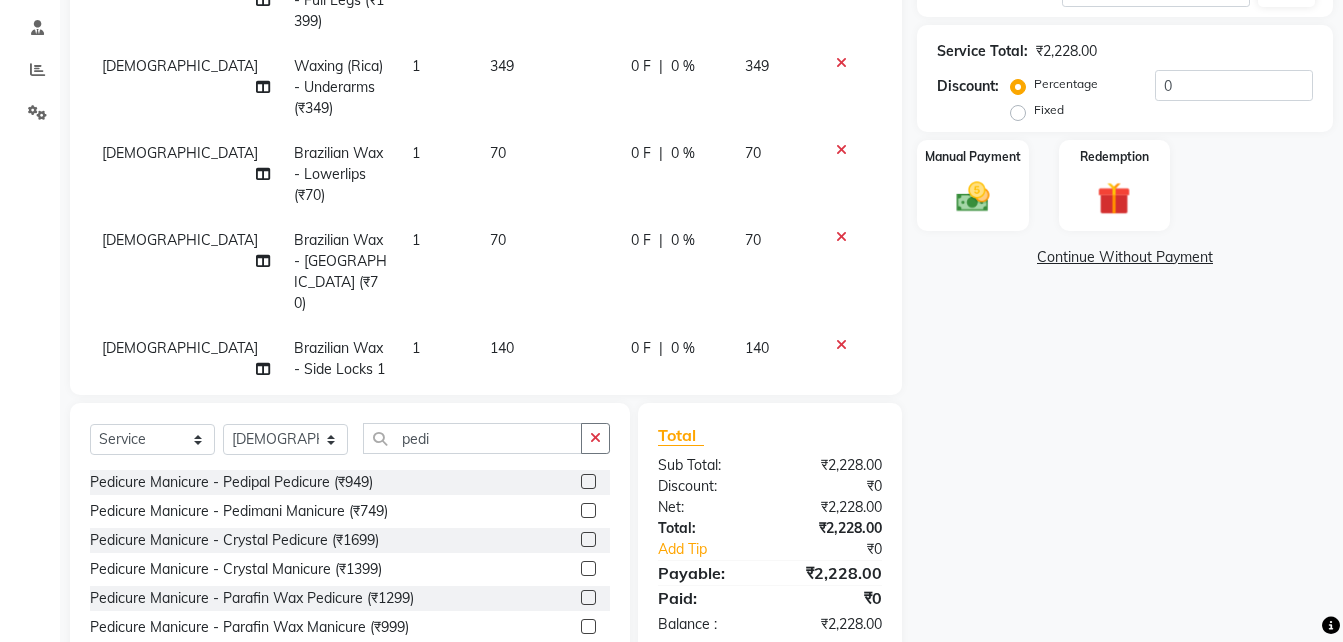 click 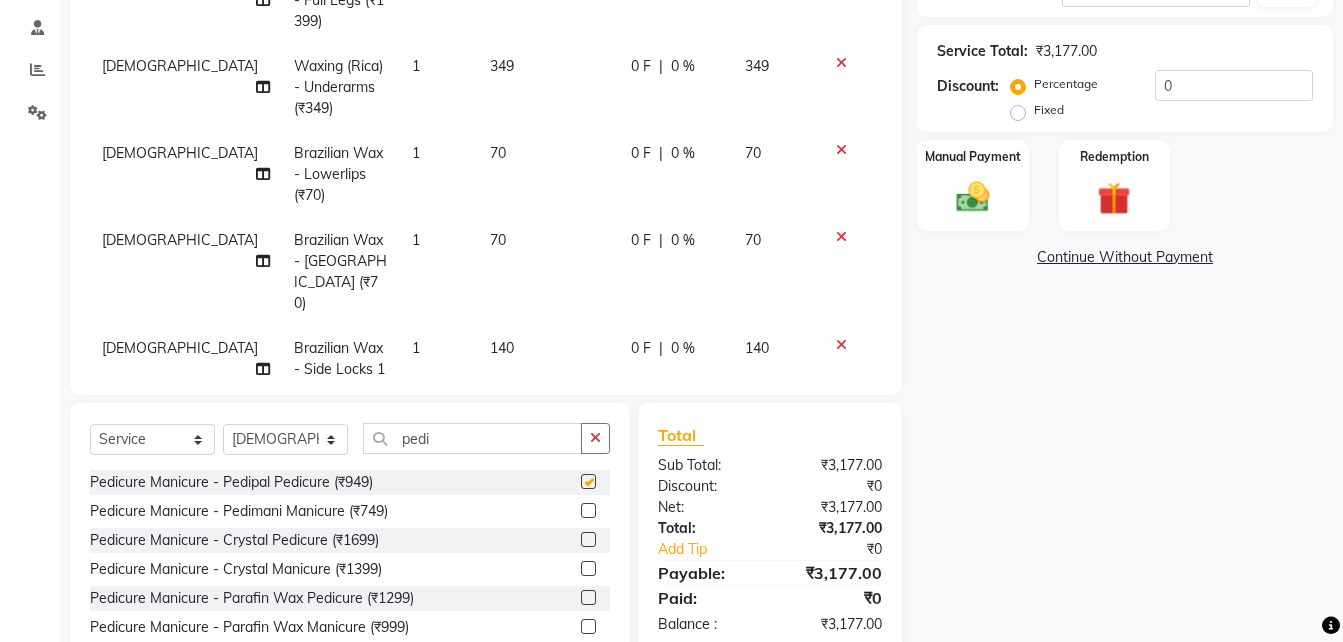 checkbox on "false" 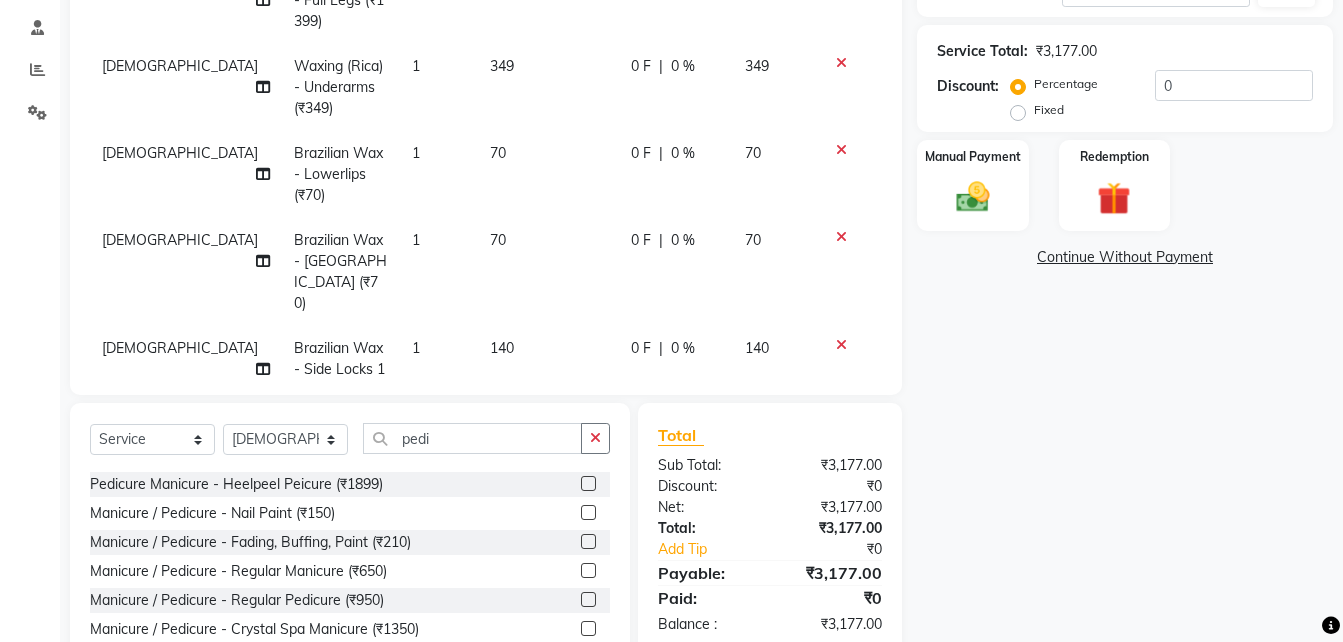 scroll, scrollTop: 173, scrollLeft: 0, axis: vertical 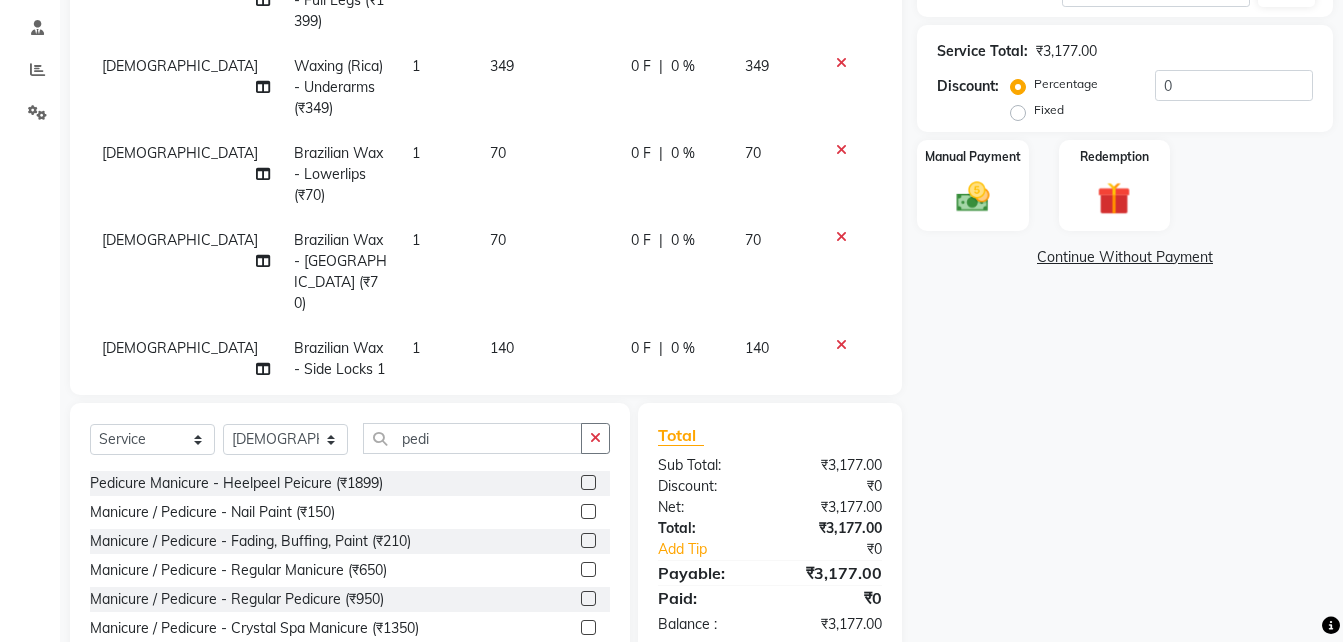 click 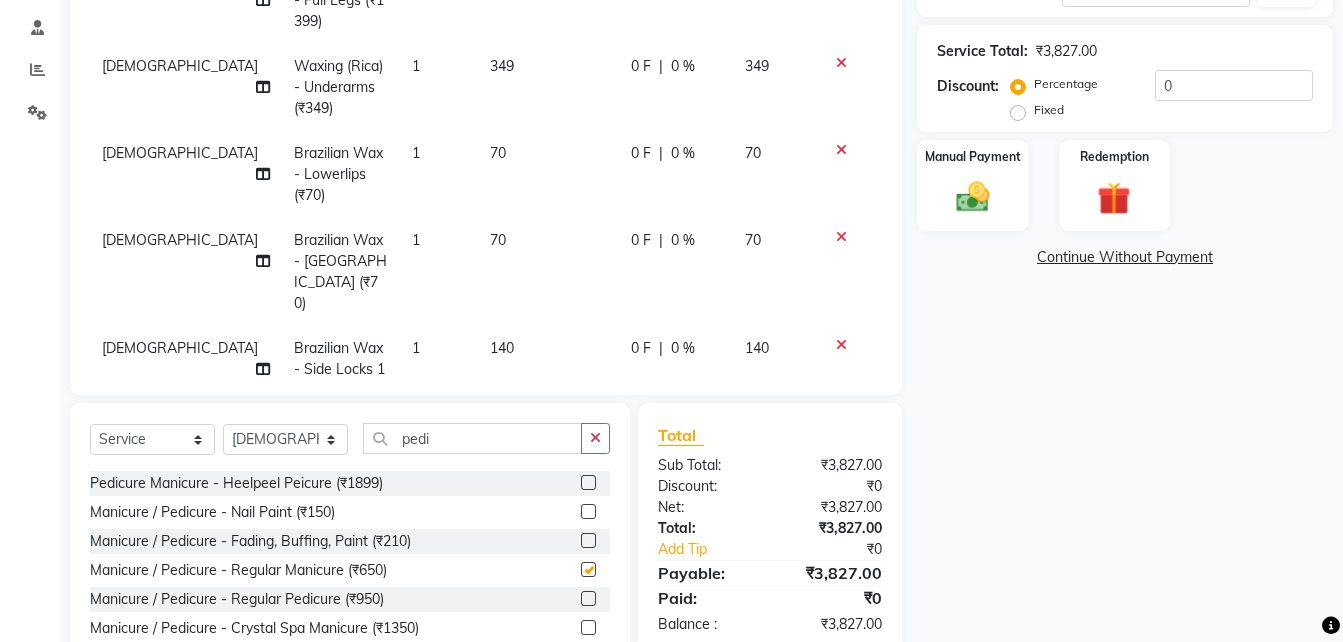 checkbox on "false" 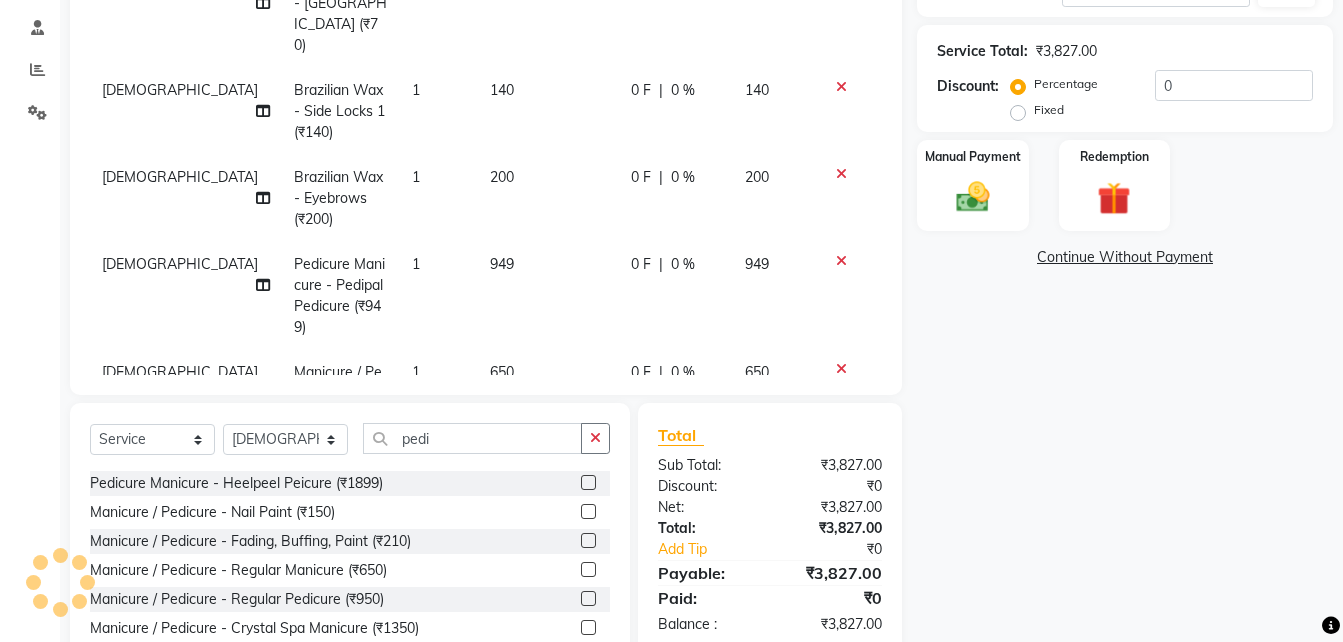 scroll, scrollTop: 330, scrollLeft: 0, axis: vertical 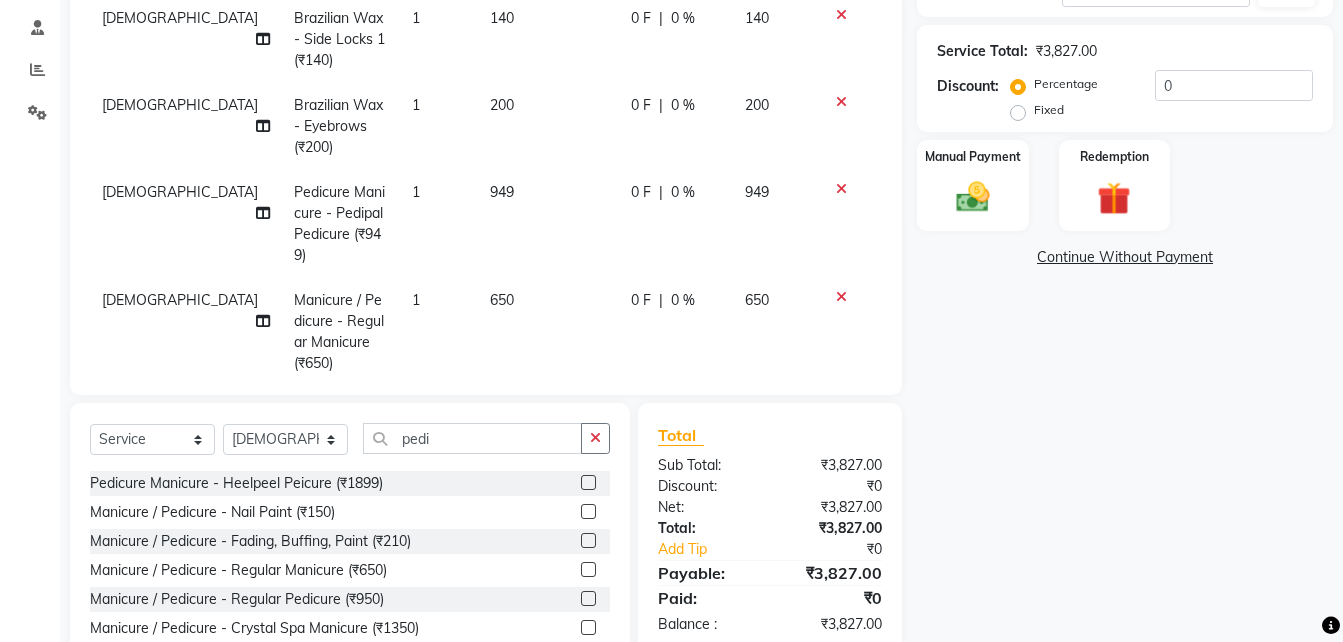 click 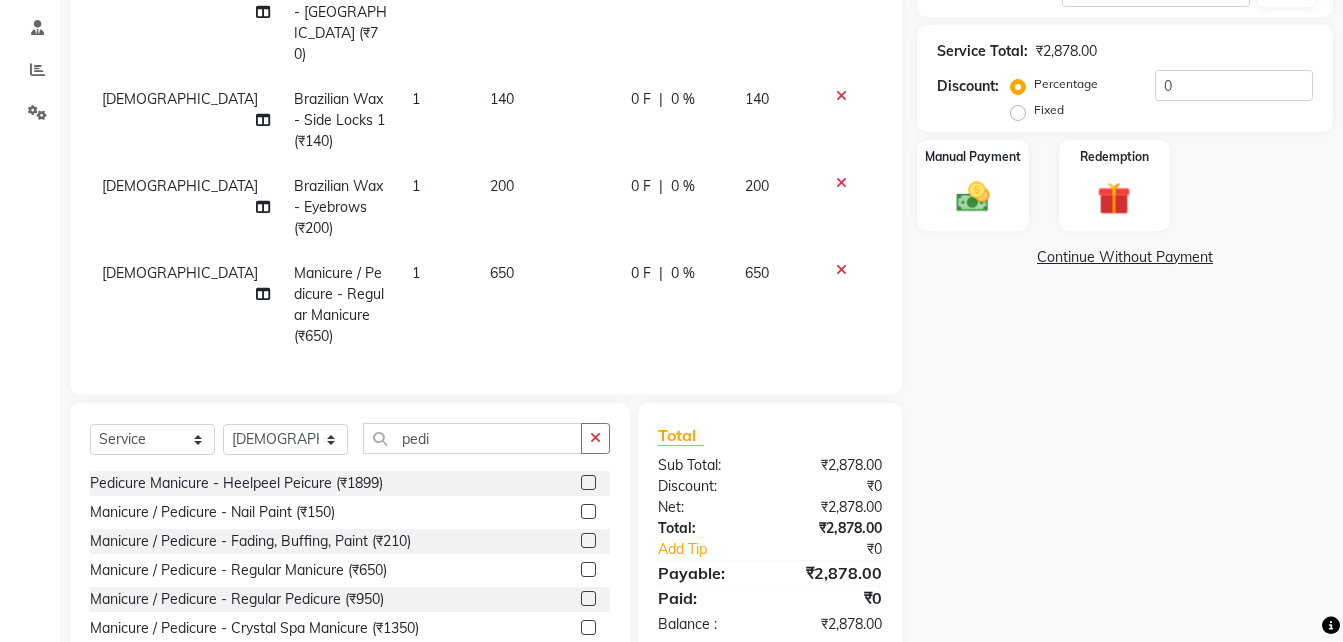 scroll, scrollTop: 243, scrollLeft: 0, axis: vertical 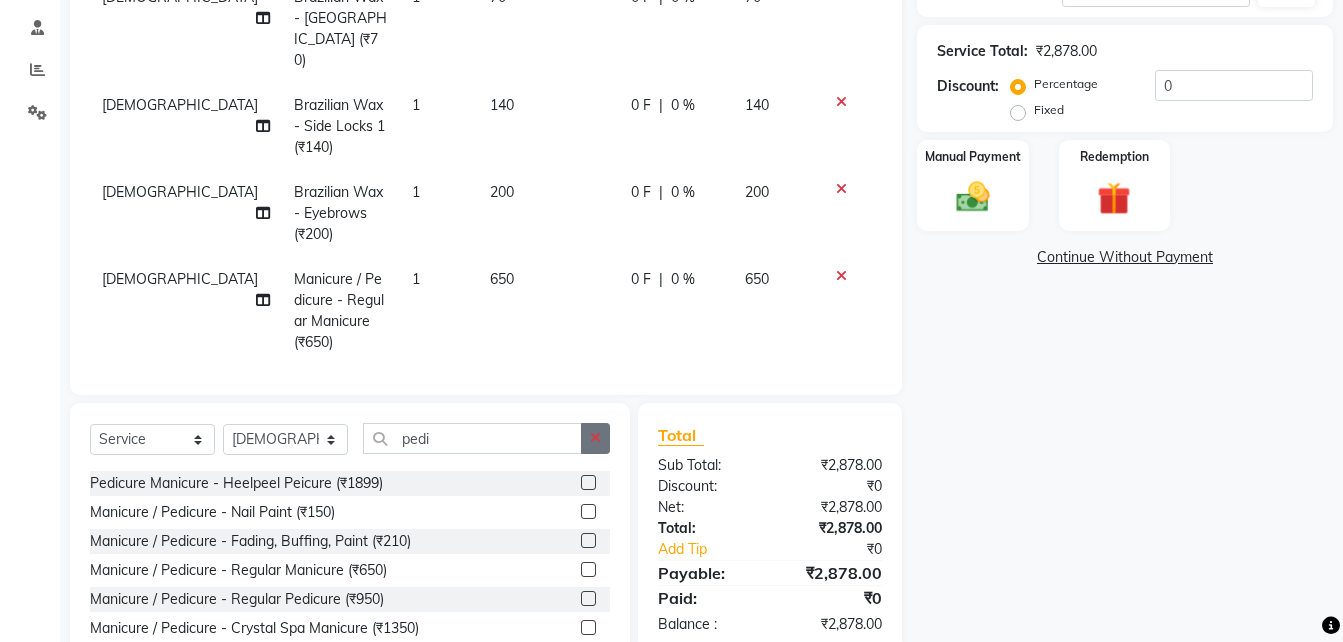 click 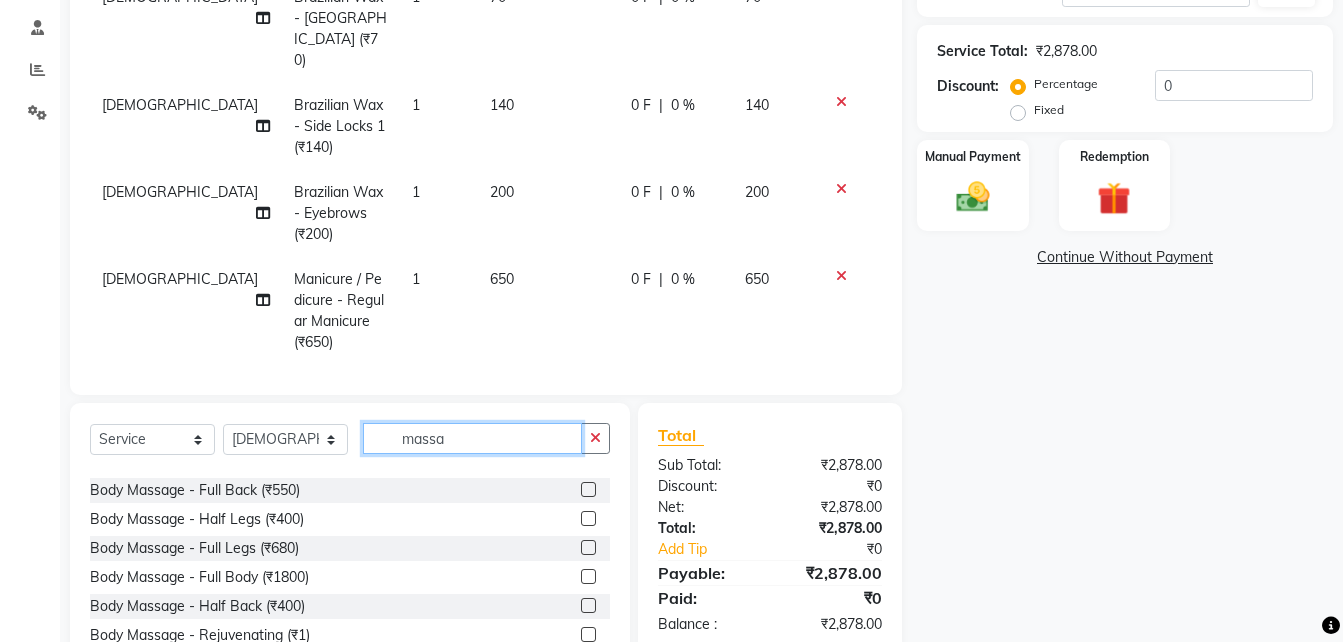 scroll, scrollTop: 457, scrollLeft: 0, axis: vertical 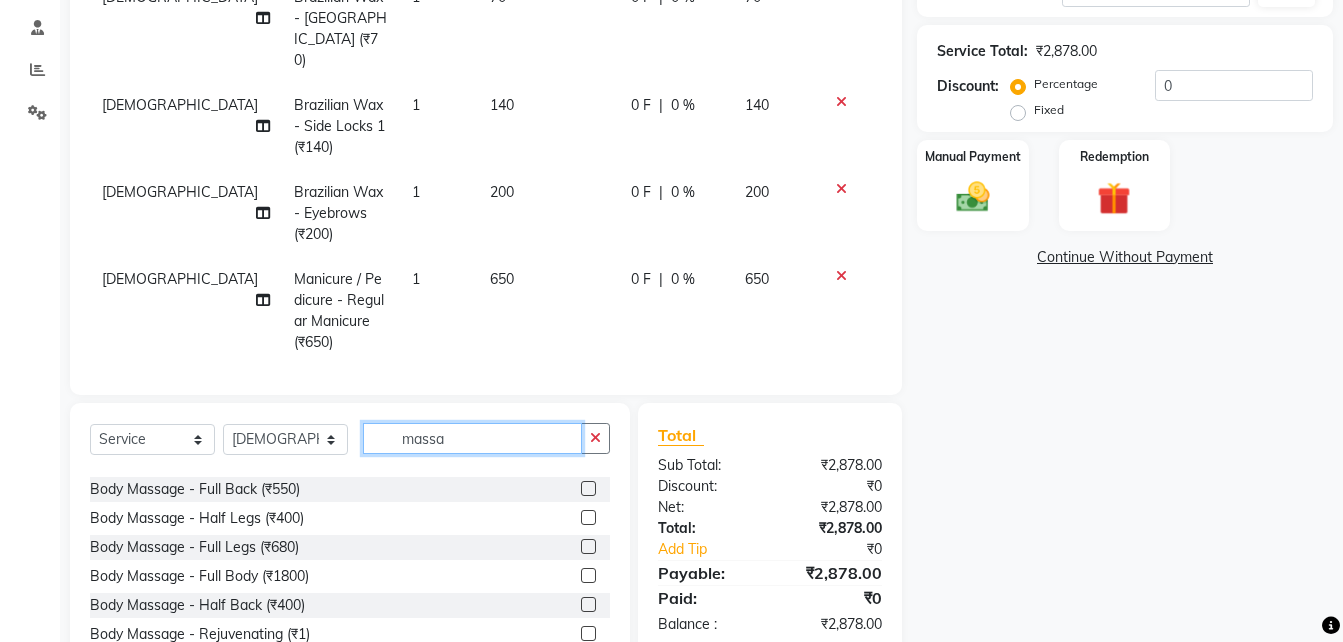 type on "massa" 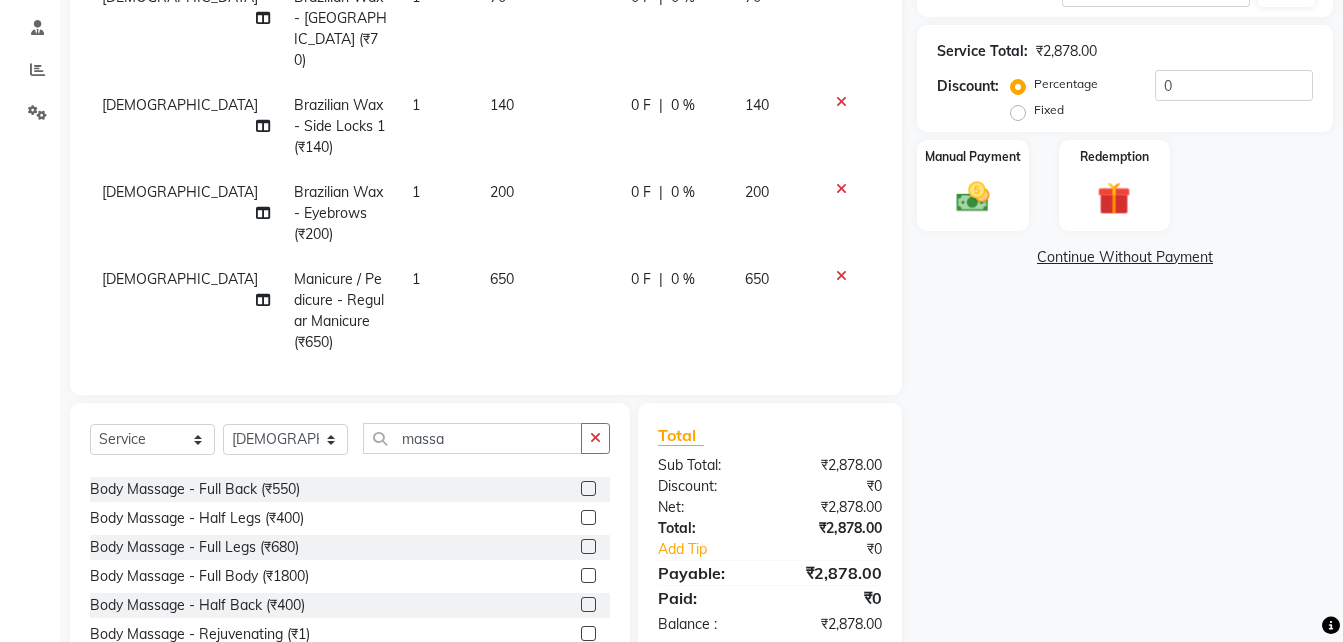 click 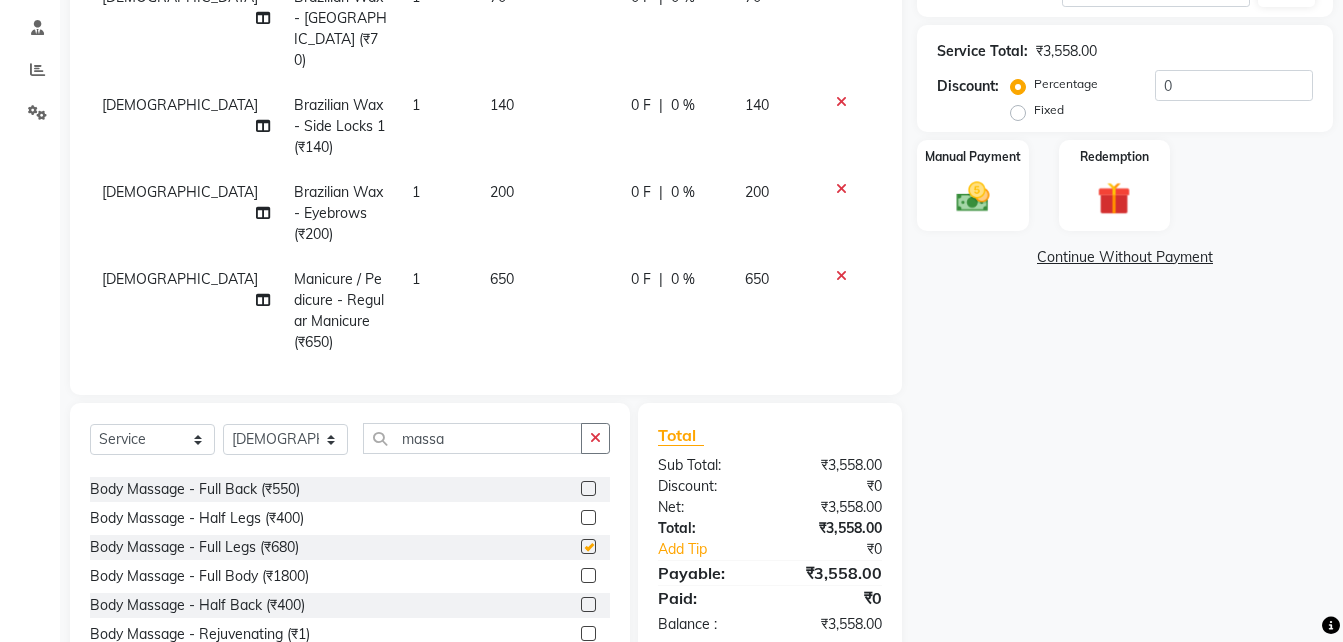 scroll, scrollTop: 330, scrollLeft: 0, axis: vertical 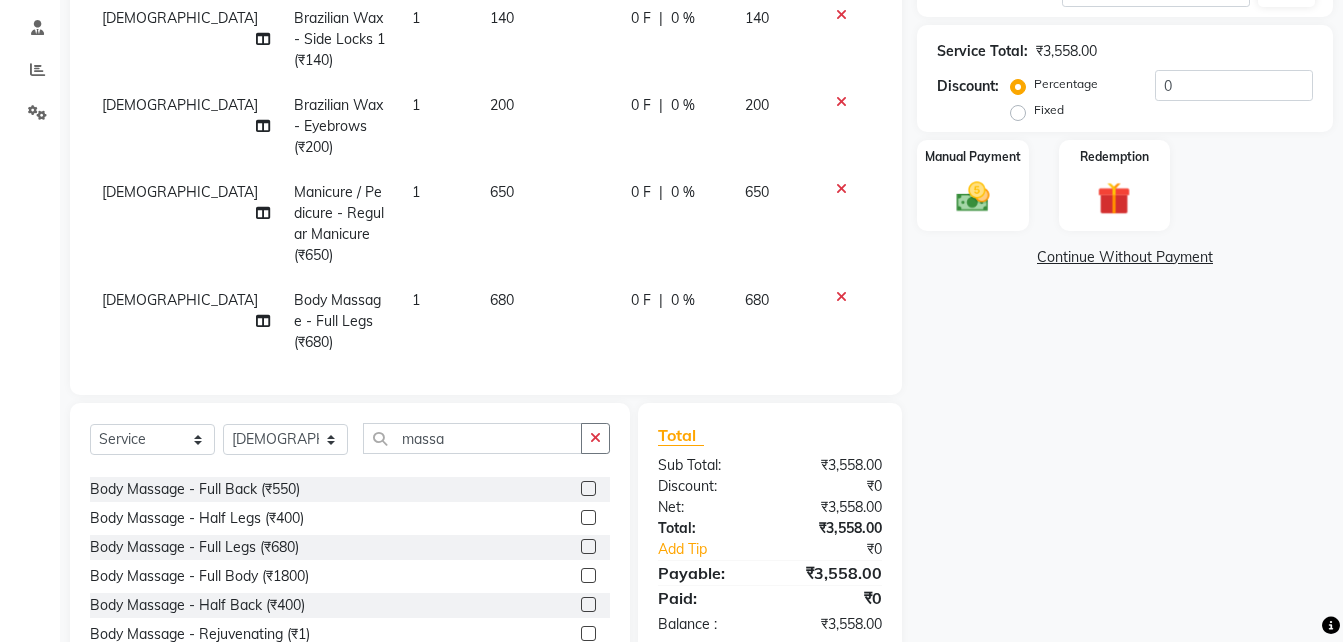 checkbox on "false" 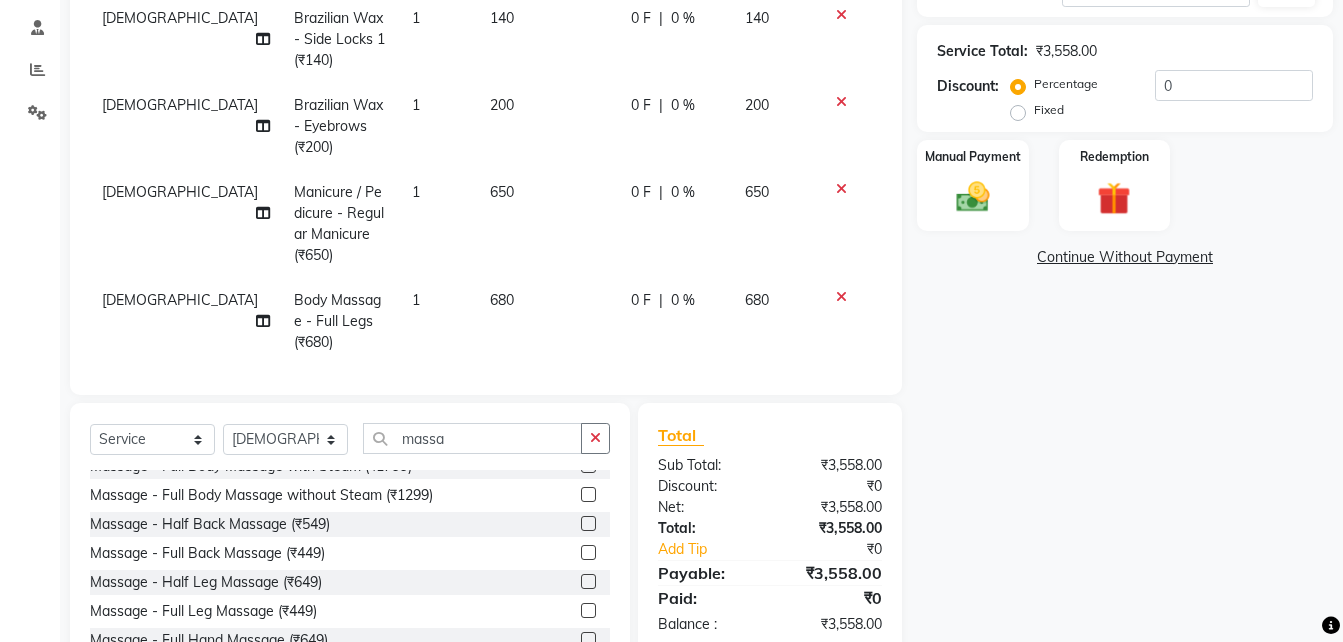 scroll, scrollTop: 0, scrollLeft: 0, axis: both 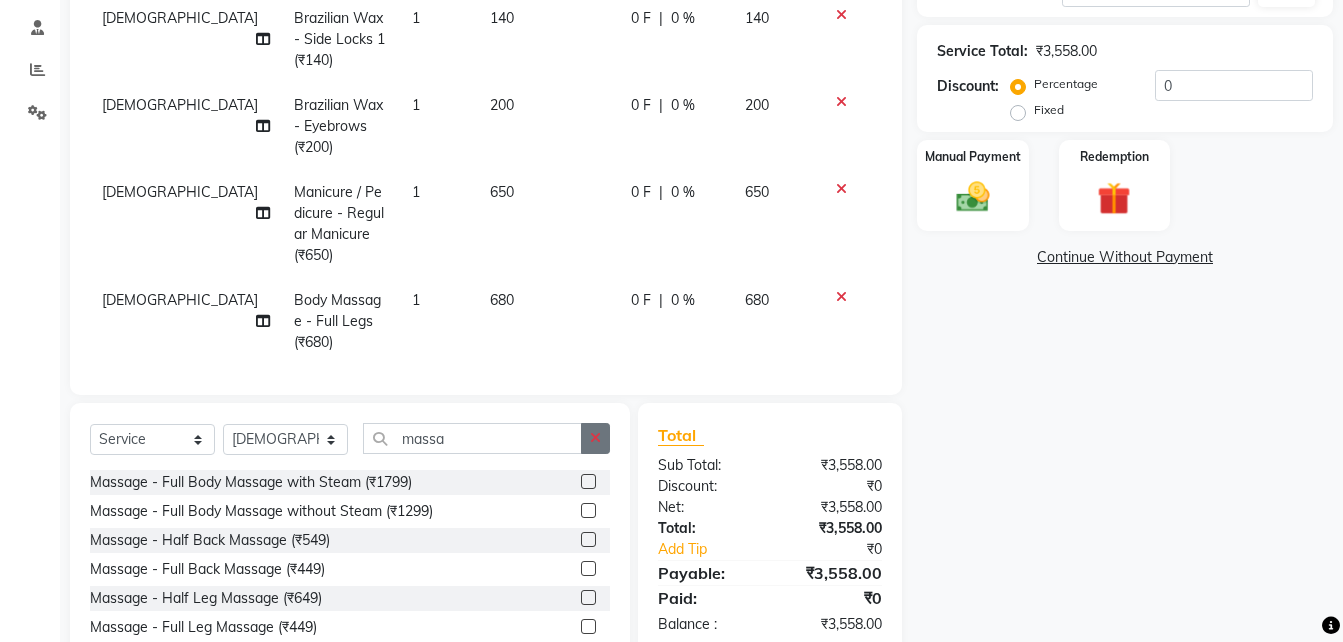 click 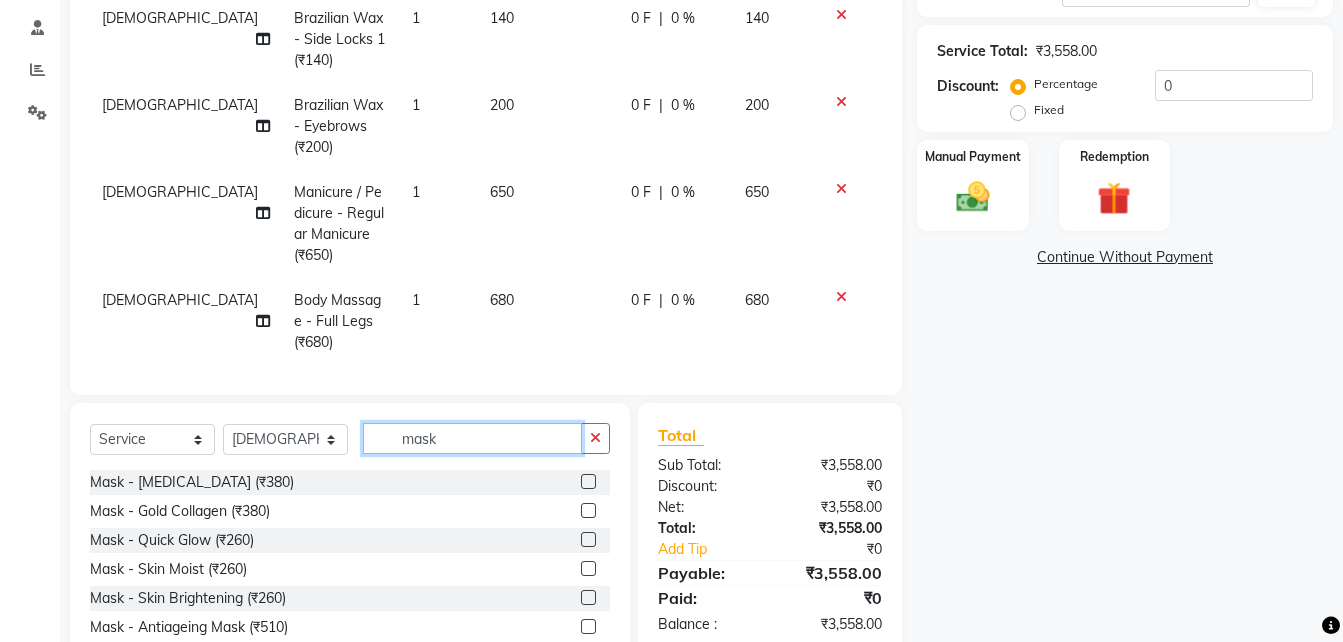 type on "mask" 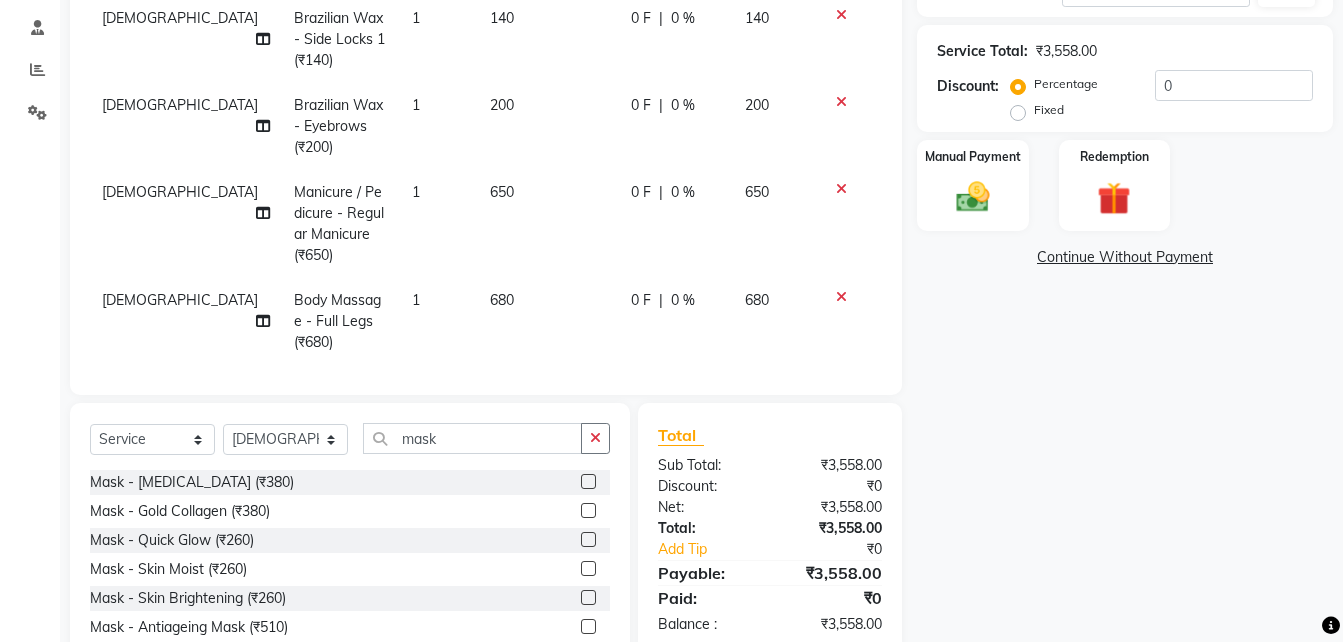 click 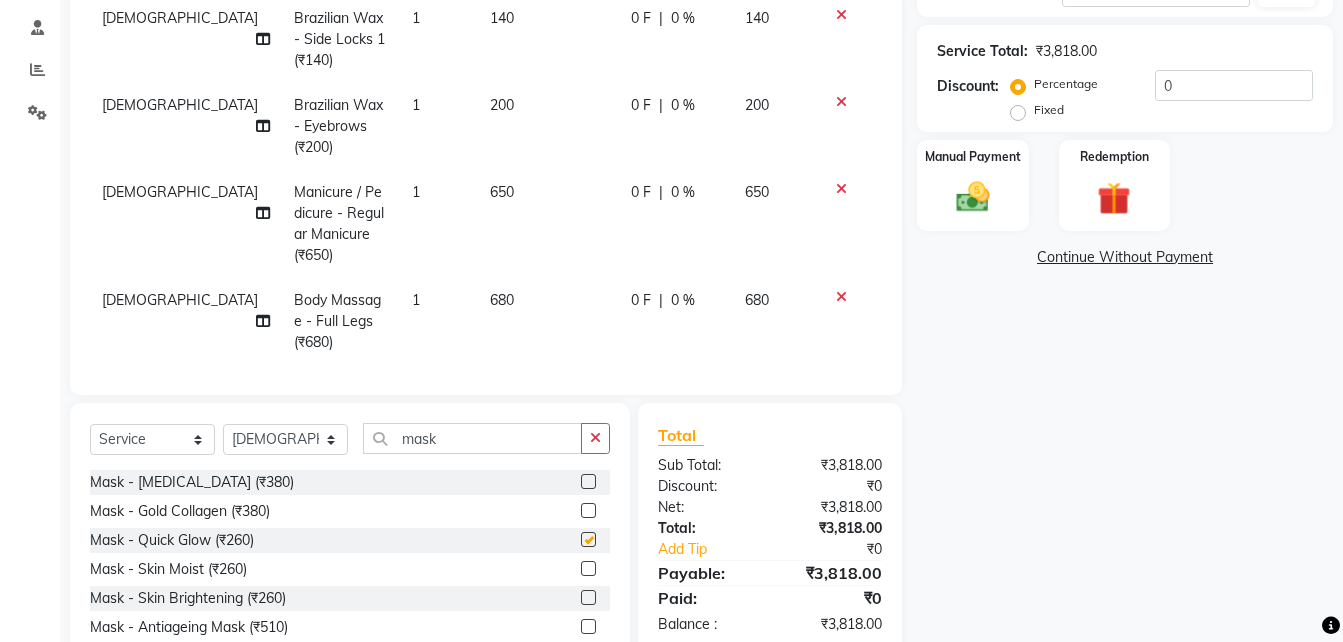 checkbox on "false" 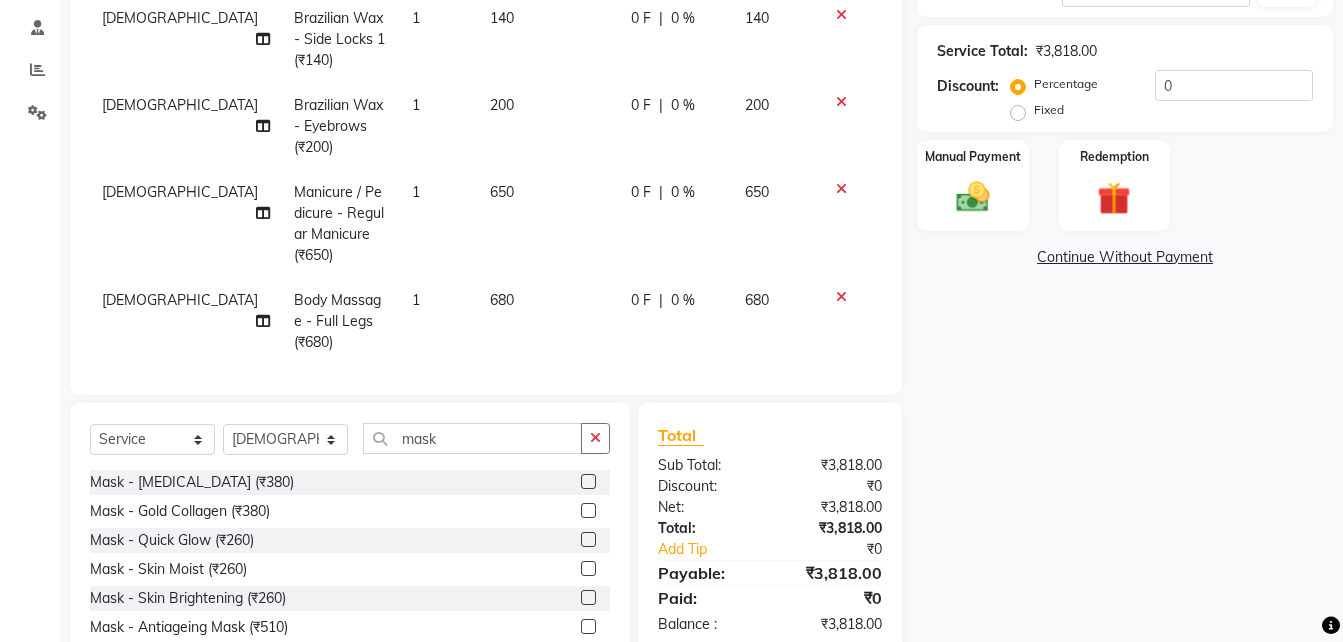 scroll, scrollTop: 396, scrollLeft: 0, axis: vertical 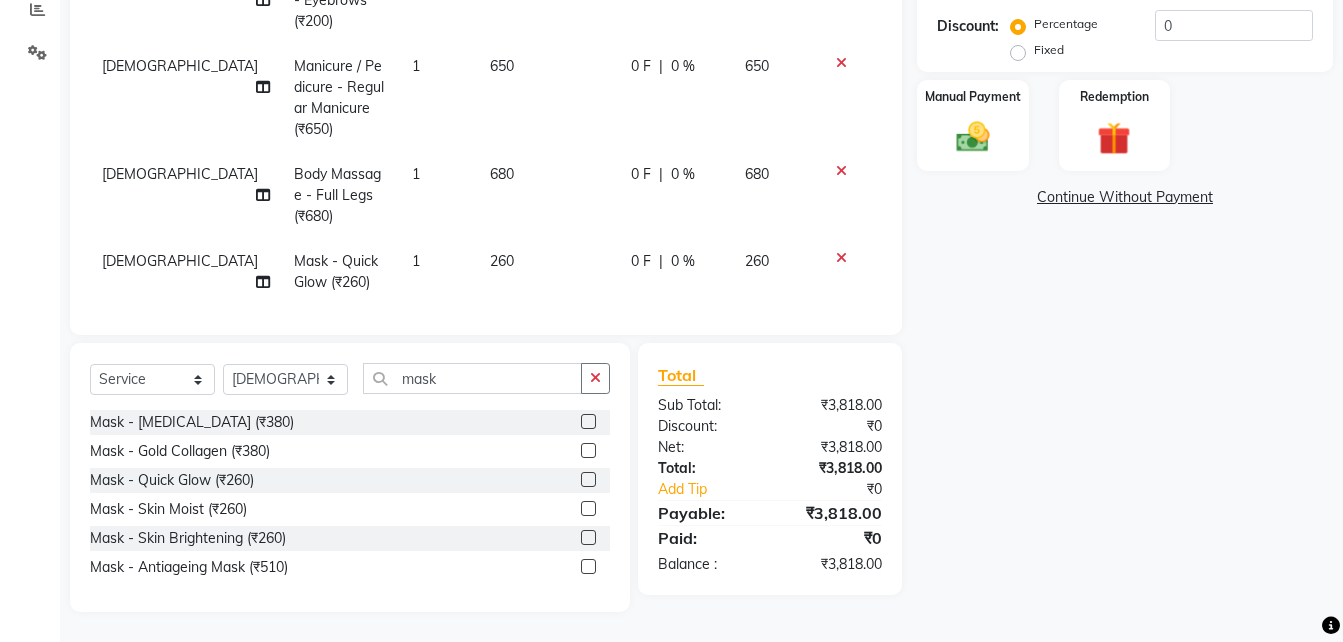 click 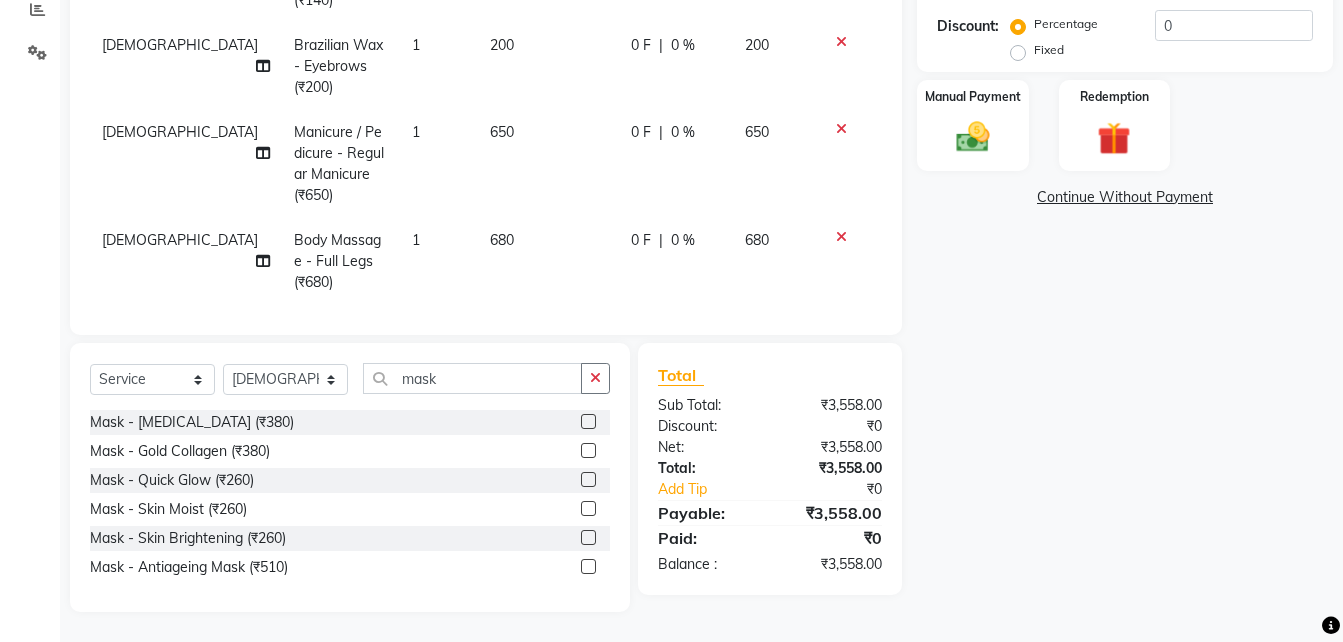 scroll, scrollTop: 0, scrollLeft: 0, axis: both 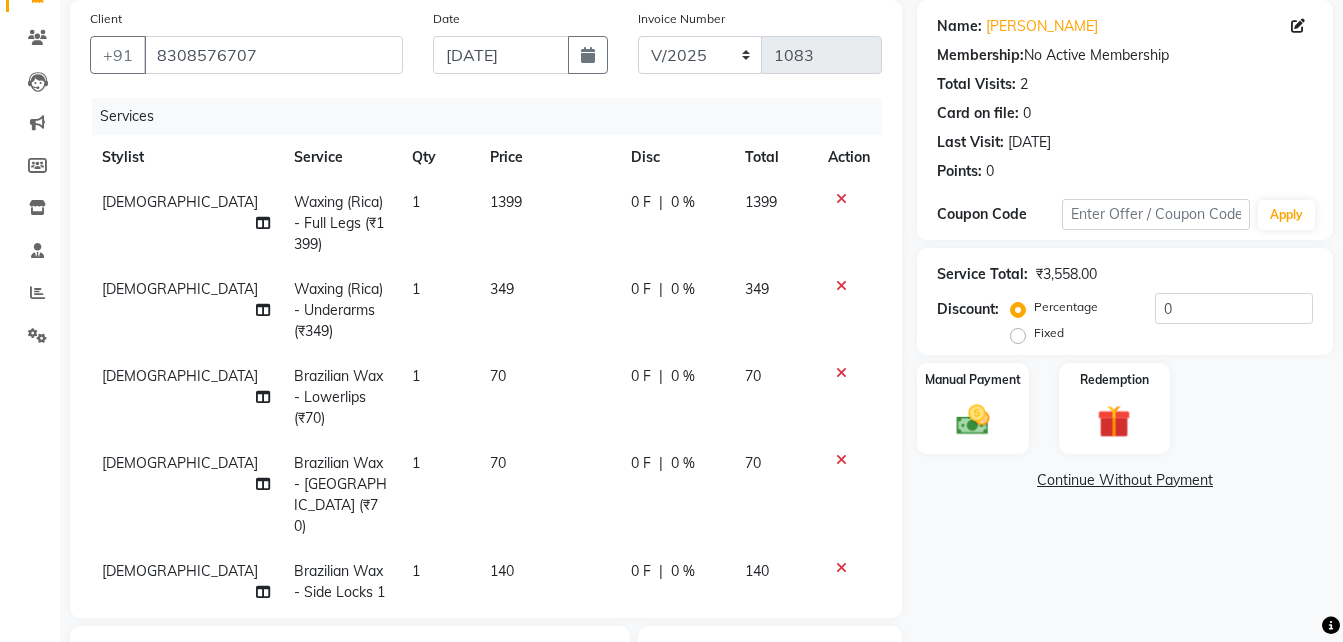 click on "70" 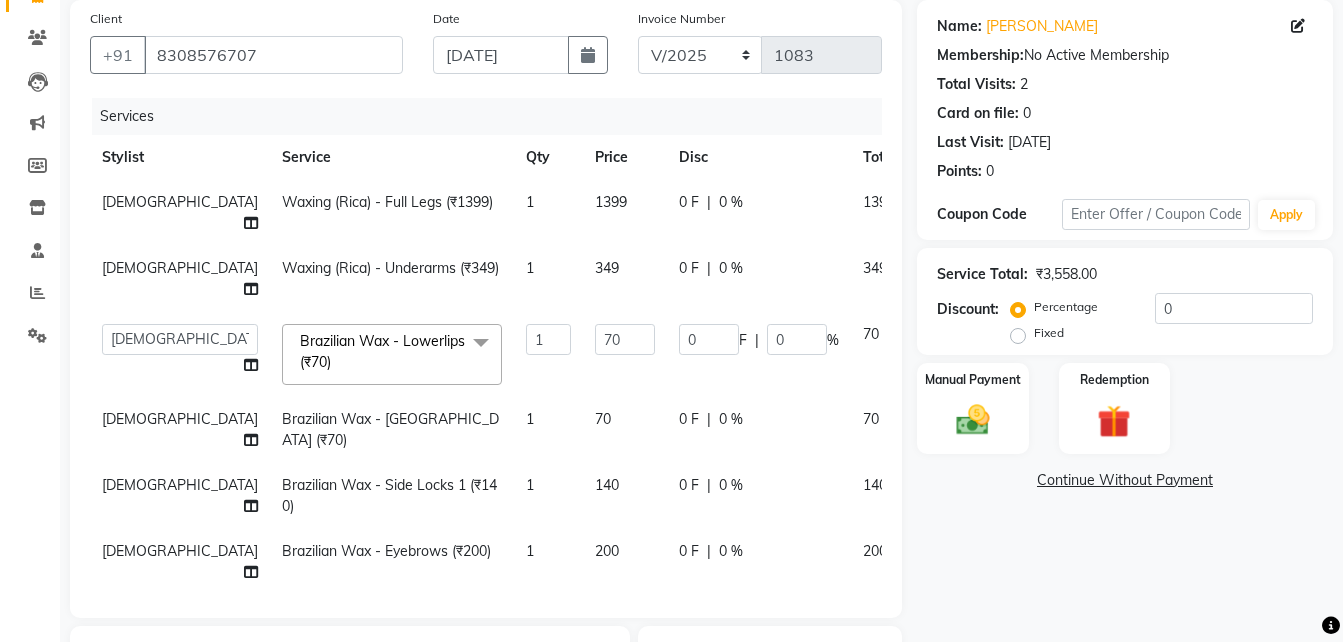 click on "70" 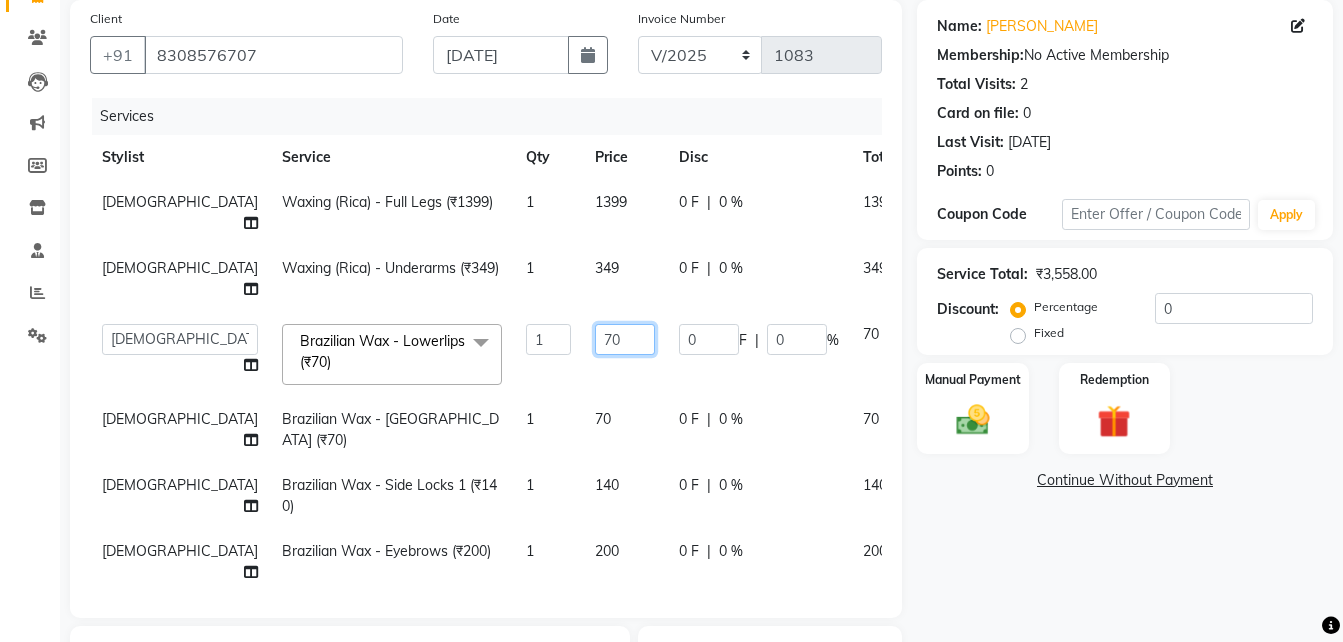 click on "70" 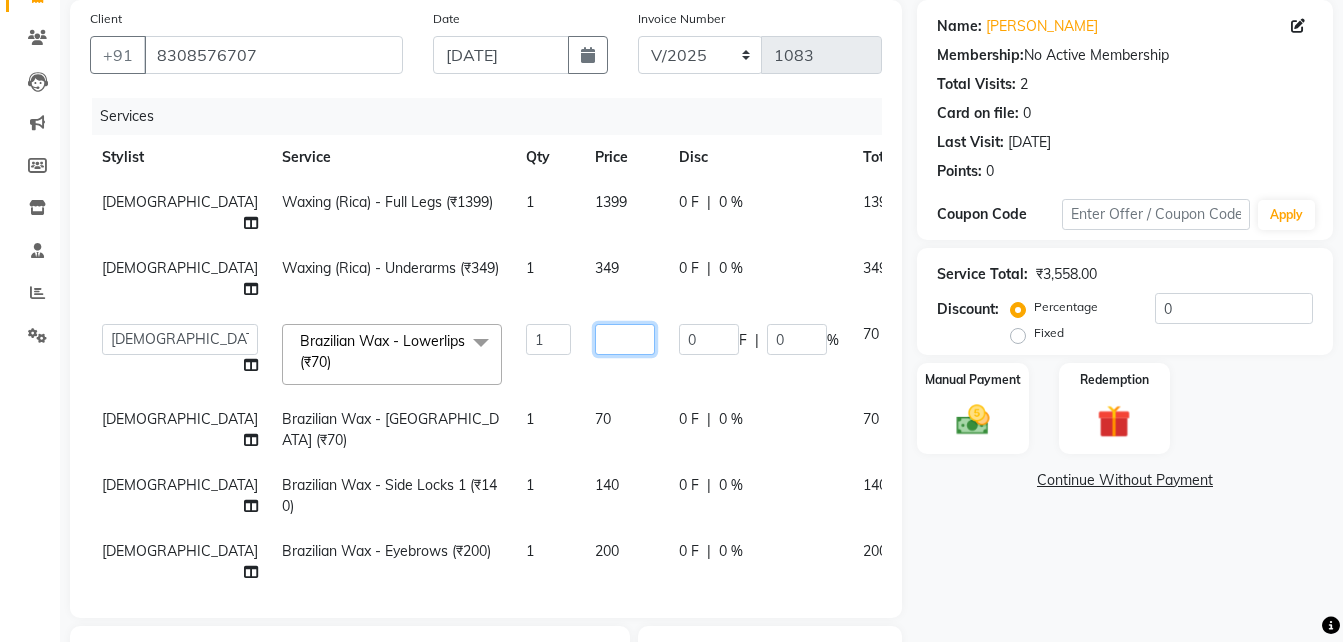 type on "4" 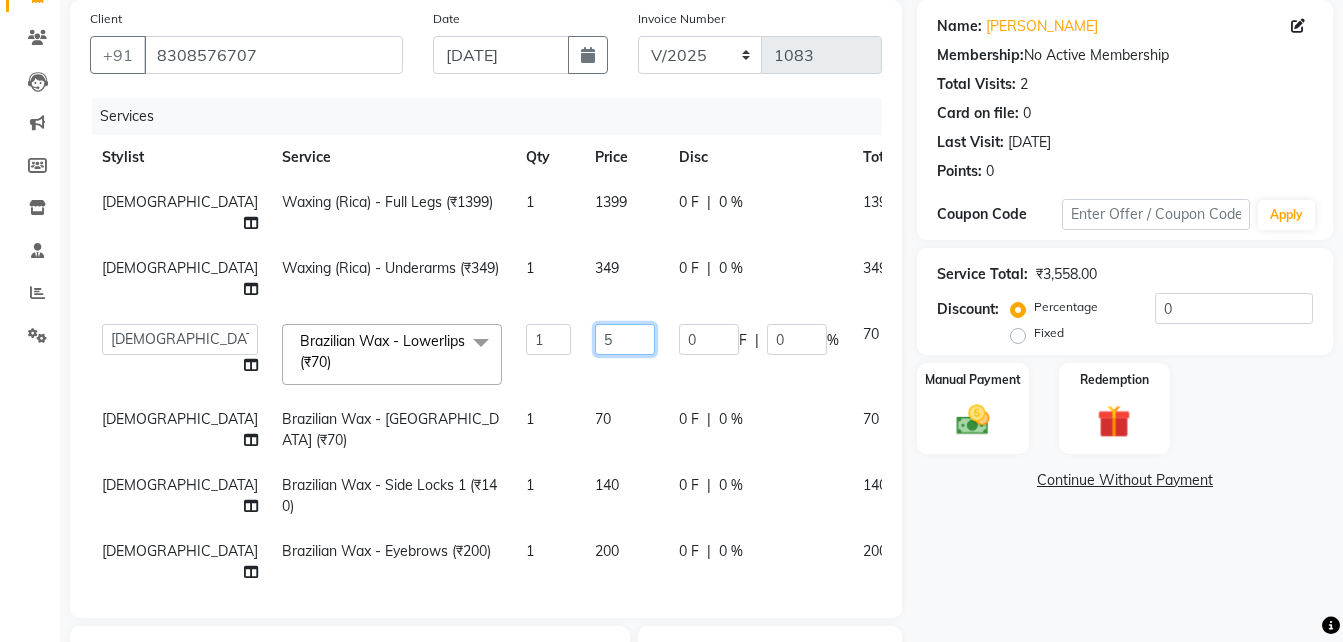 type on "50" 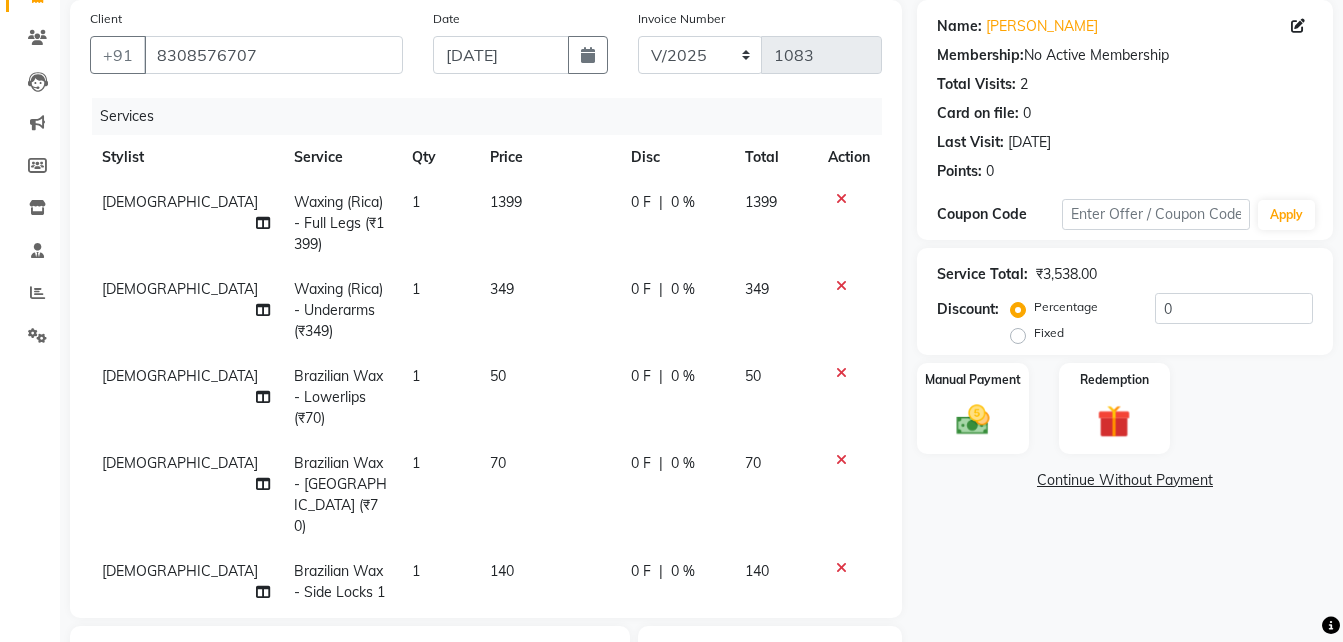 click on "Sunita  Waxing (Rica) - Full Legs (₹1399) 1 1399 0 F | 0 % 1399 Sunita  Waxing (Rica) - Underarms (₹349) 1 349 0 F | 0 % 349 Sunita  Brazilian Wax - Lowerlips (₹70) 1 50 0 F | 0 % 50 Sunita  Brazilian Wax - Lower Chin (₹70) 1 70 0 F | 0 % 70 Sunita  Brazilian Wax - Side Locks 1 (₹140) 1 140 0 F | 0 % 140 [DEMOGRAPHIC_DATA]  Brazilian Wax - Eyebrows (₹200) 1 200 0 F | 0 % 200 Sunita  Manicure / Pedicure - Regular Manicure (₹650) 1 650 0 F | 0 % 650 Sunita  Body Massage  - Full Legs (₹680) 1 680 0 F | 0 % 680" 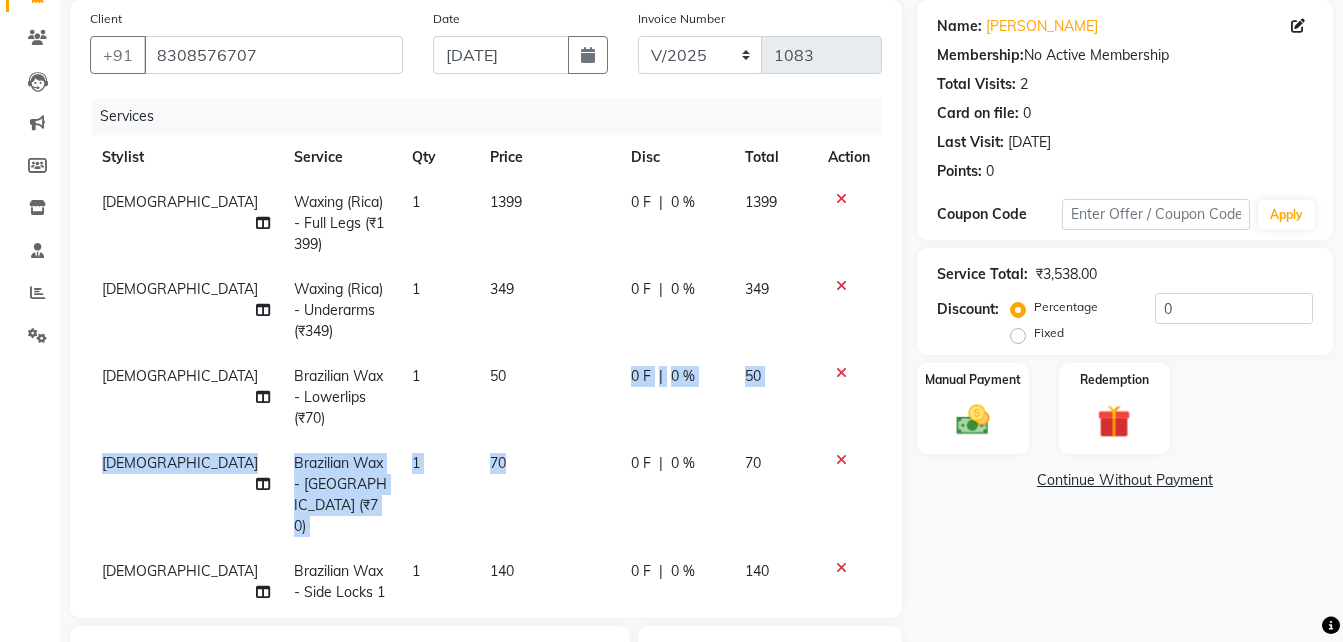 drag, startPoint x: 507, startPoint y: 422, endPoint x: 503, endPoint y: 461, distance: 39.20459 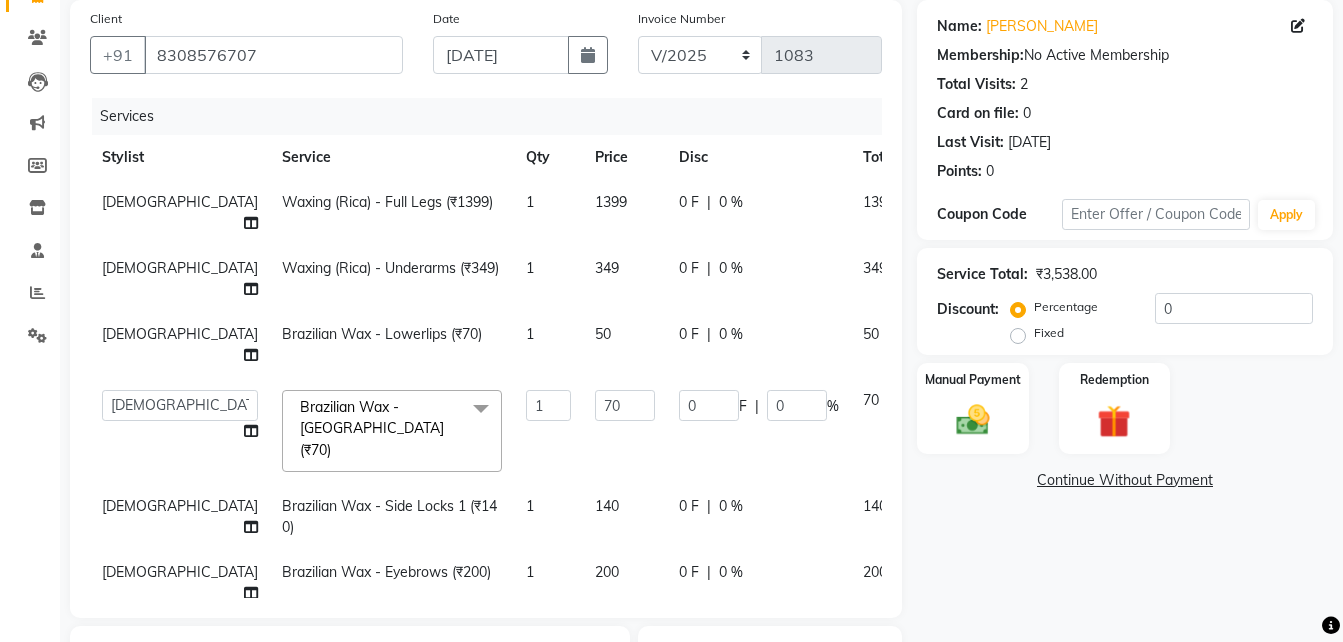 click on "70" 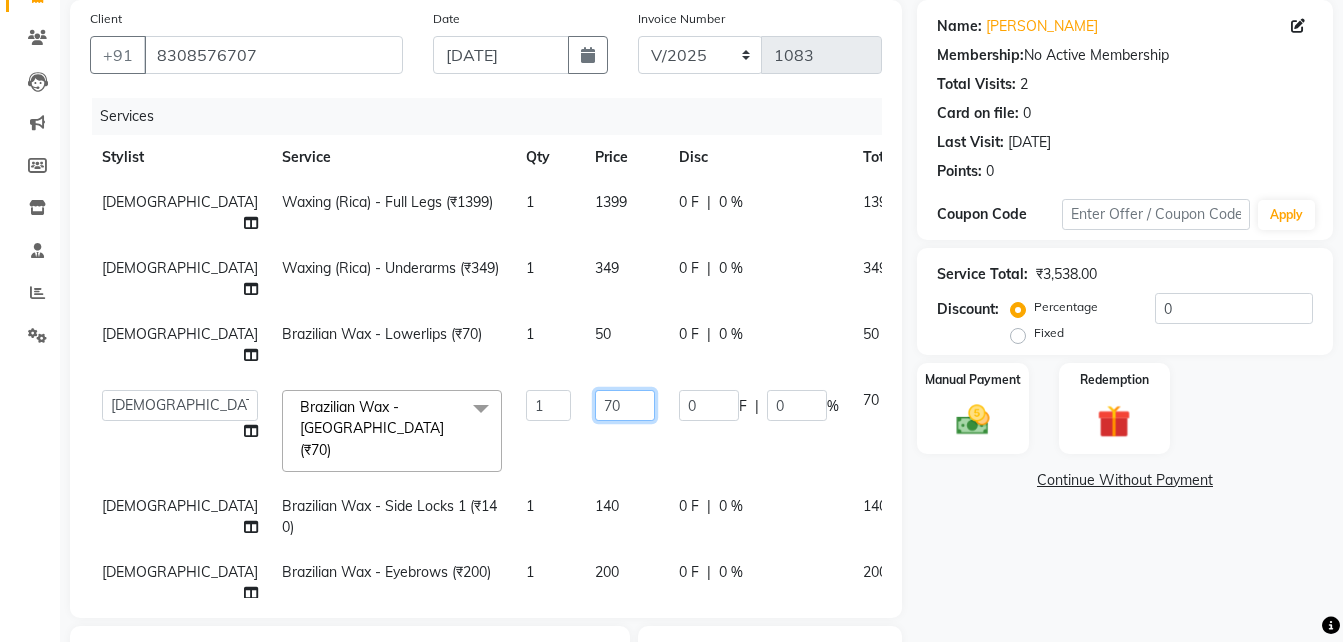 click on "70" 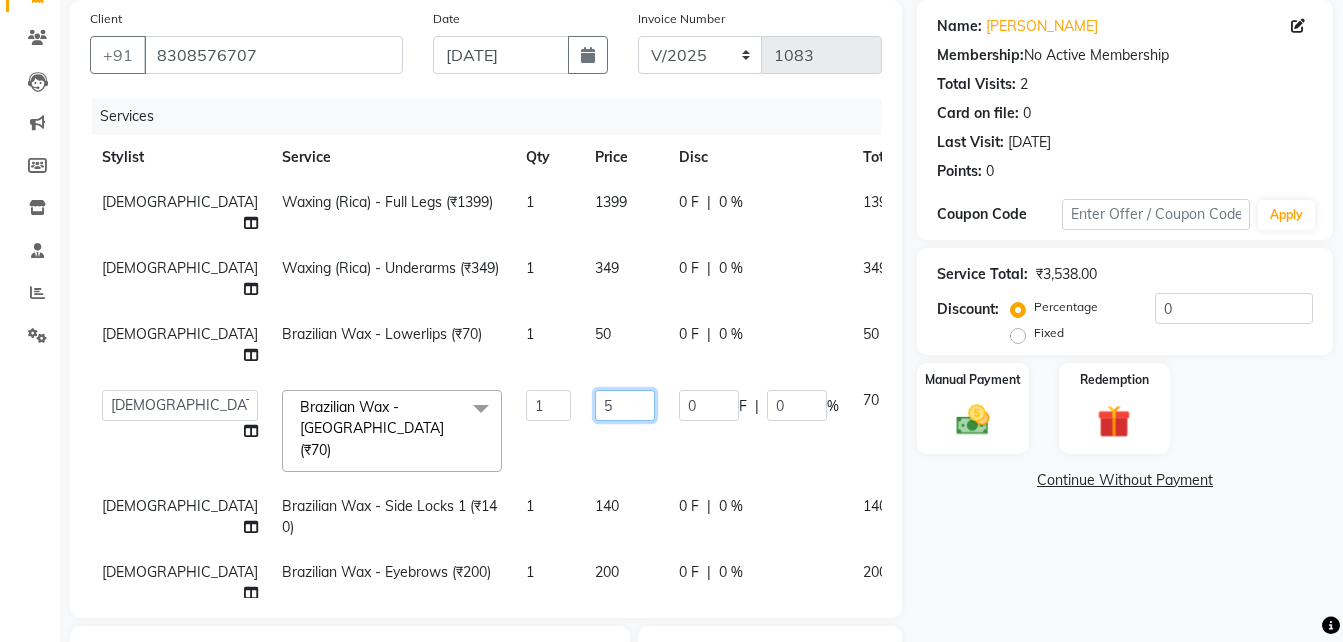 type on "50" 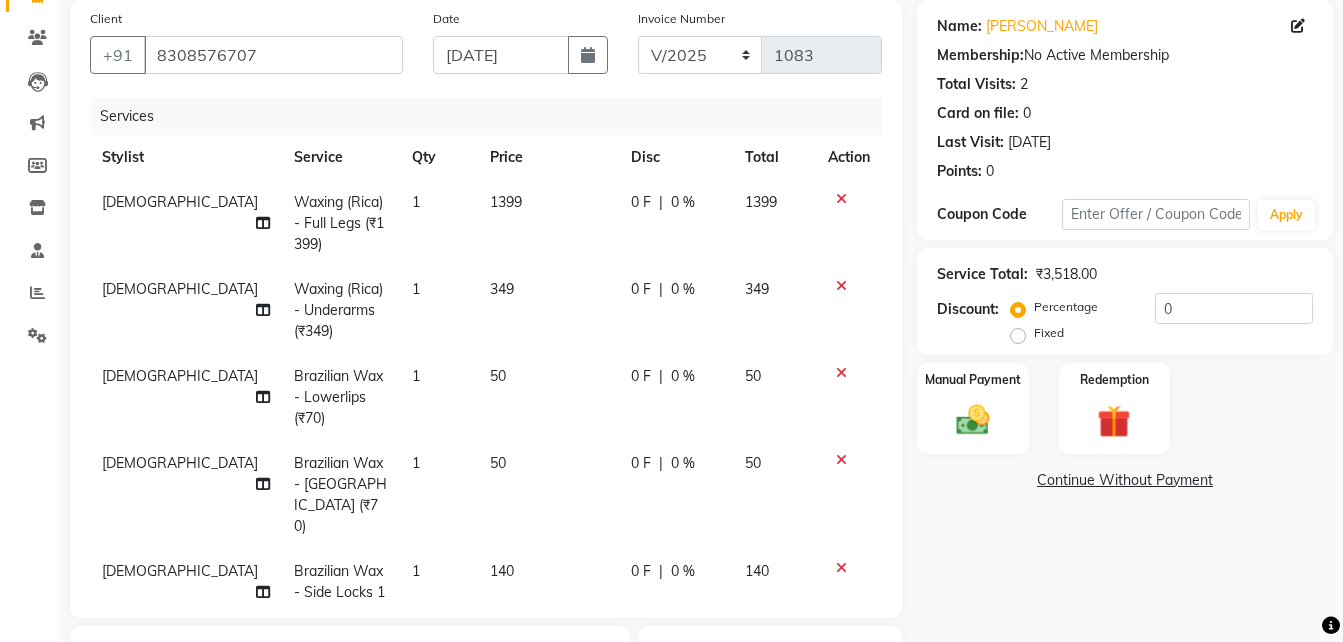click on "50" 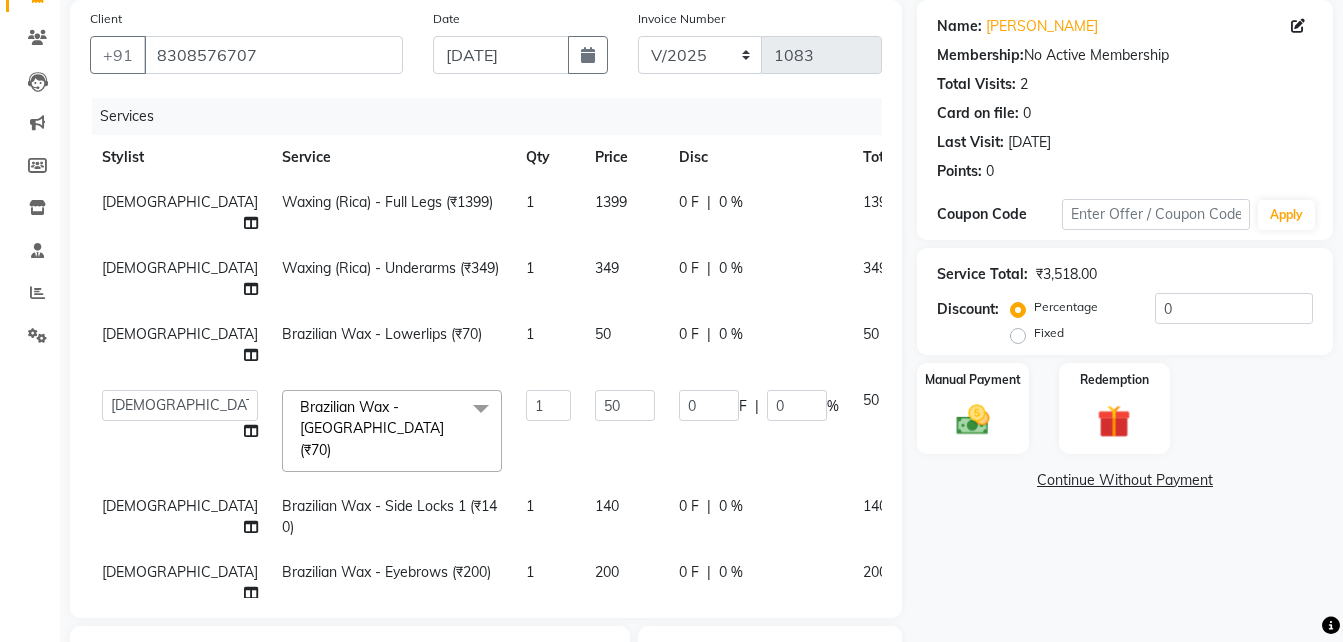 scroll, scrollTop: 160, scrollLeft: 0, axis: vertical 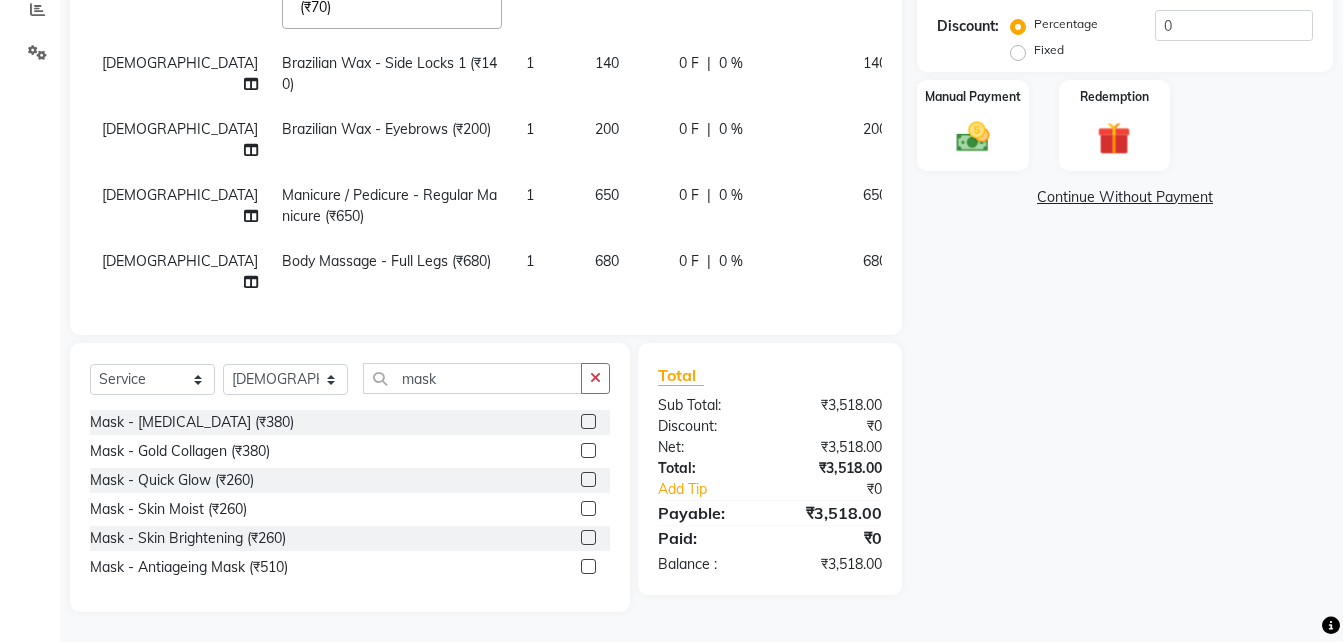 click on "650" 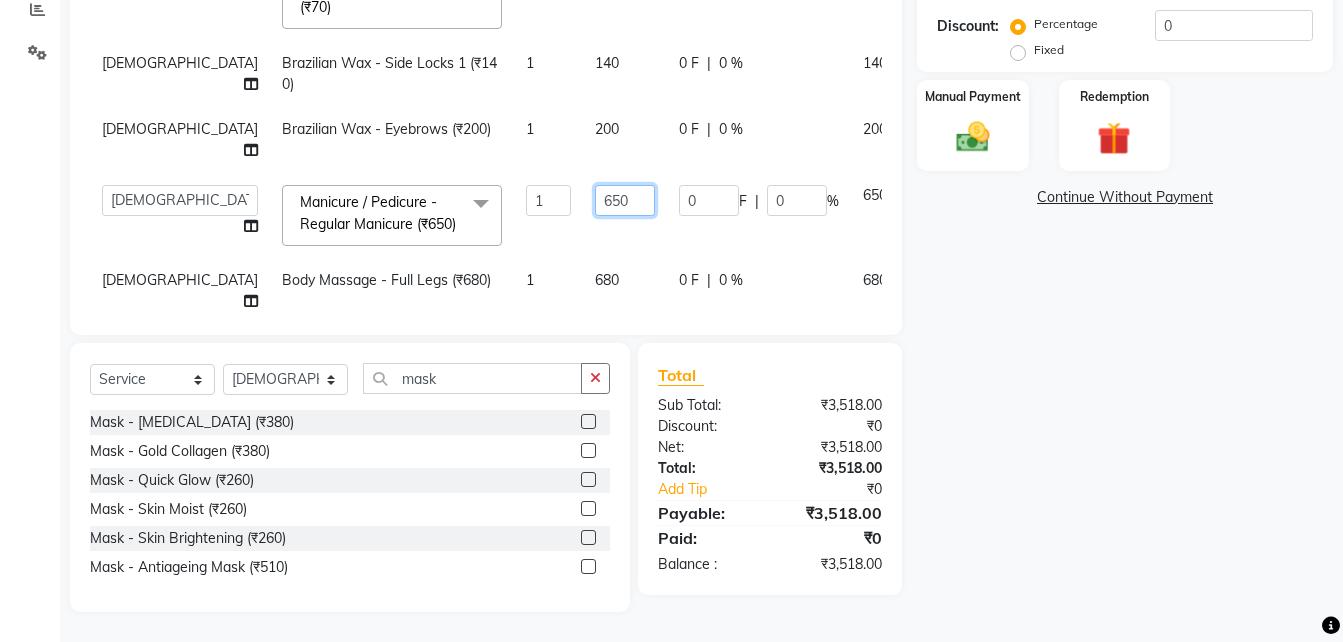 click on "650" 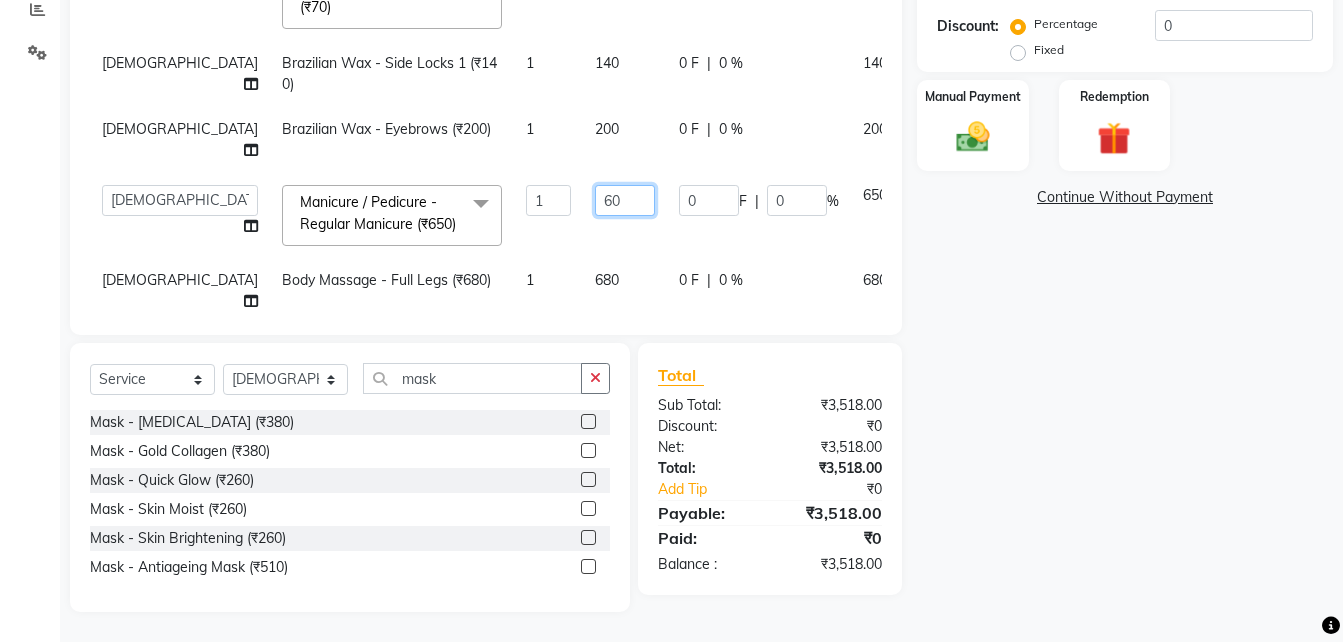type on "600" 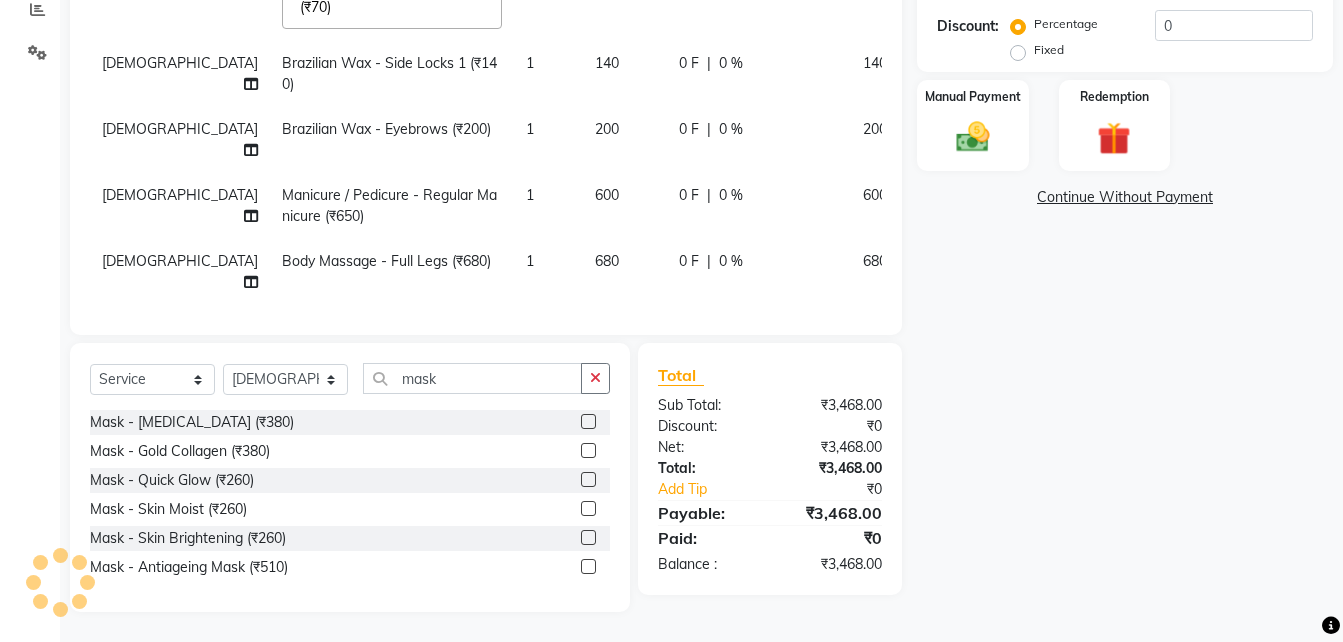 click on "600" 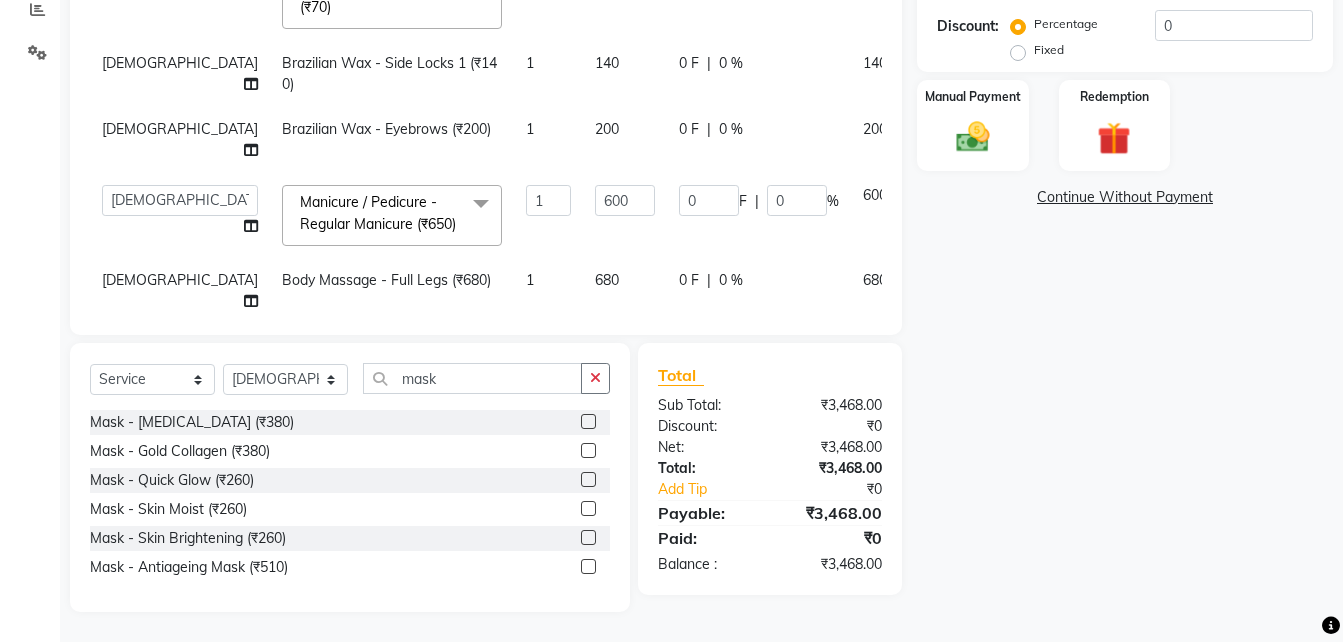 click on "680" 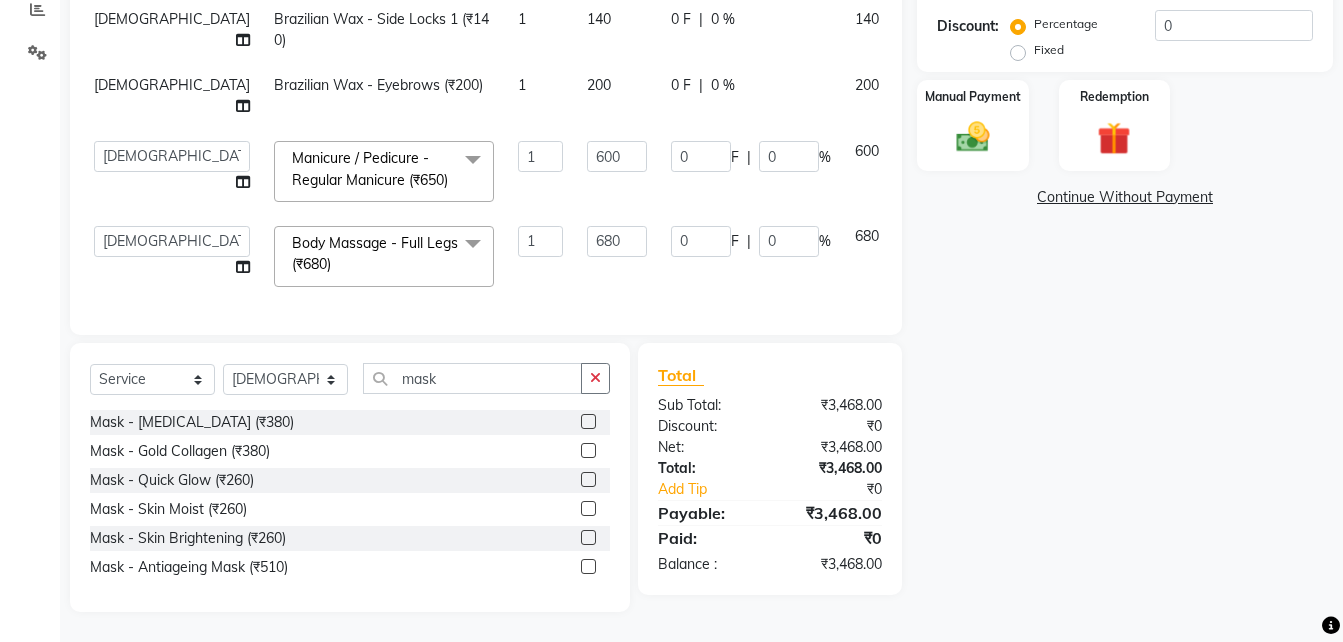 scroll, scrollTop: 219, scrollLeft: 5, axis: both 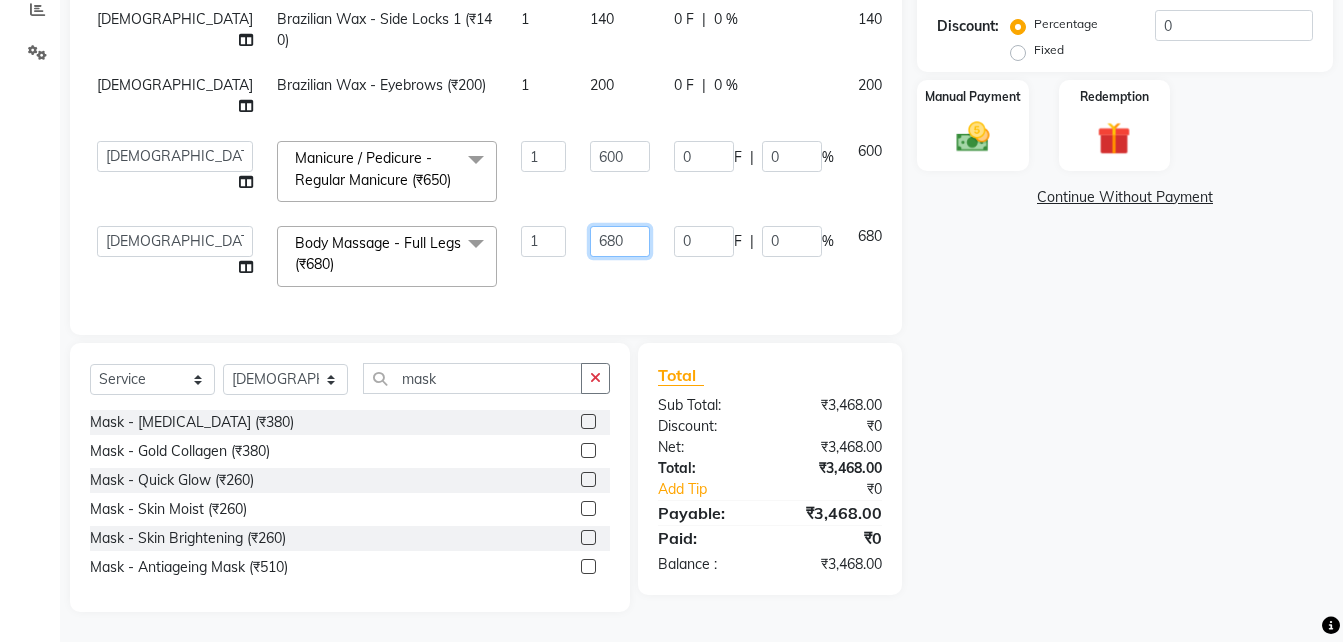 click on "680" 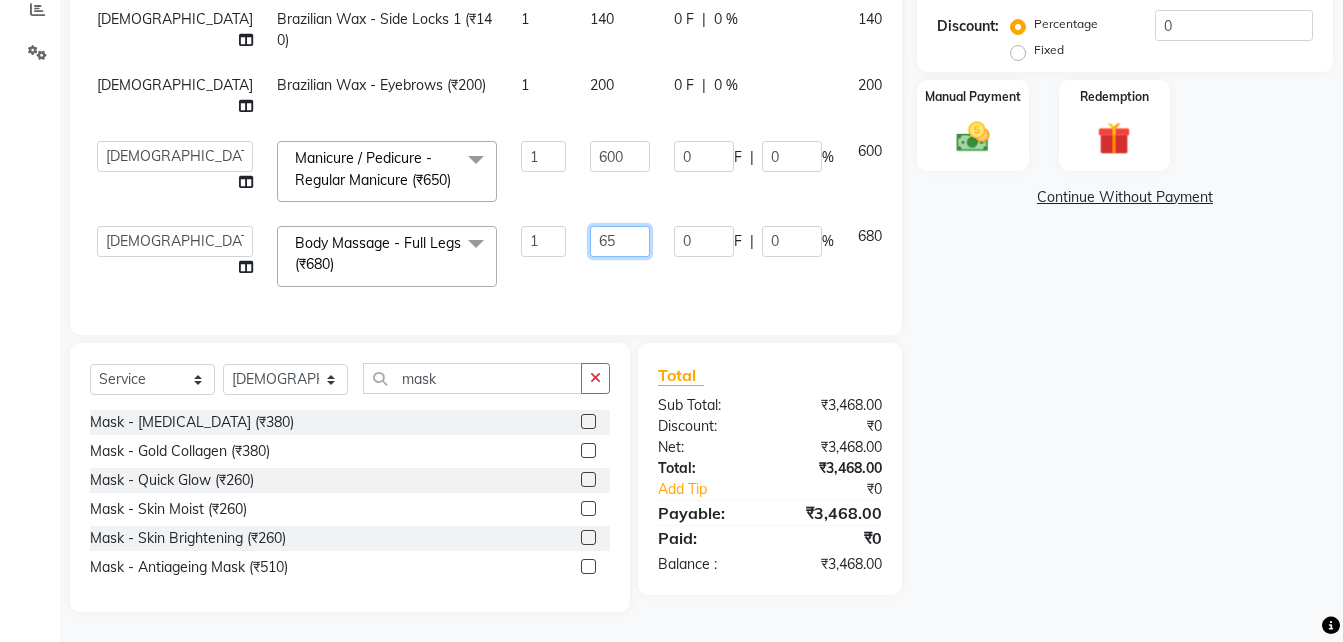 type on "650" 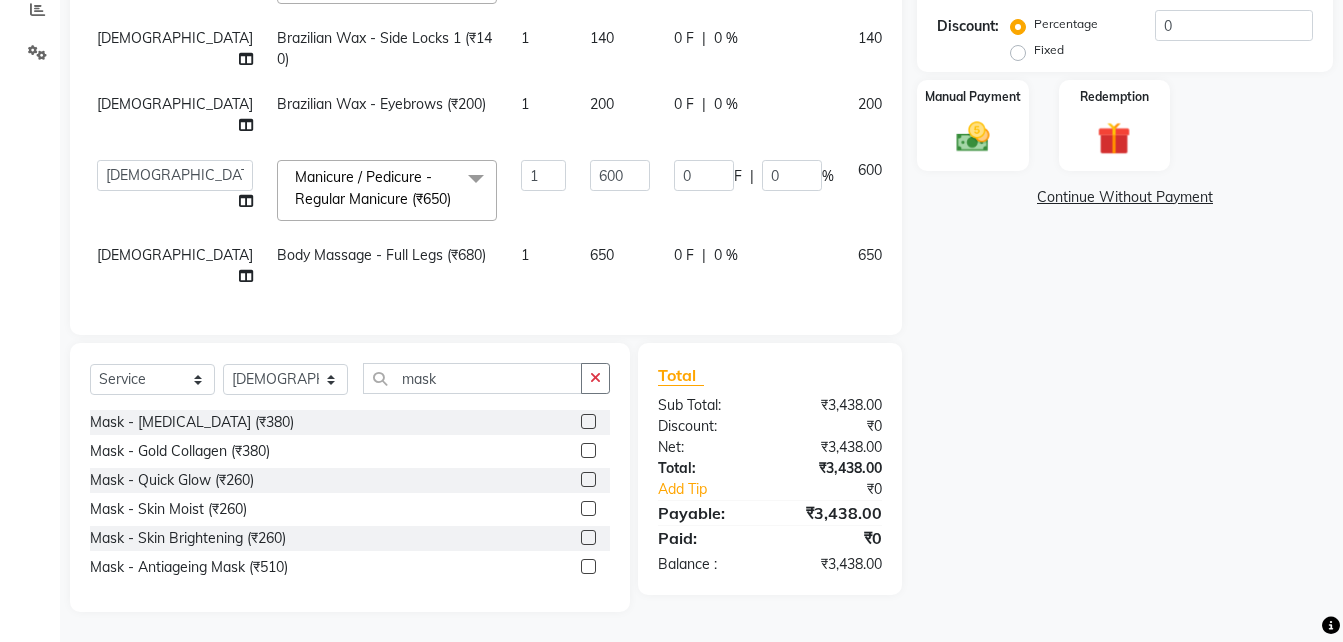 click on "650" 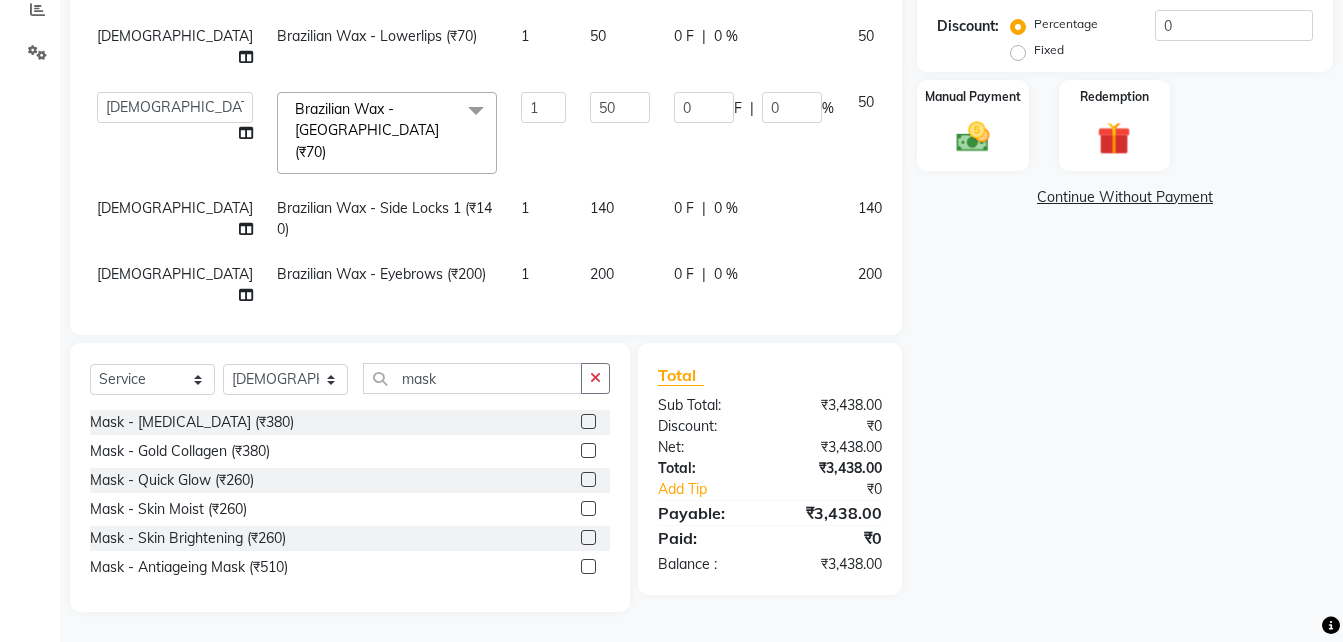 scroll, scrollTop: 0, scrollLeft: 5, axis: horizontal 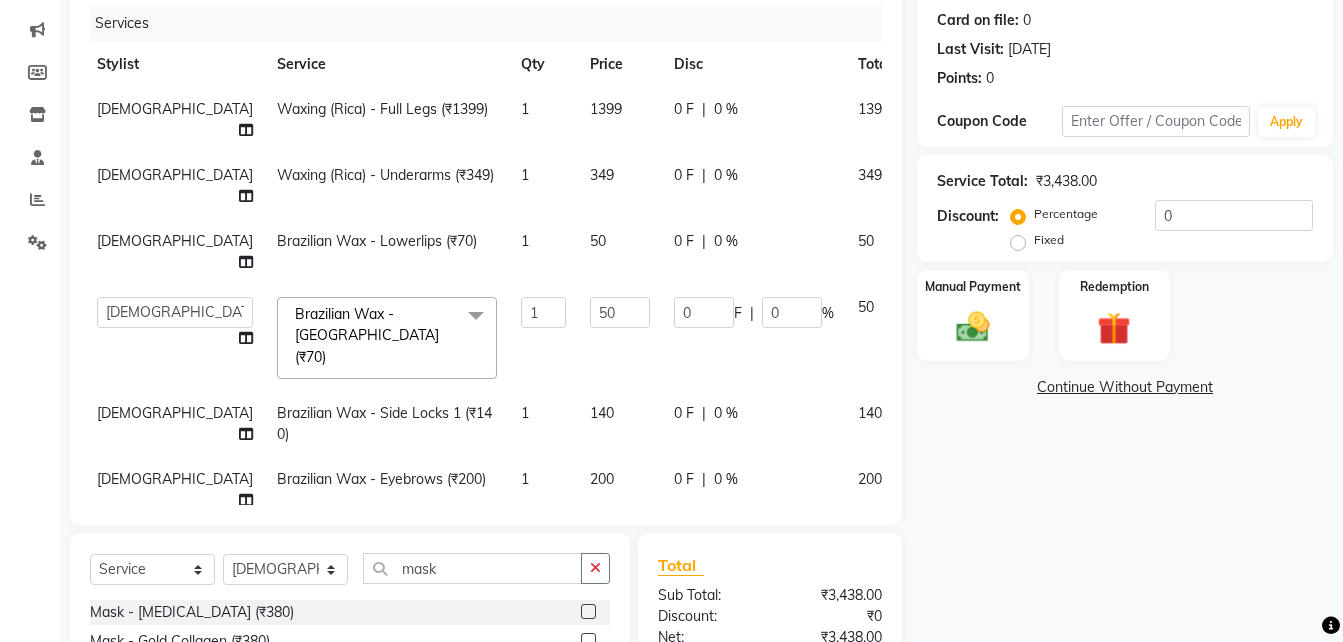 click on "1399" 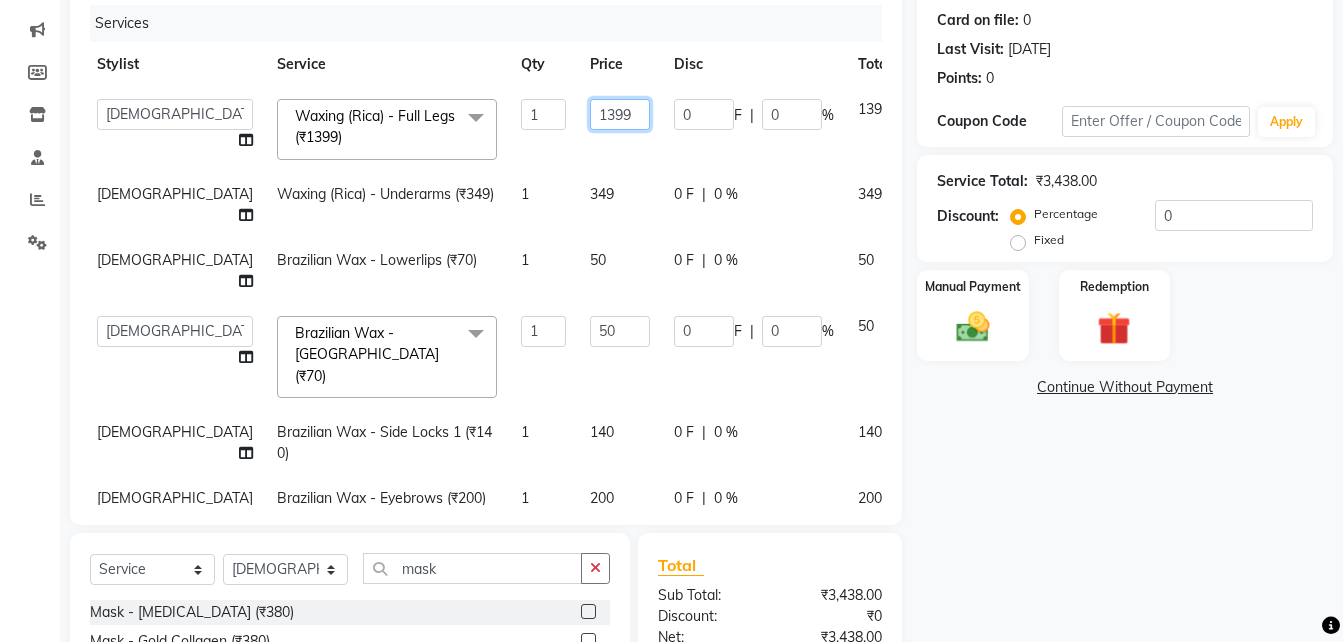 click on "1399" 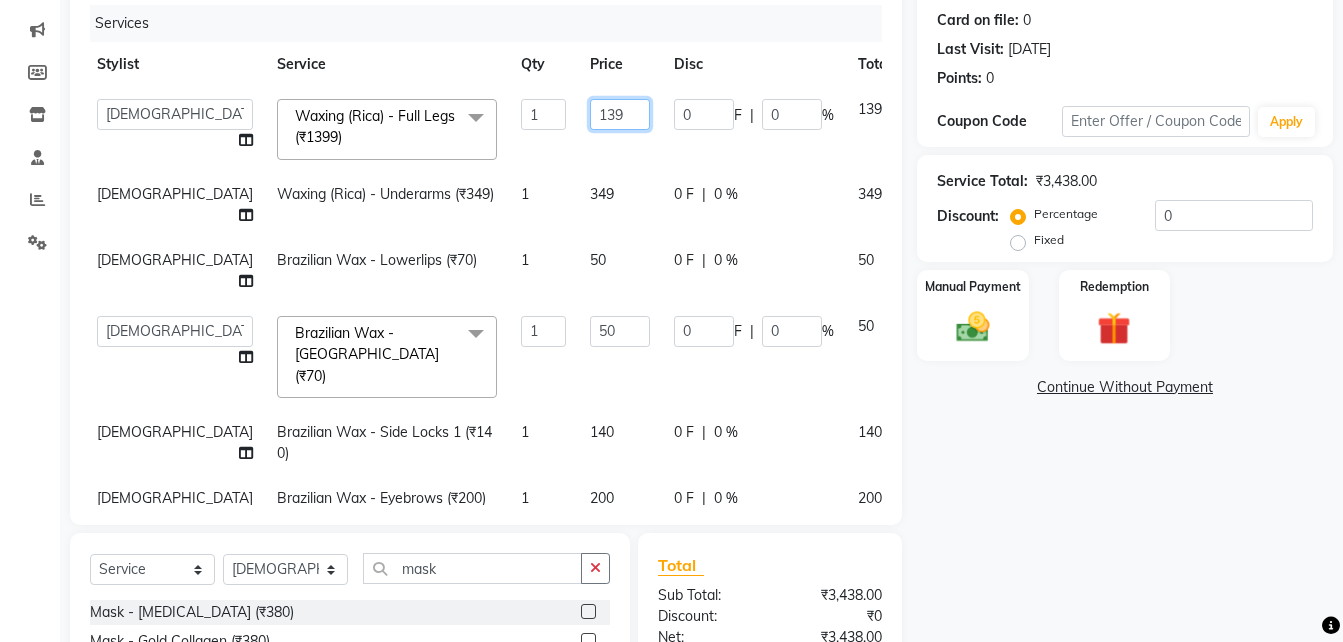 type on "1391" 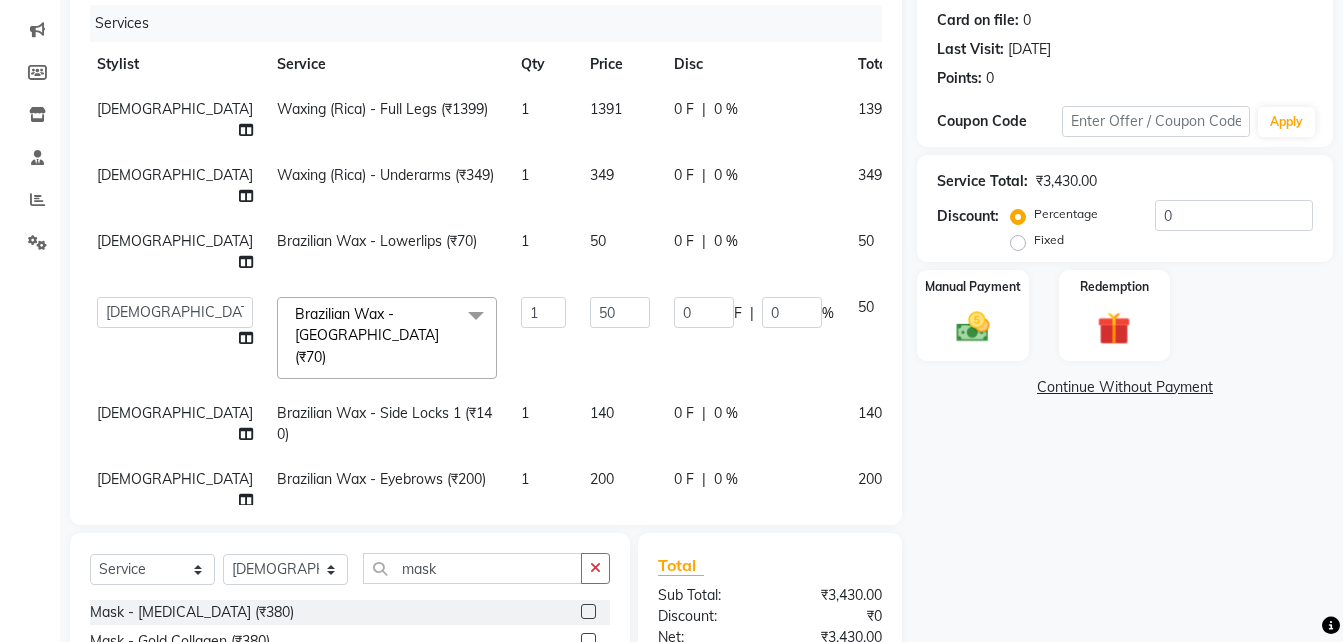 click on "0 F | 0 %" 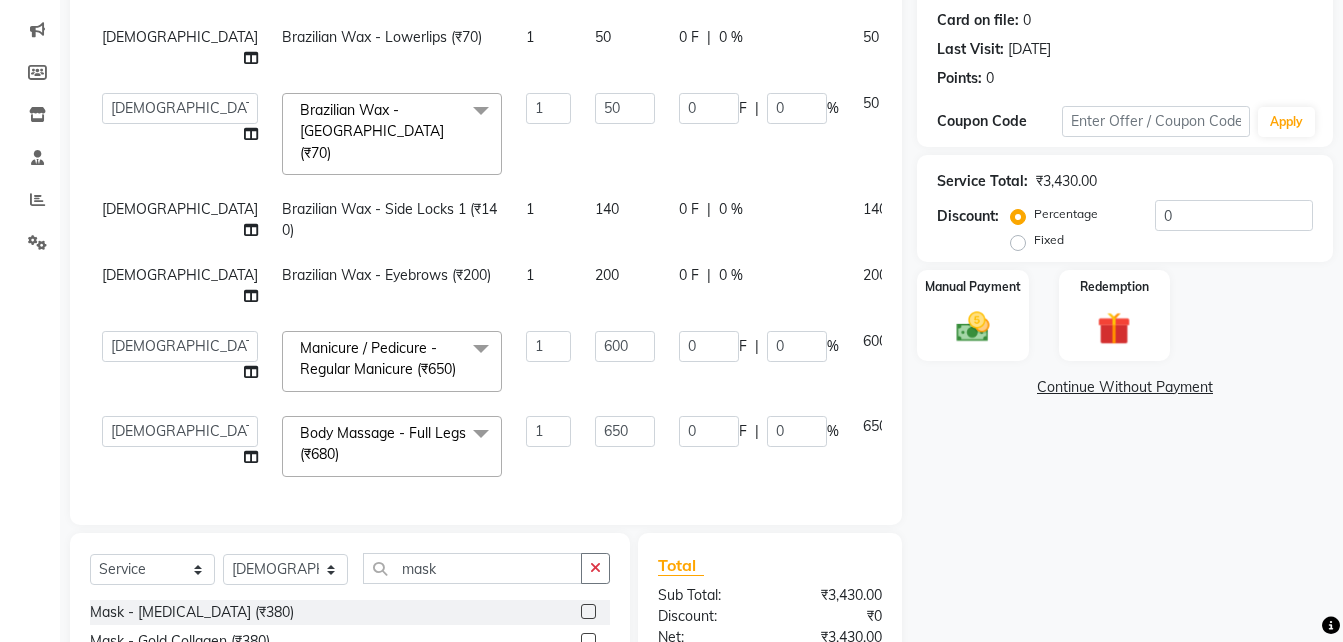 scroll, scrollTop: 227, scrollLeft: 0, axis: vertical 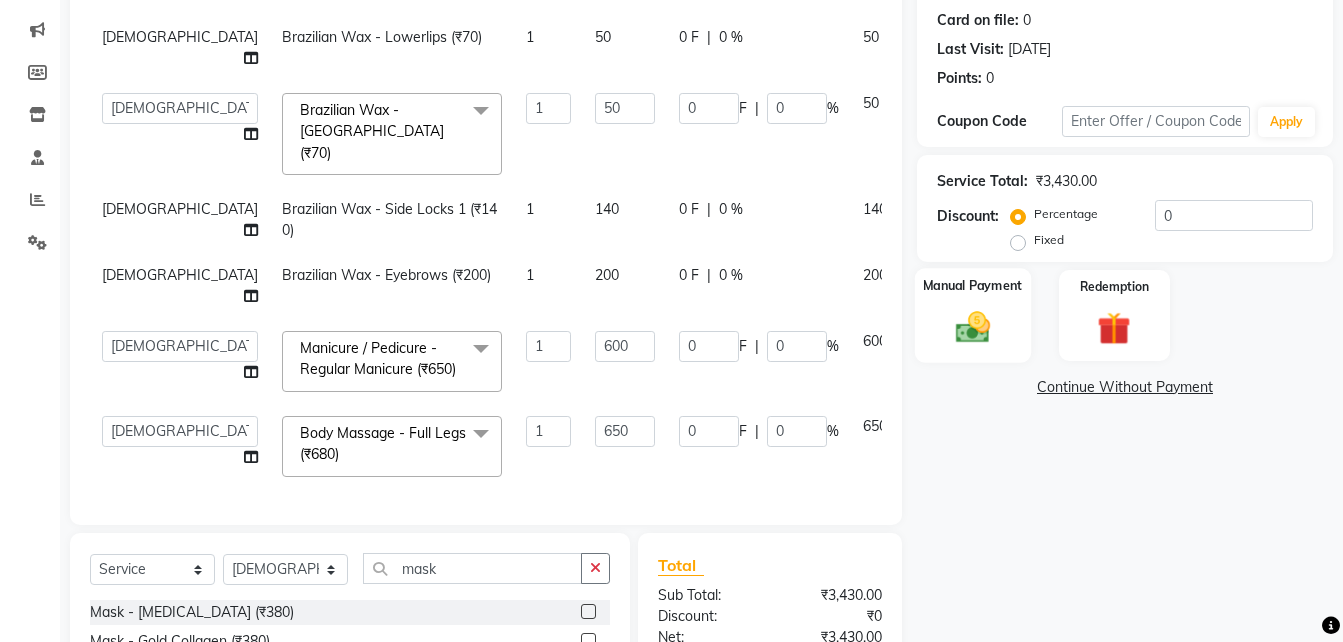click on "Manual Payment" 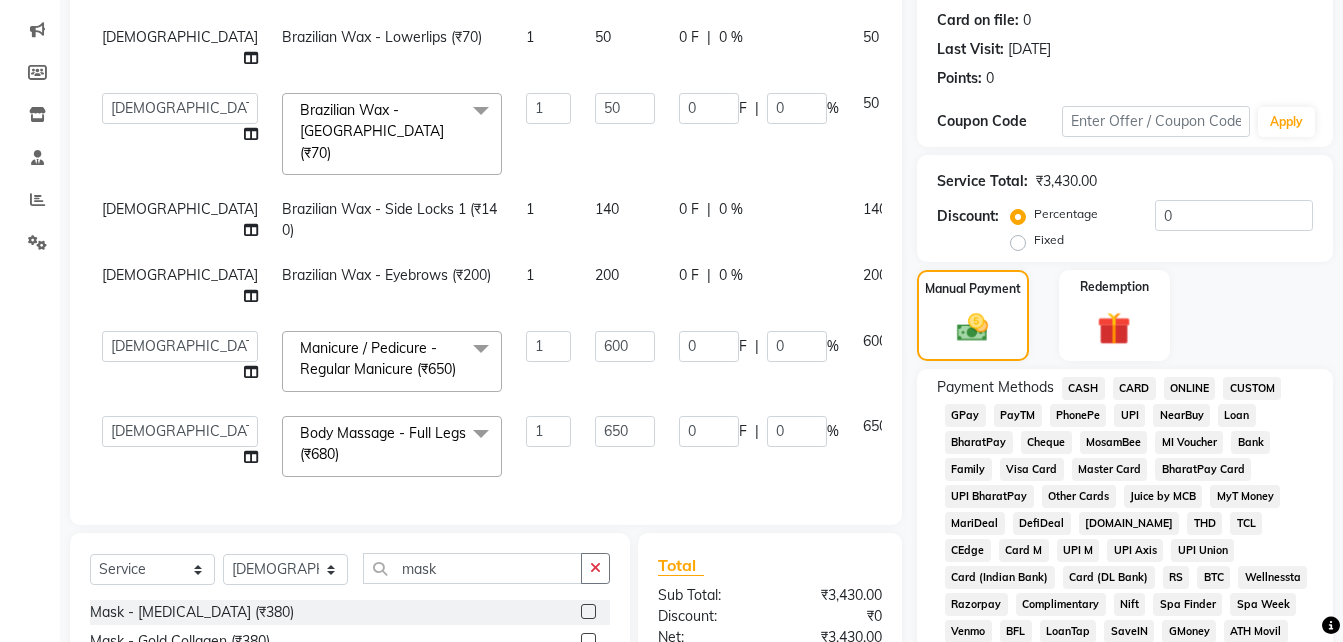 click on "UPI" 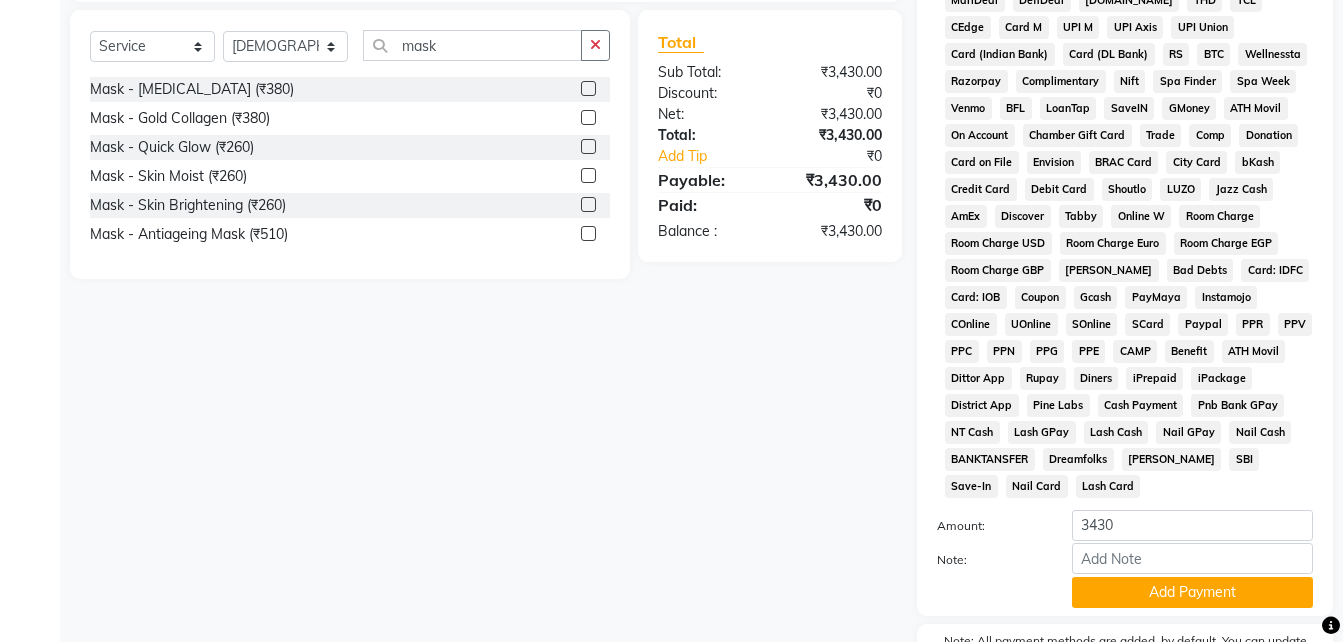 scroll, scrollTop: 767, scrollLeft: 0, axis: vertical 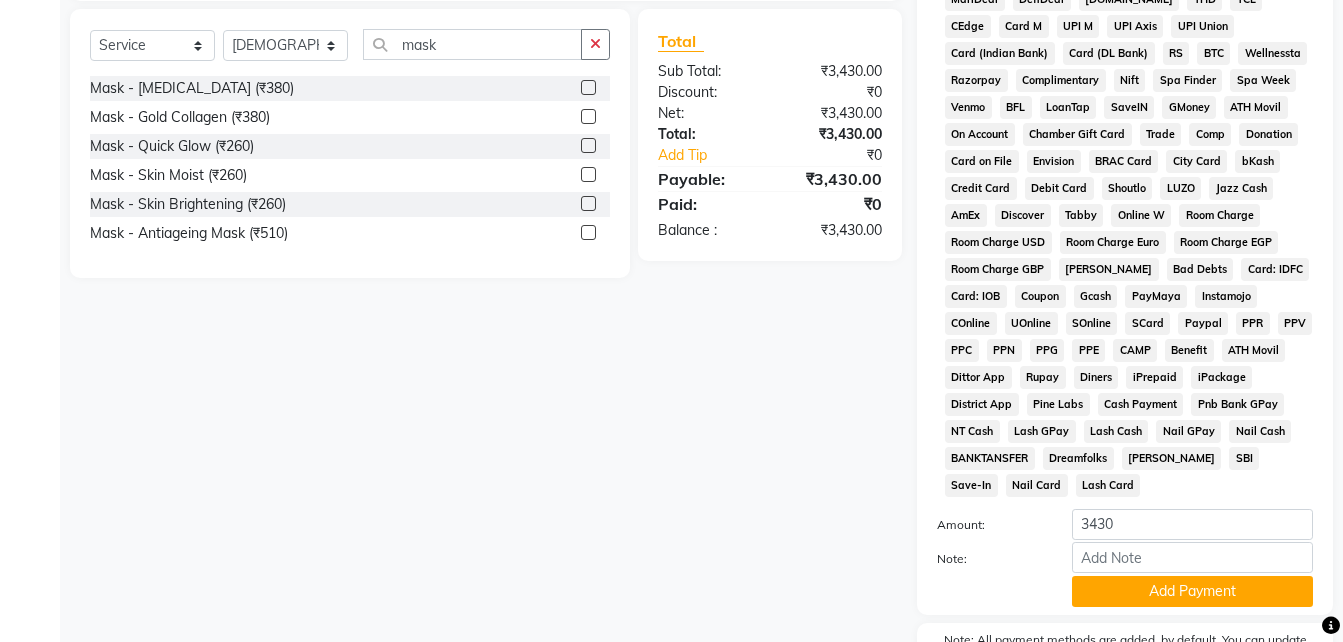 click on "Lash GPay" 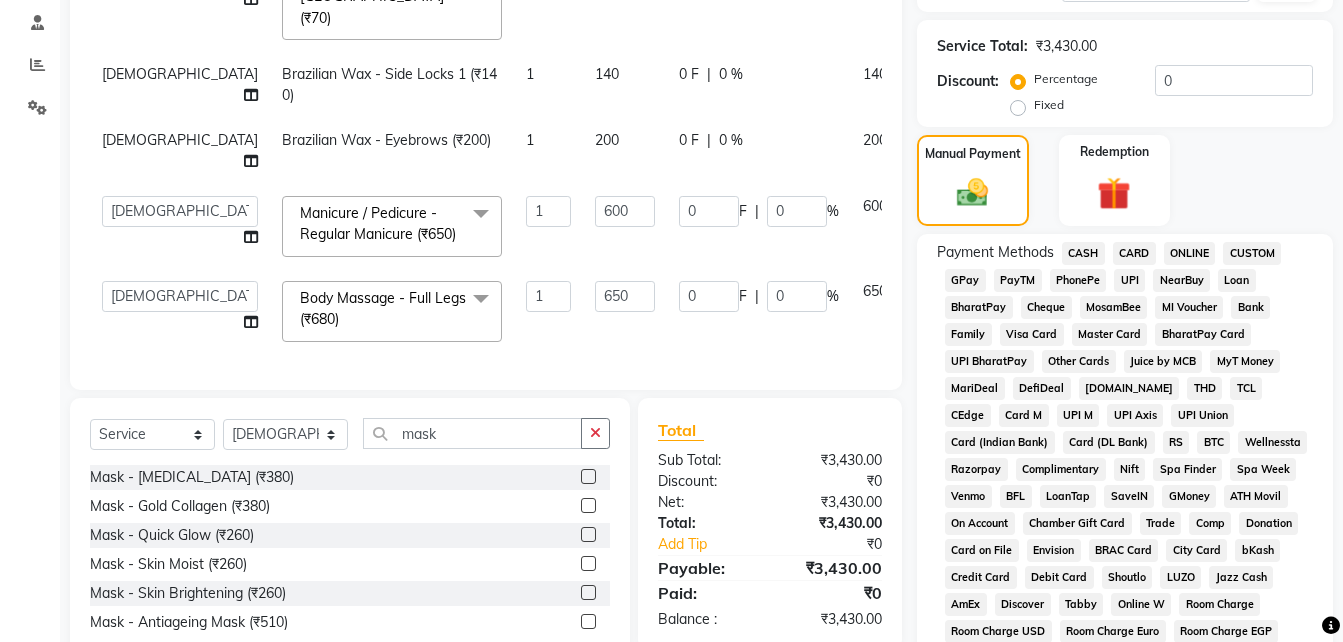 scroll, scrollTop: 339, scrollLeft: 0, axis: vertical 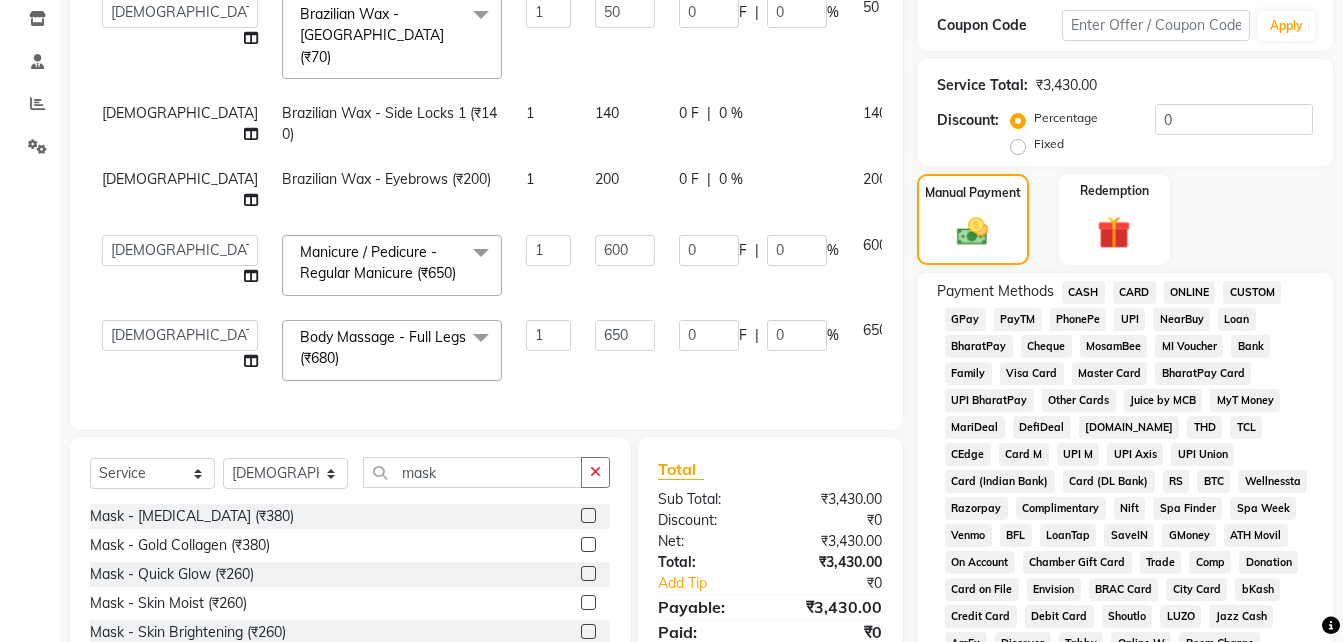 click on "UPI" 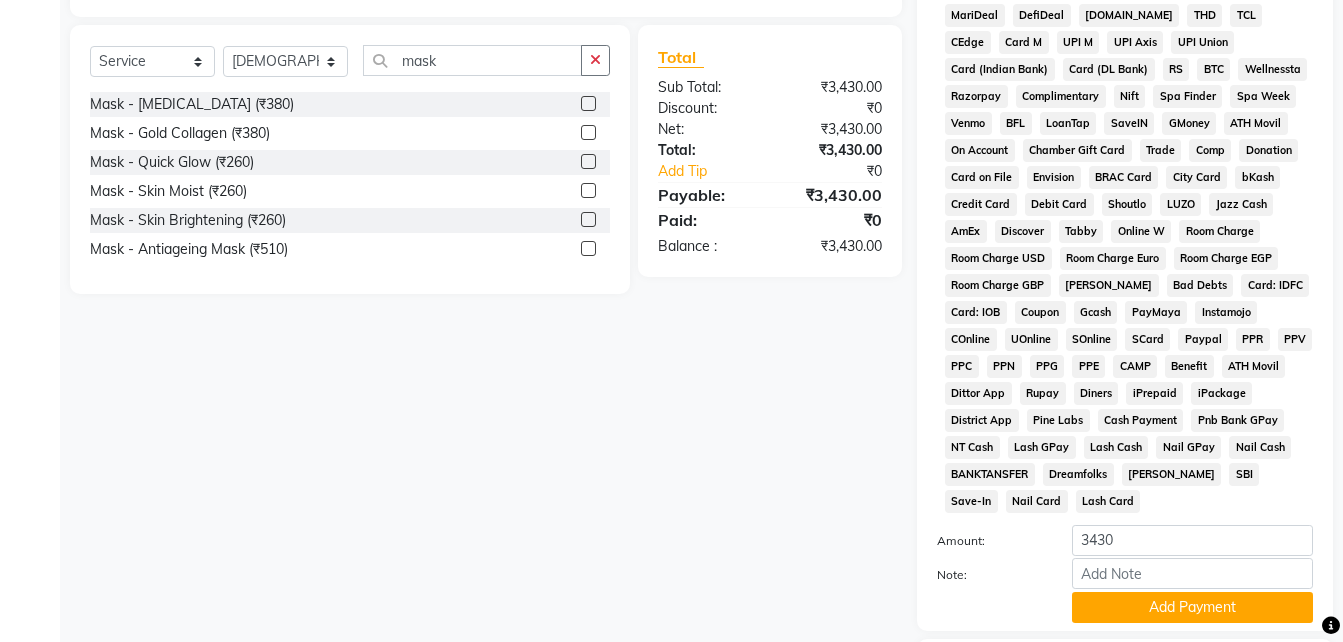 scroll, scrollTop: 757, scrollLeft: 0, axis: vertical 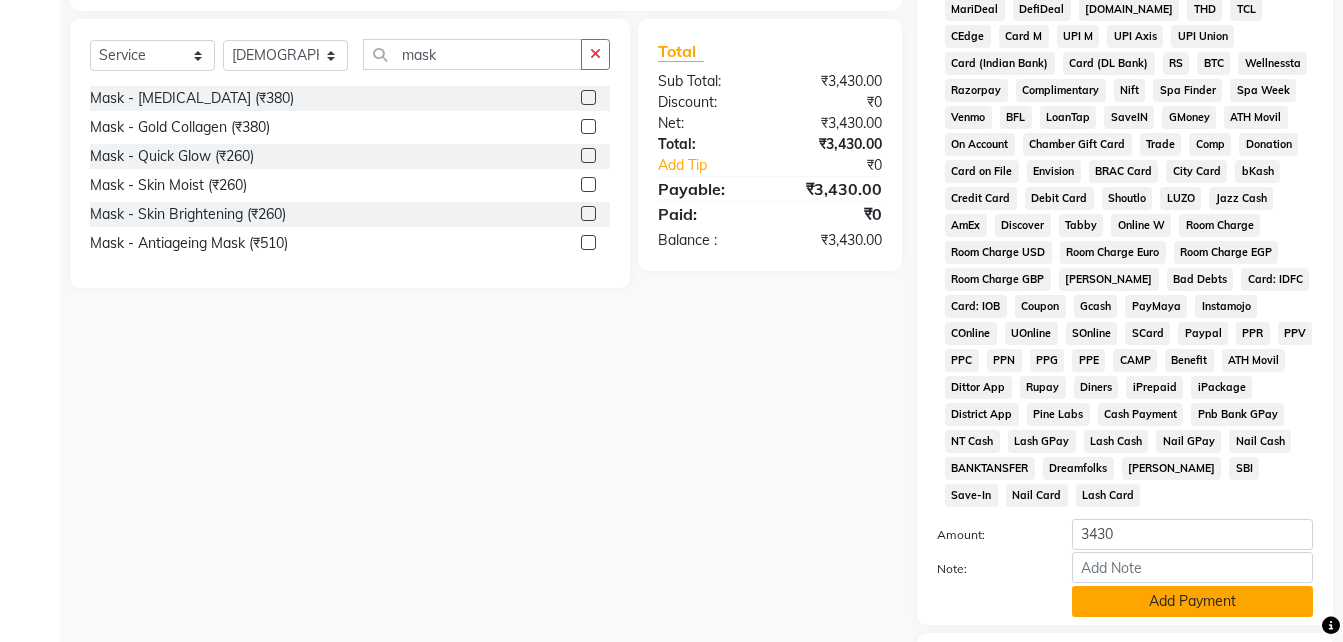 click on "Add Payment" 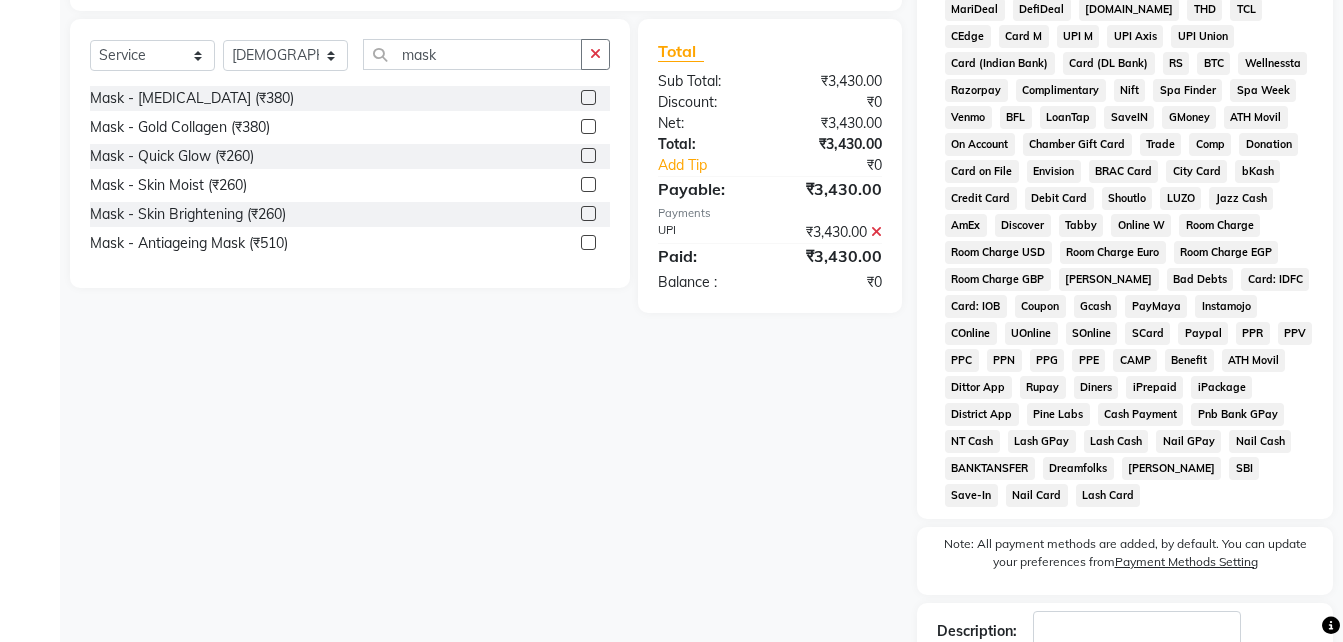 scroll, scrollTop: 867, scrollLeft: 0, axis: vertical 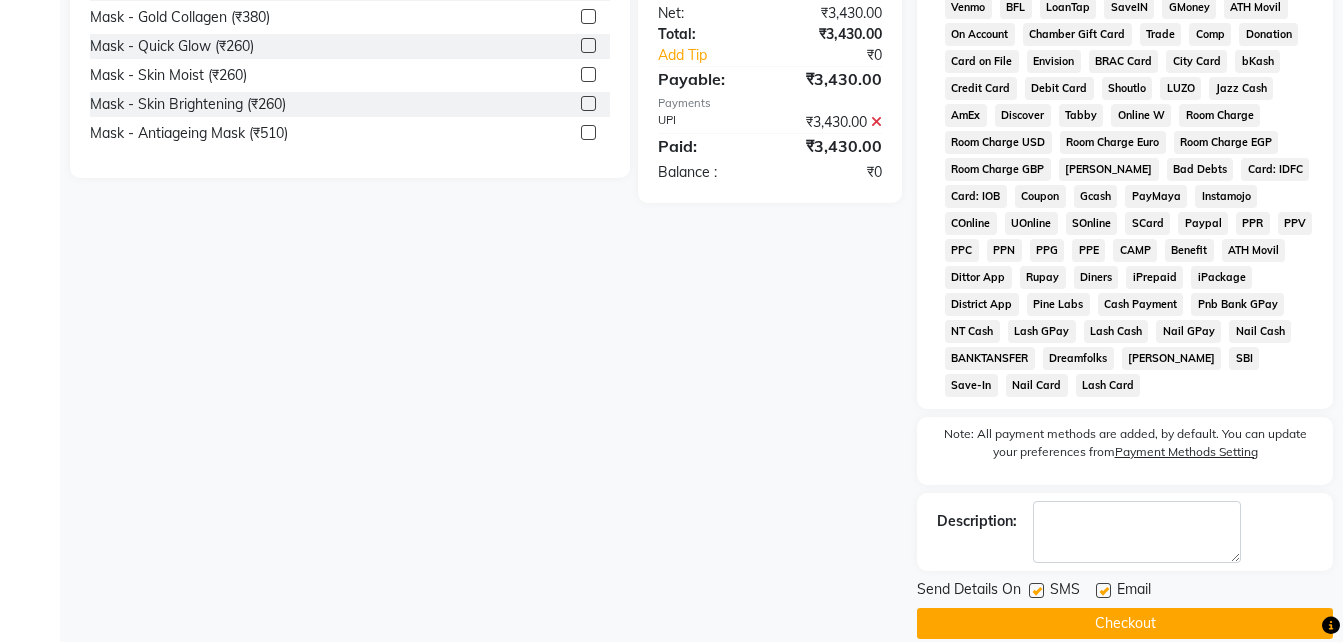 click 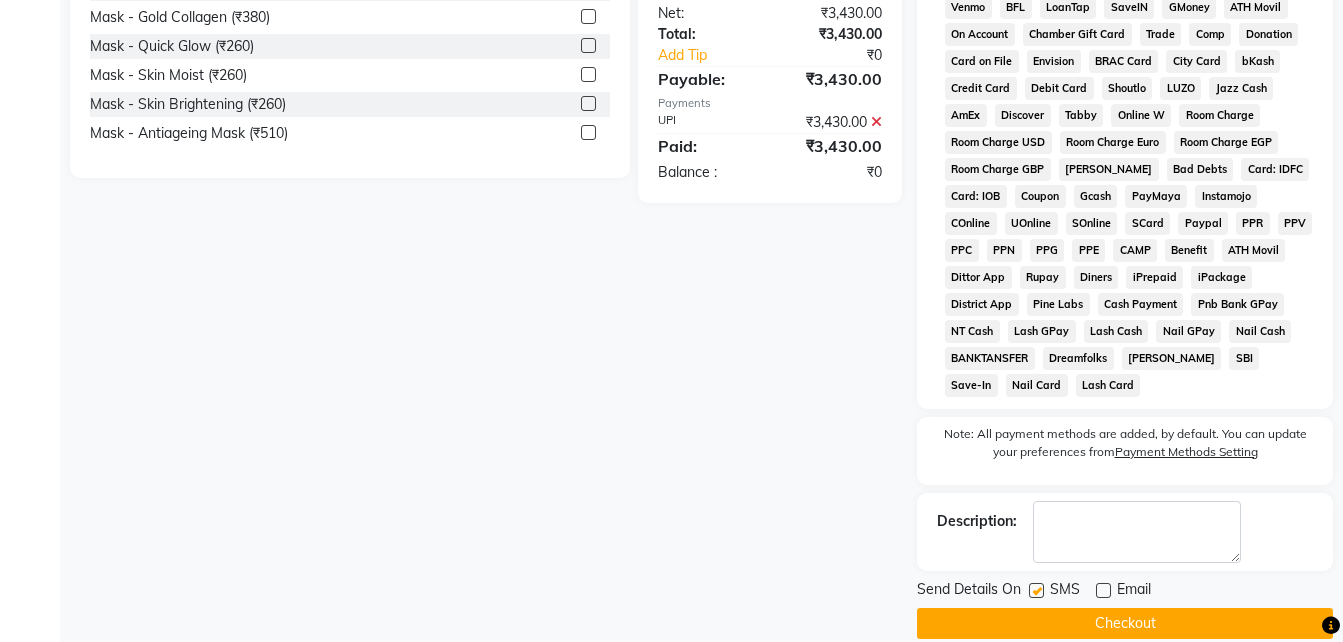 click 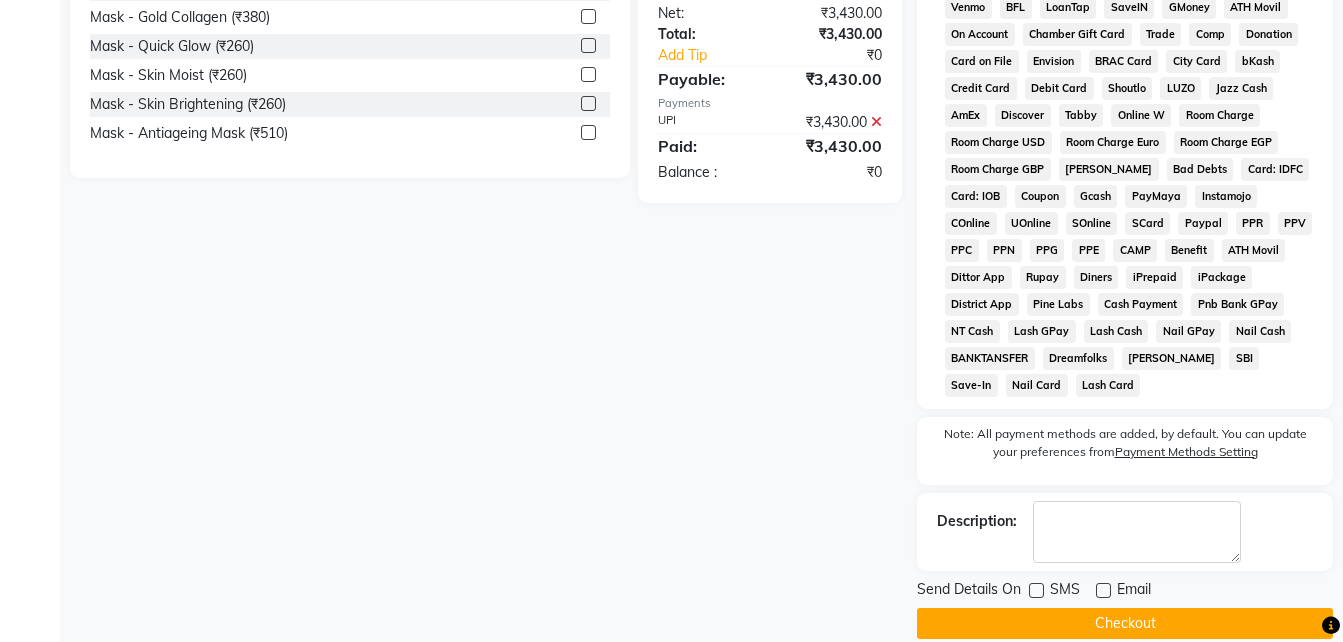 click on "Checkout" 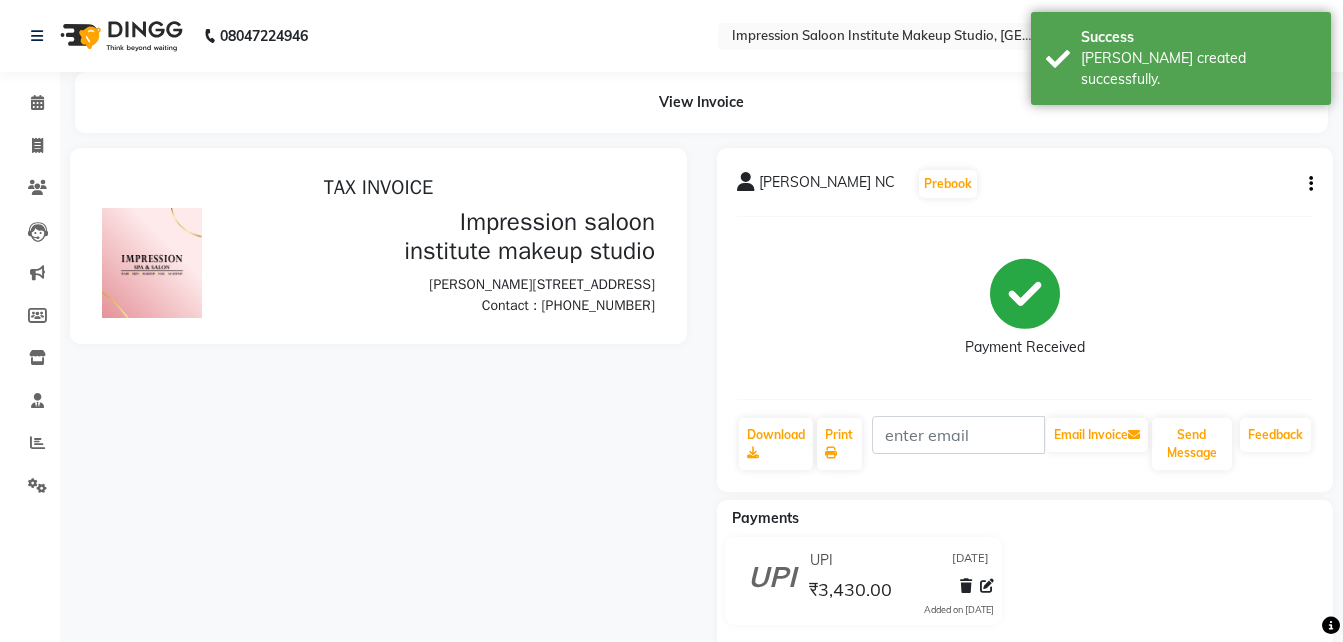 scroll, scrollTop: 0, scrollLeft: 0, axis: both 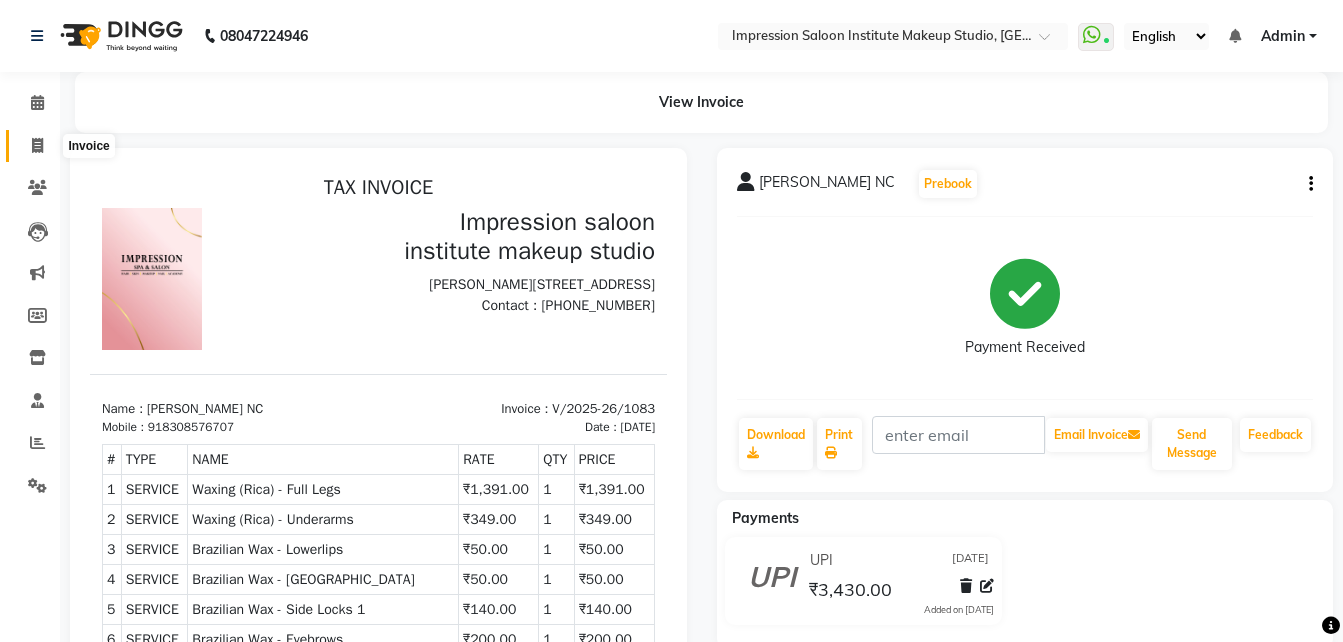 click 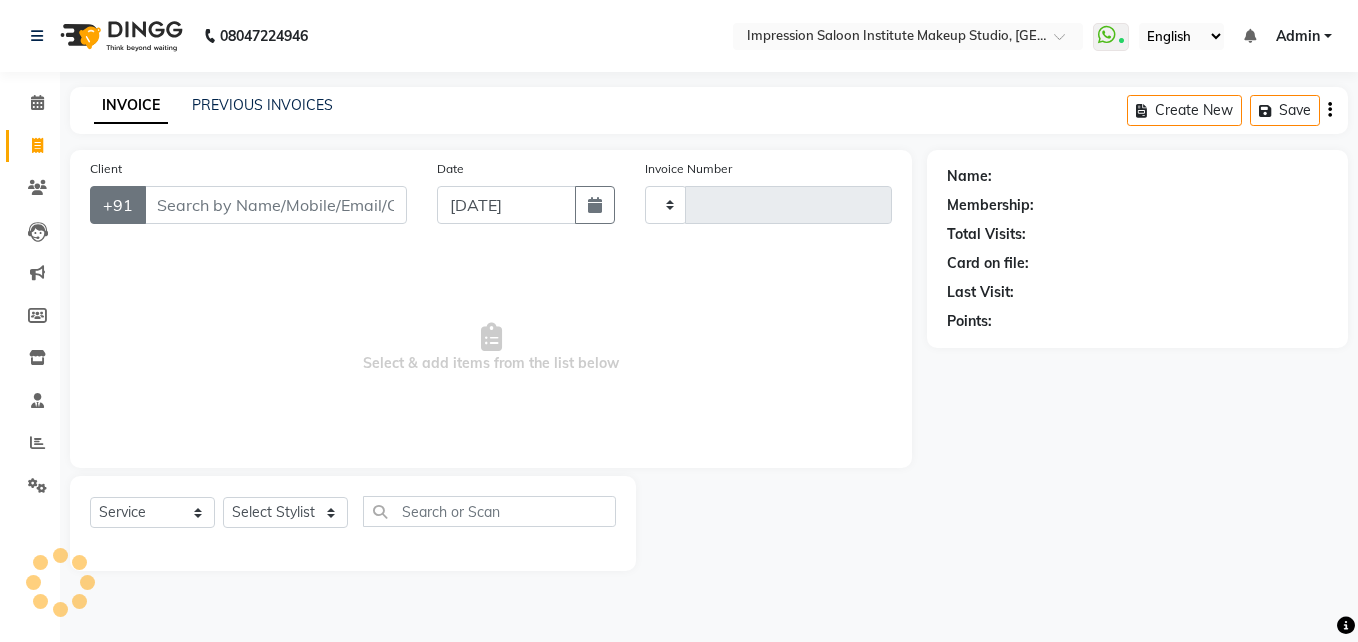 type on "1084" 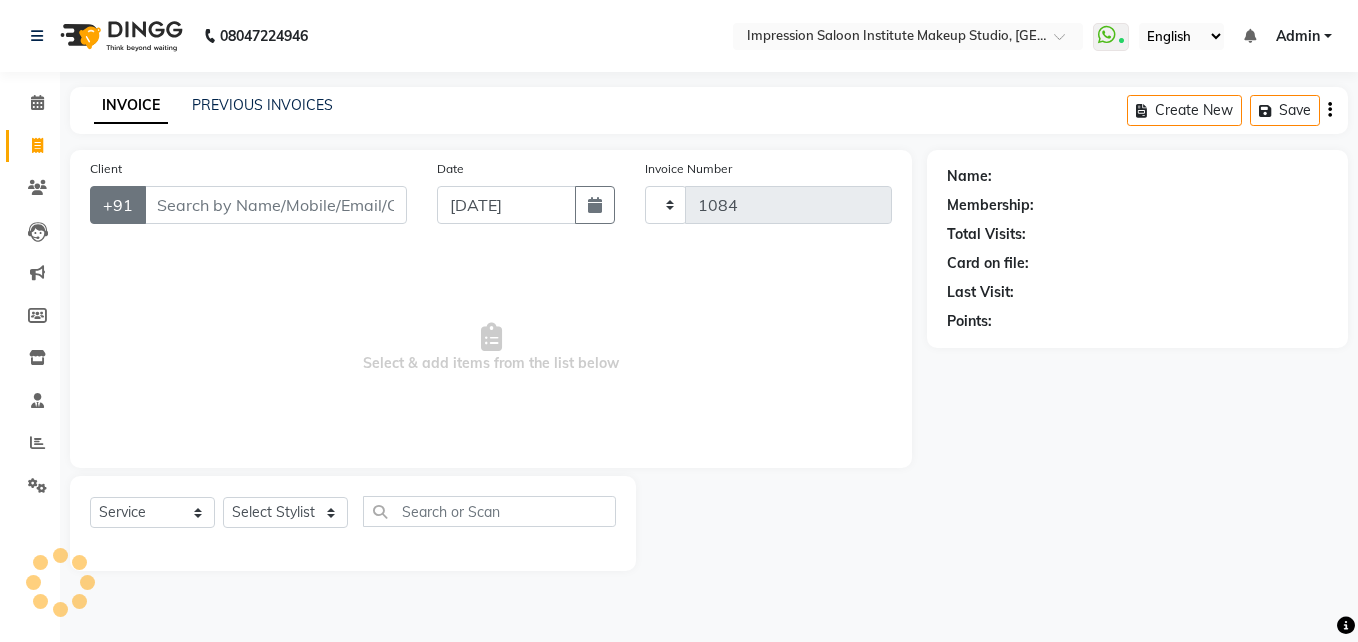 select on "437" 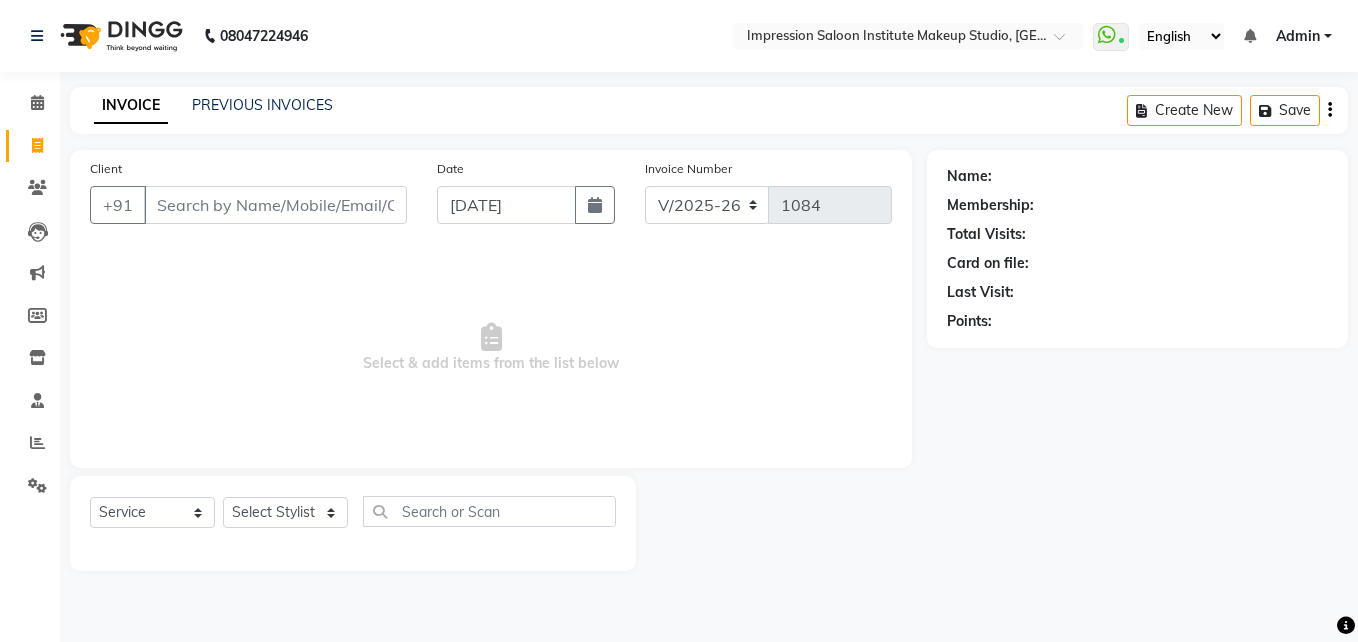 select on "product" 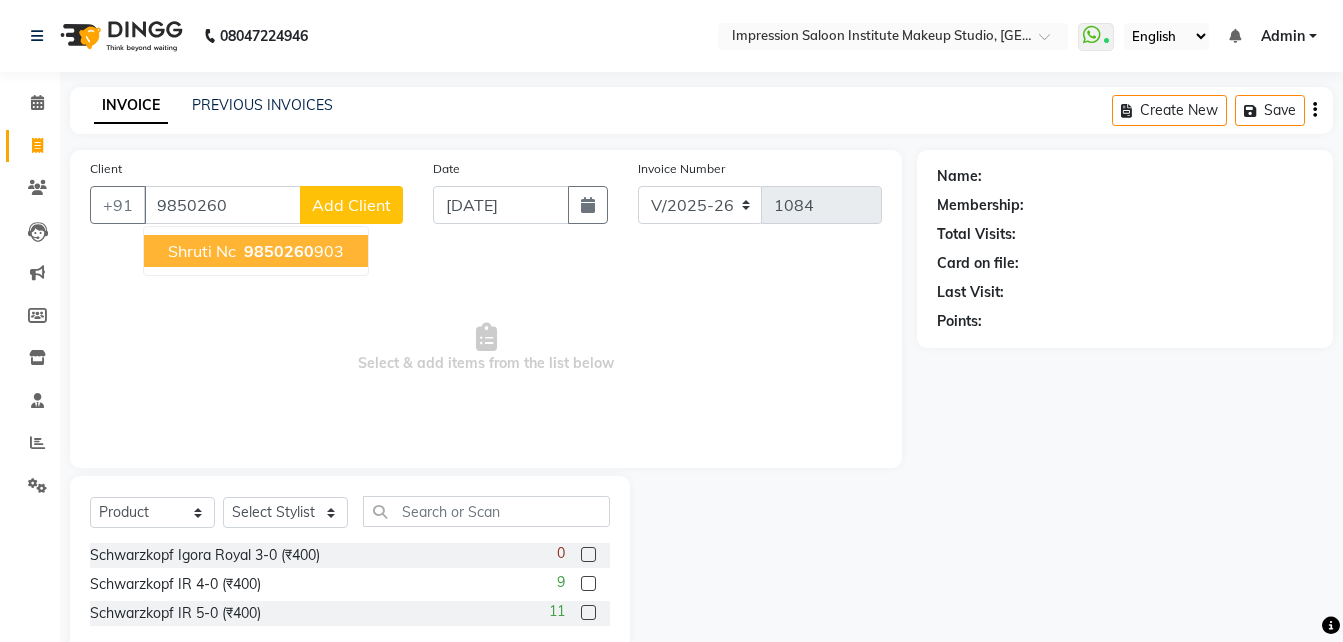 click on "9850260" at bounding box center (279, 251) 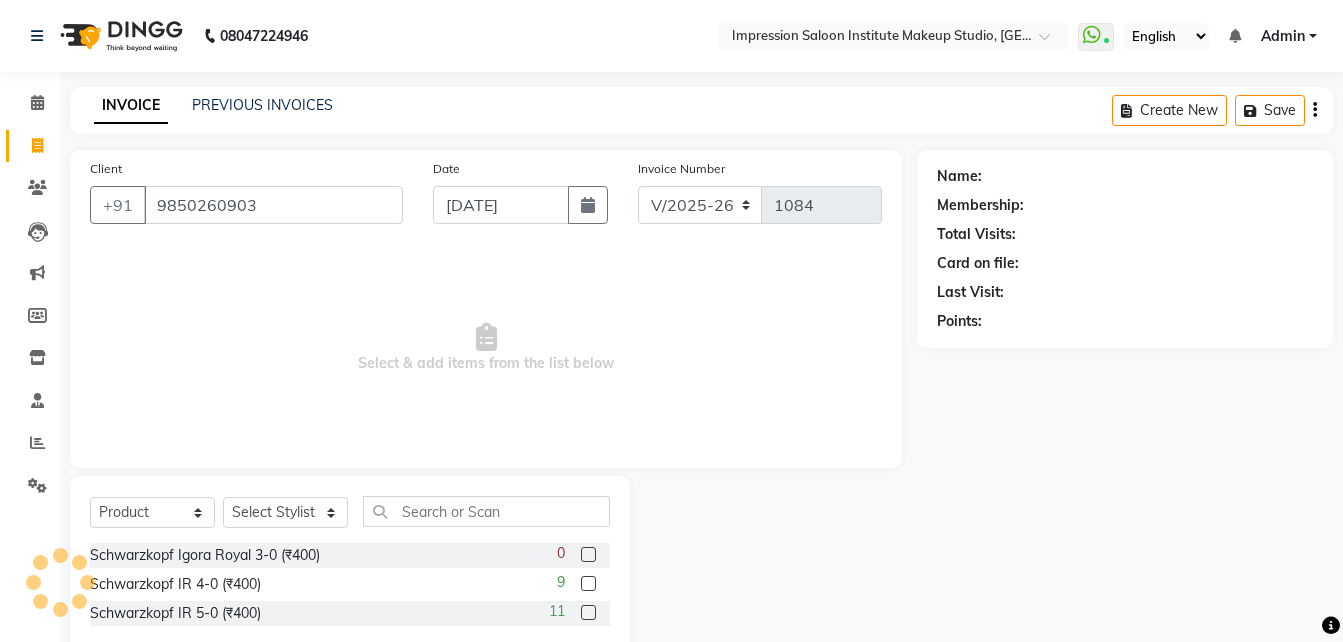 type on "9850260903" 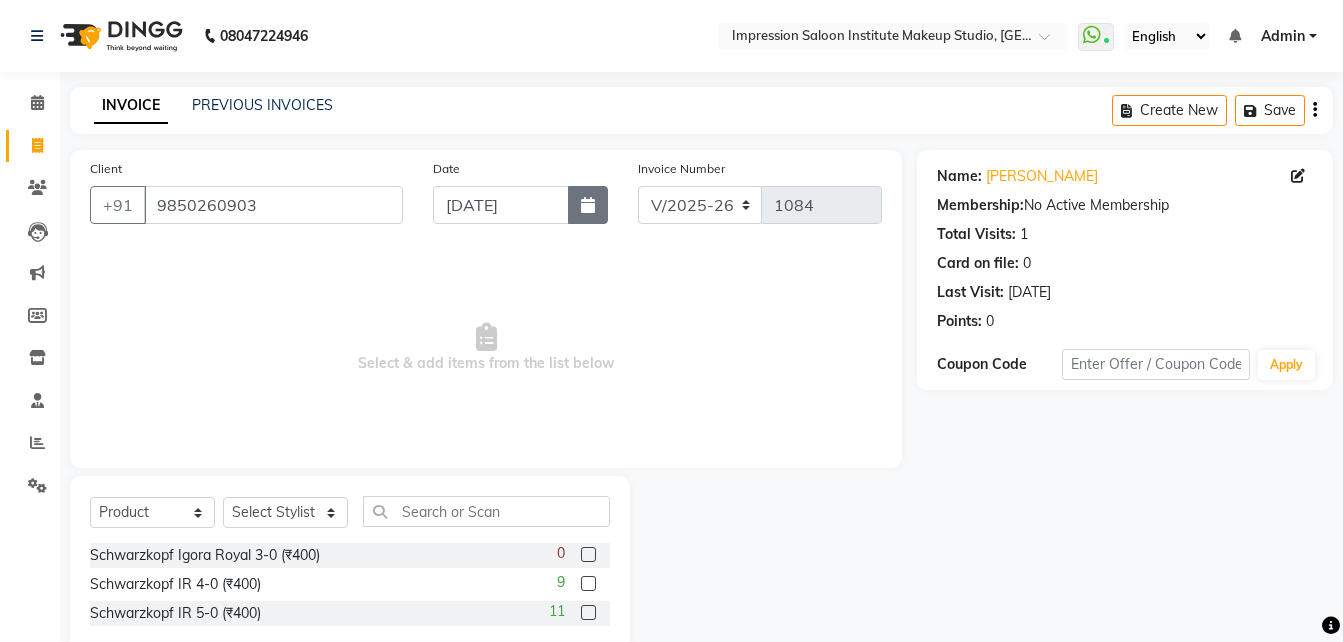 click 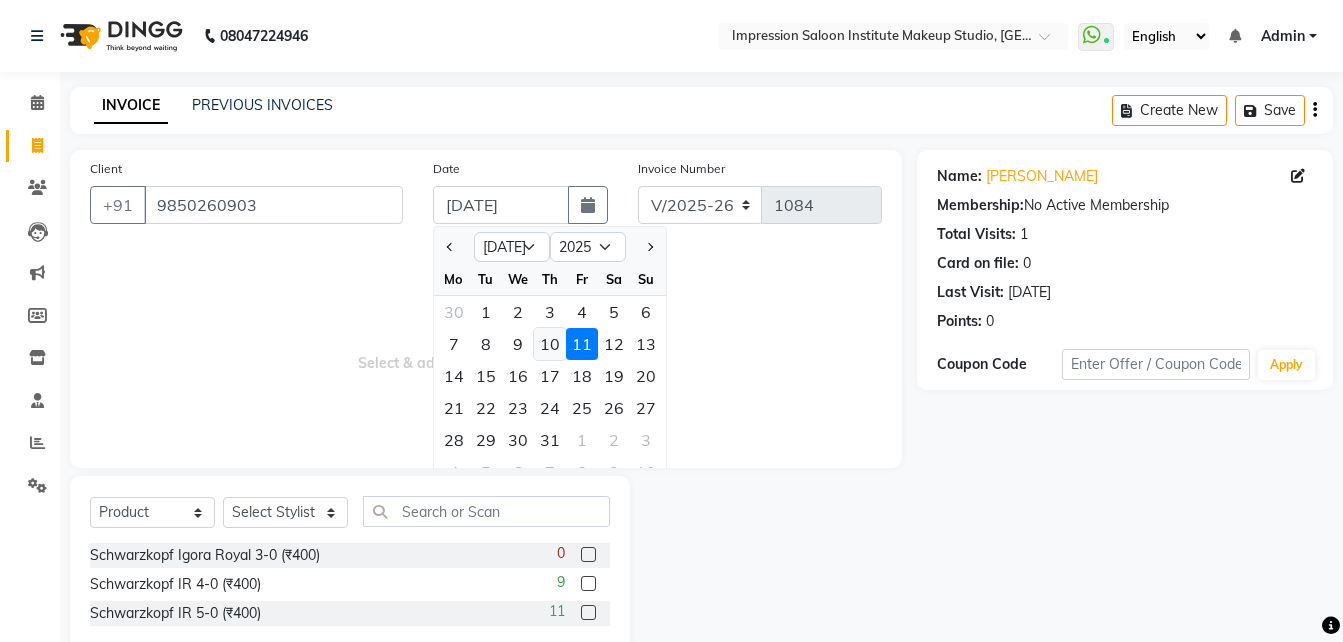 click on "10" 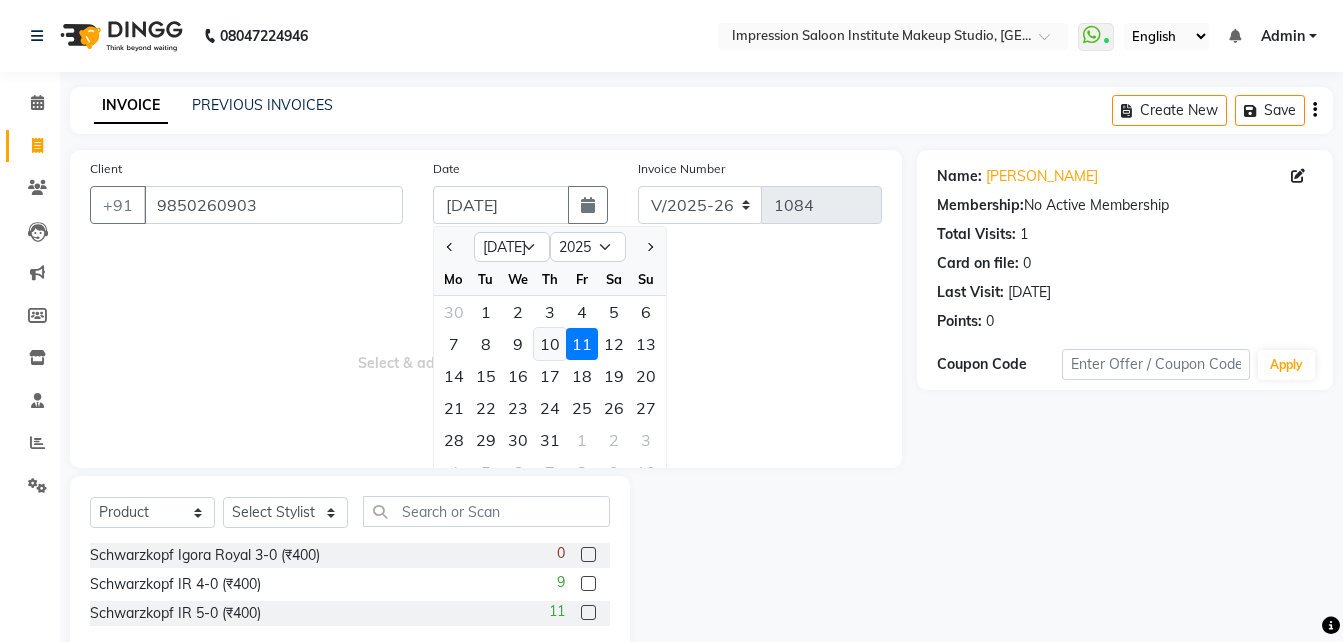 type on "[DATE]" 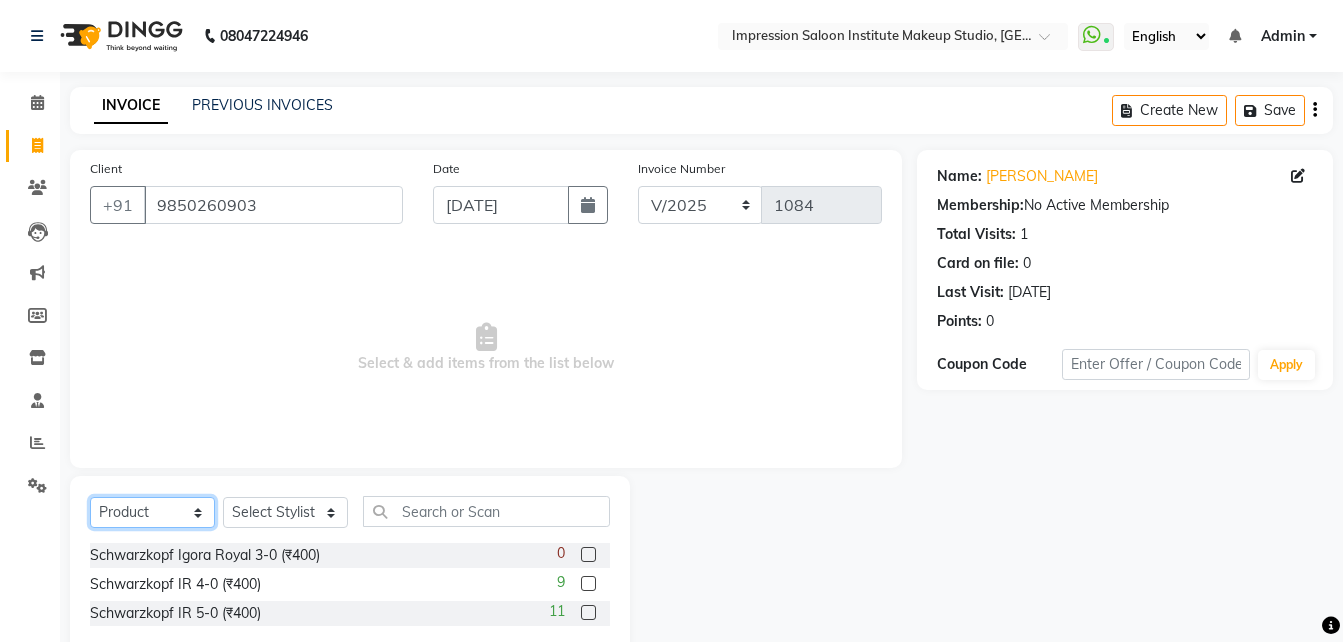 click on "Select  Service  Product  Membership  Package Voucher Prepaid Gift Card" 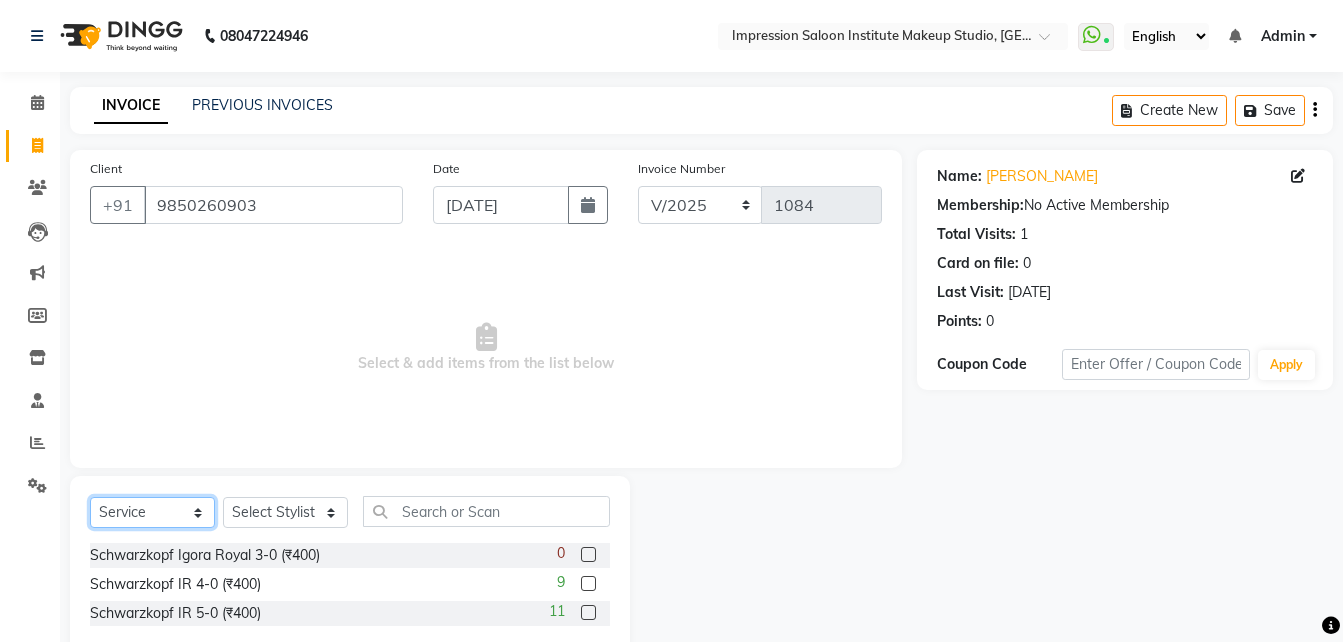 click on "Select  Service  Product  Membership  Package Voucher Prepaid Gift Card" 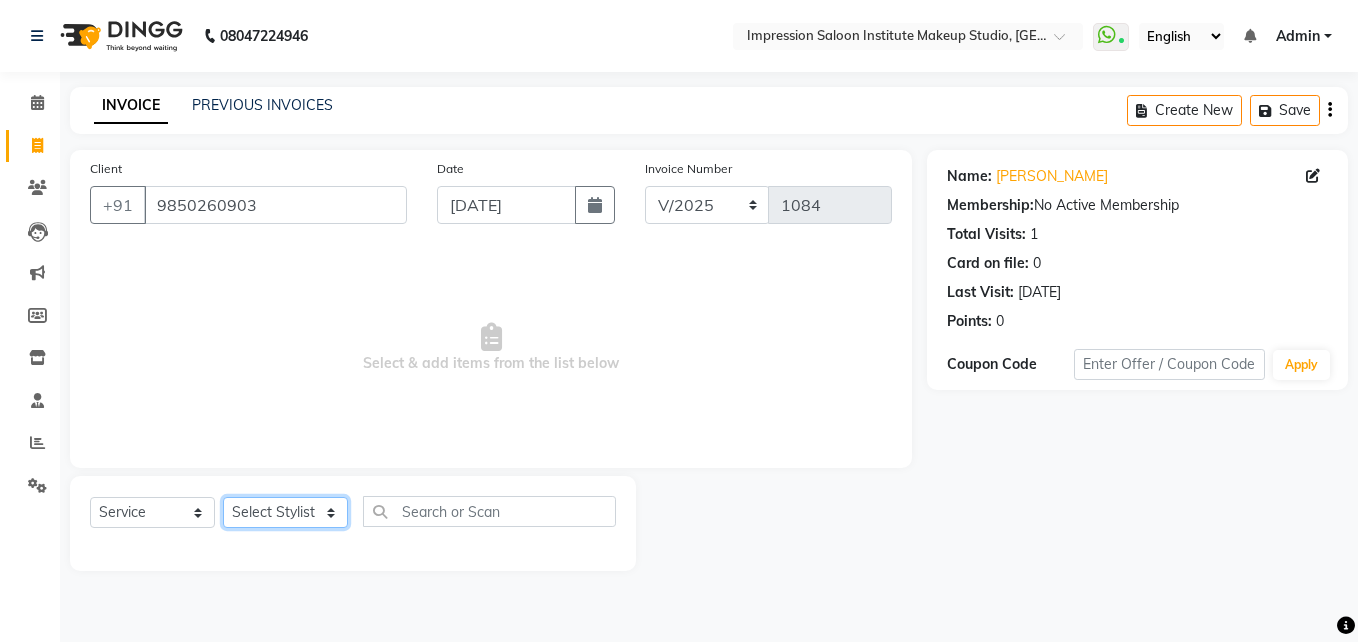 click on "Select Stylist Arjun Front Desk [PERSON_NAME] [PERSON_NAME]  [PERSON_NAME]" 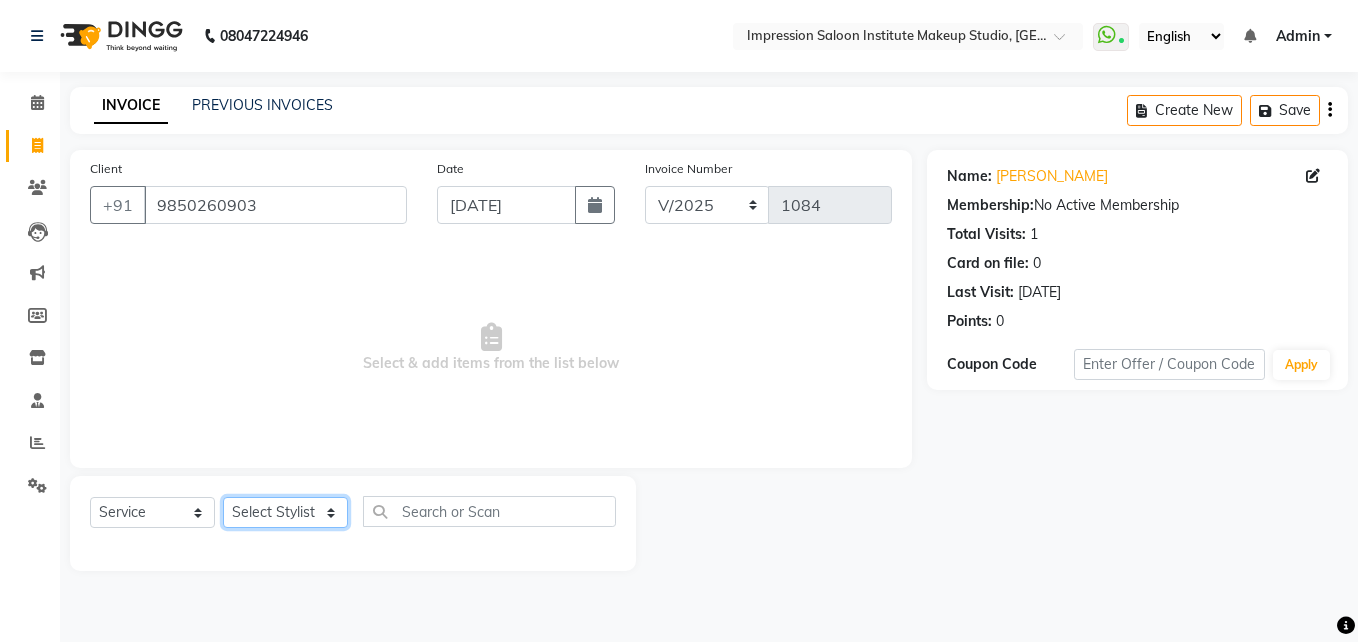 select on "85426" 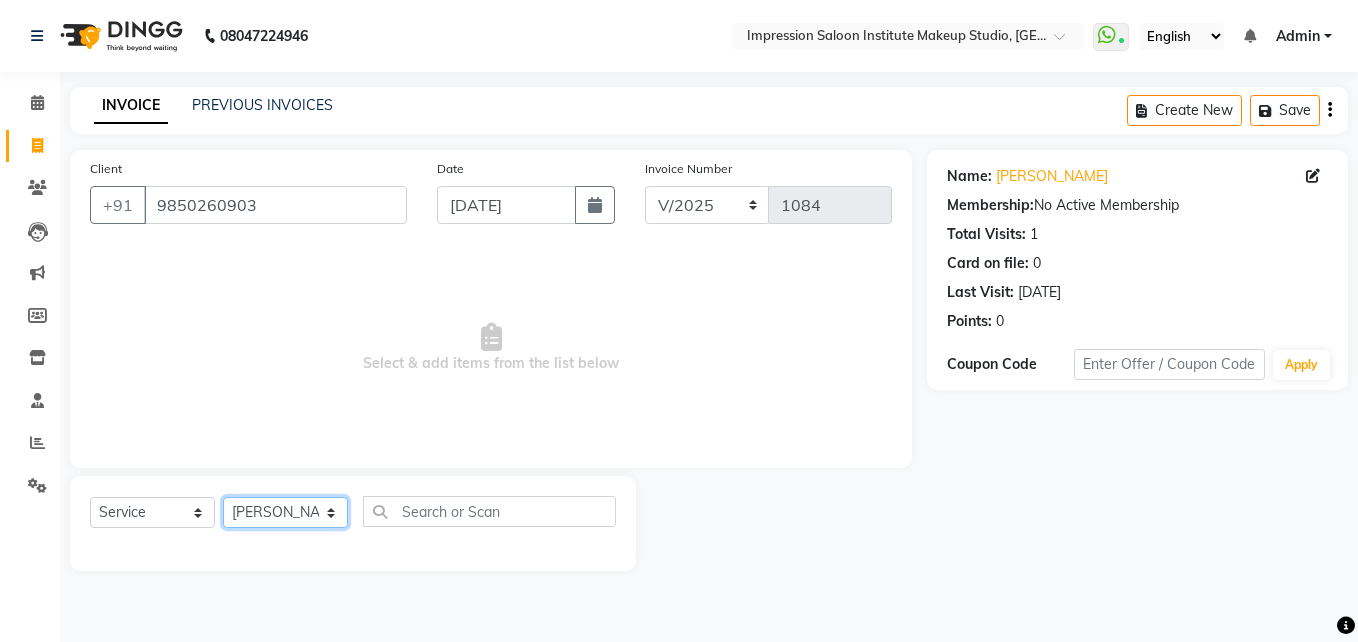 click on "Select Stylist Arjun Front Desk [PERSON_NAME] [PERSON_NAME]  [PERSON_NAME]" 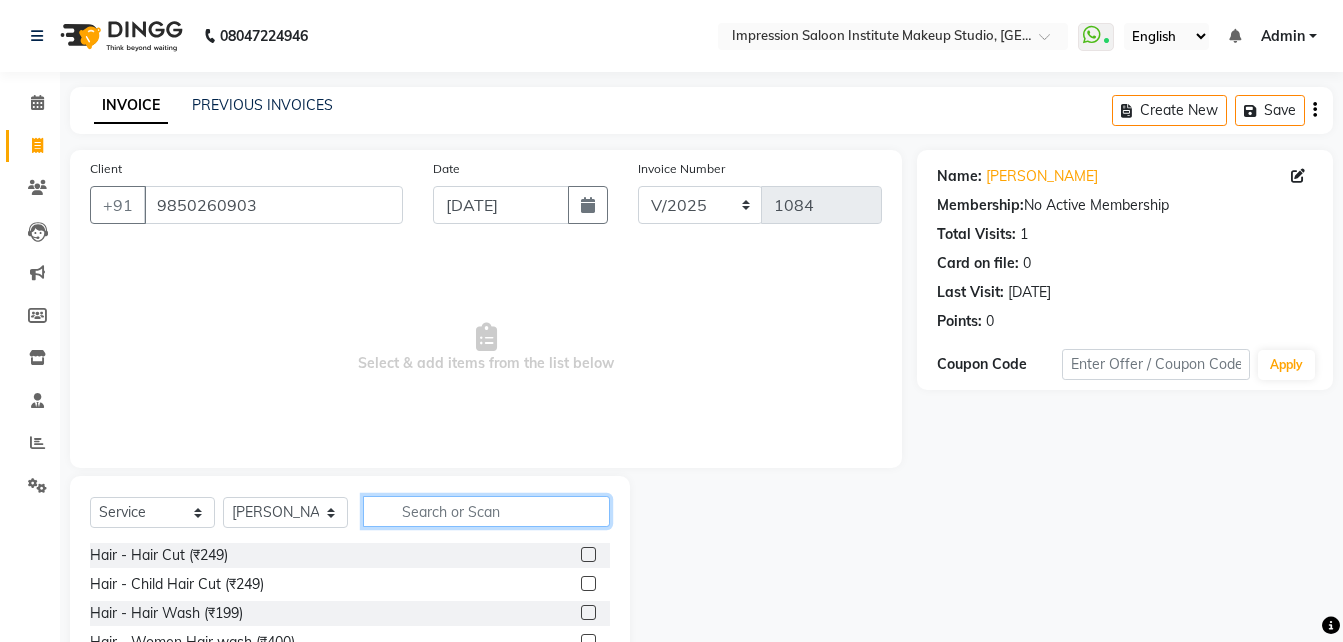 click 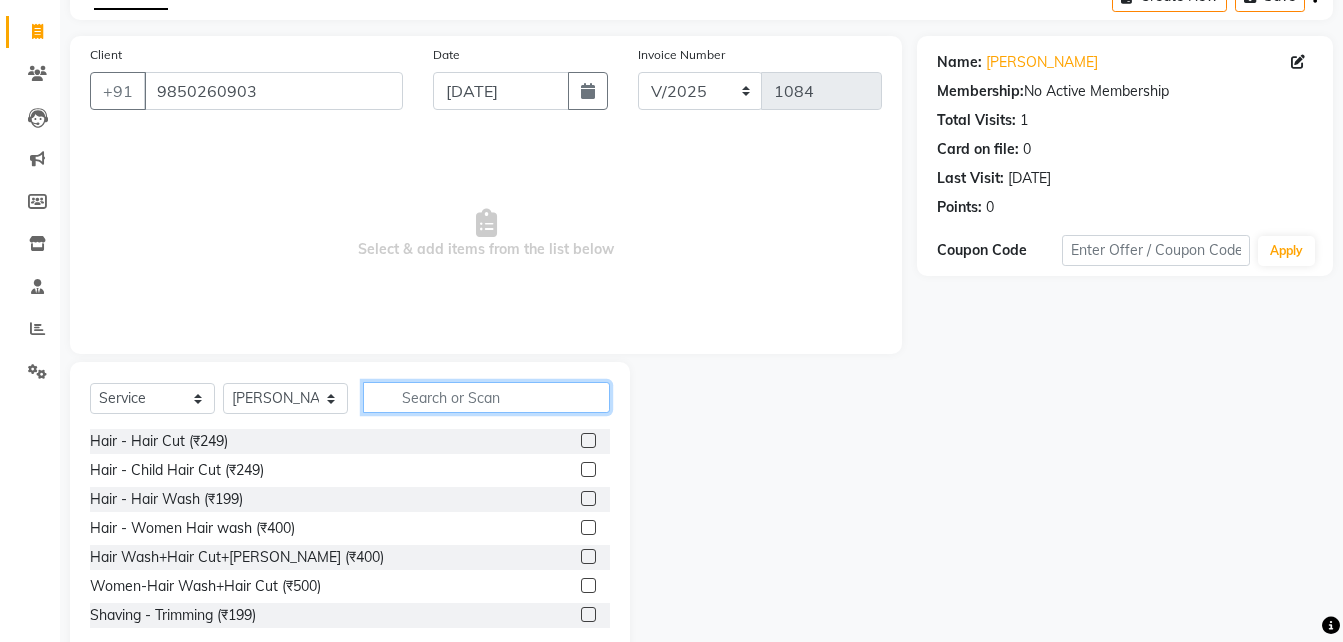 scroll, scrollTop: 115, scrollLeft: 0, axis: vertical 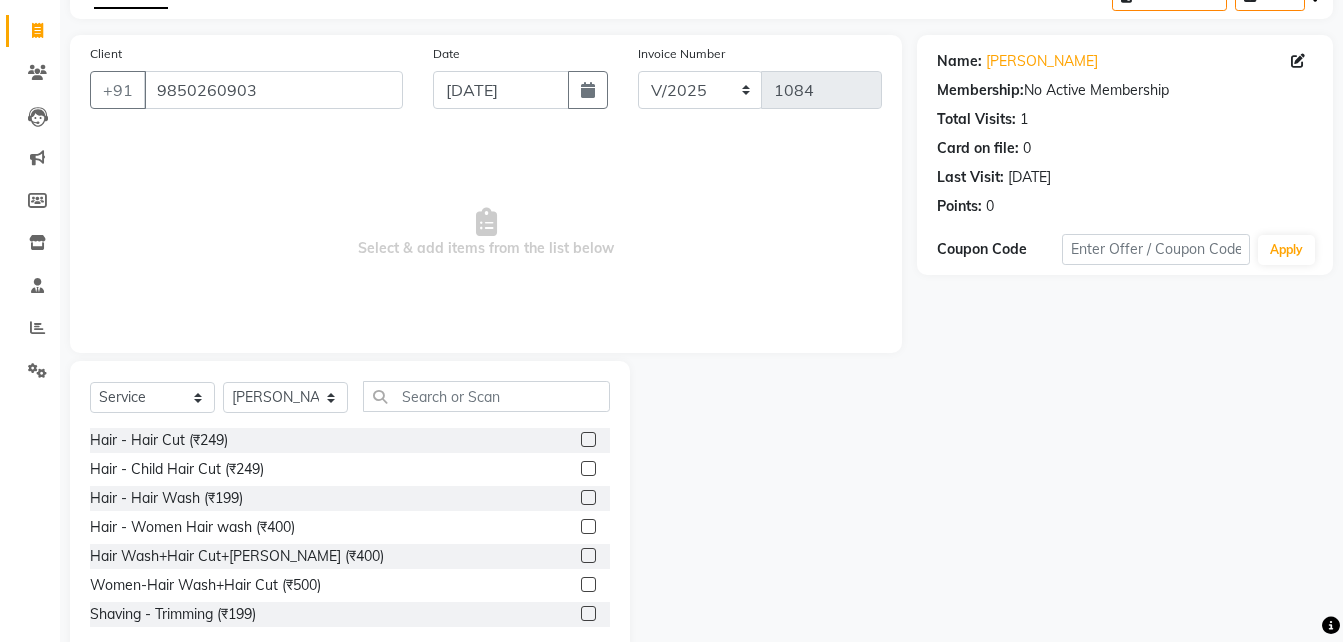 click 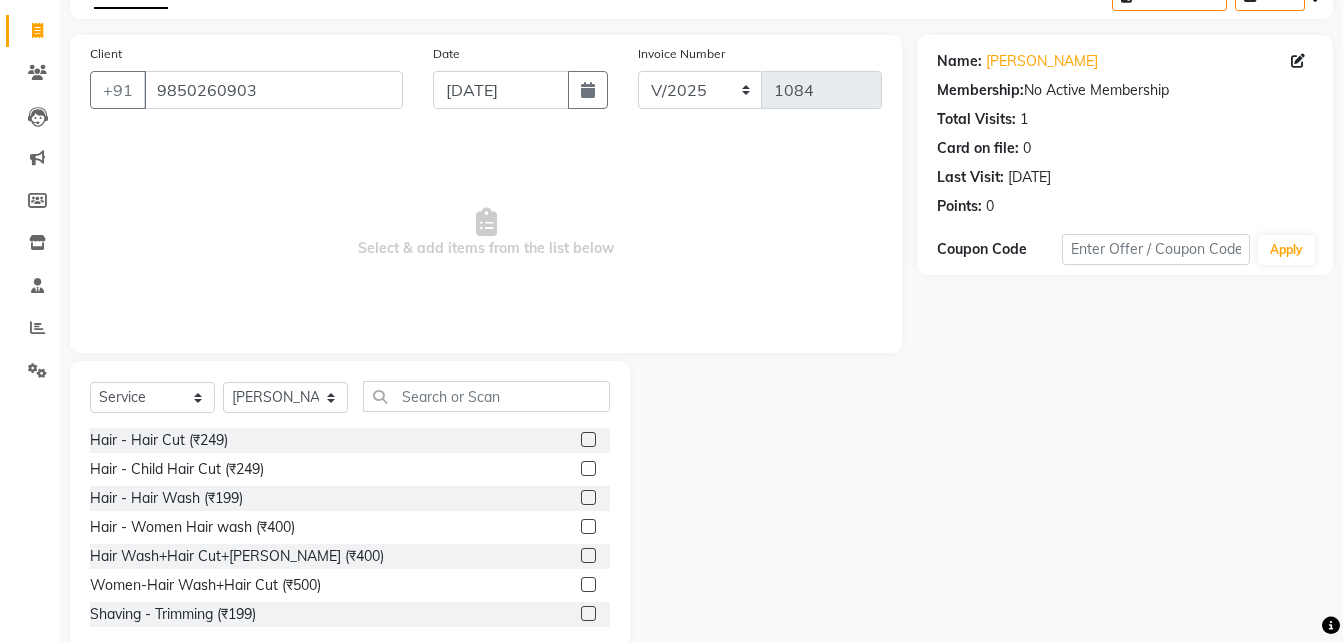 click 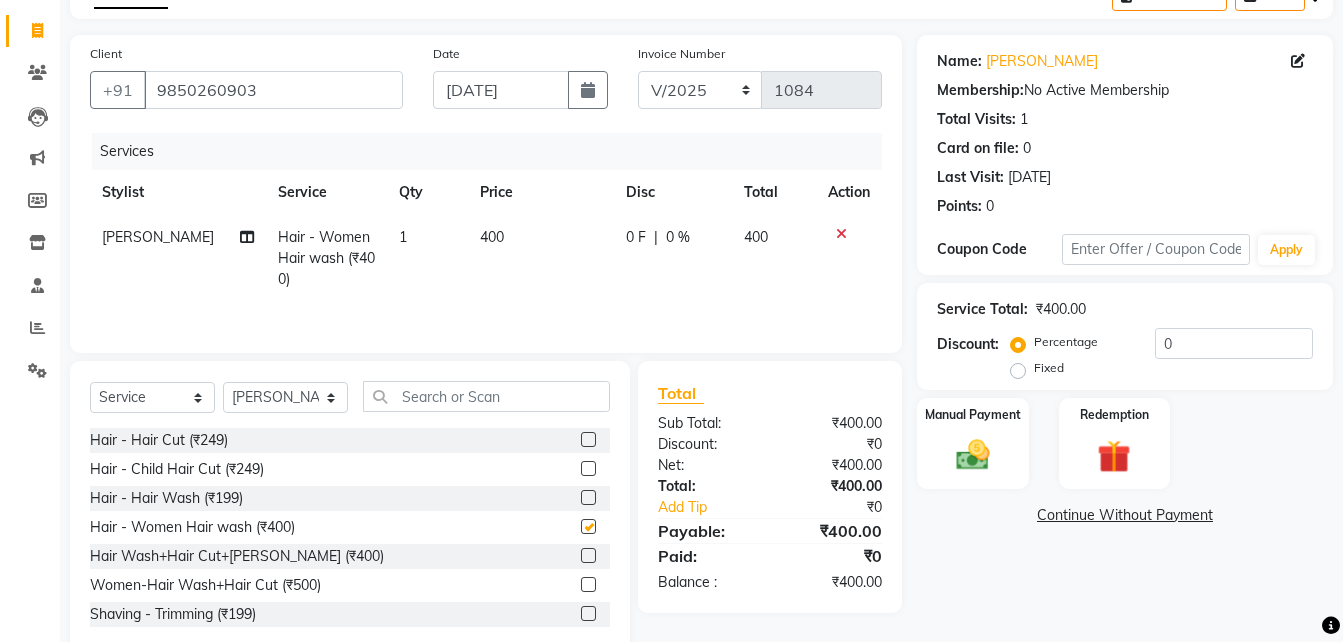 checkbox on "false" 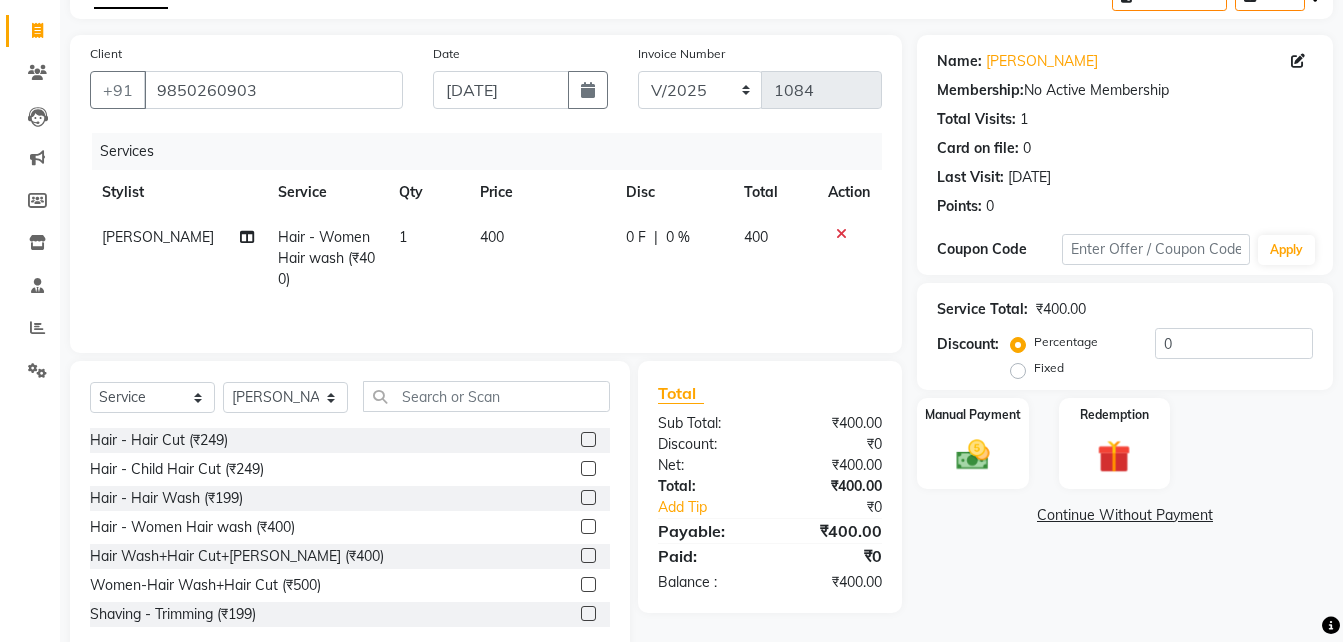 click on "400" 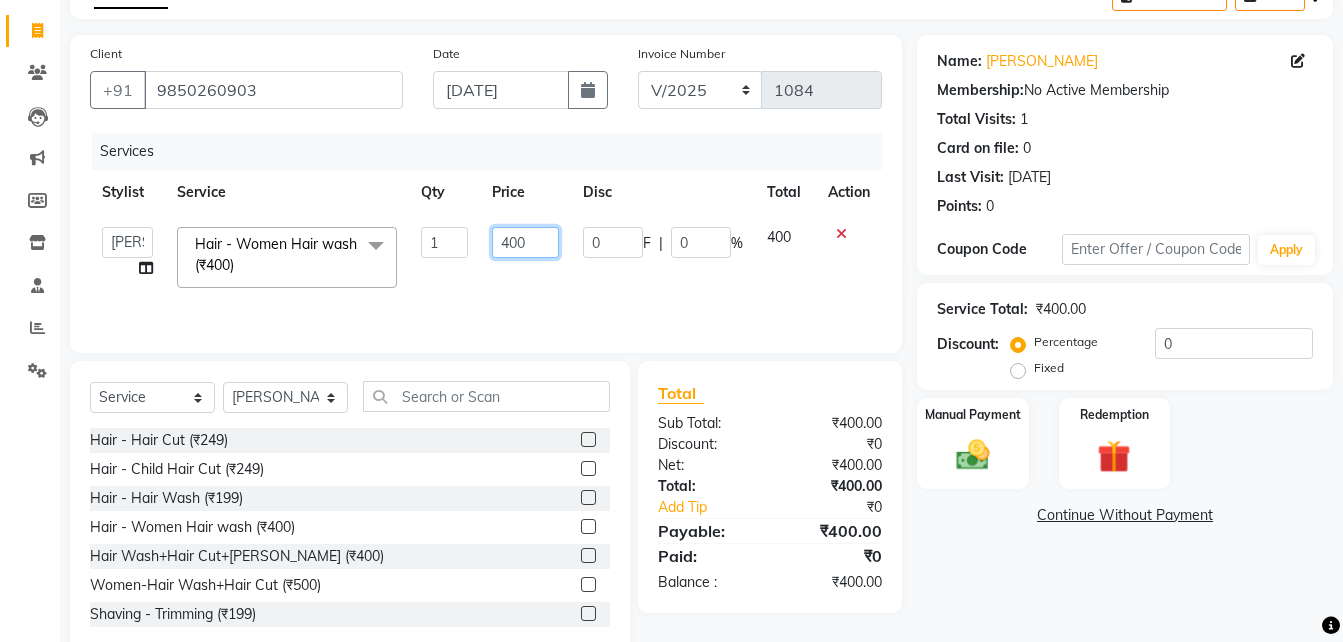 click on "400" 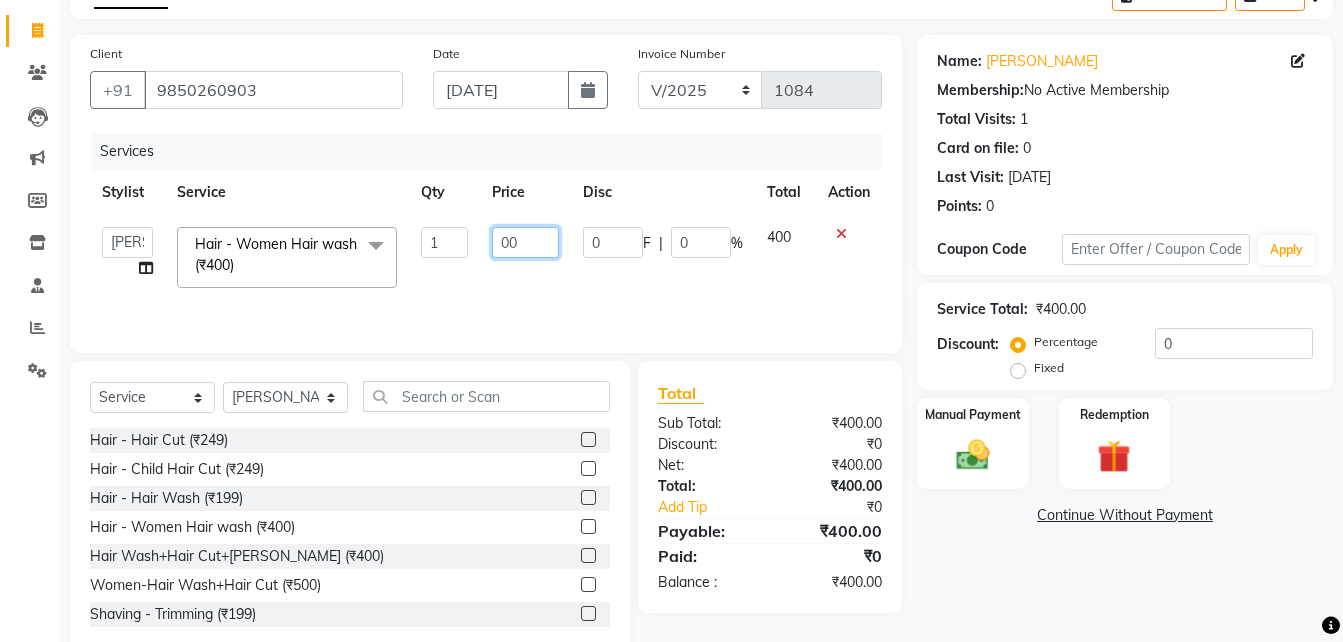 type on "600" 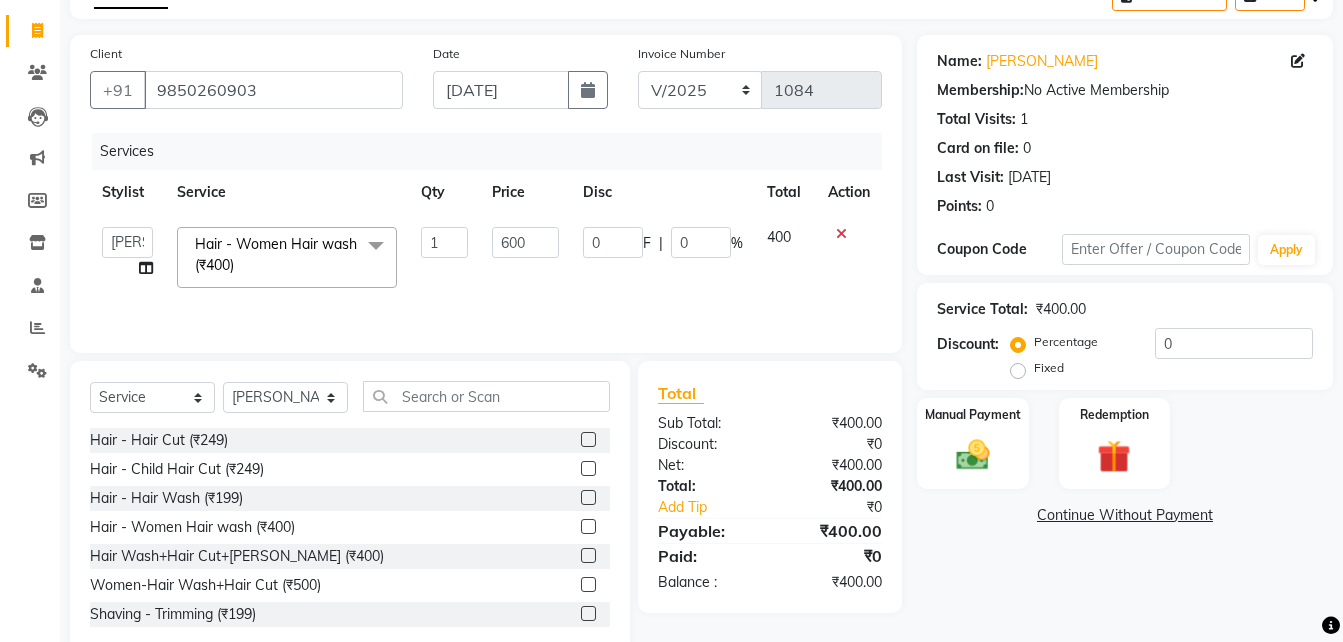 click on "600" 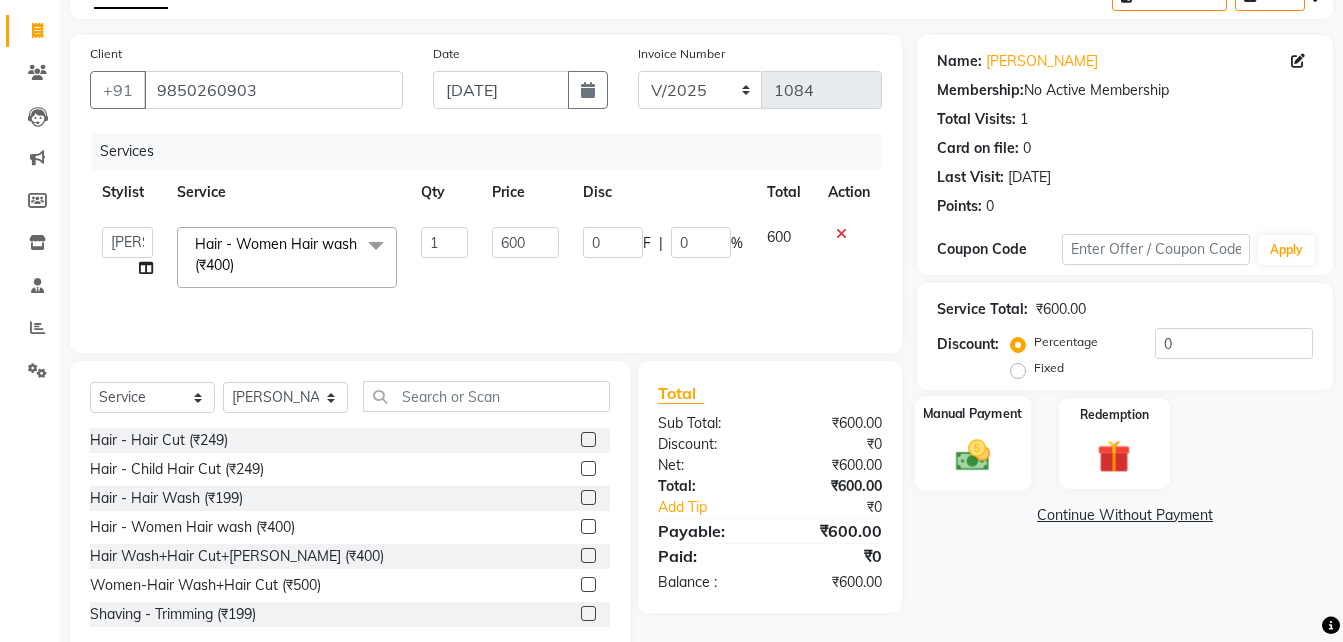 click 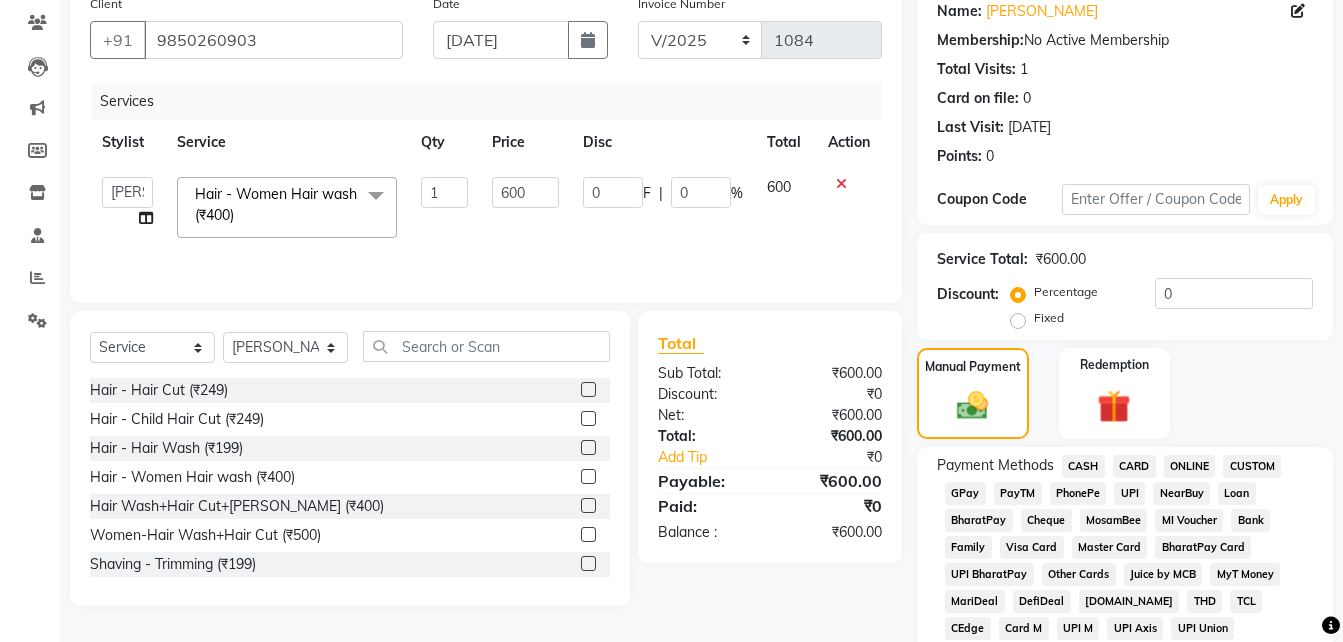 scroll, scrollTop: 166, scrollLeft: 0, axis: vertical 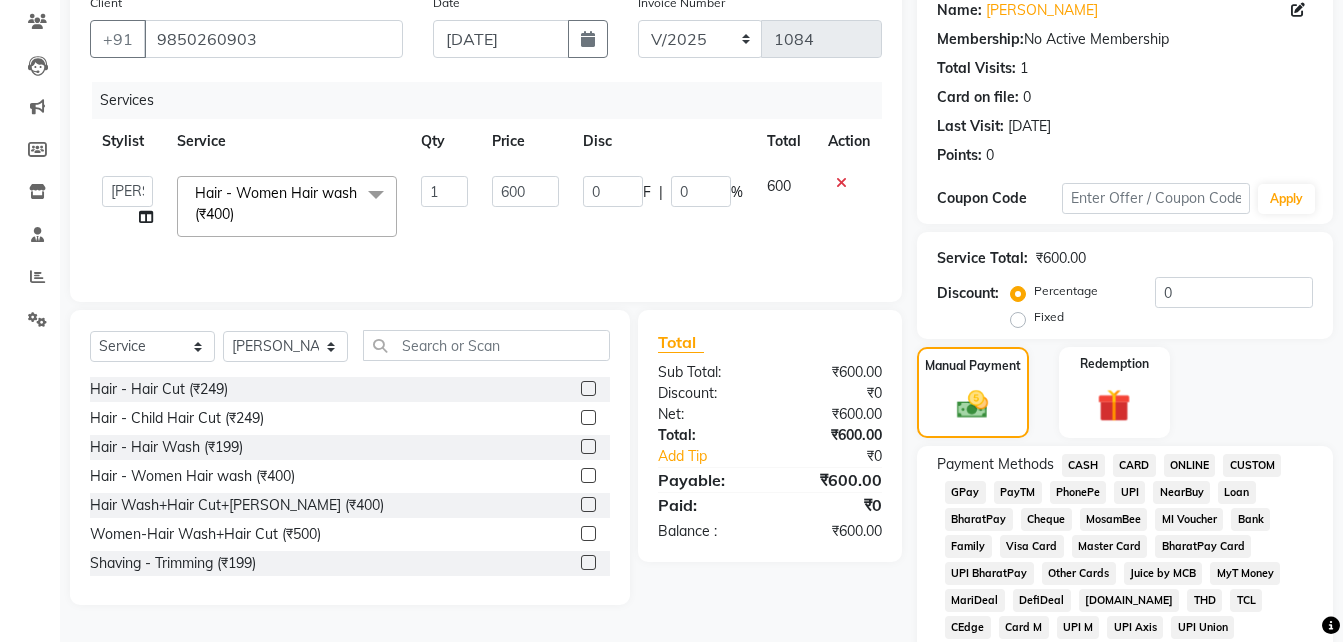 click on "UPI" 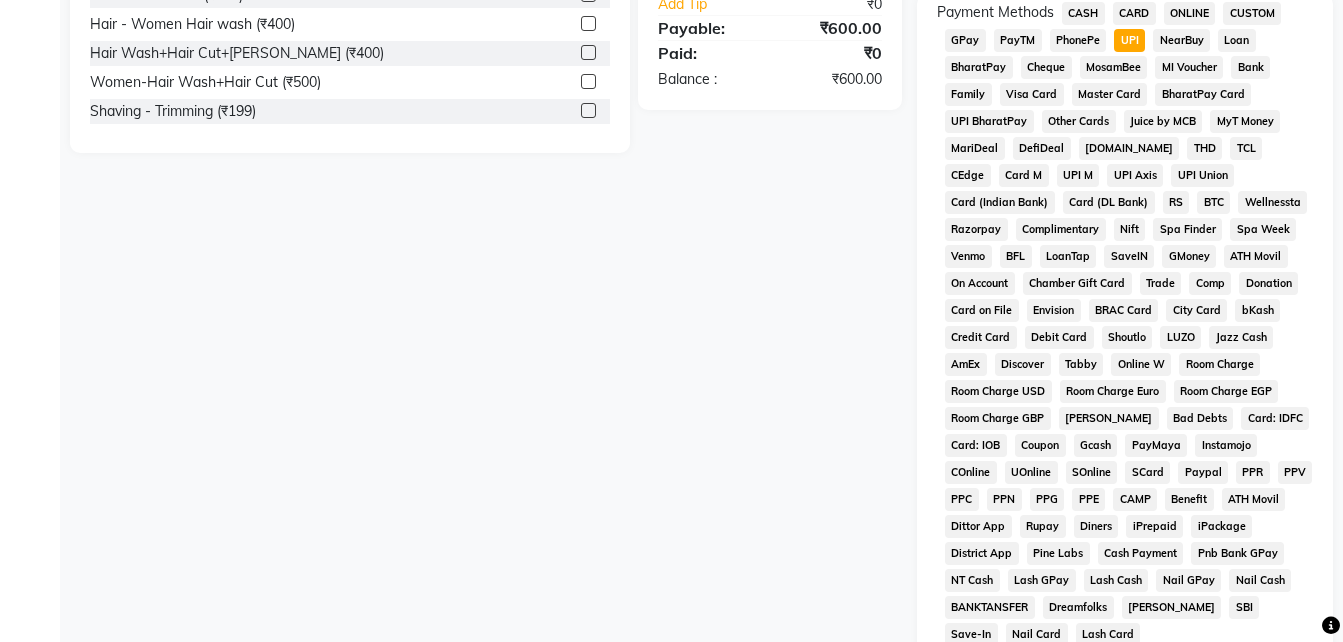 scroll, scrollTop: 860, scrollLeft: 0, axis: vertical 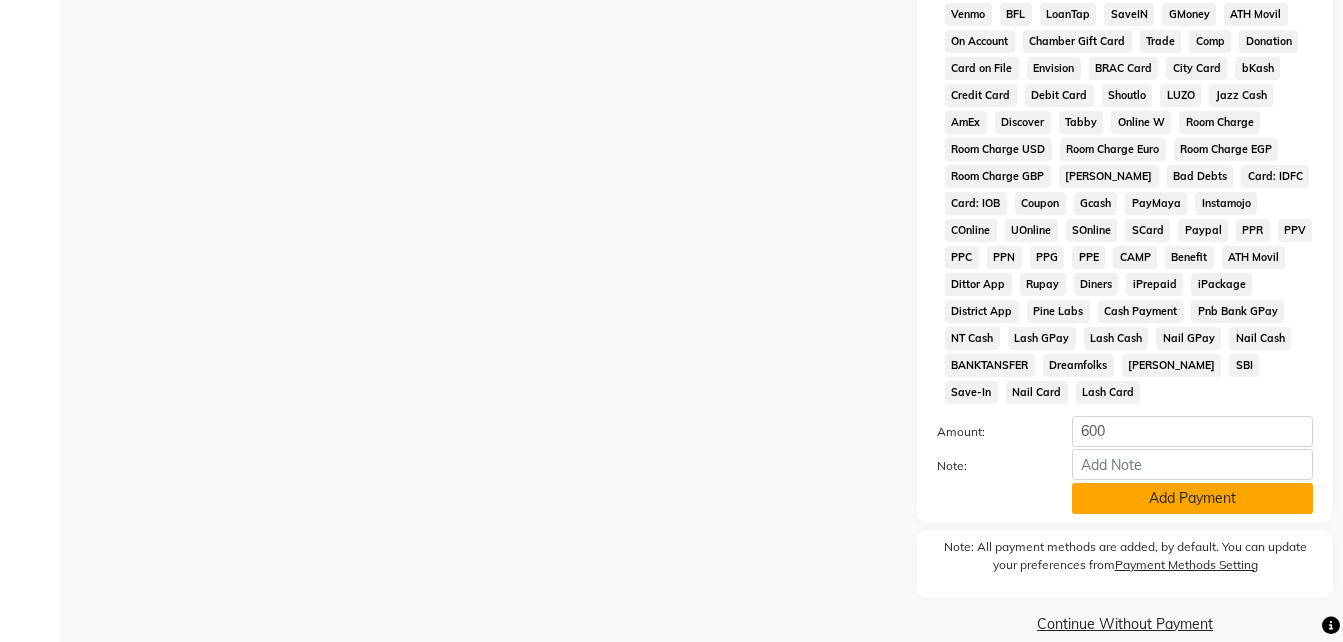 click on "Add Payment" 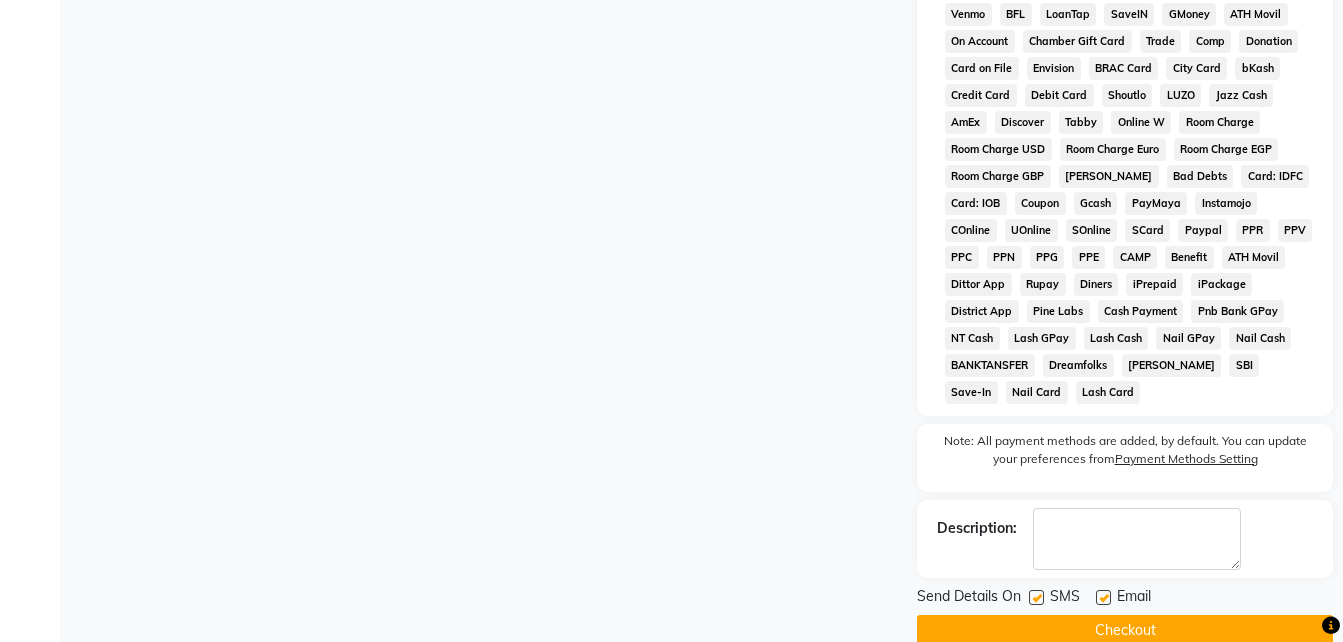 click 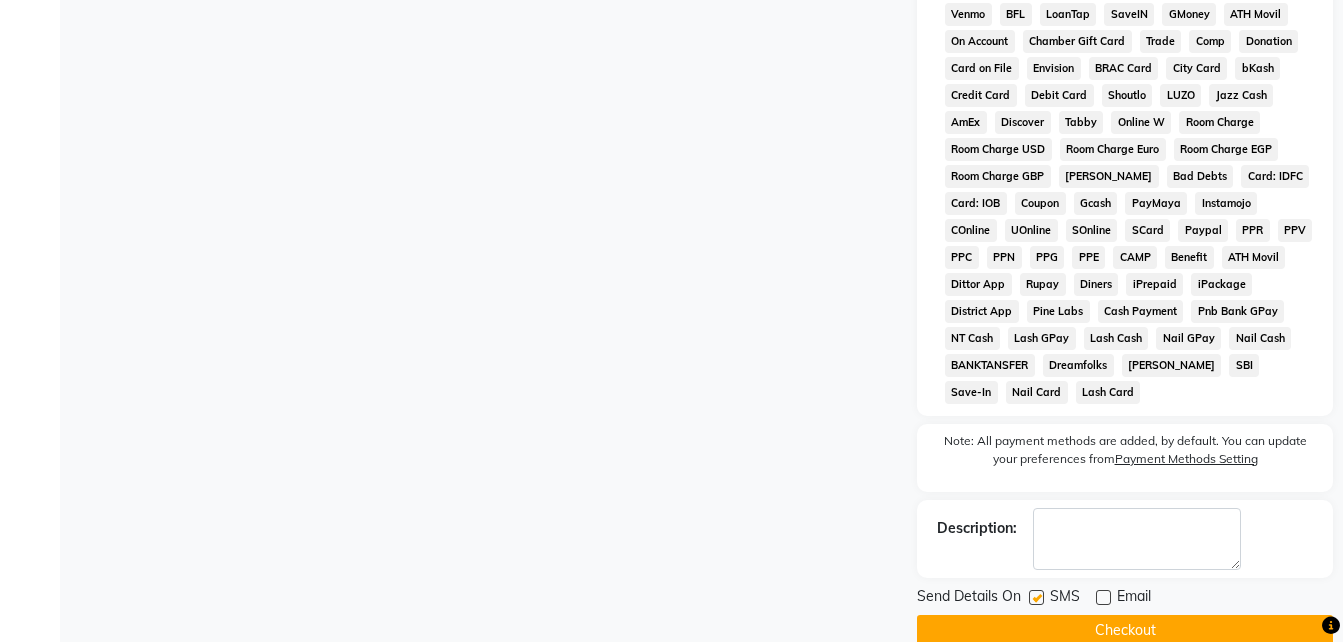 click 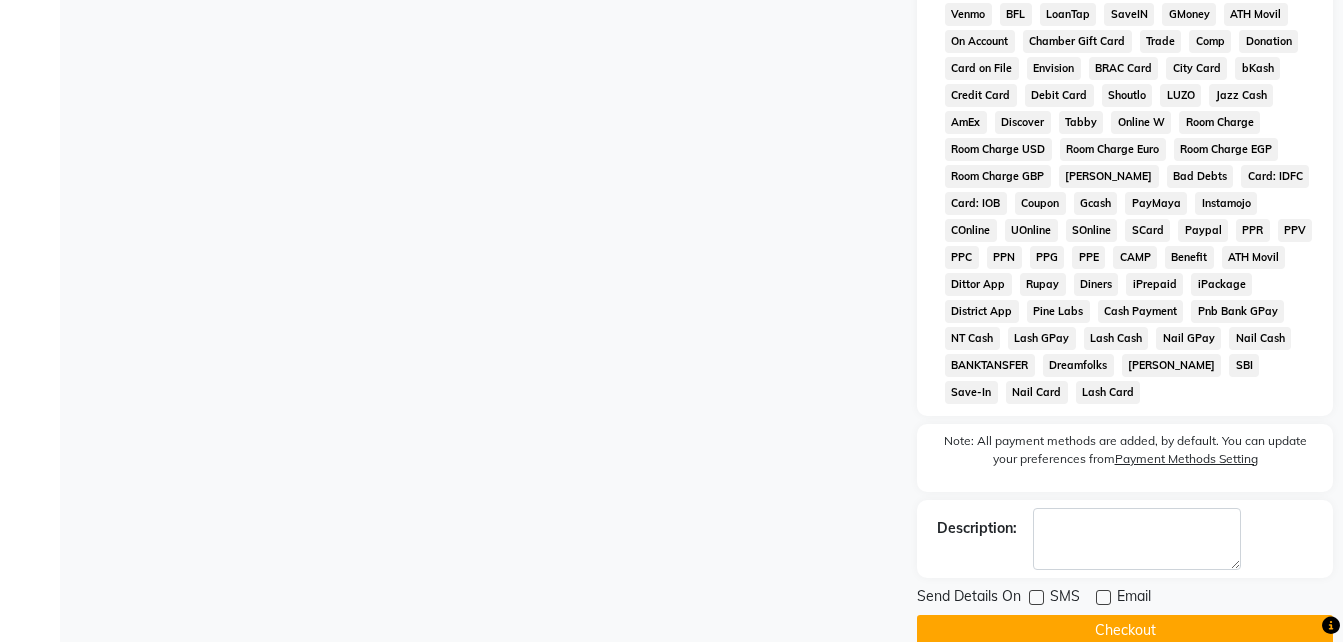 click on "Checkout" 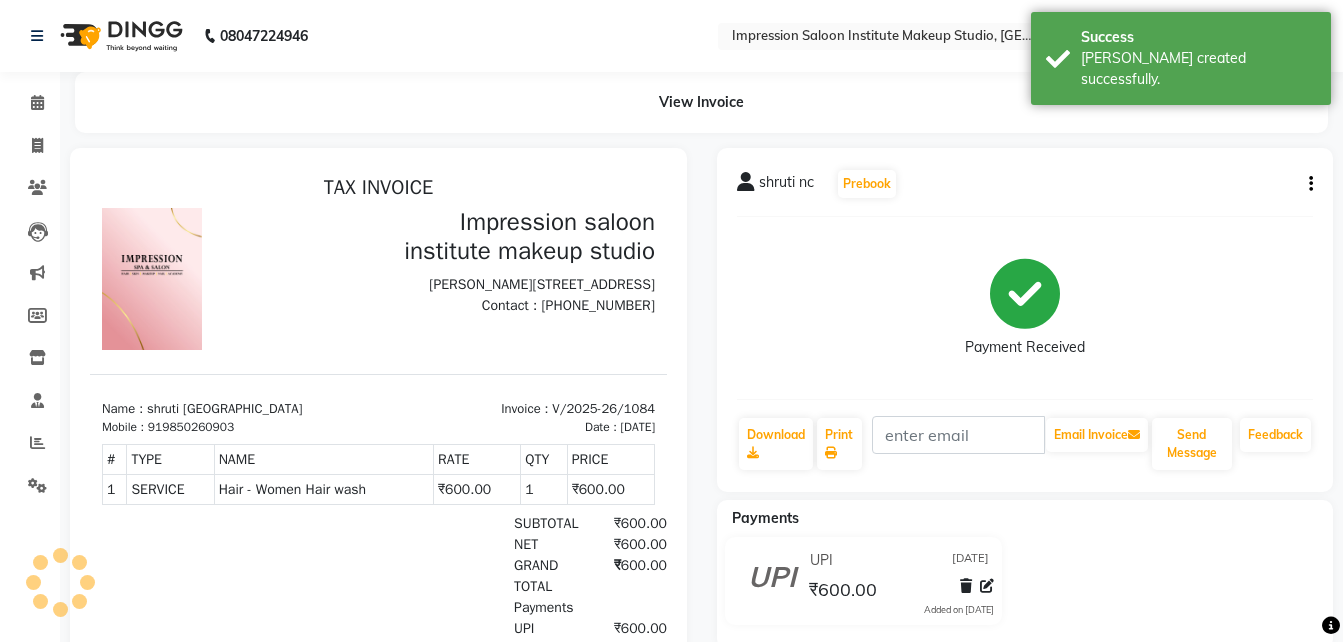 scroll, scrollTop: 0, scrollLeft: 0, axis: both 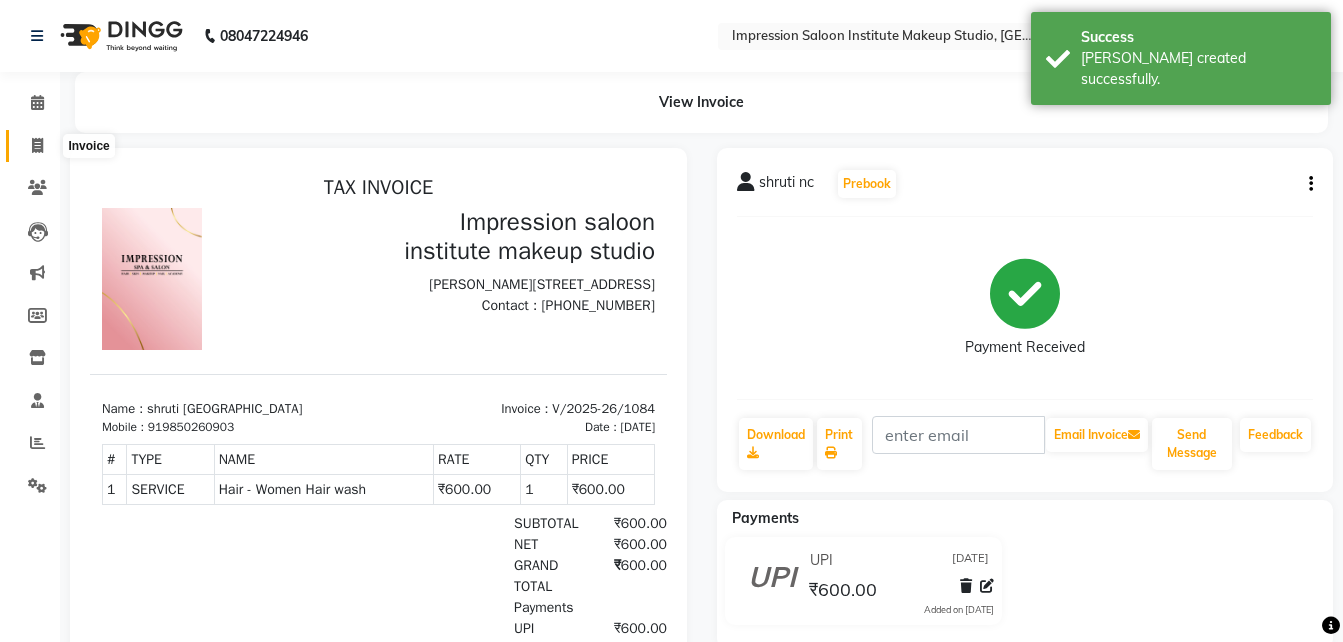 click 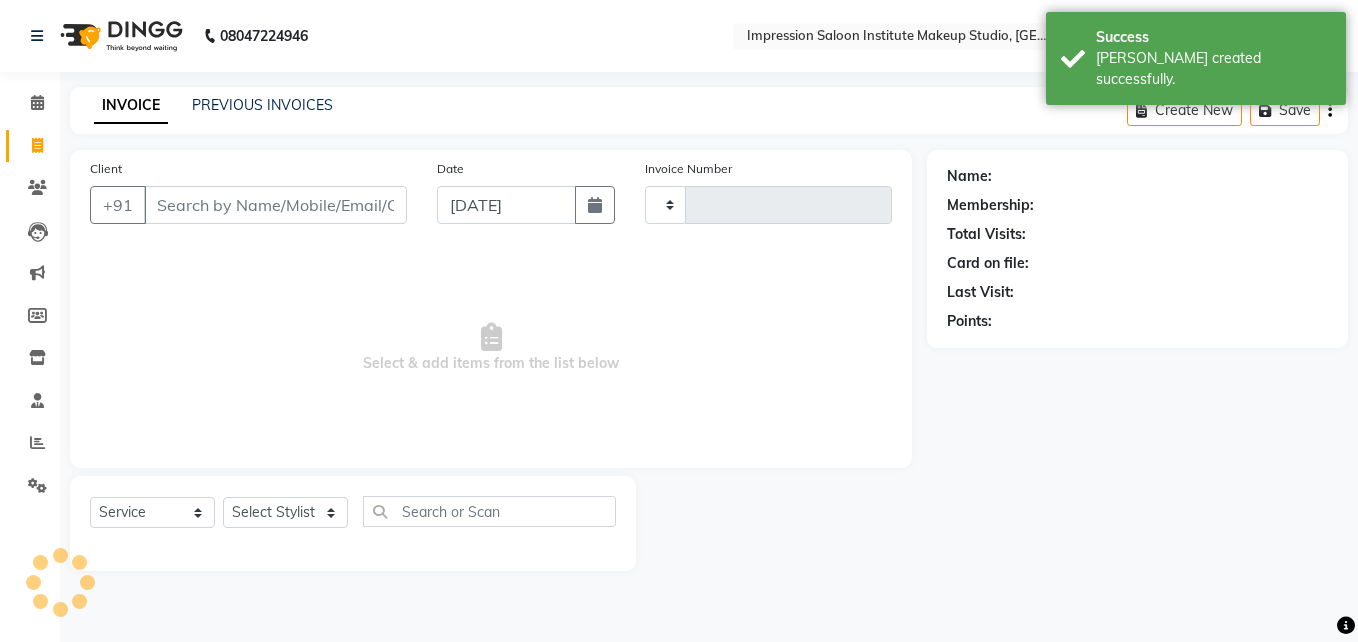 type on "1085" 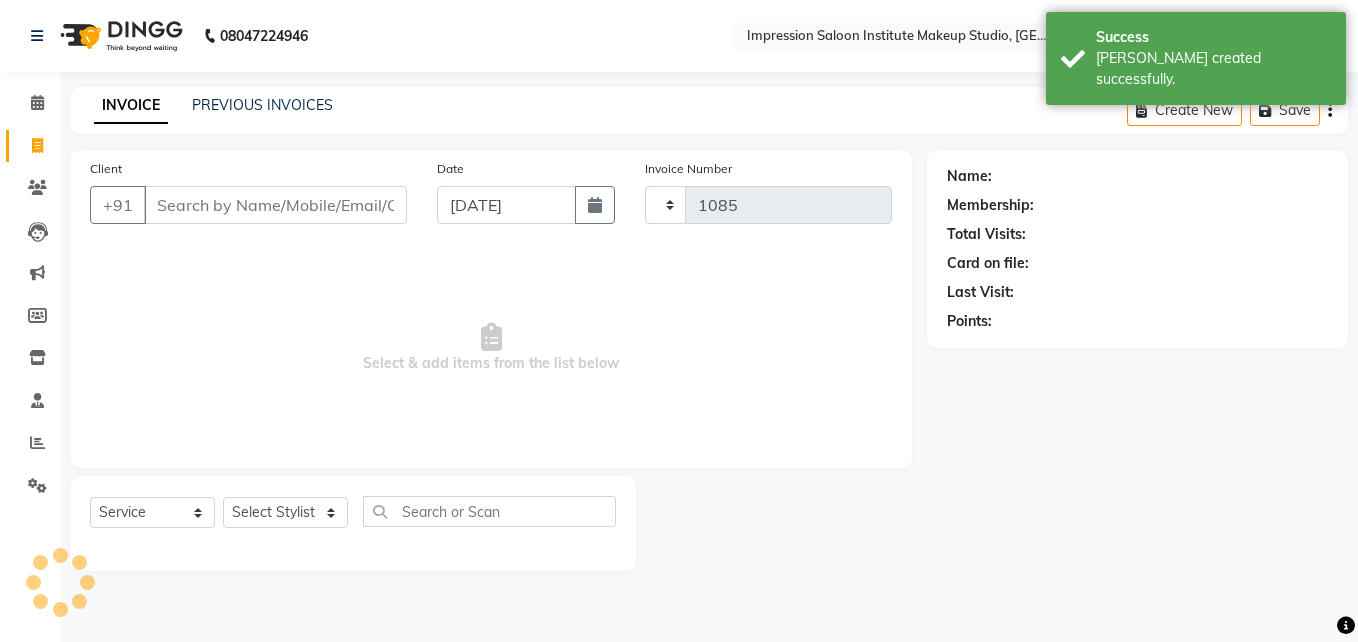 select on "437" 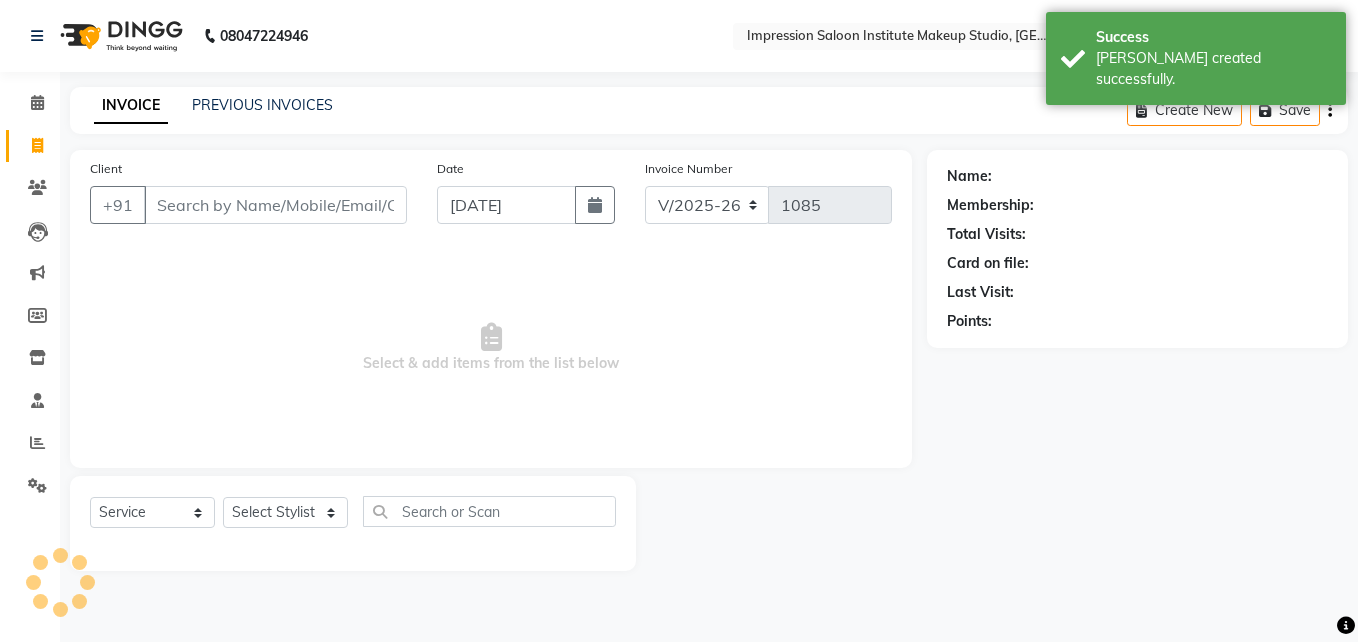 select on "product" 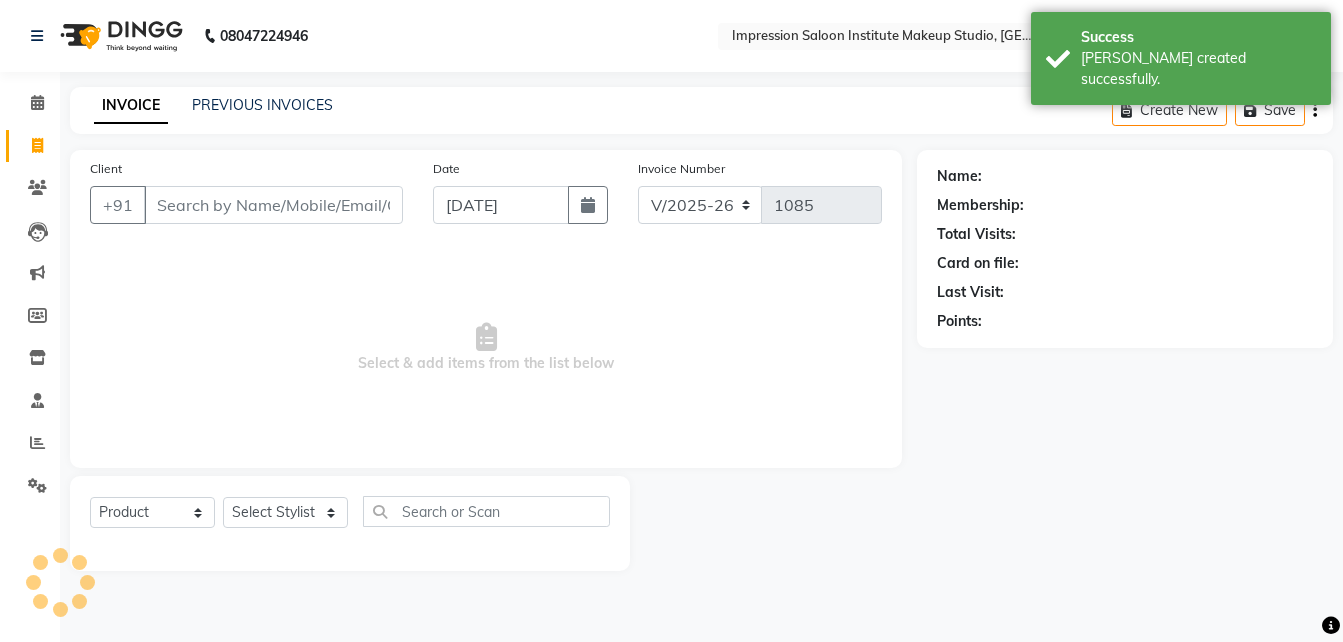 click on "Client" at bounding box center (273, 205) 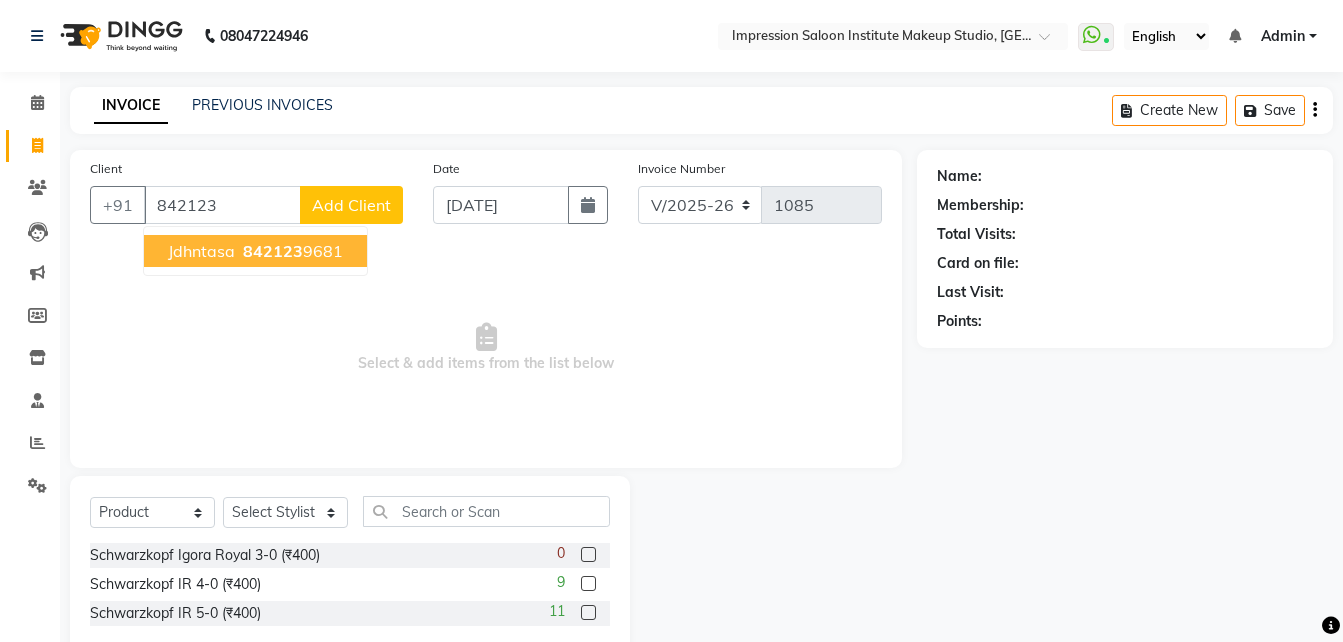 click on "jdhntasa   842123 9681" at bounding box center [255, 251] 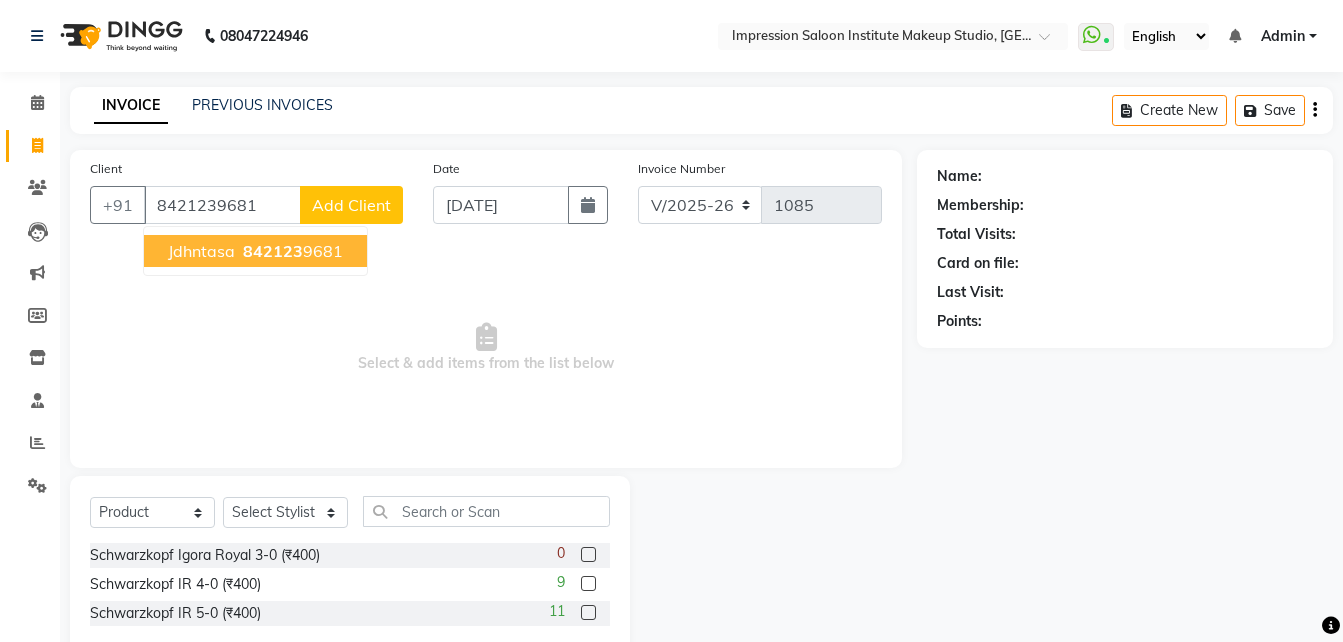 type on "8421239681" 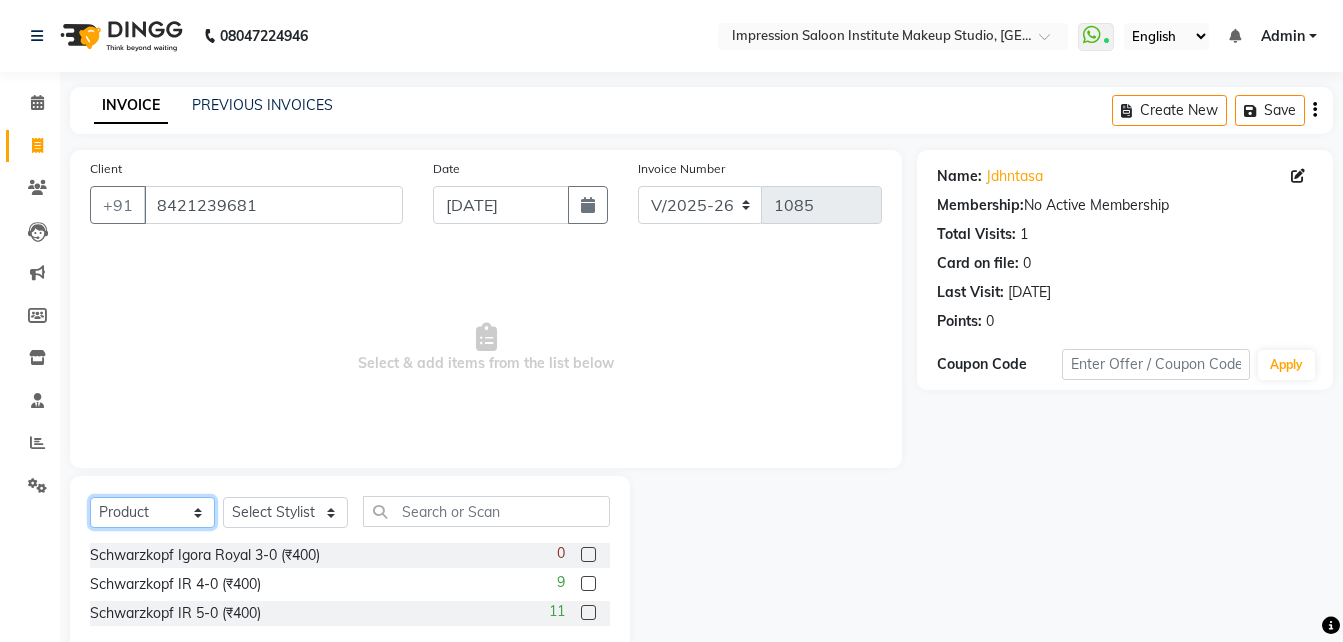 click on "Select  Service  Product  Membership  Package Voucher Prepaid Gift Card" 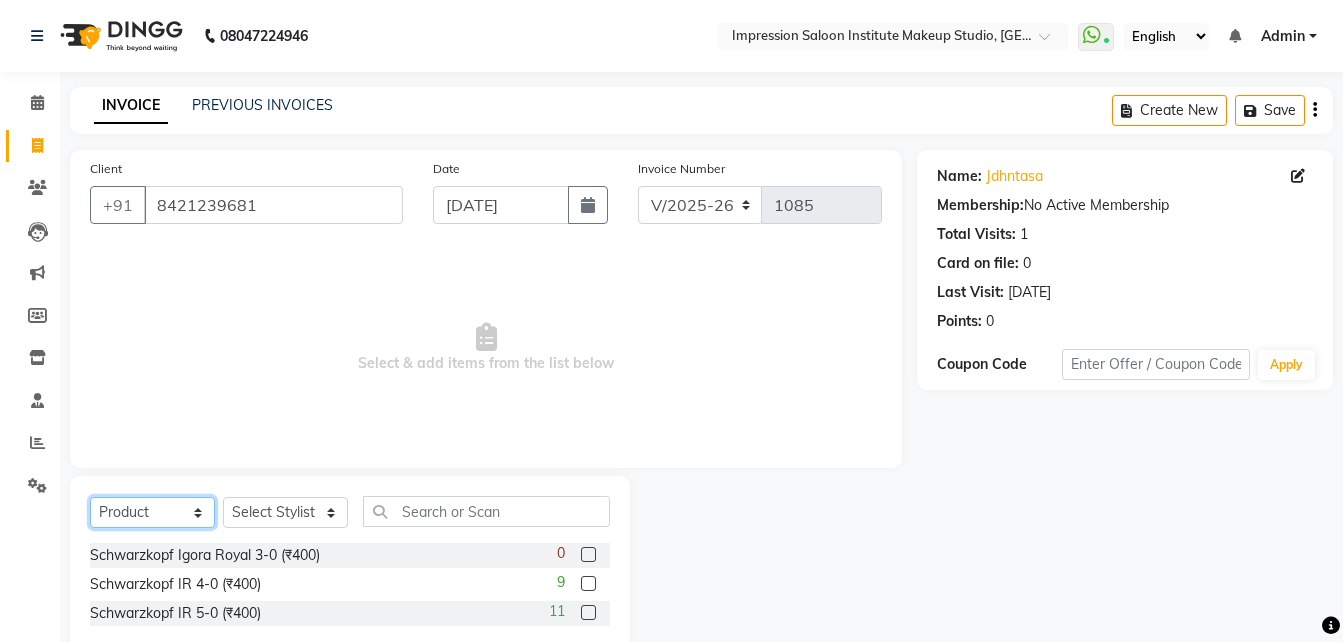 select on "service" 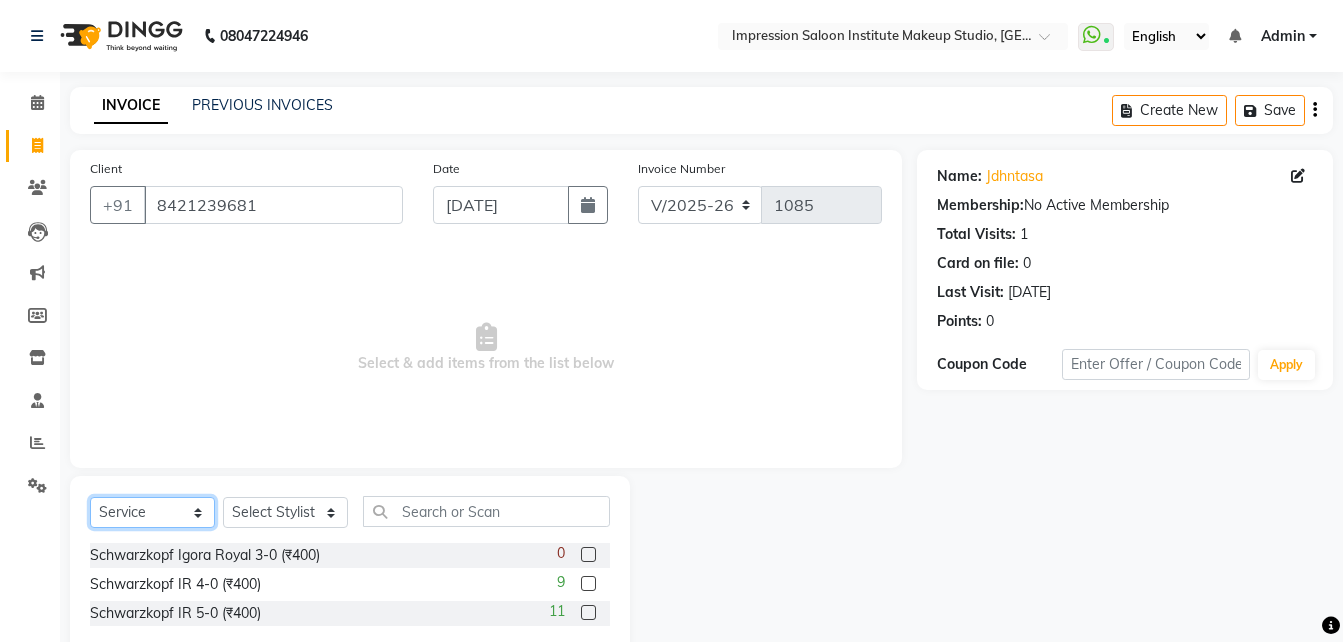 click on "Select  Service  Product  Membership  Package Voucher Prepaid Gift Card" 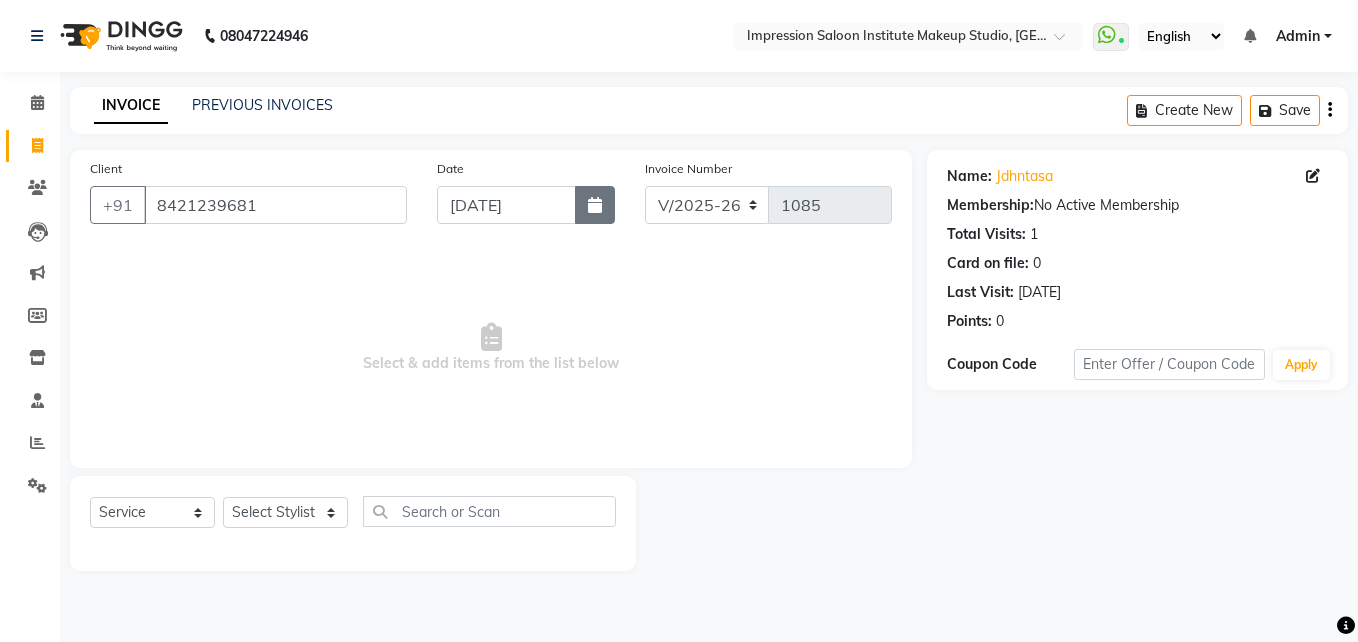 click 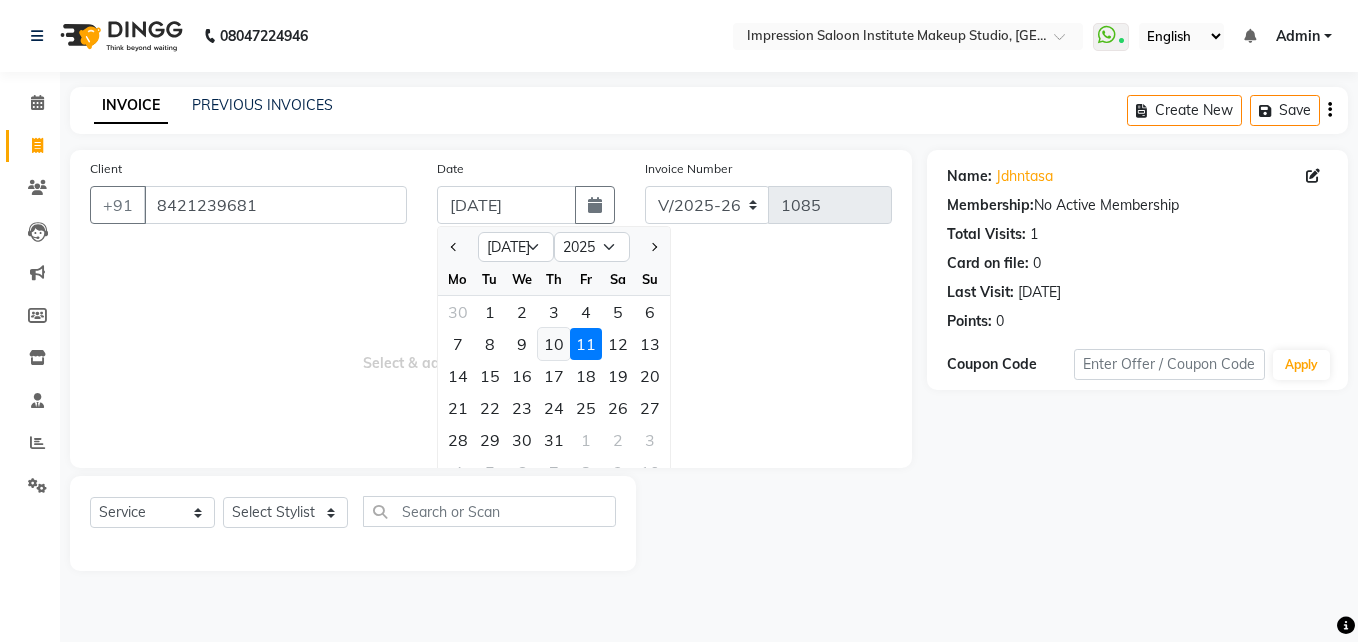 click on "10" 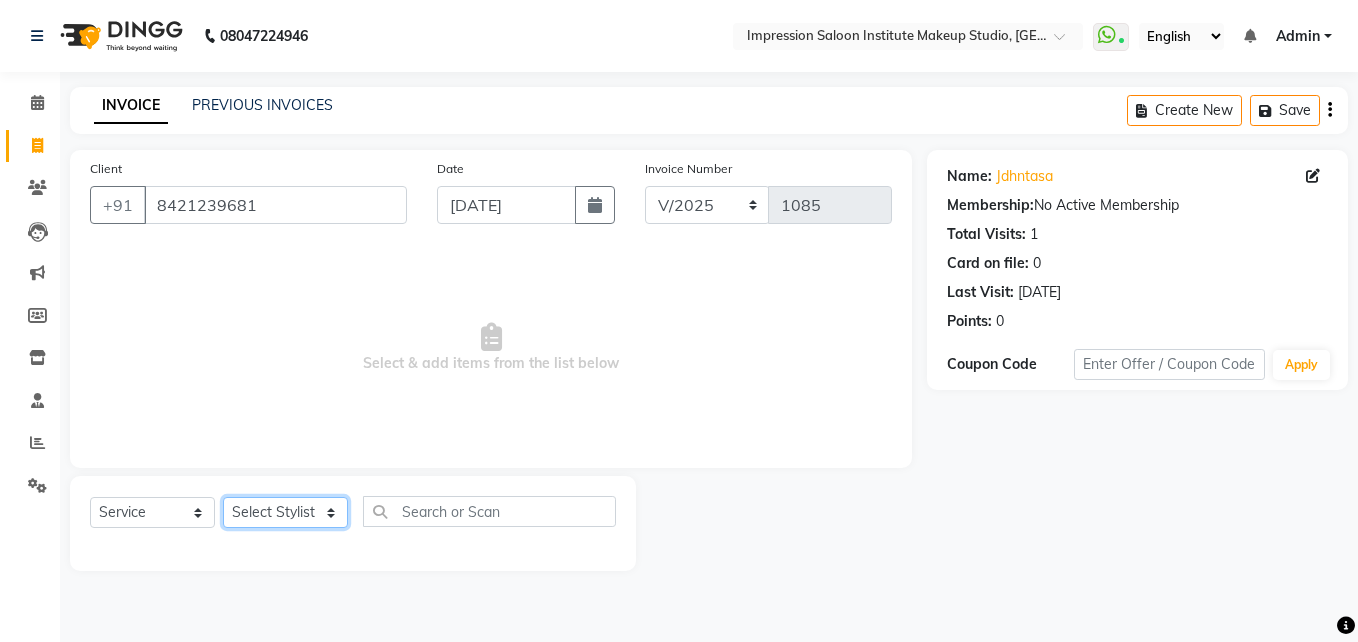 click on "Select Stylist Arjun Front Desk [PERSON_NAME] [PERSON_NAME]  [PERSON_NAME]" 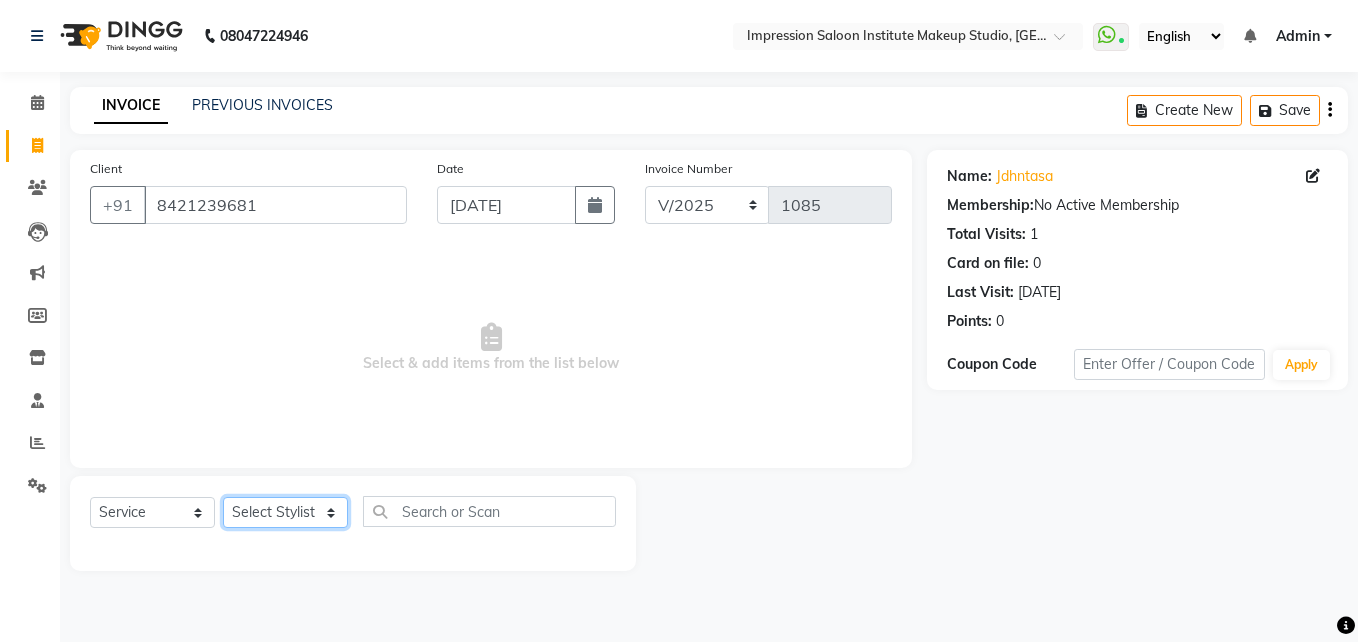select on "85426" 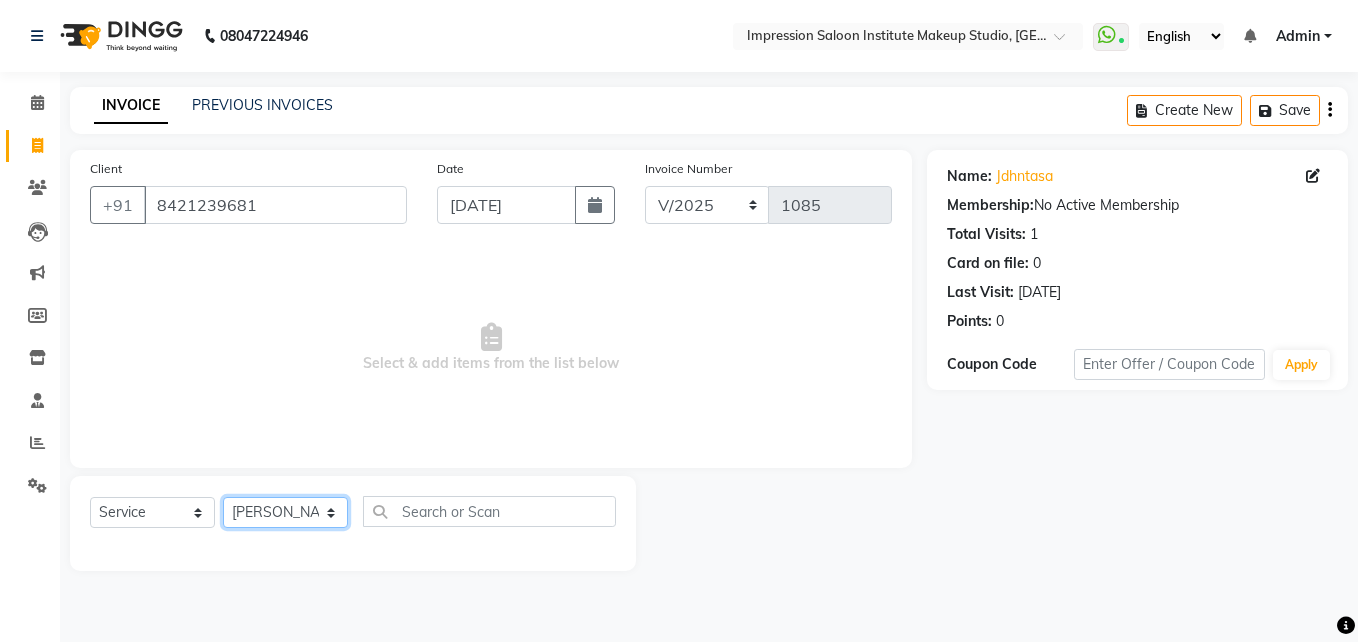click on "Select Stylist Arjun Front Desk [PERSON_NAME] [PERSON_NAME]  [PERSON_NAME]" 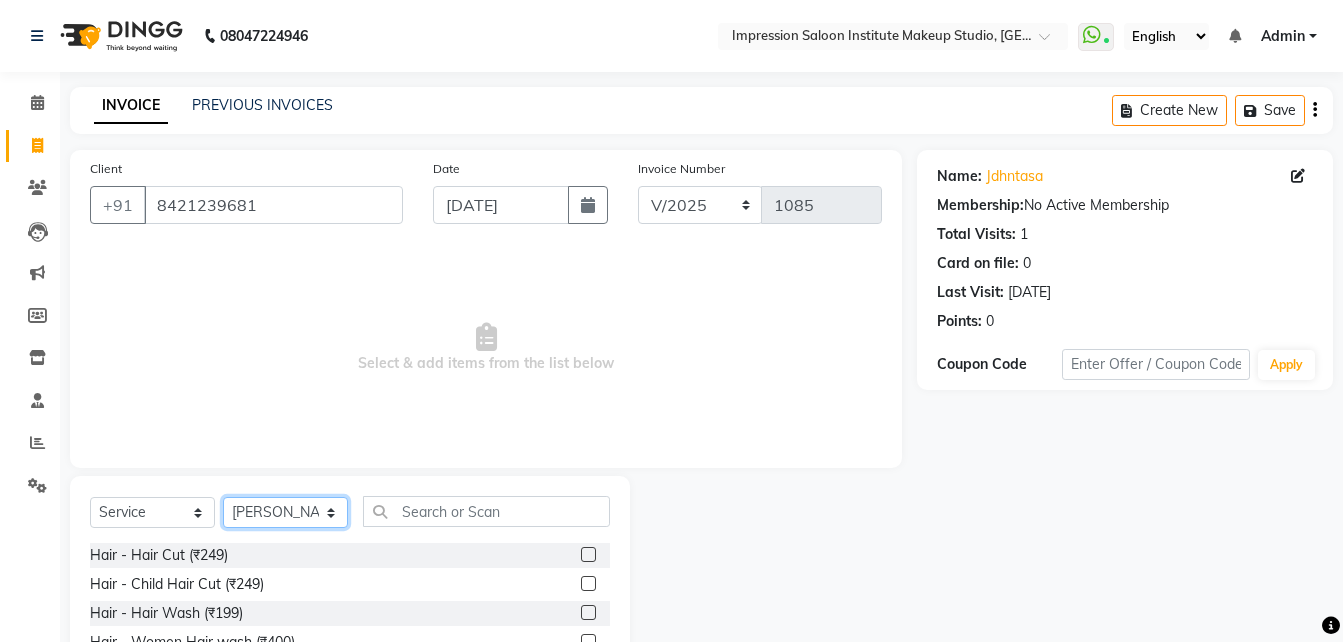 scroll, scrollTop: 159, scrollLeft: 0, axis: vertical 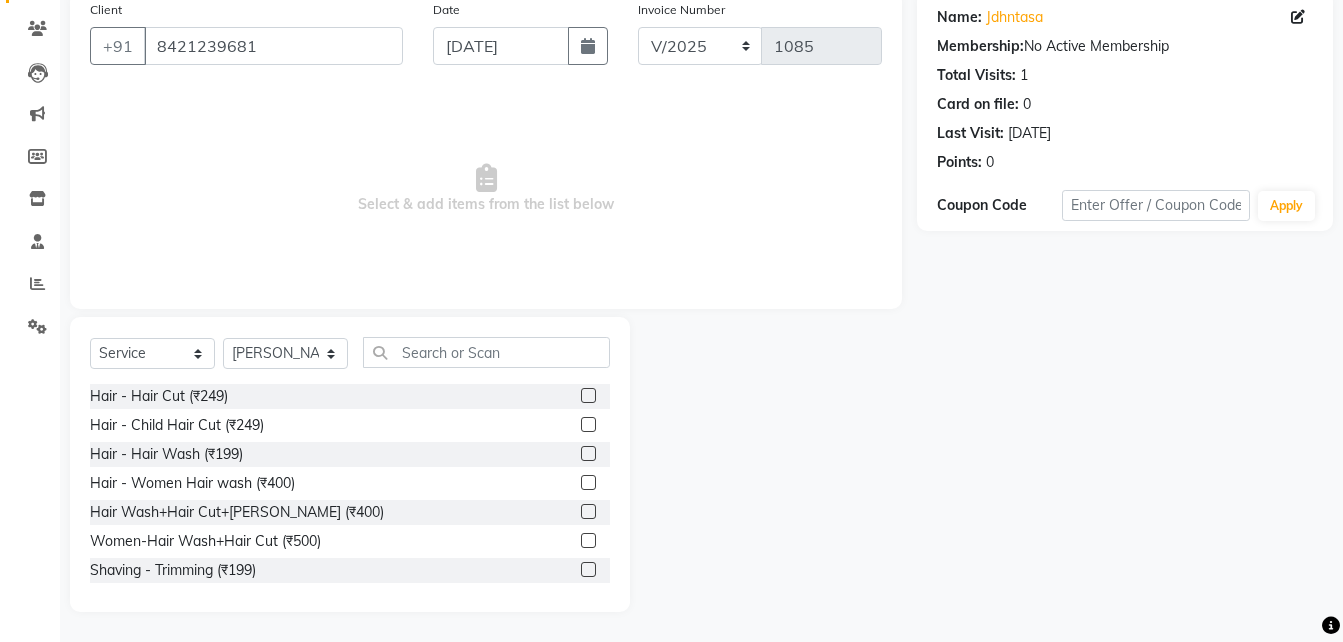 click 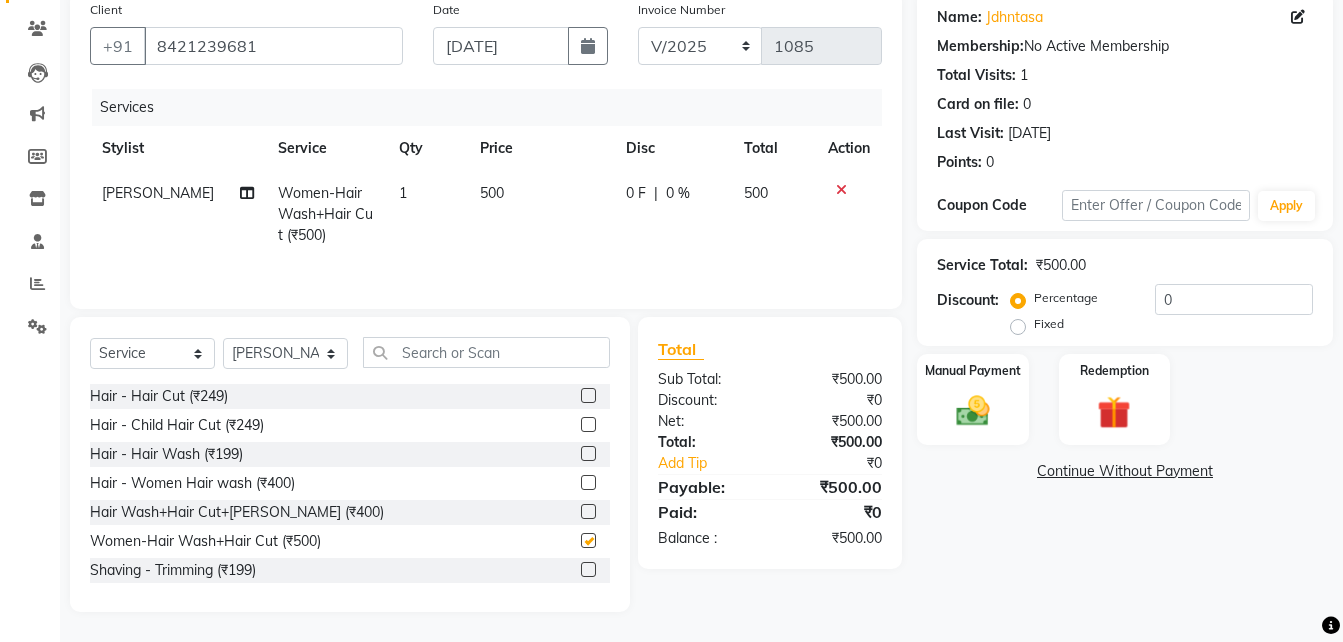 checkbox on "false" 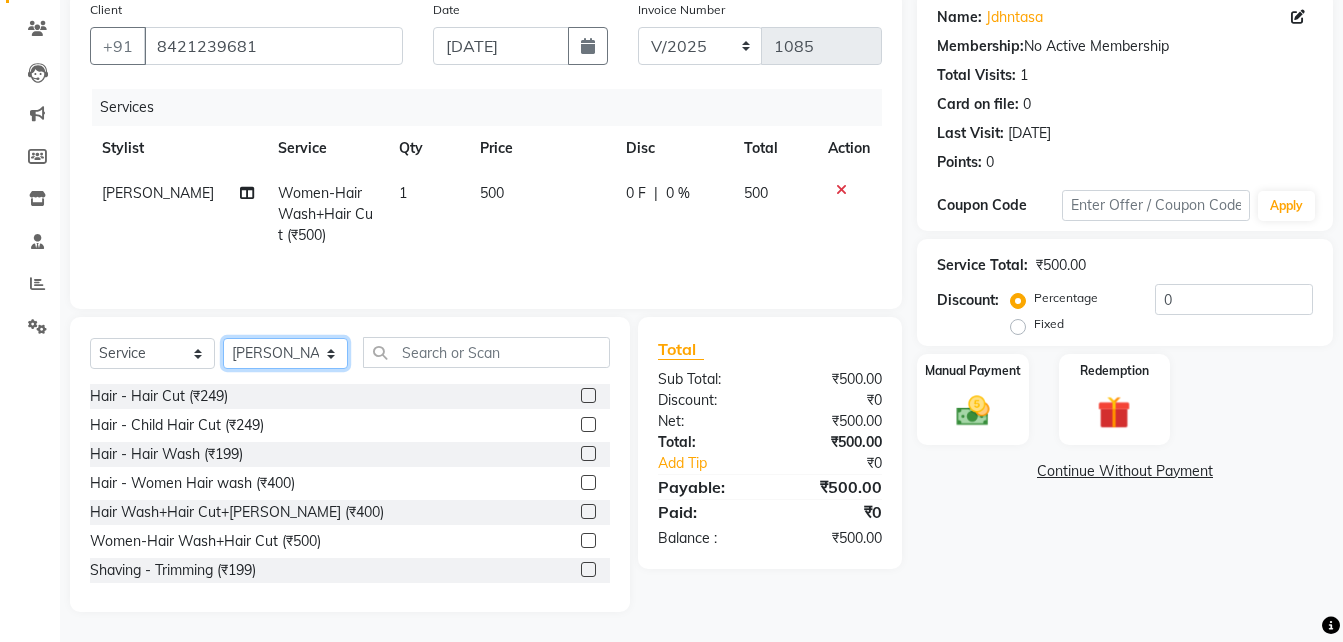 click on "Select Stylist Arjun Front Desk [PERSON_NAME] [PERSON_NAME]  [PERSON_NAME]" 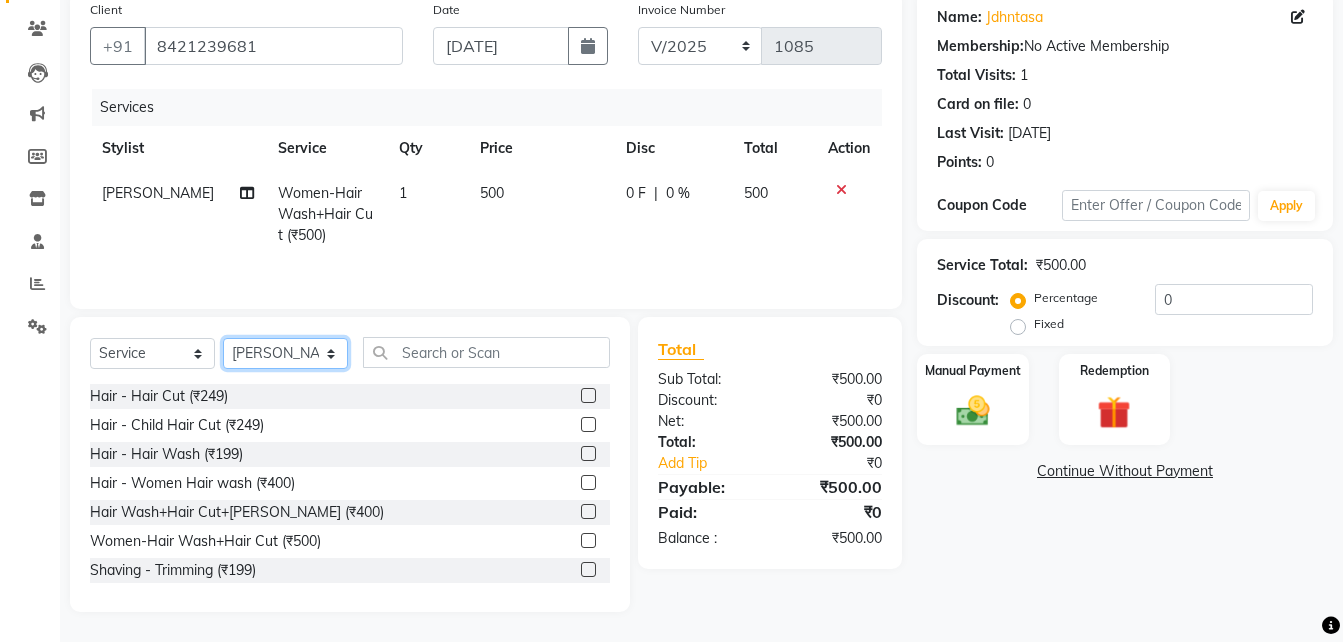 select on "53831" 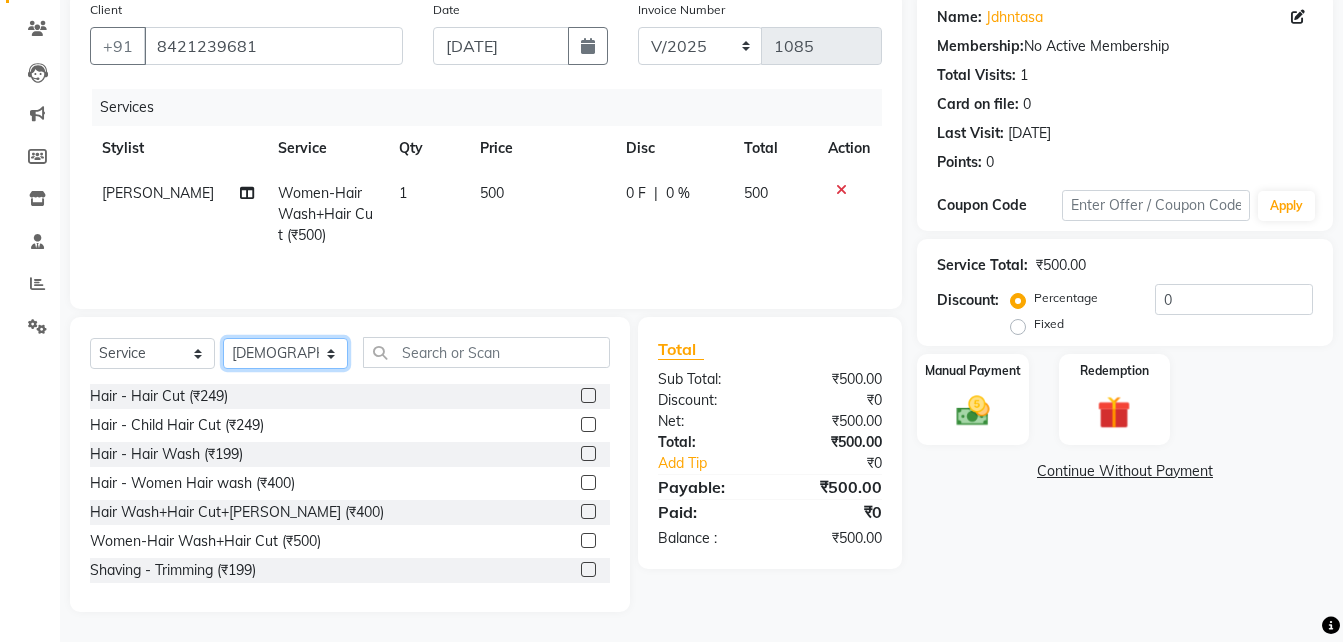 click on "Select Stylist Arjun Front Desk [PERSON_NAME] [PERSON_NAME]  [PERSON_NAME]" 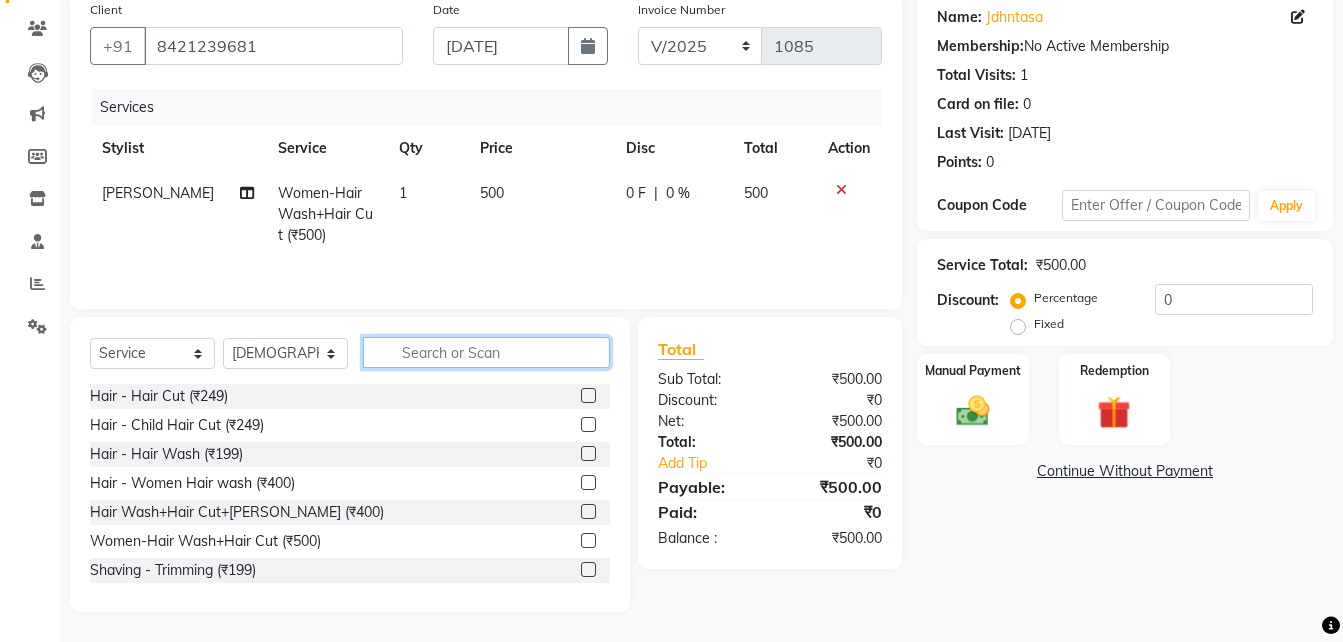 click 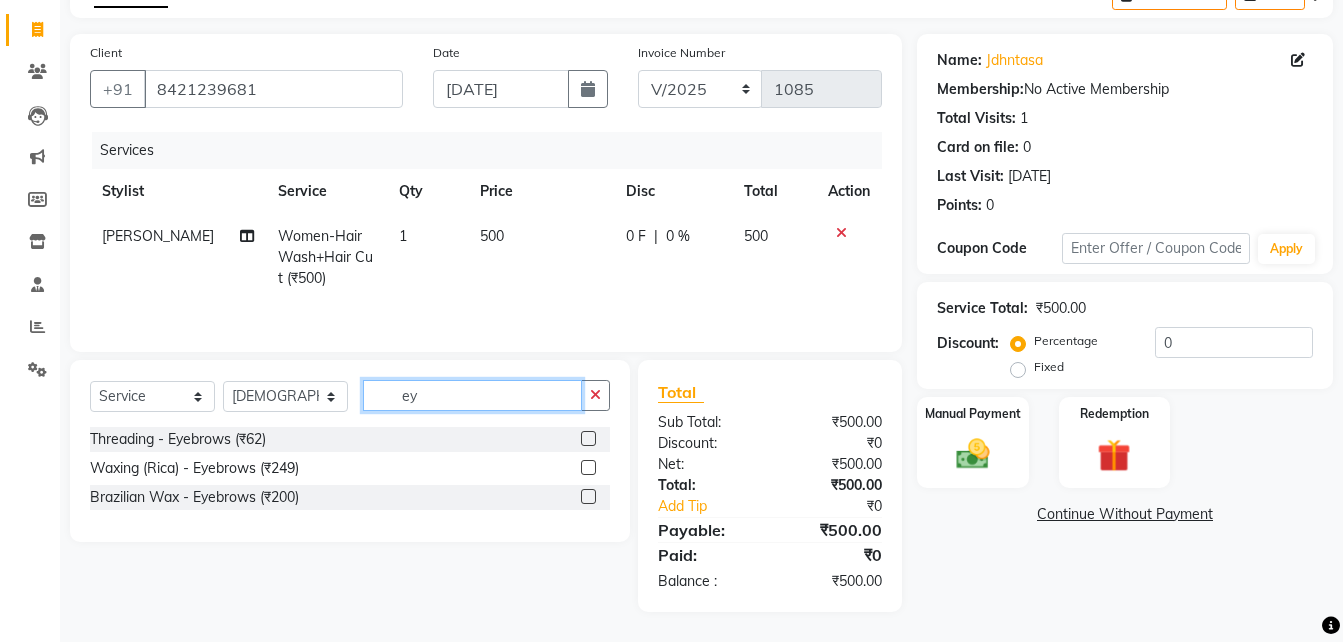 scroll, scrollTop: 116, scrollLeft: 0, axis: vertical 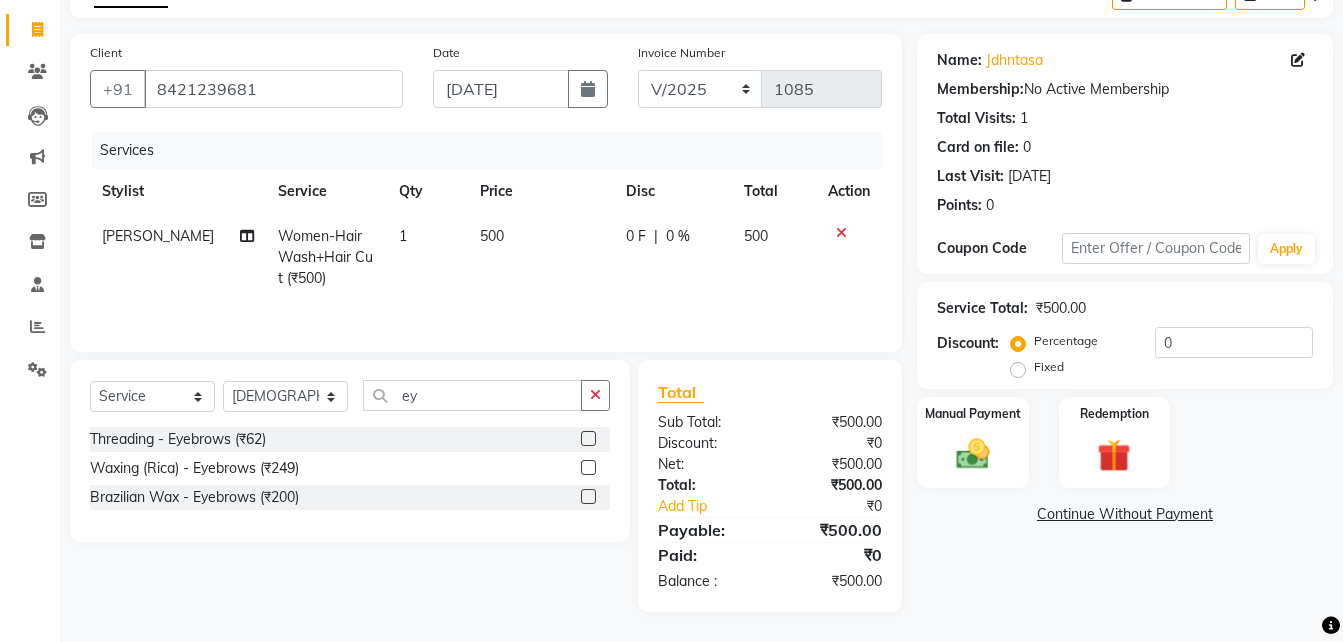 click 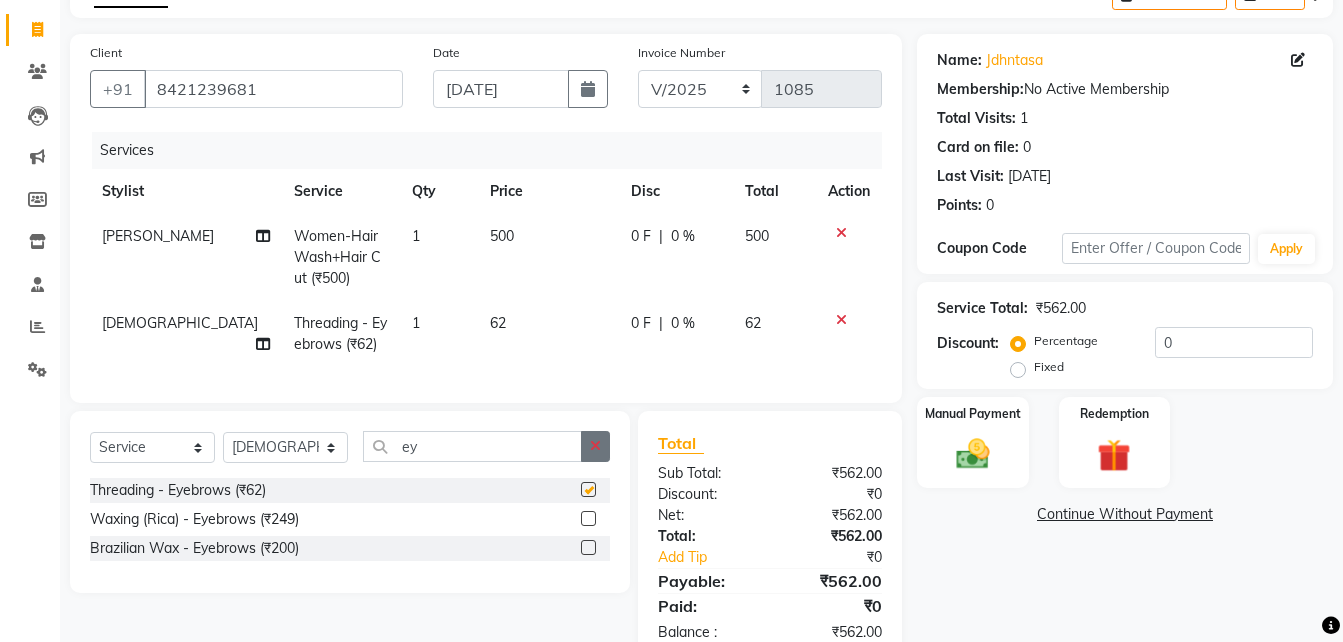 checkbox on "false" 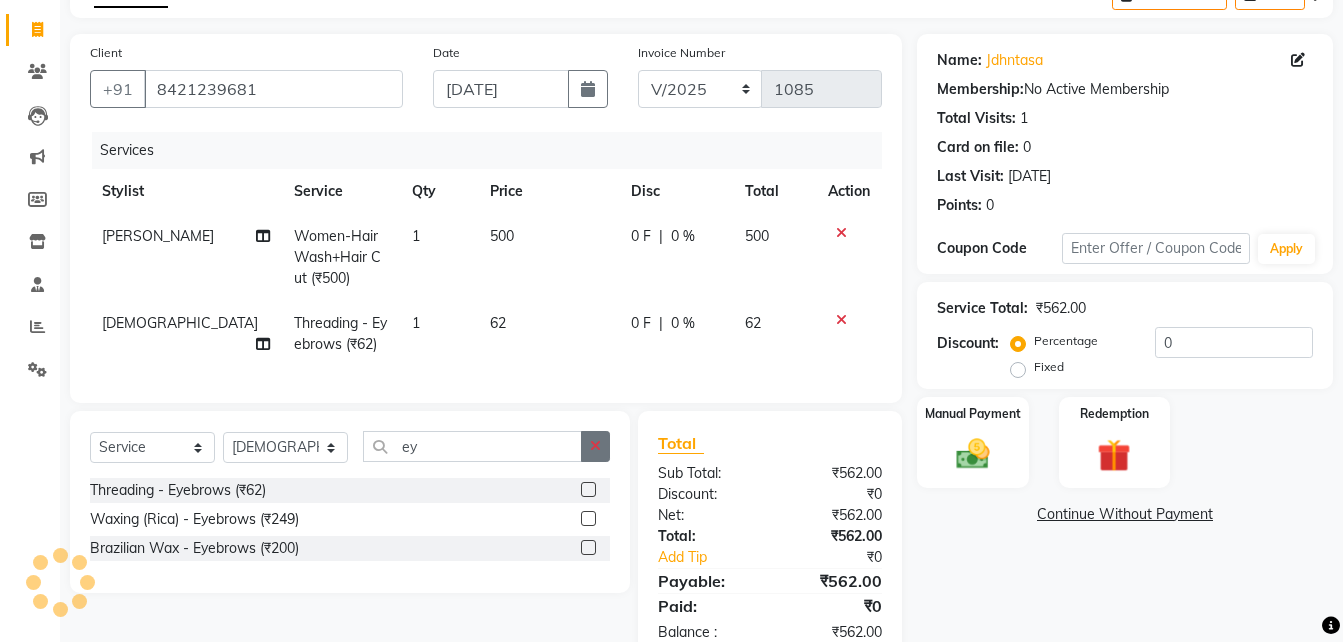 click 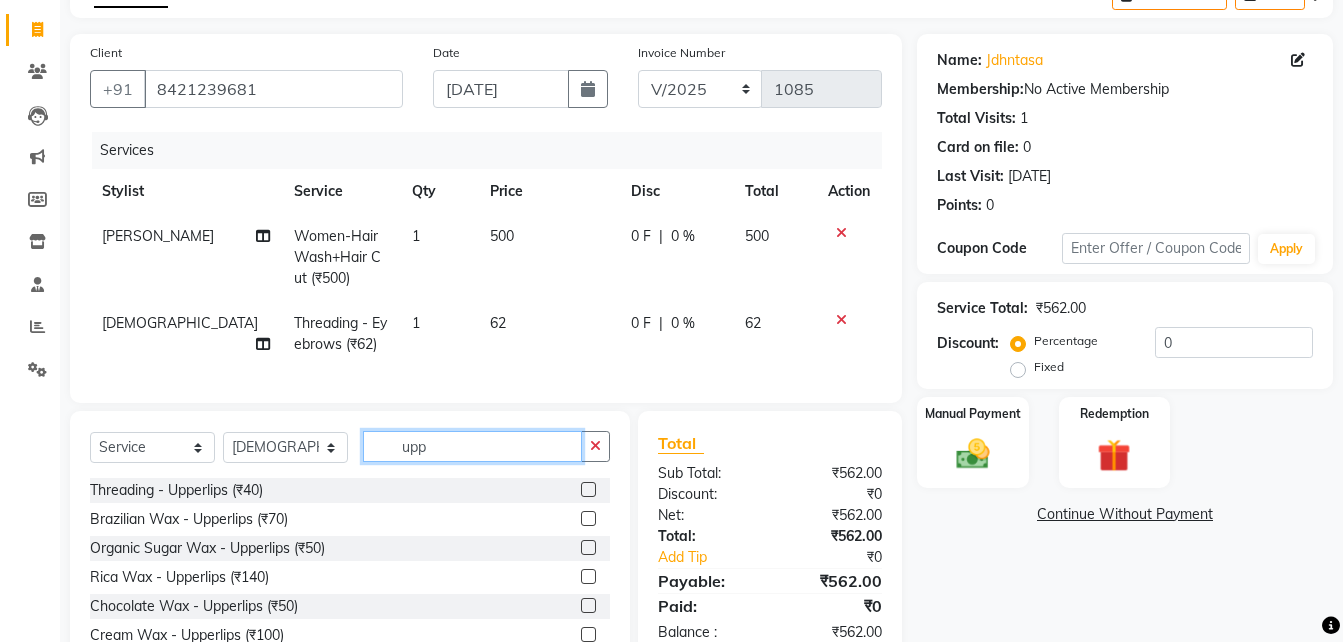 type on "upp" 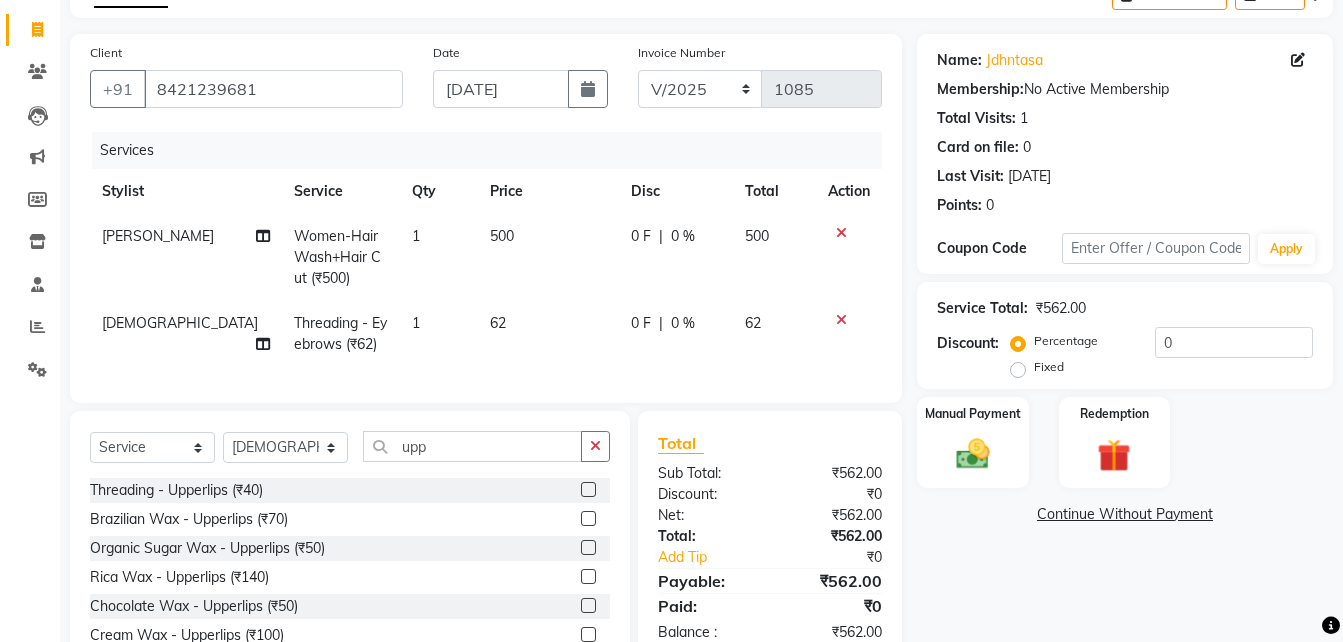 click 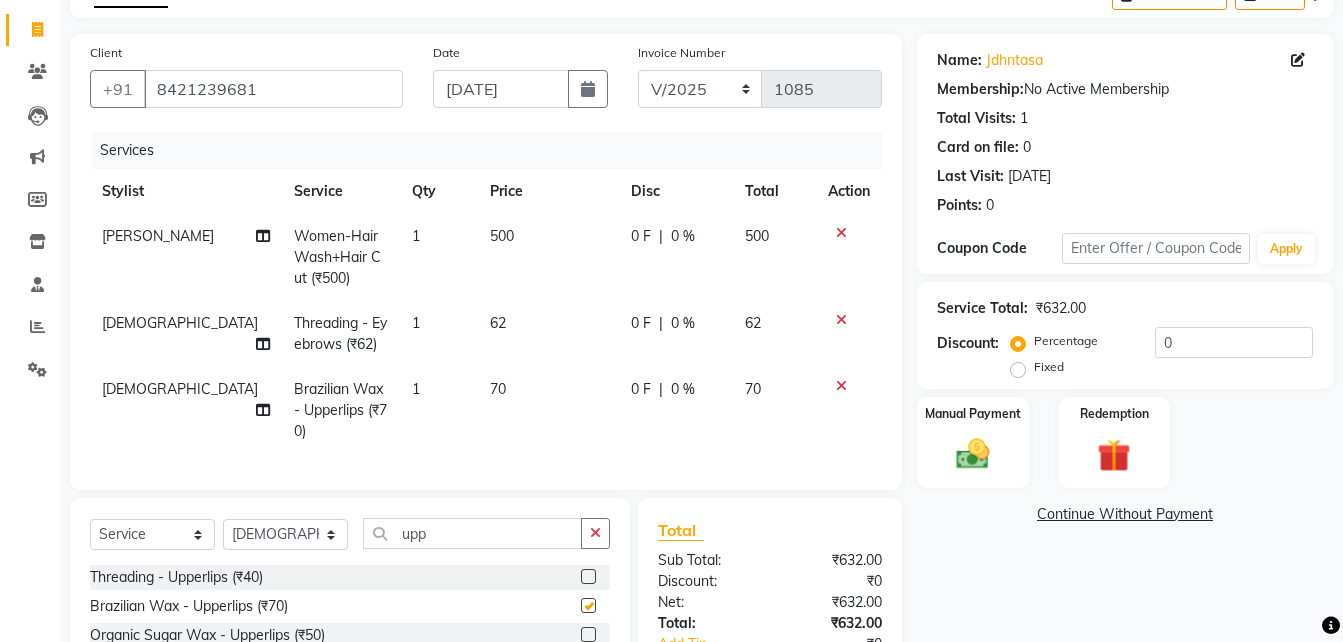 checkbox on "false" 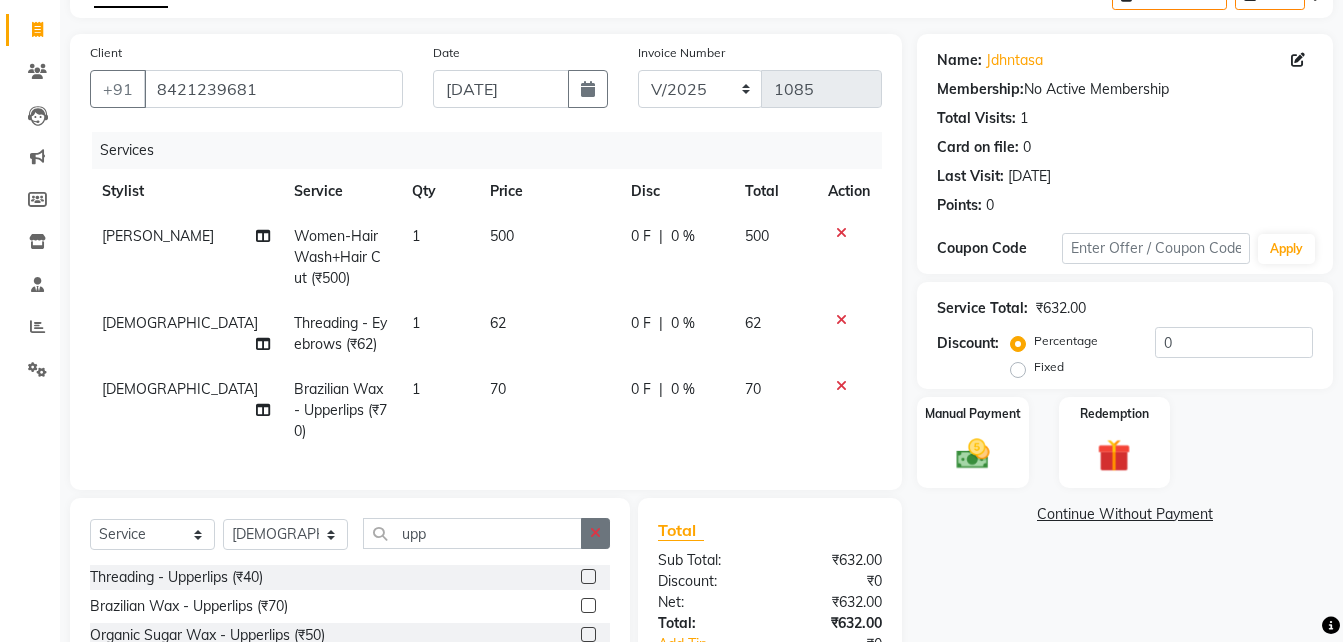 click 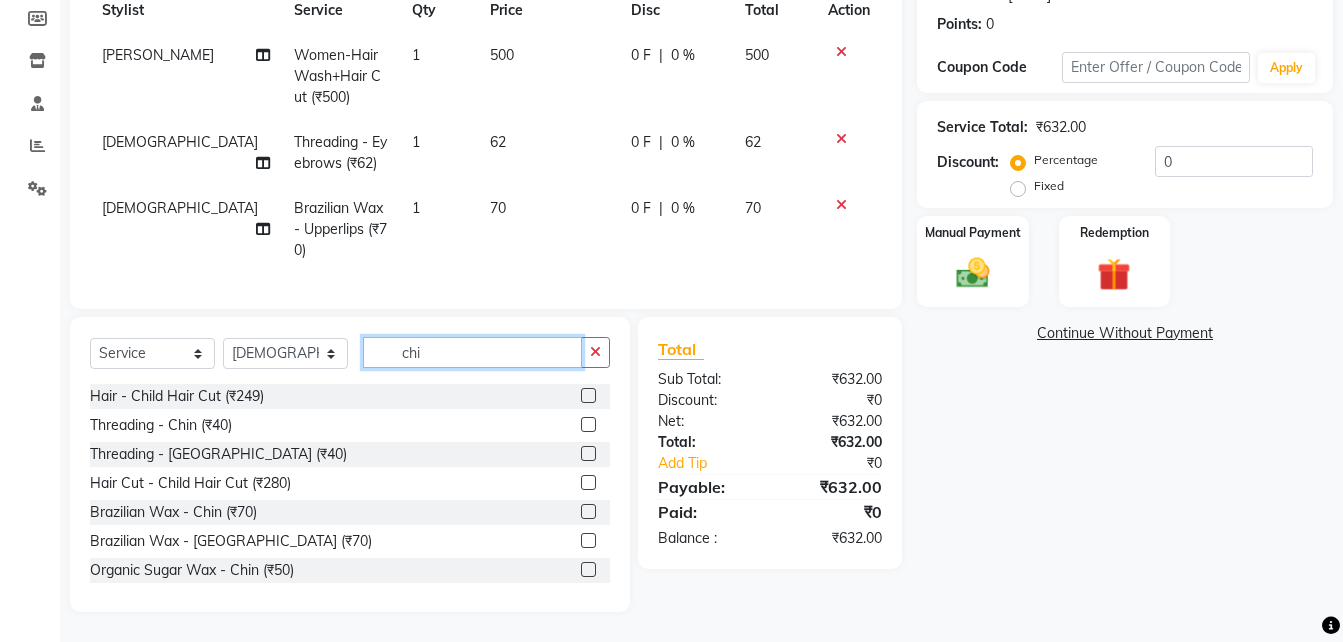 scroll, scrollTop: 311, scrollLeft: 0, axis: vertical 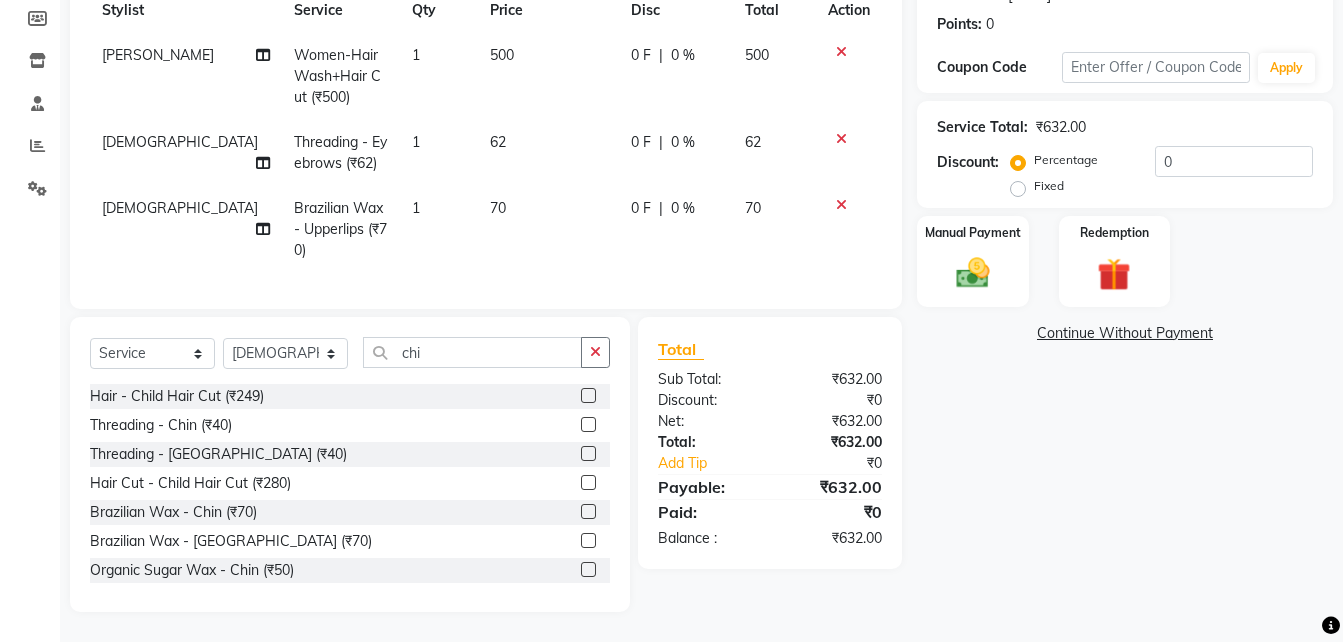 click 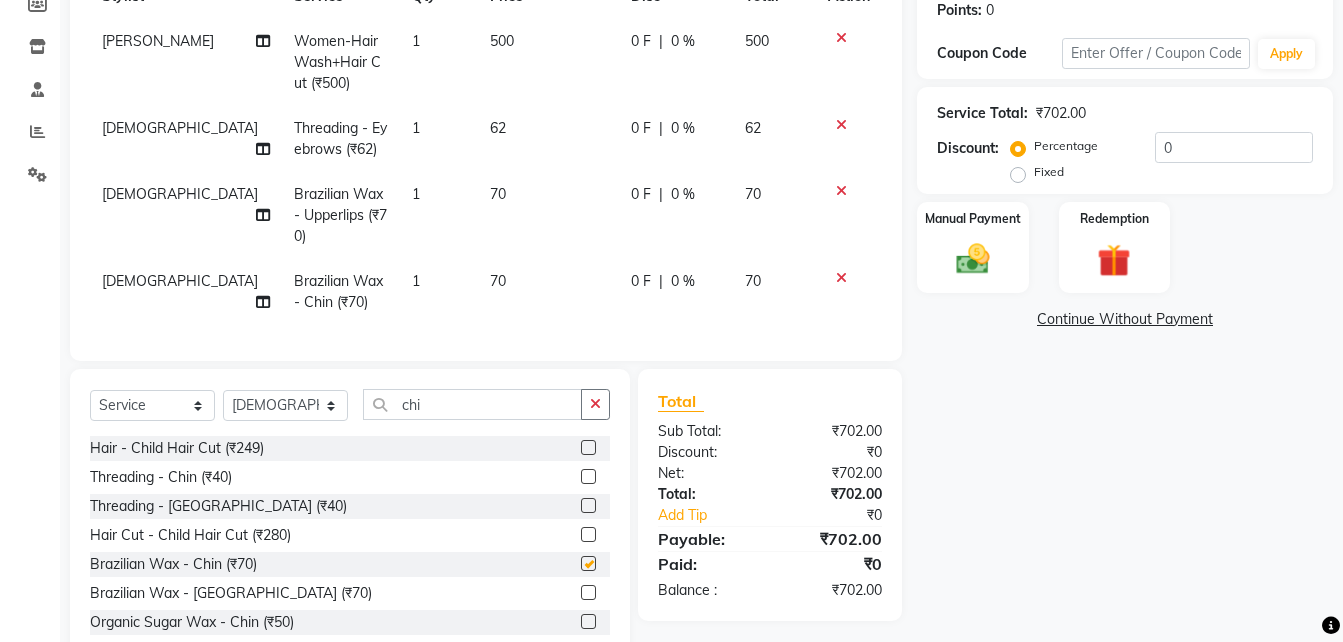 checkbox on "false" 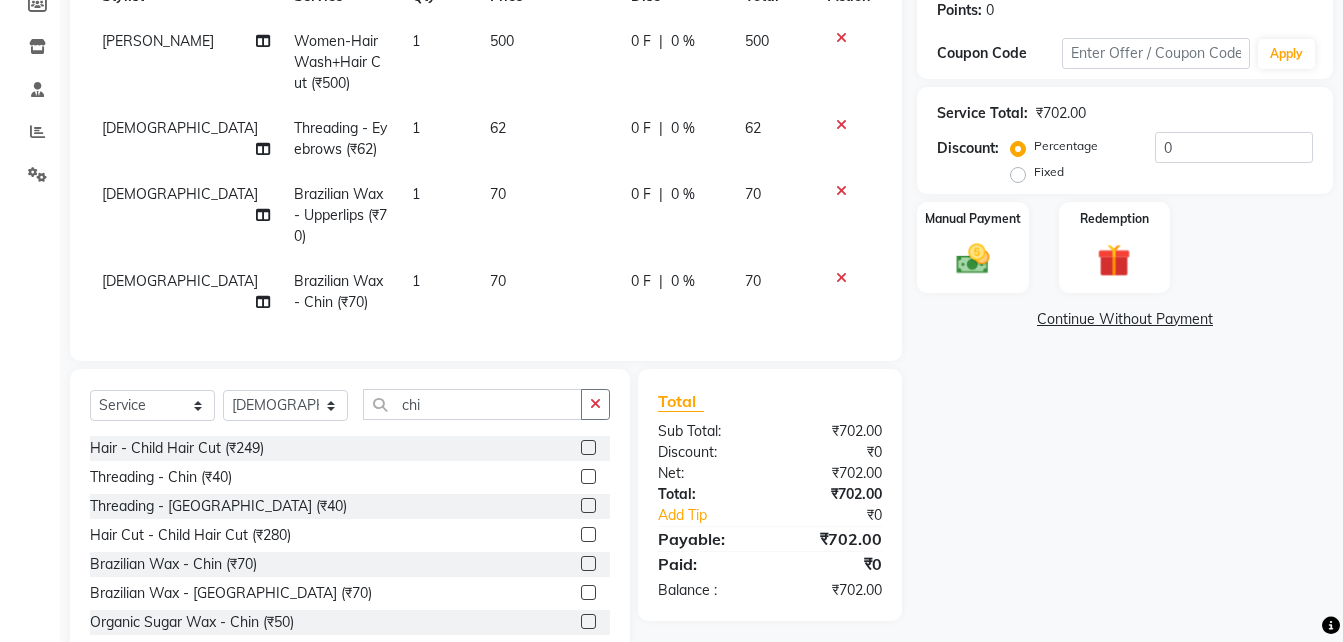 click on "62" 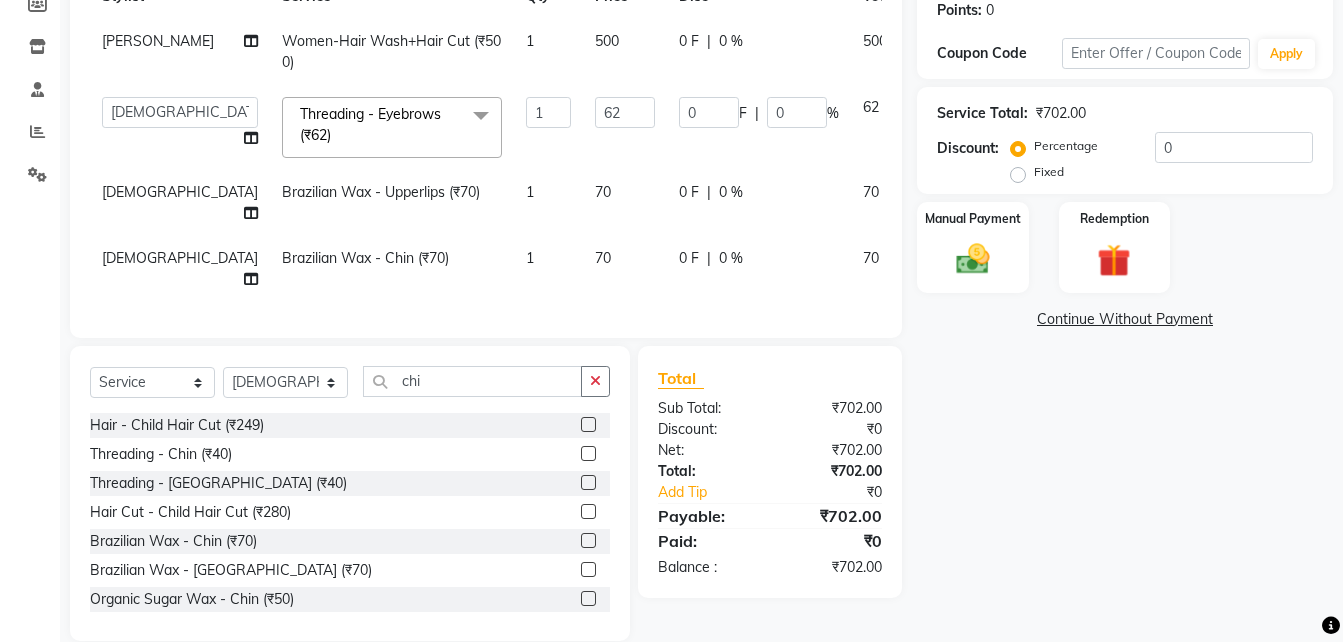 click on "62" 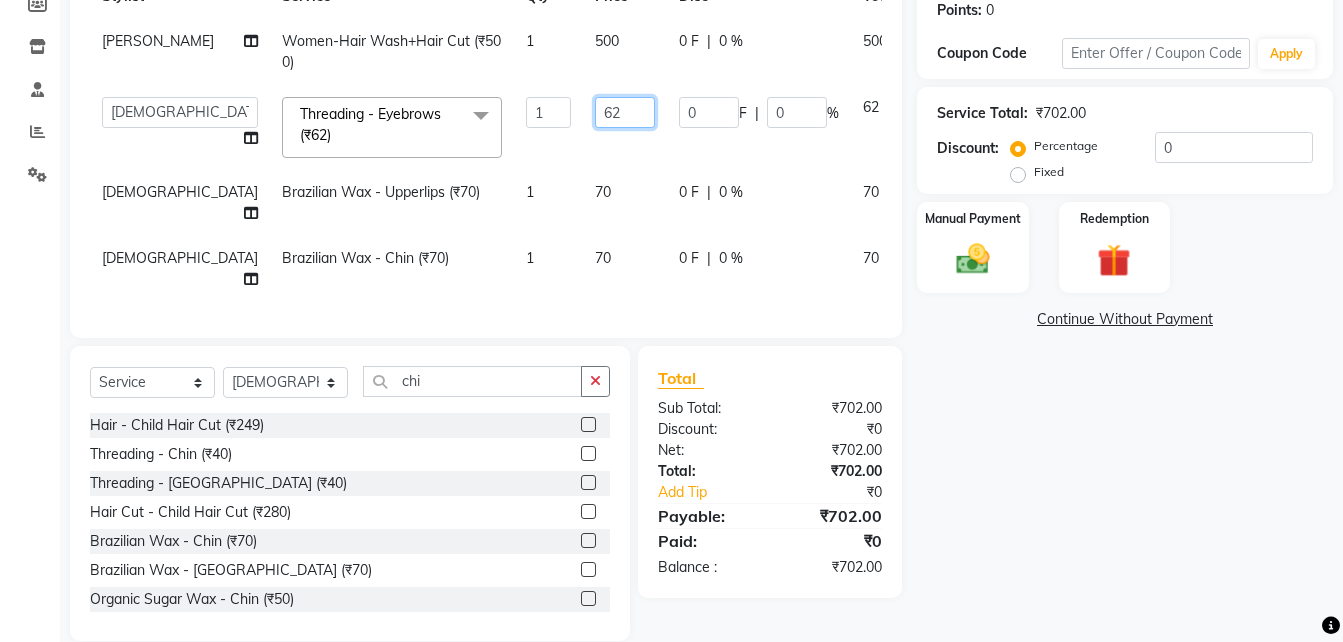 click on "62" 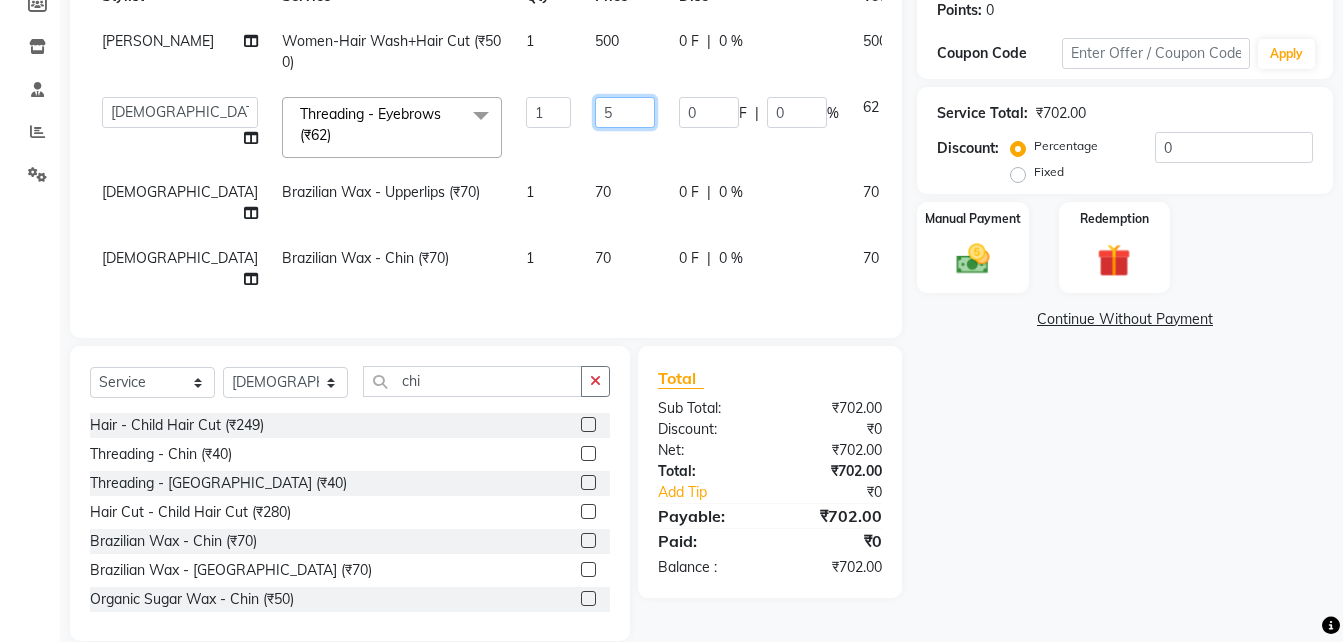 type on "50" 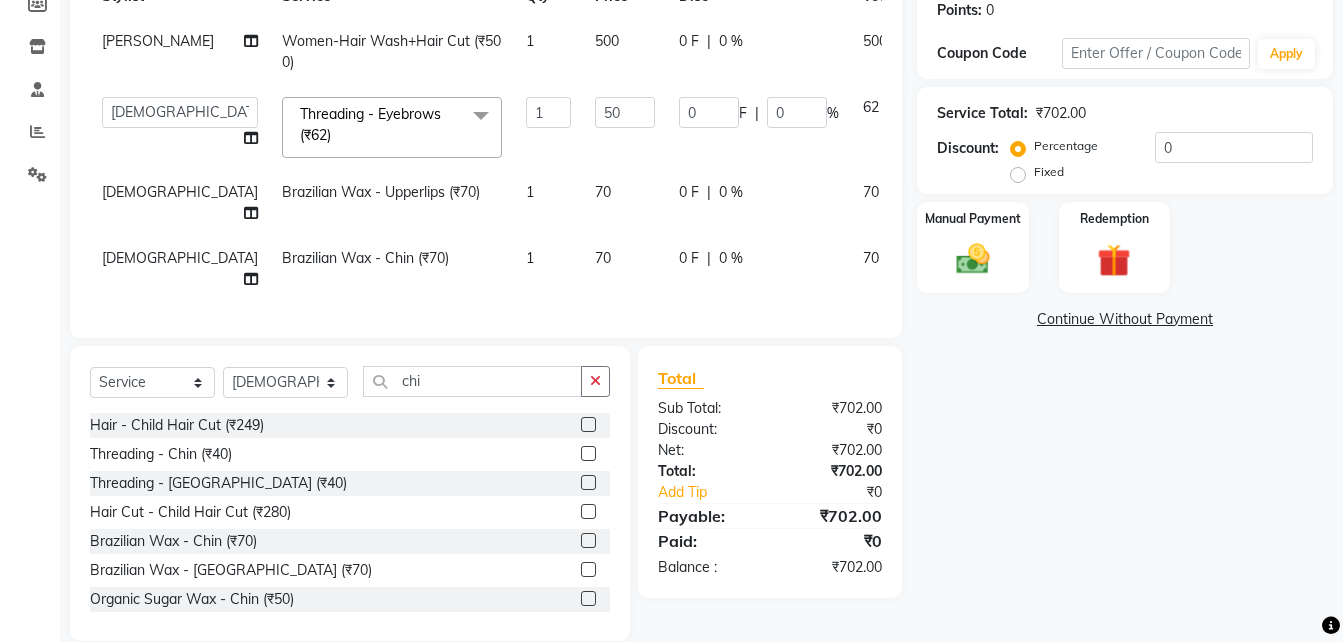 click on "70" 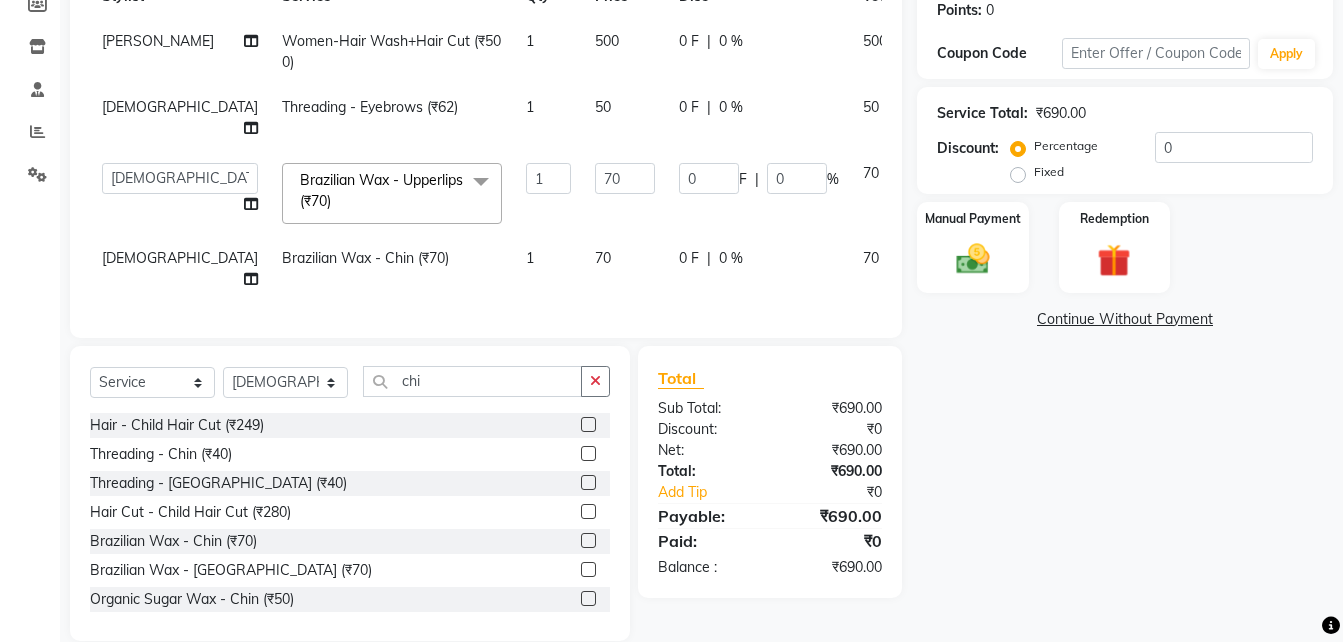 click on "70" 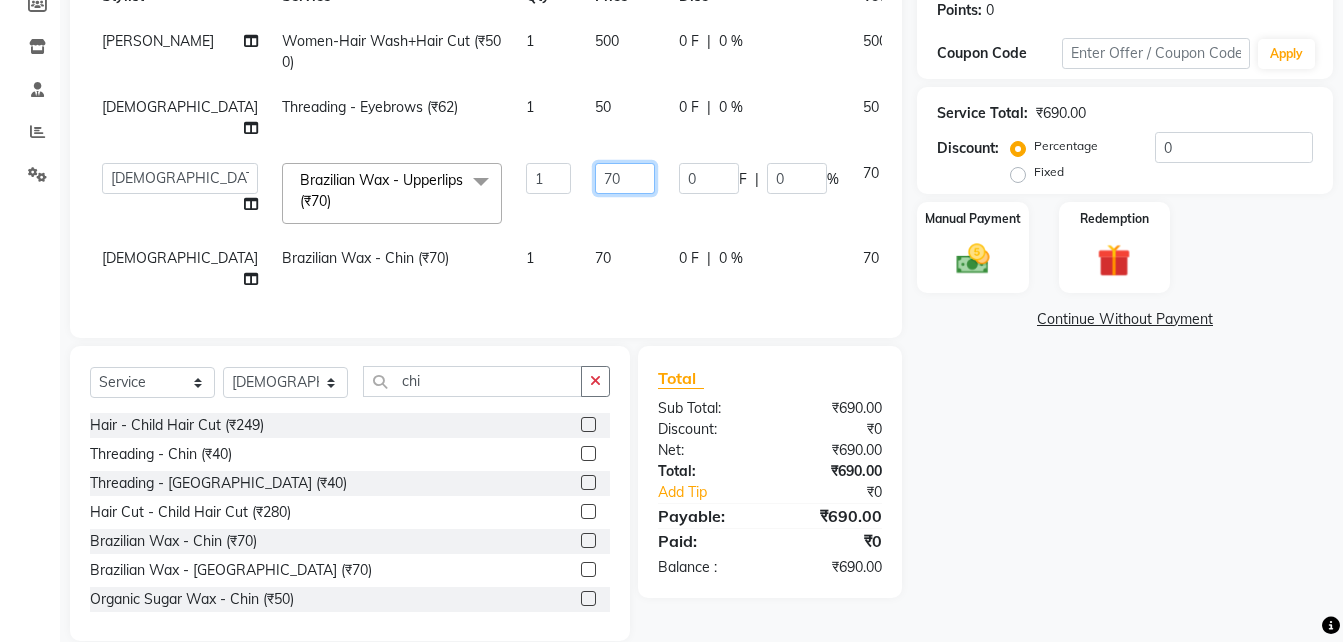 click on "70" 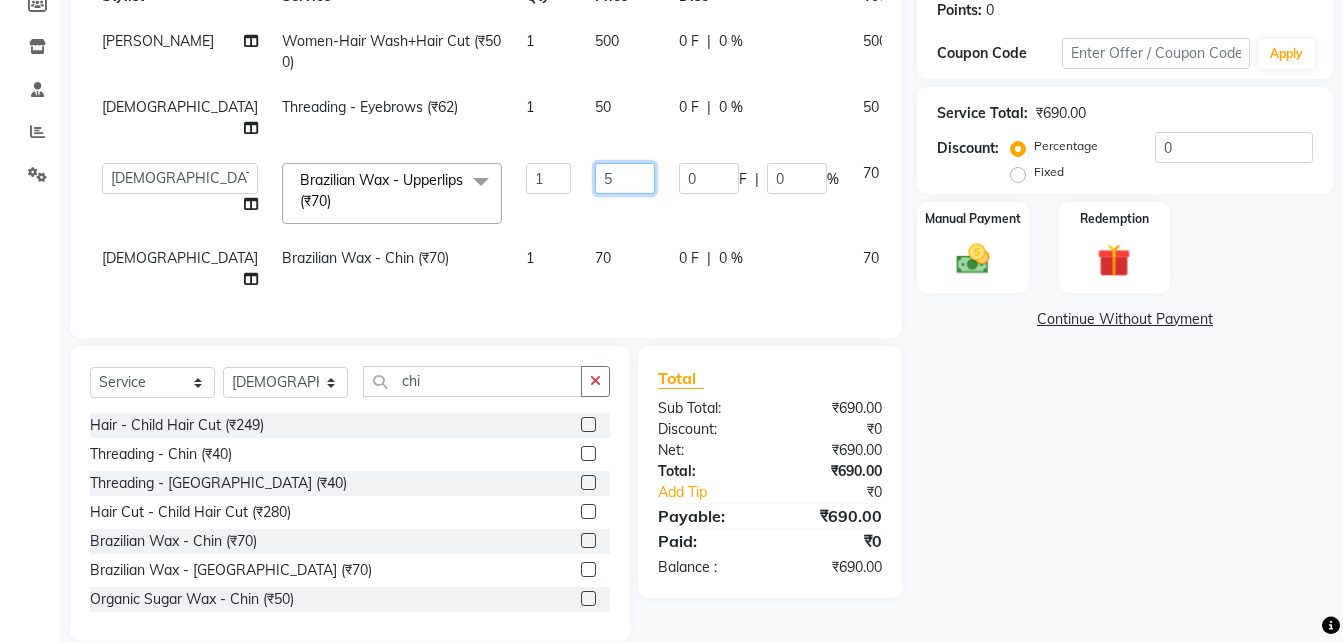 type on "50" 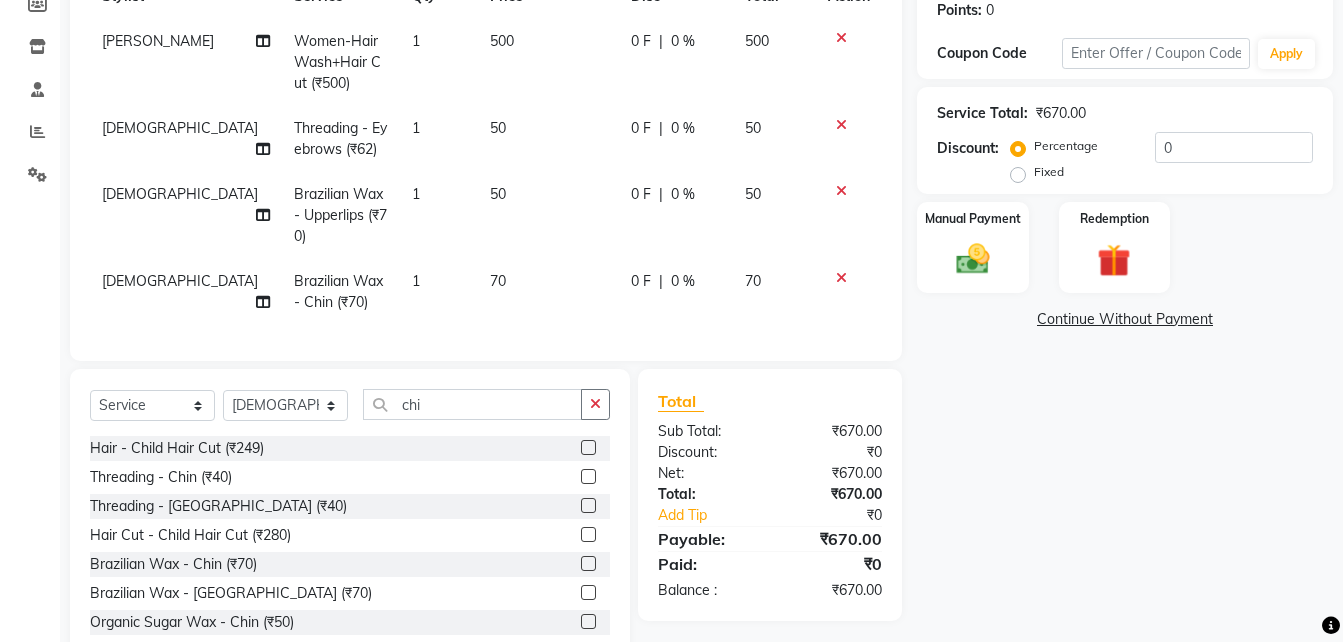 click on "[PERSON_NAME]  Women-Hair Wash+Hair Cut  (₹500) 1 500 0 F | 0 % 500 Sunita  Threading - Eyebrows (₹62) 1 50 0 F | 0 % 50 Sunita  Brazilian Wax - Upperlips (₹70) 1 50 0 F | 0 % 50 Sunita  Brazilian Wax - Chin (₹70) 1 70 0 F | 0 % 70" 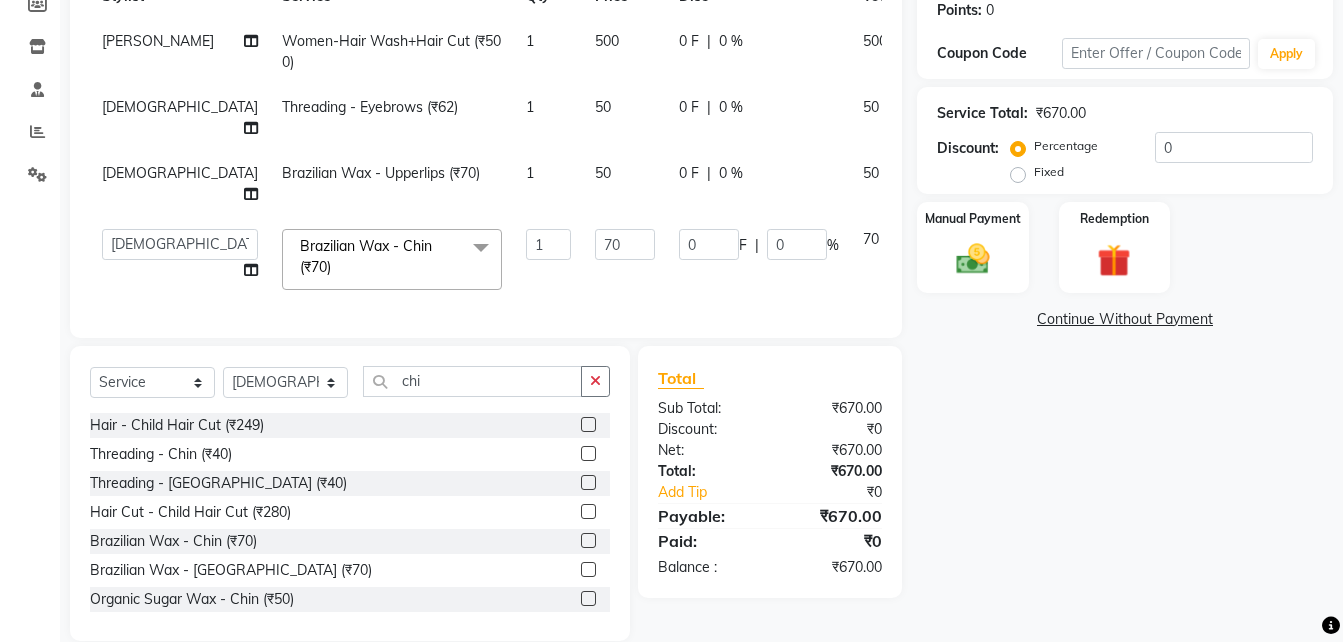 scroll, scrollTop: 0, scrollLeft: 15, axis: horizontal 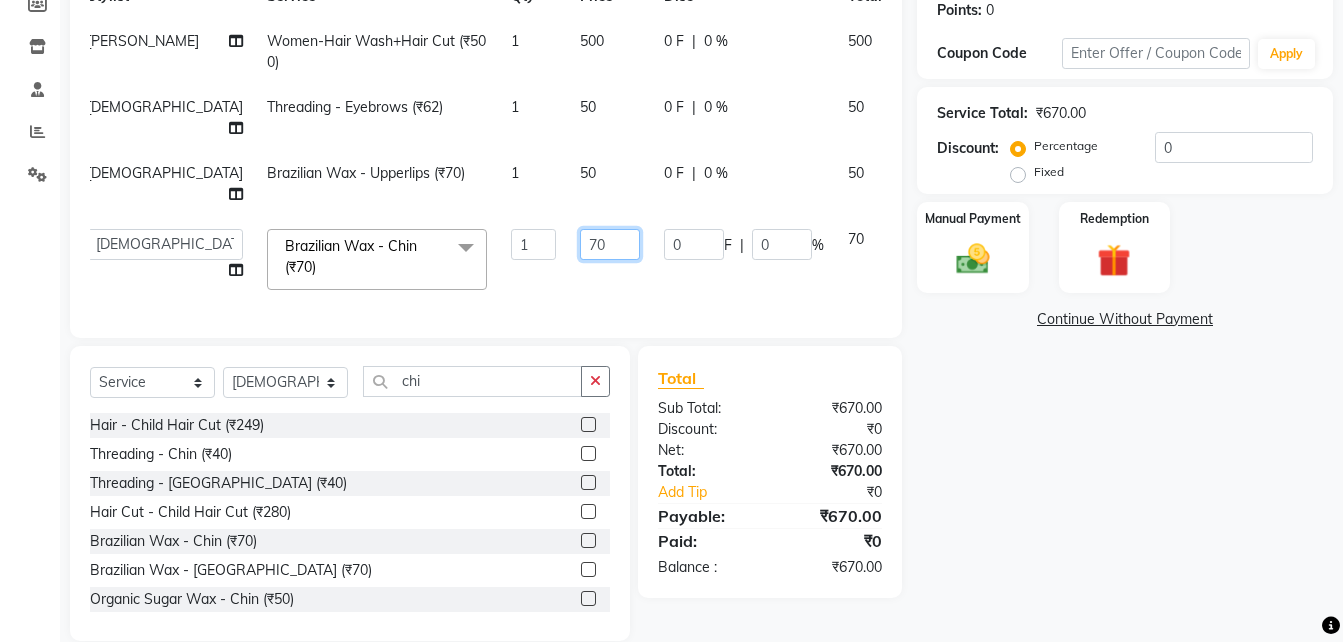 click on "70" 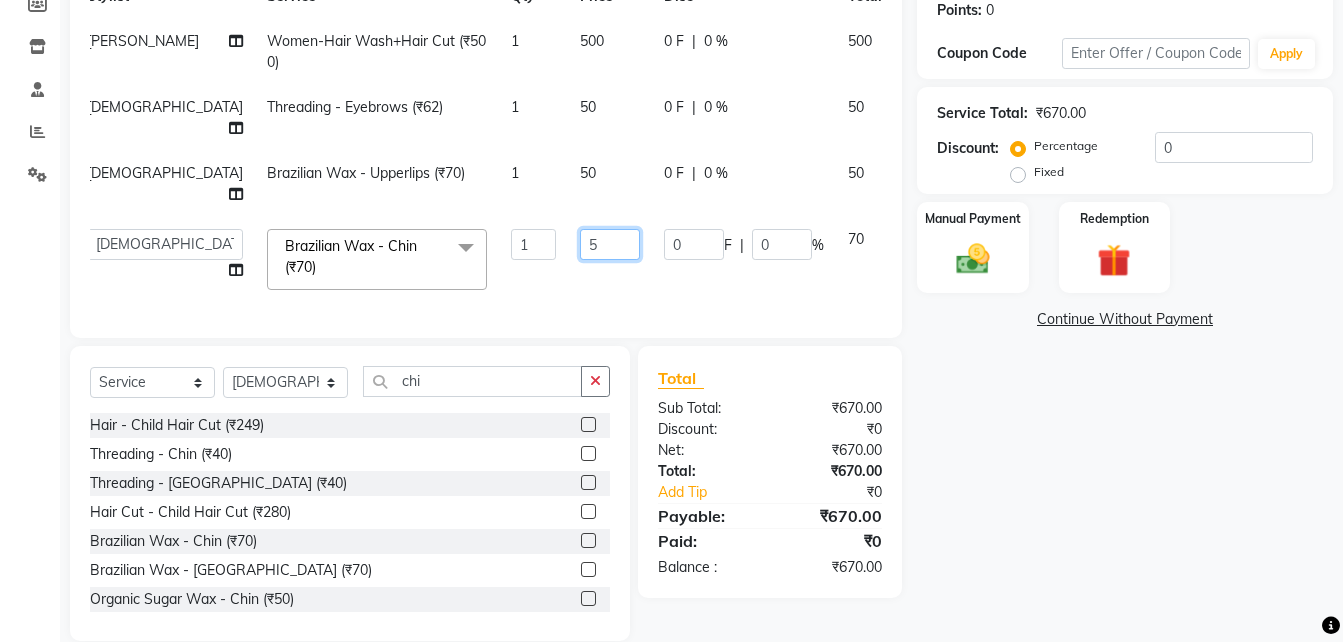 type on "50" 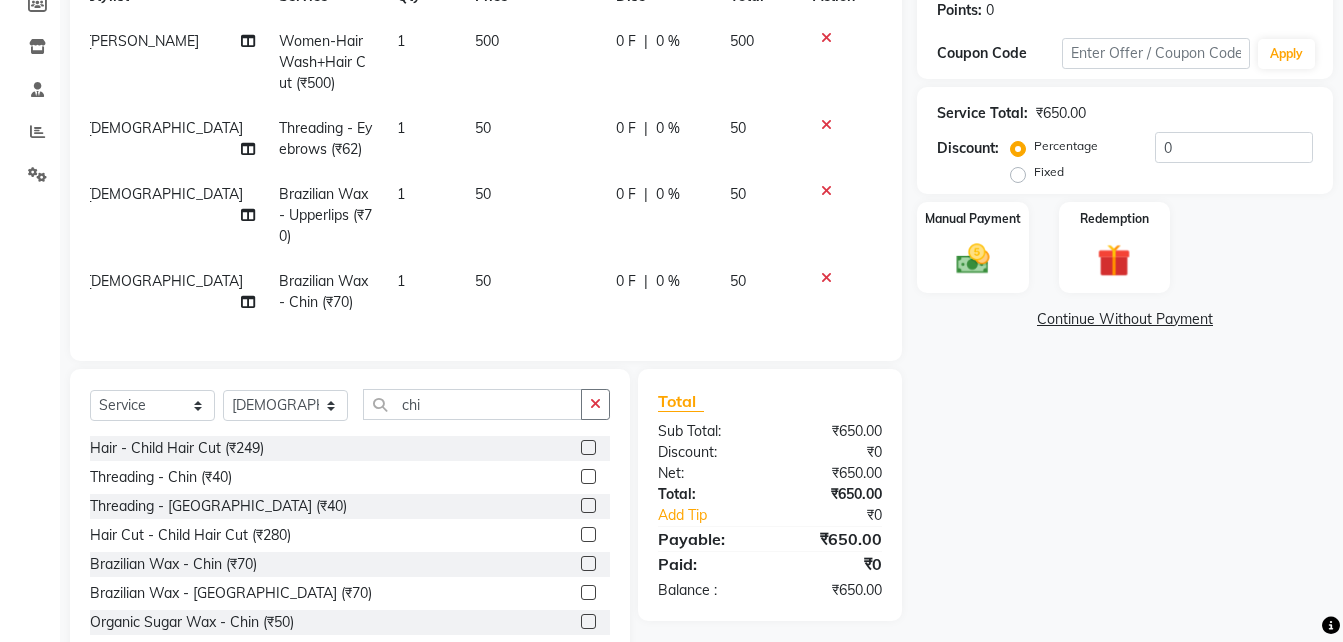 click on "[PERSON_NAME]  Women-Hair Wash+Hair Cut  (₹500) 1 500 0 F | 0 % 500 Sunita  Threading - Eyebrows (₹62) 1 50 0 F | 0 % 50 Sunita  Brazilian Wax - Upperlips (₹70) 1 50 0 F | 0 % 50 Sunita  Brazilian Wax - Chin (₹70) 1 50 0 F | 0 % 50" 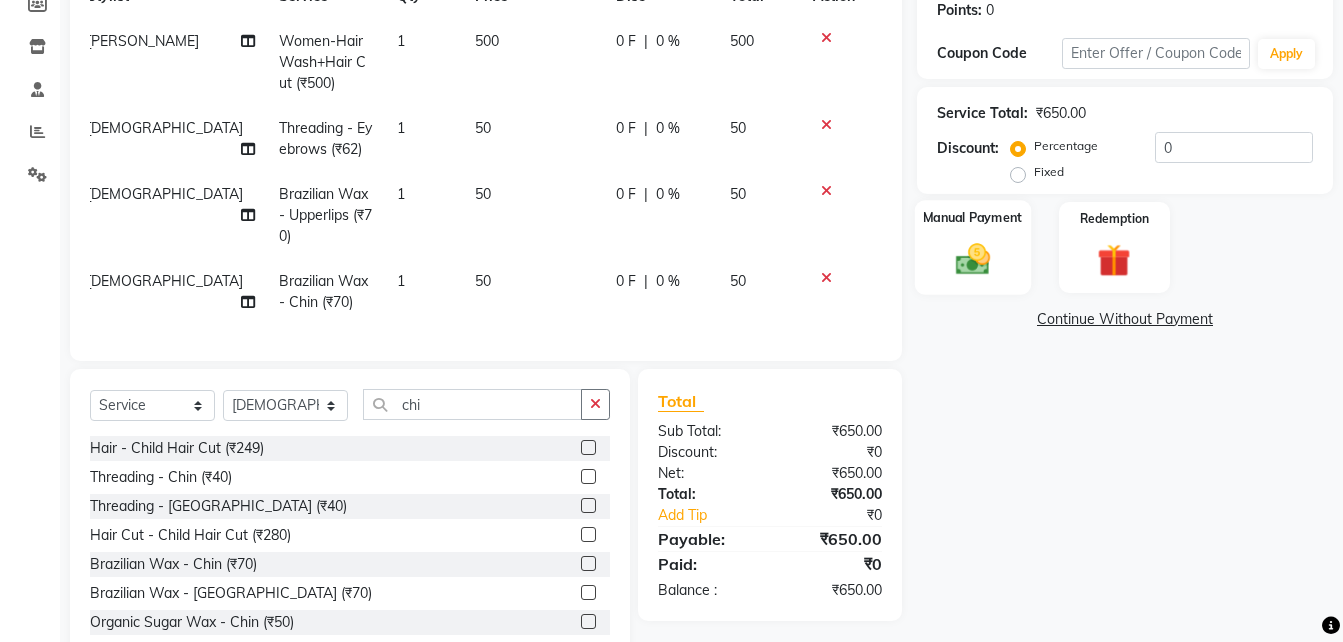 click 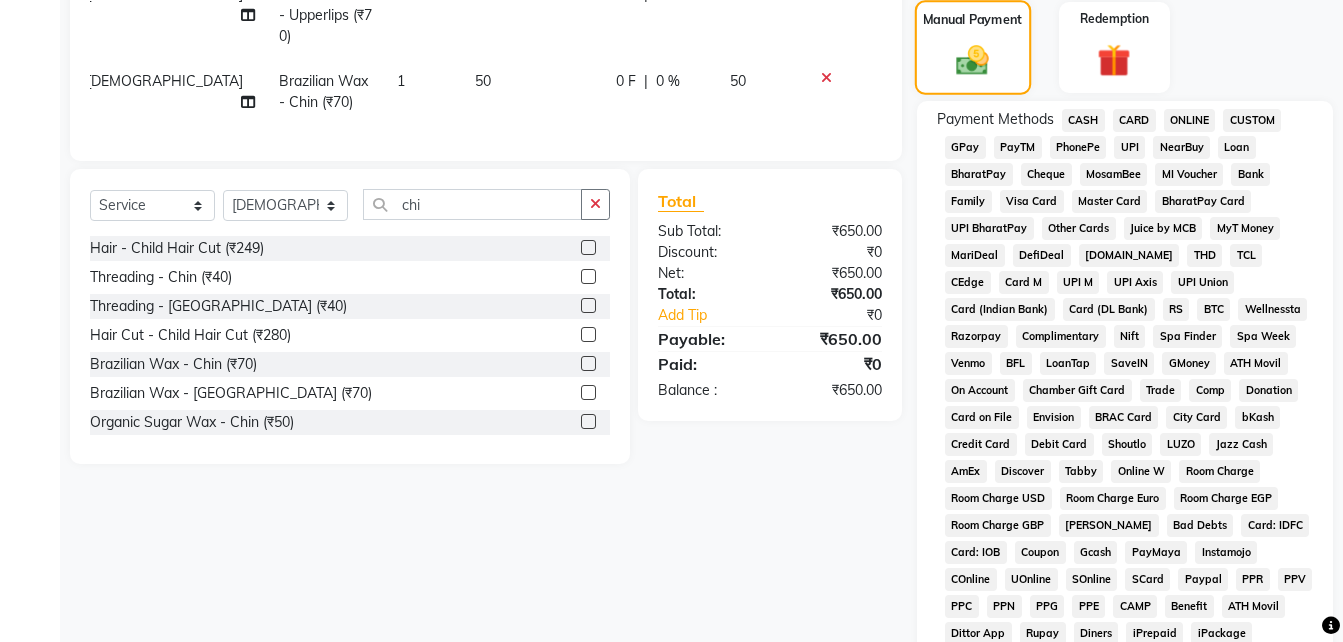 scroll, scrollTop: 520, scrollLeft: 0, axis: vertical 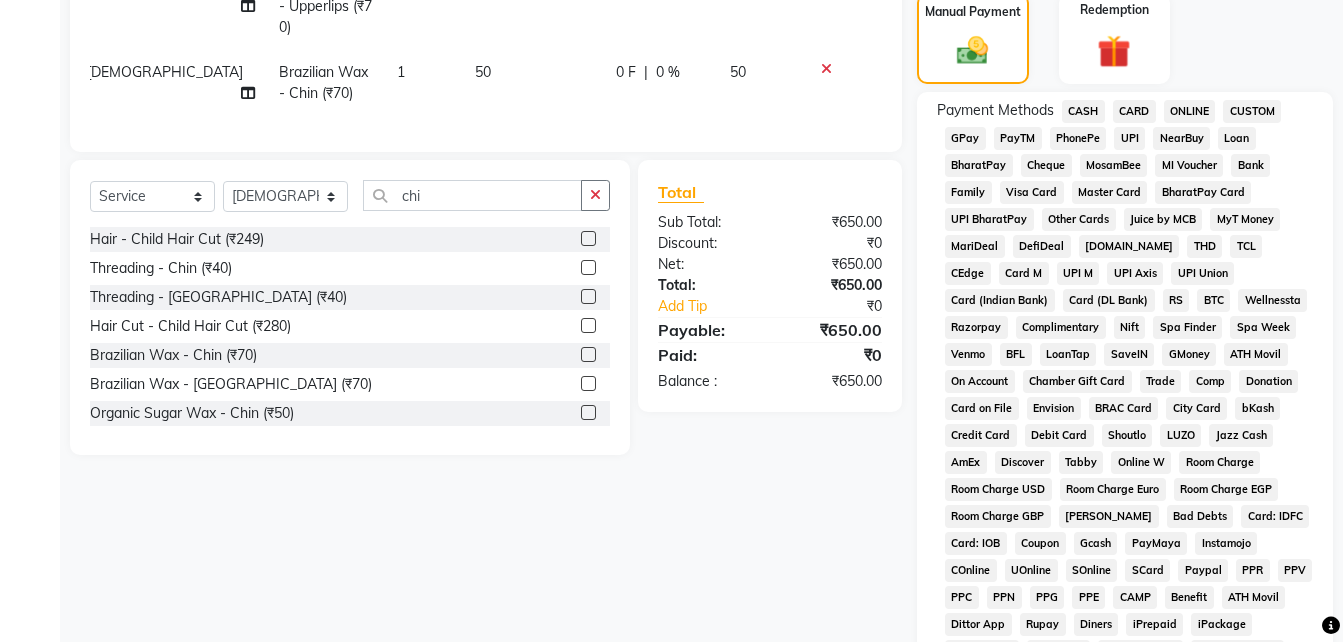 click on "UPI" 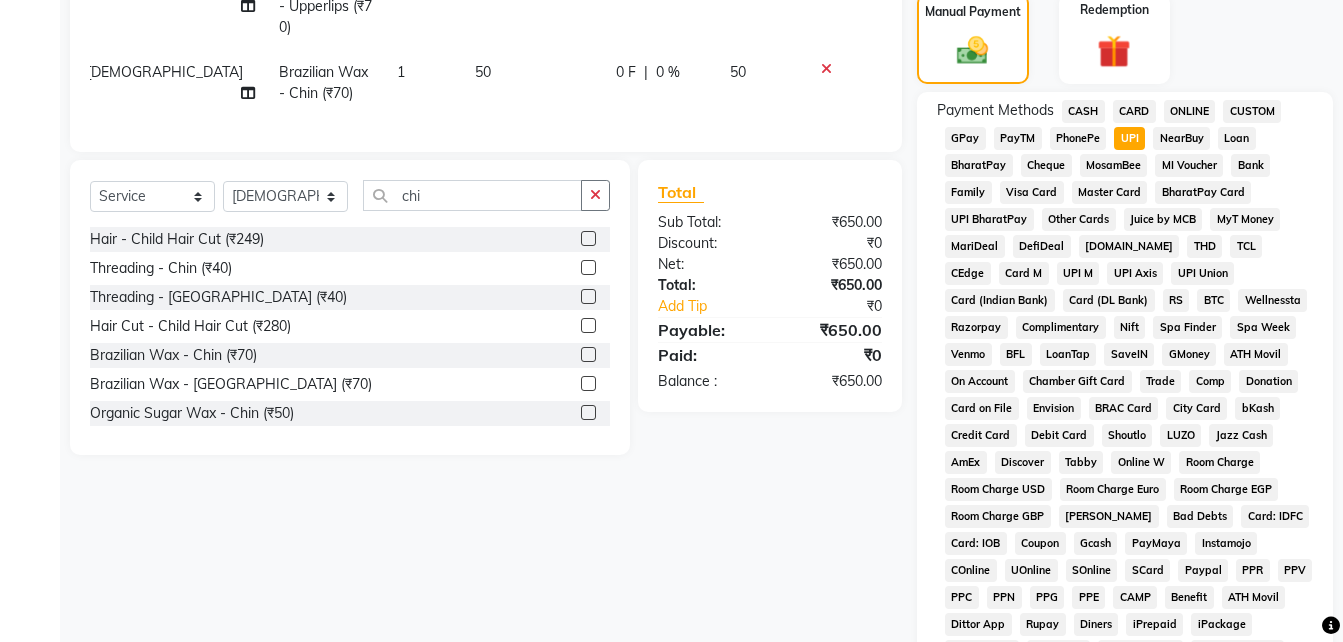 scroll, scrollTop: 860, scrollLeft: 0, axis: vertical 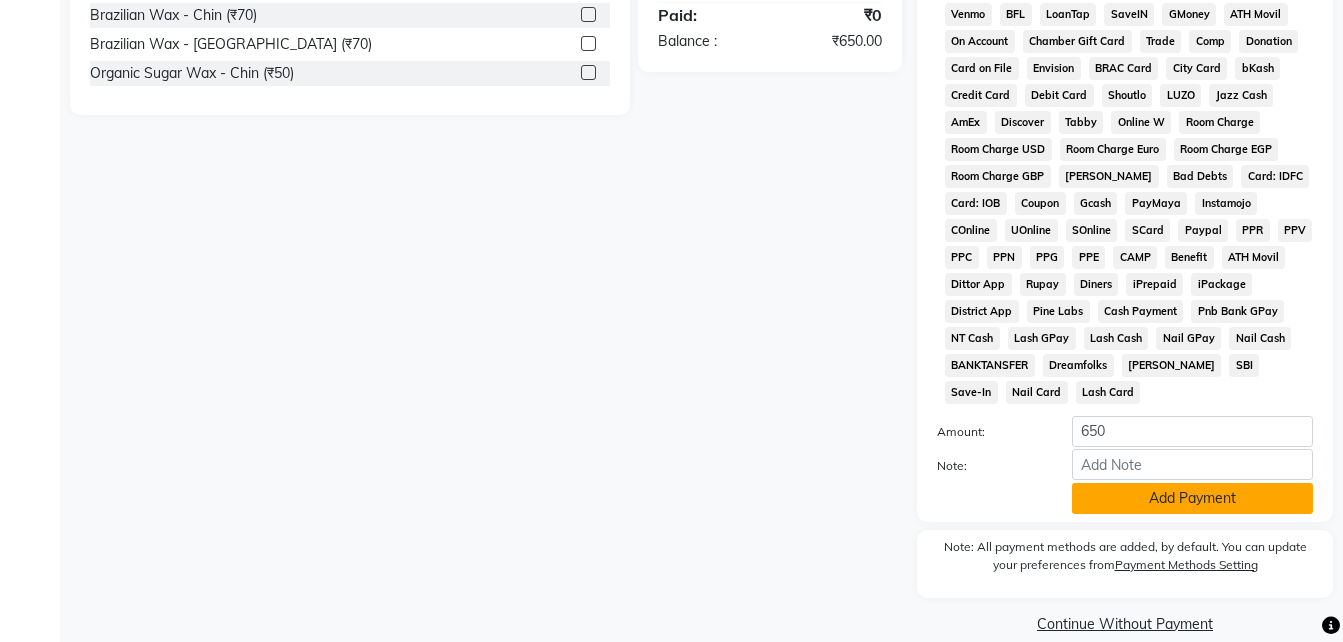 click on "Add Payment" 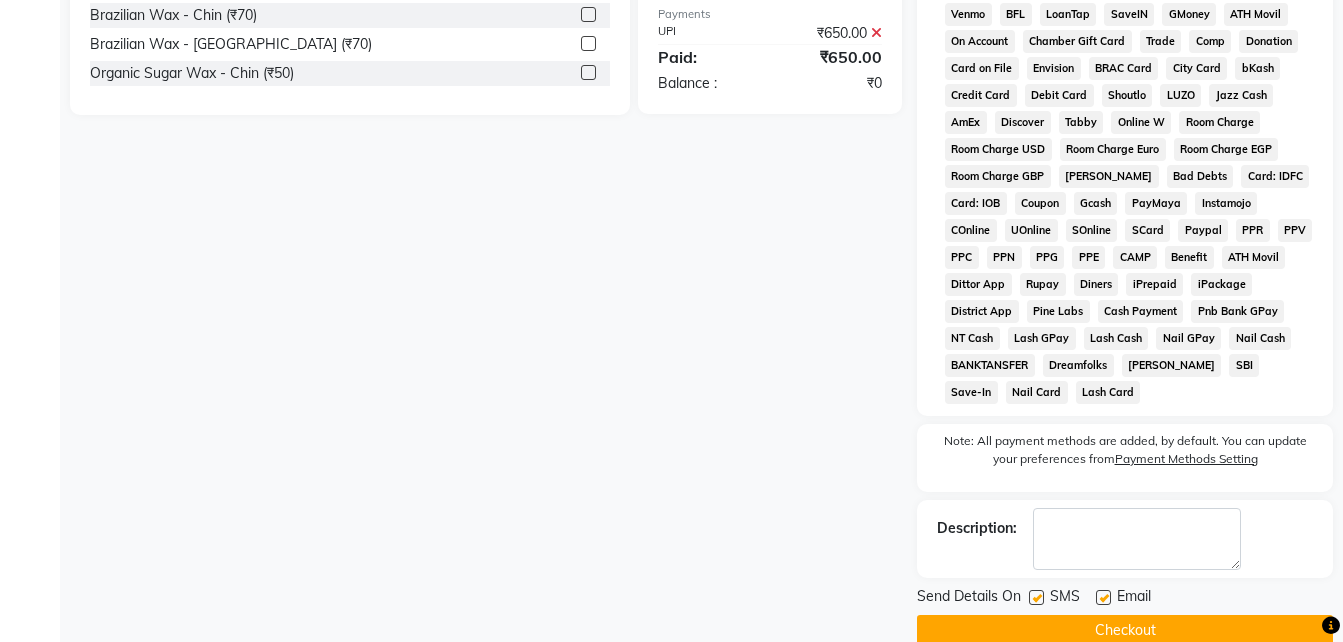 click 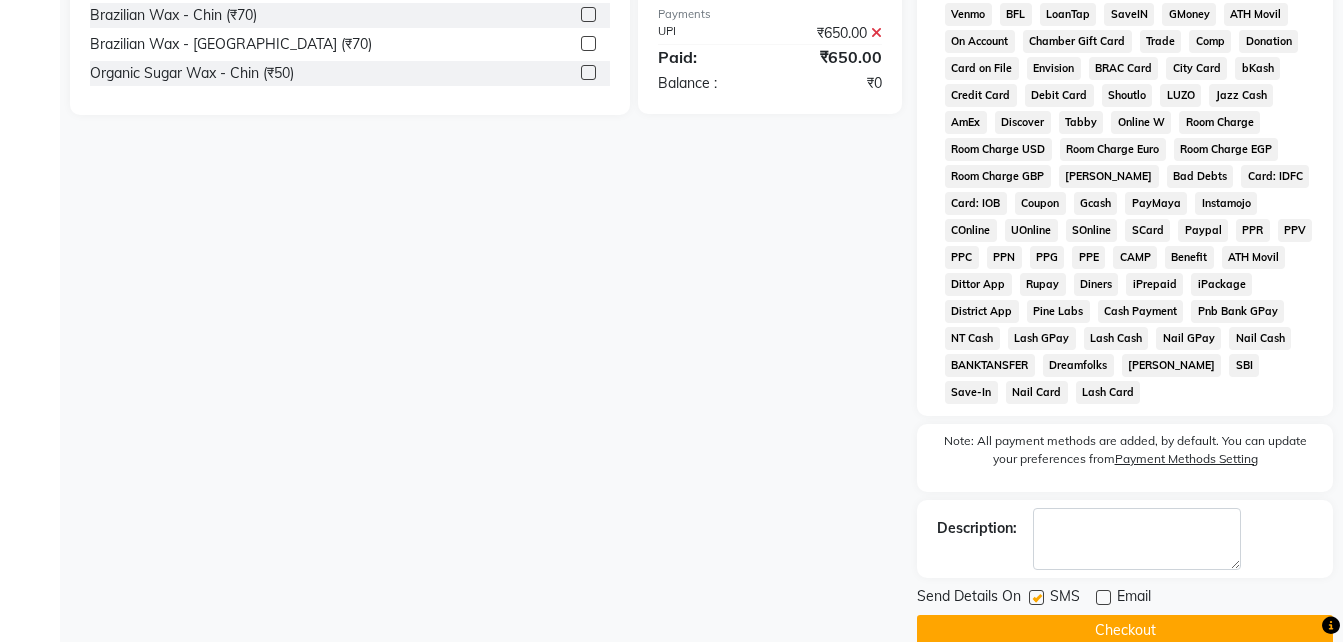 click 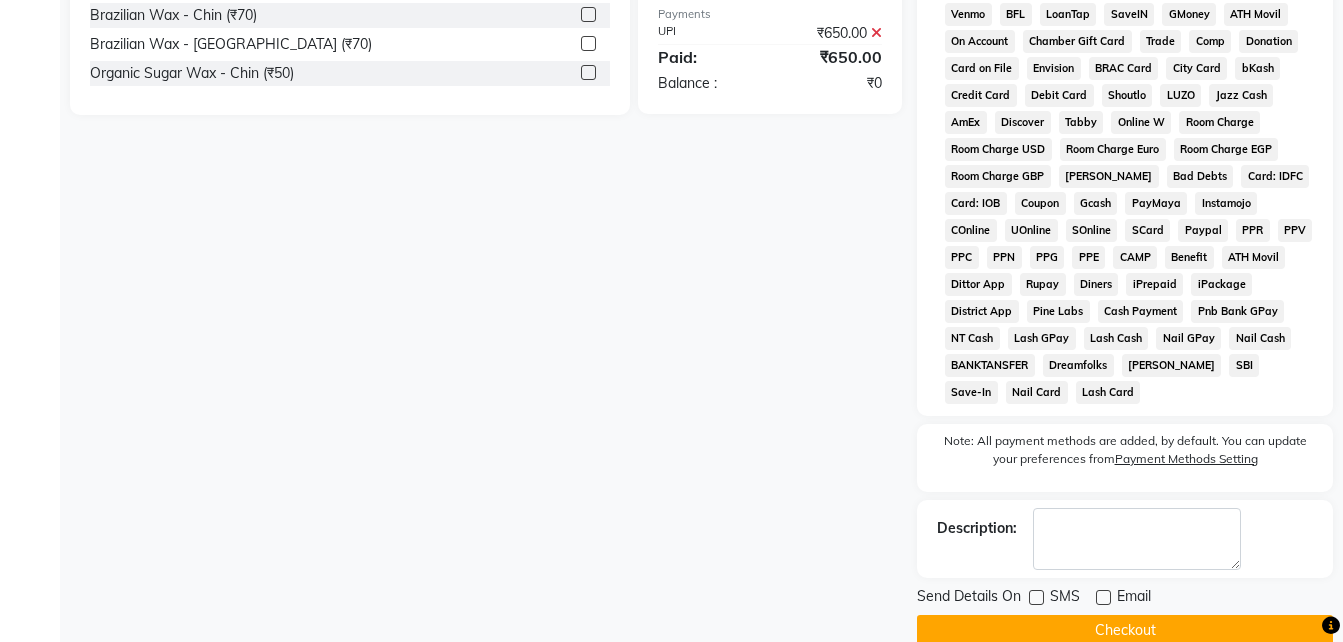 click on "Checkout" 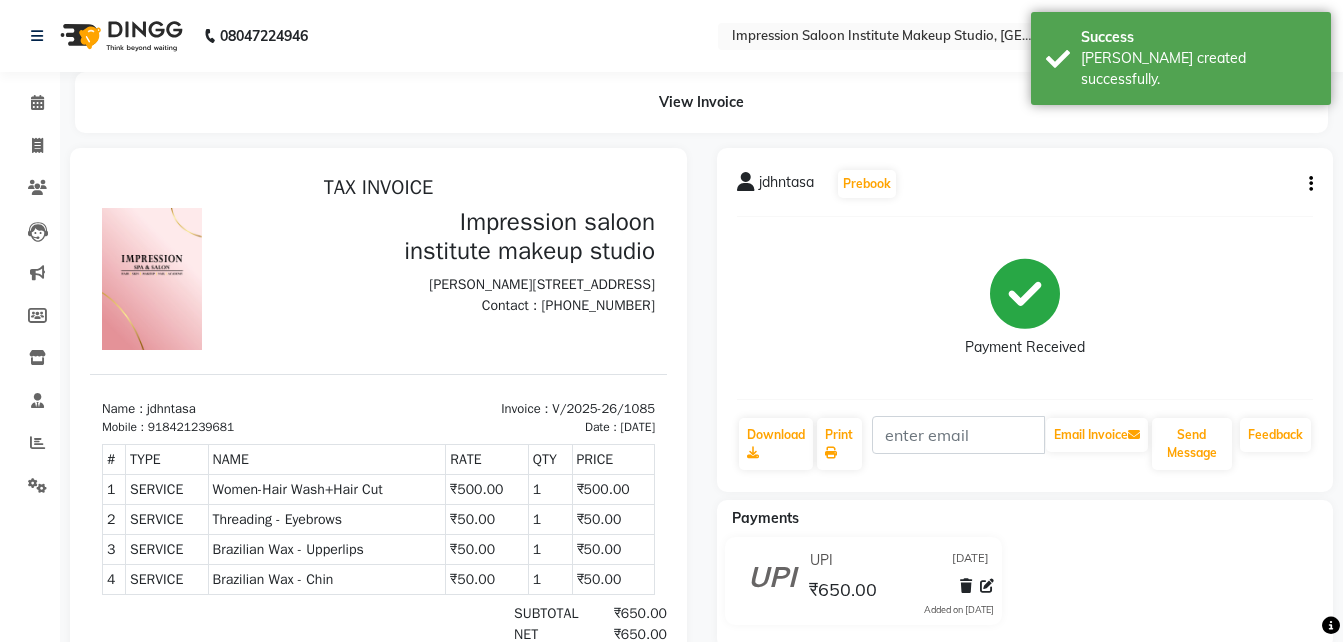 scroll, scrollTop: 0, scrollLeft: 0, axis: both 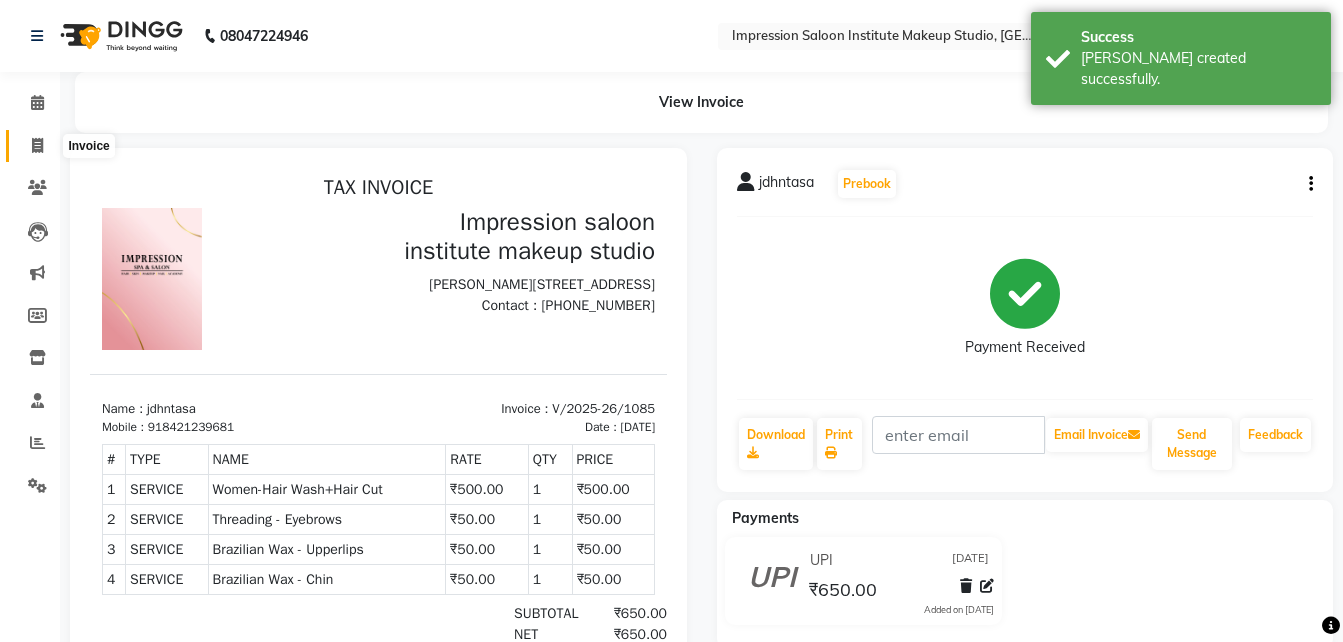 click 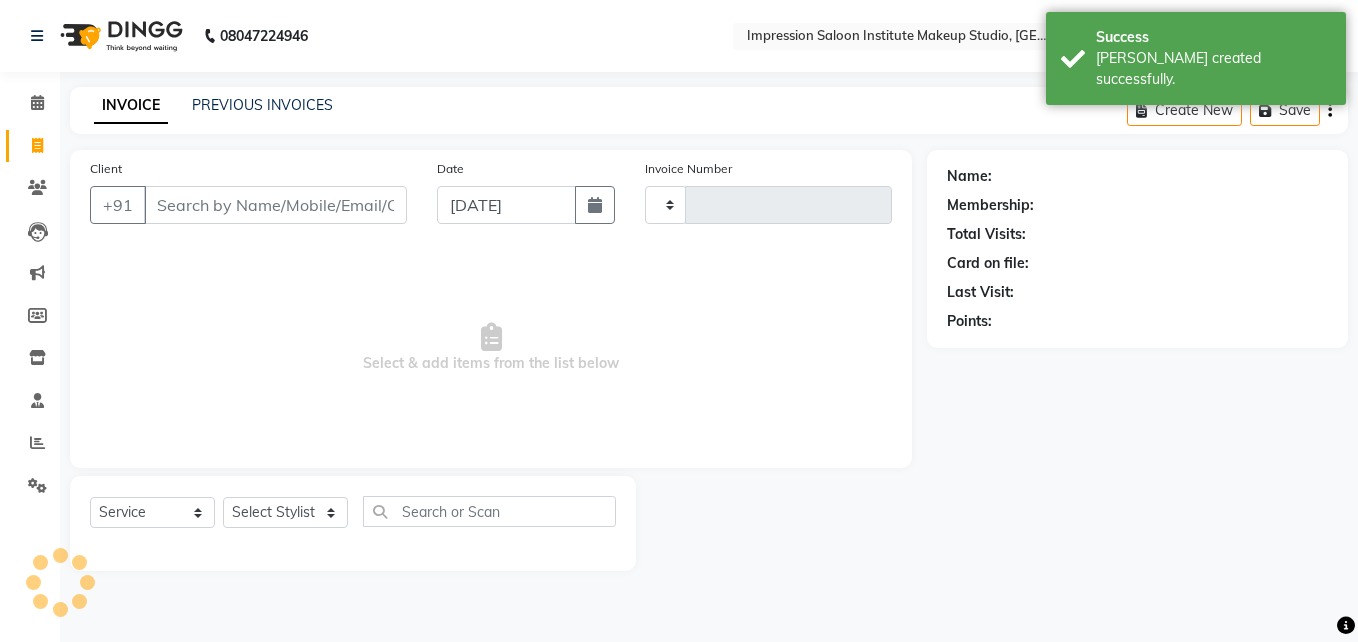 type on "1086" 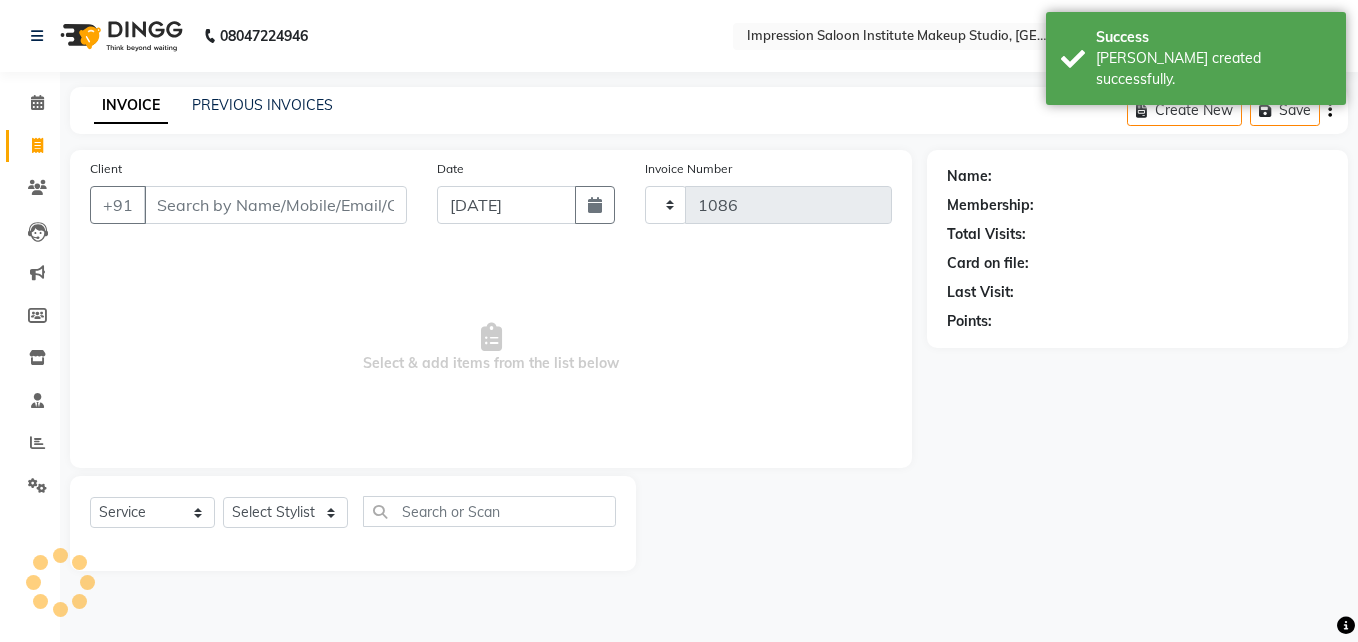 select on "437" 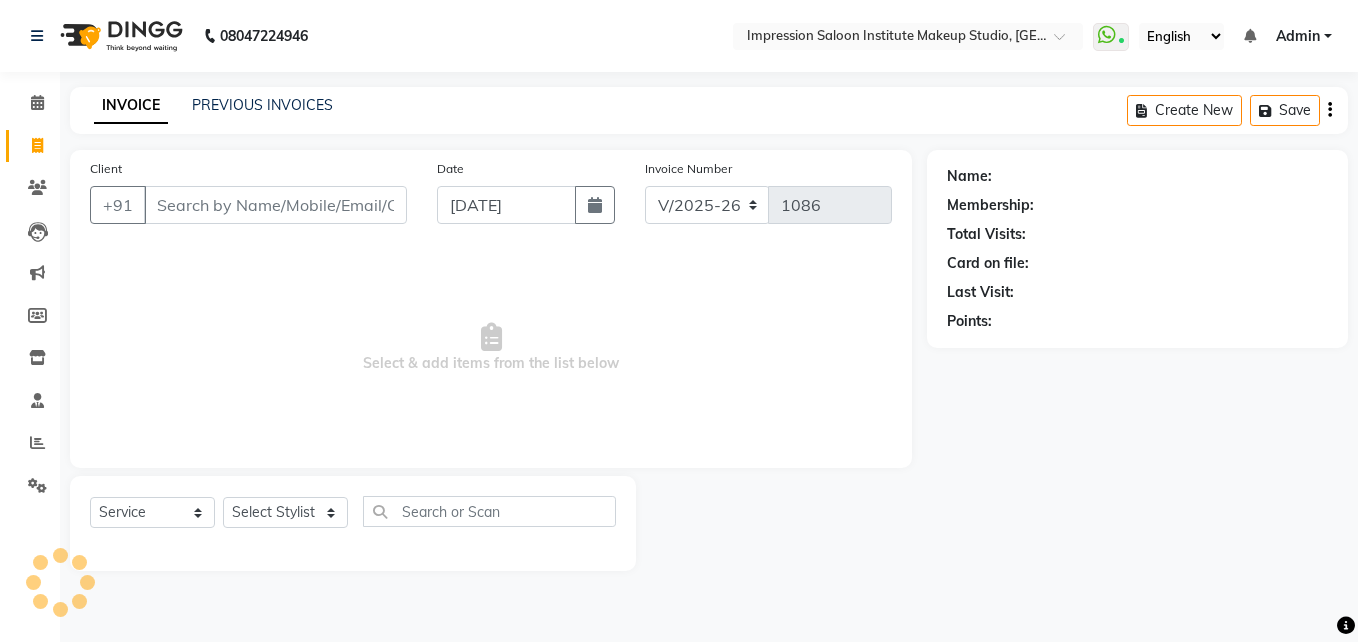 select on "product" 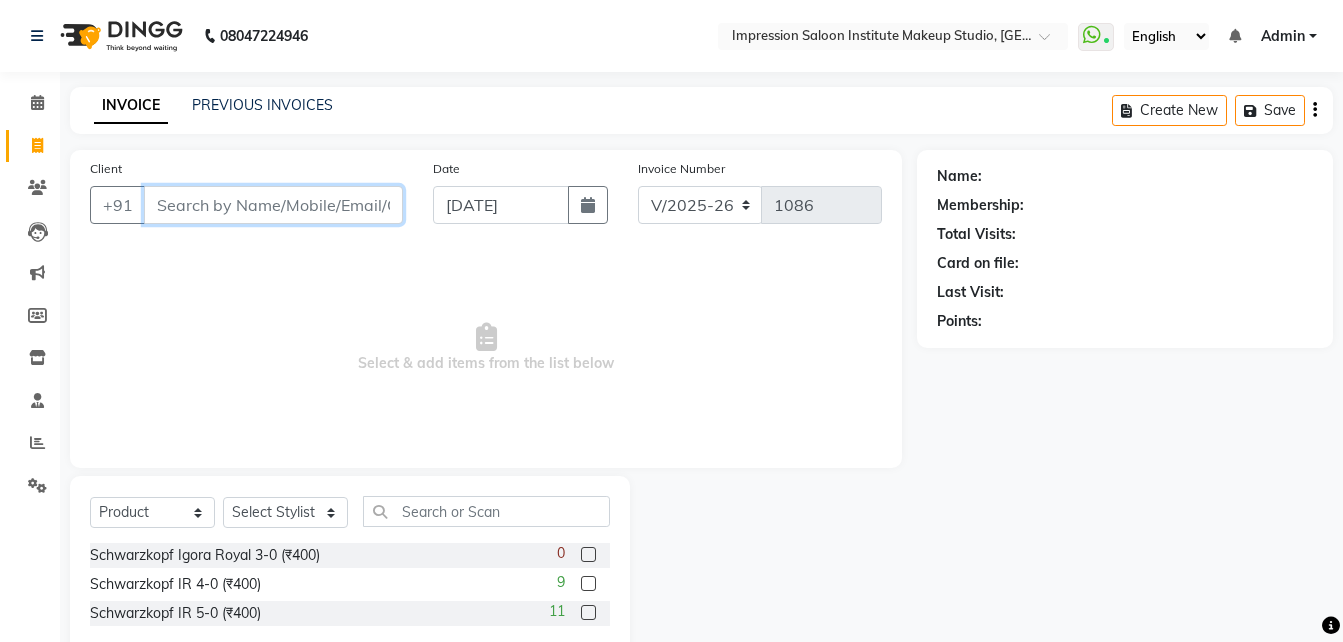click on "Client" at bounding box center [273, 205] 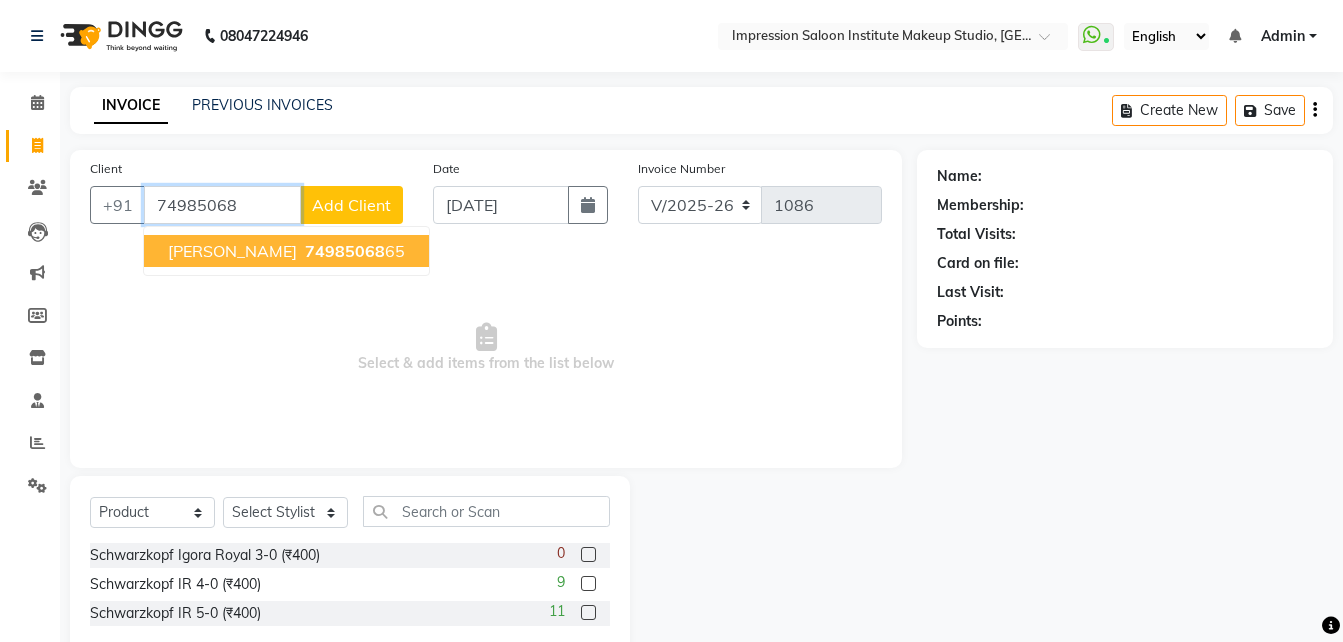 click on "74985068" at bounding box center (345, 251) 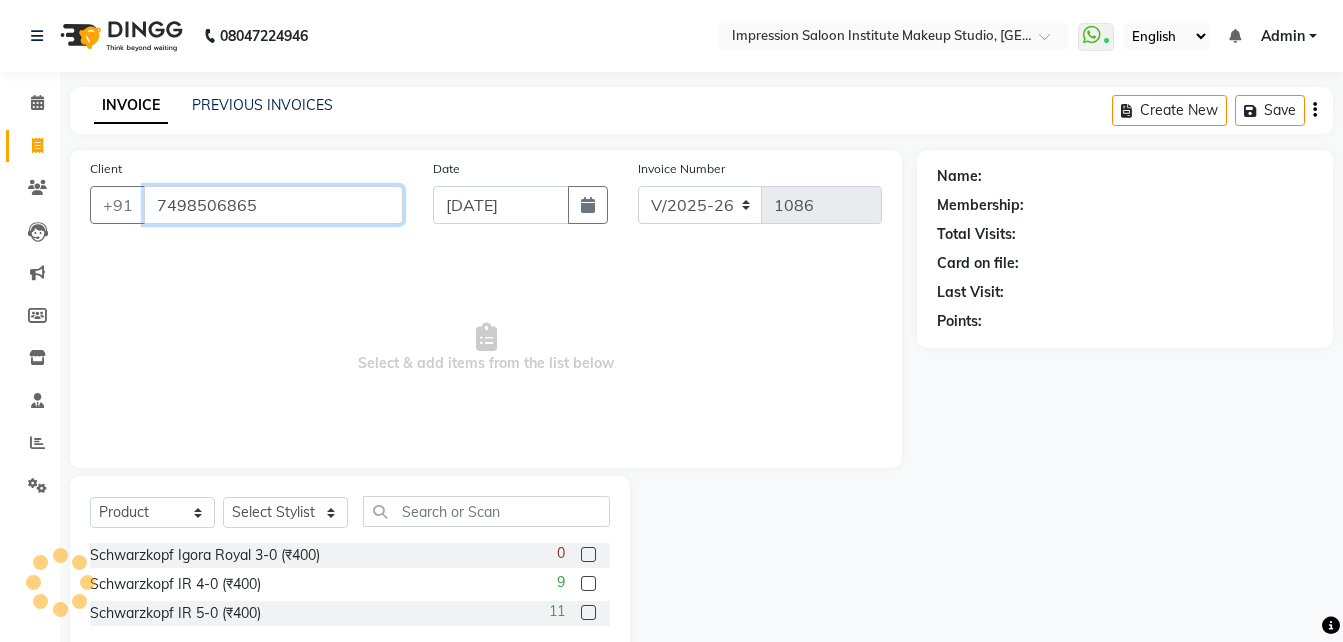 type on "7498506865" 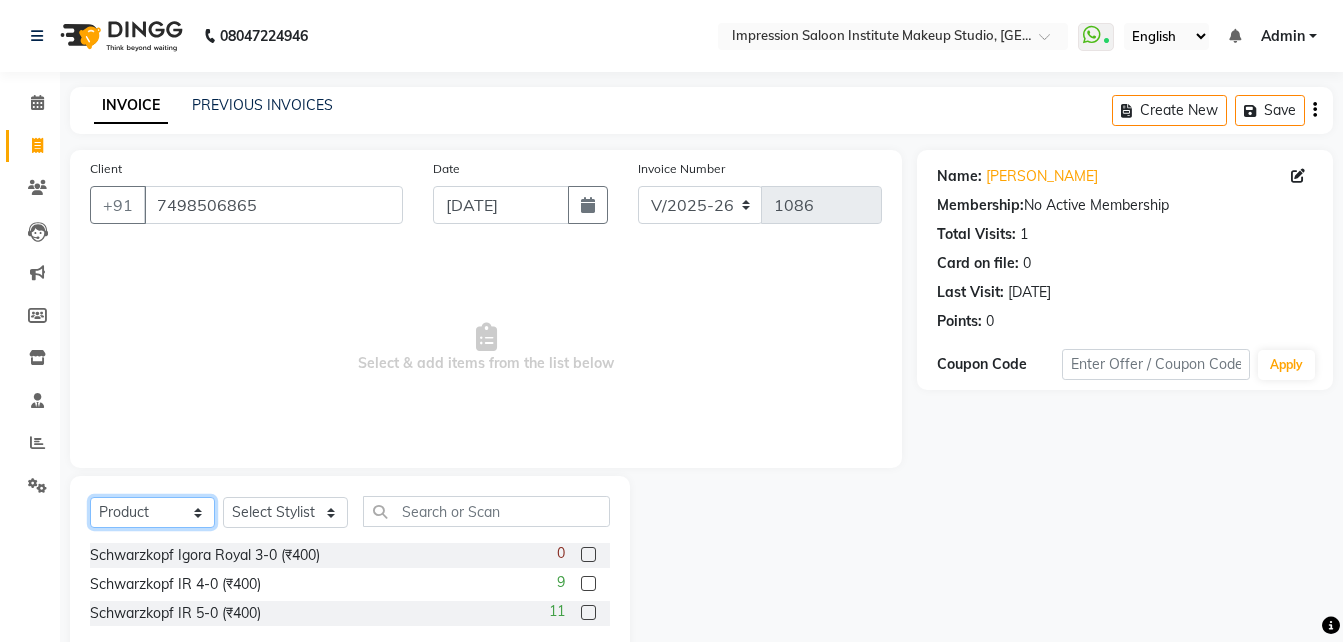 drag, startPoint x: 176, startPoint y: 508, endPoint x: 176, endPoint y: 323, distance: 185 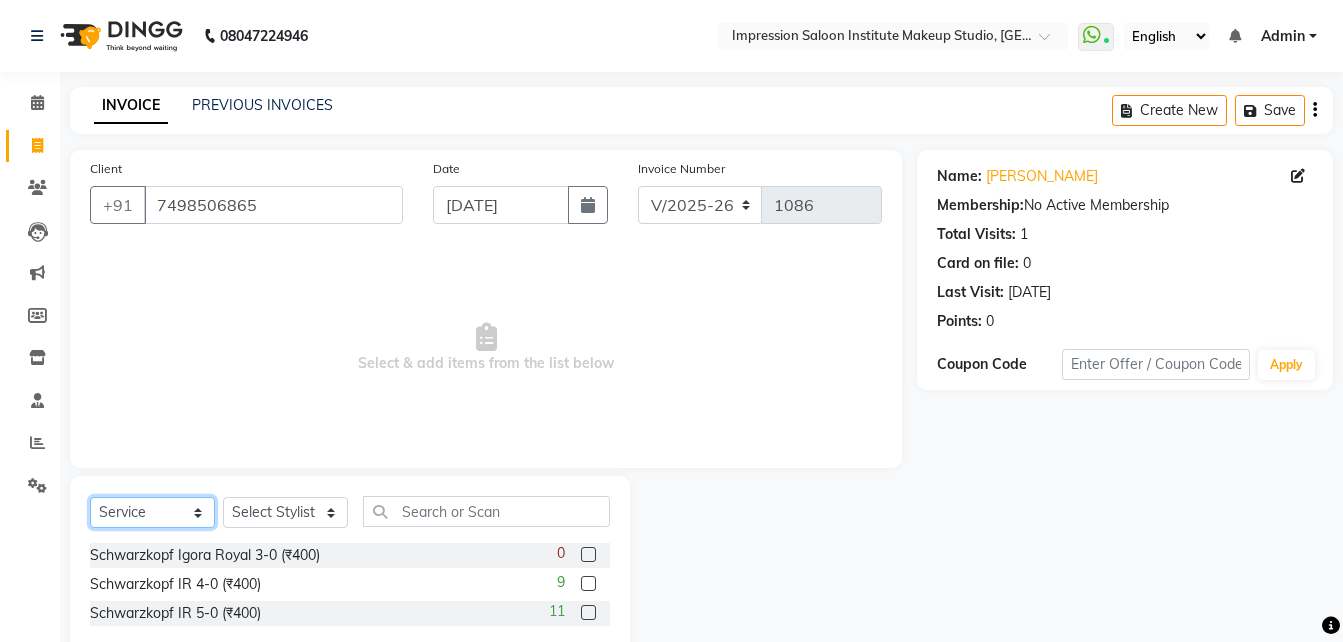 click on "Select  Service  Product  Membership  Package Voucher Prepaid Gift Card" 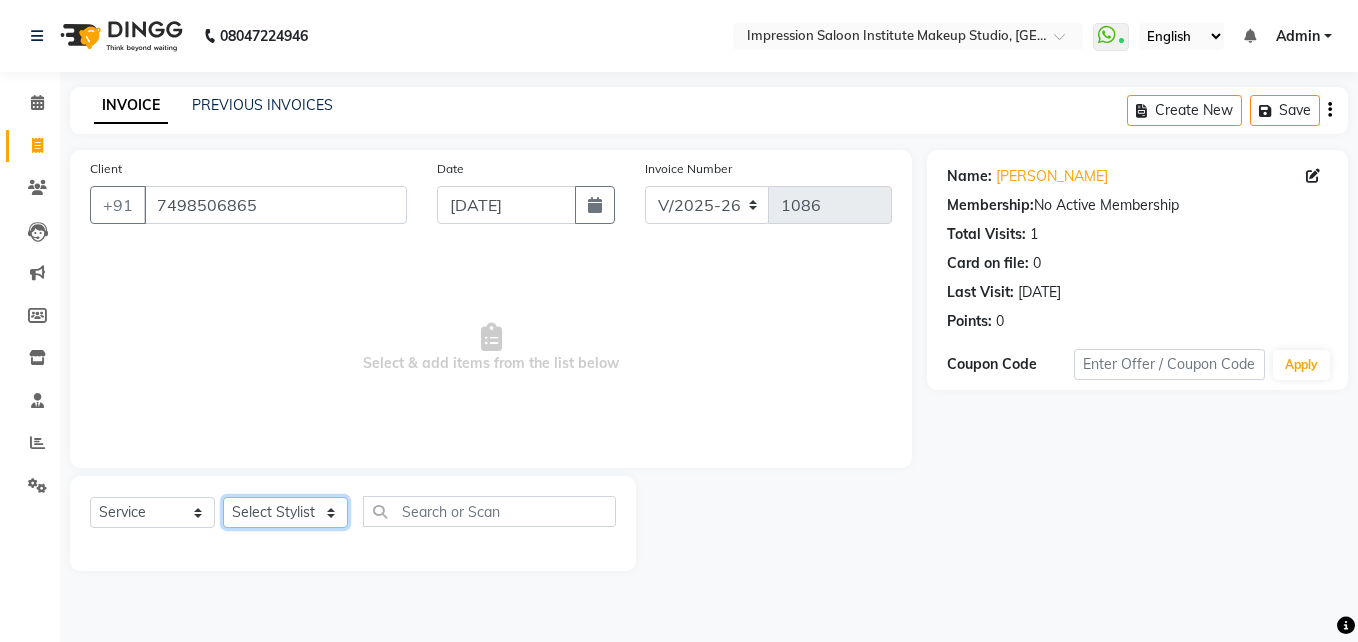 click on "Select Stylist Arjun Front Desk [PERSON_NAME] [PERSON_NAME]  [PERSON_NAME]" 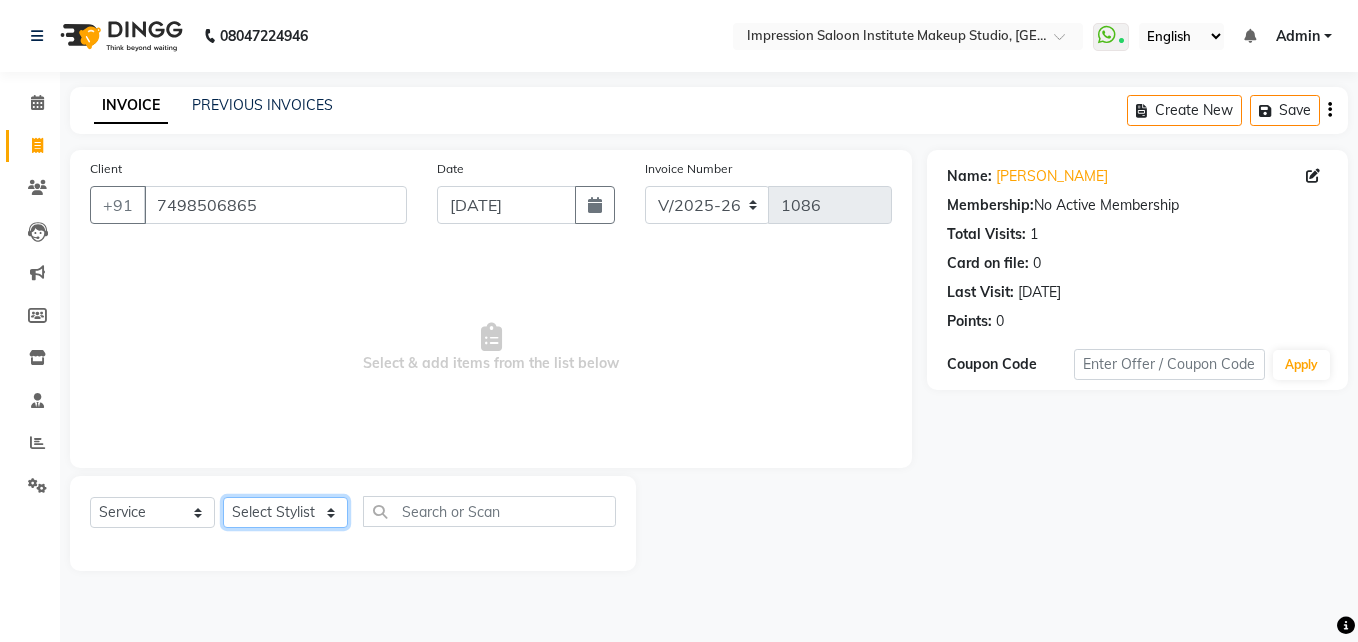 select on "53204" 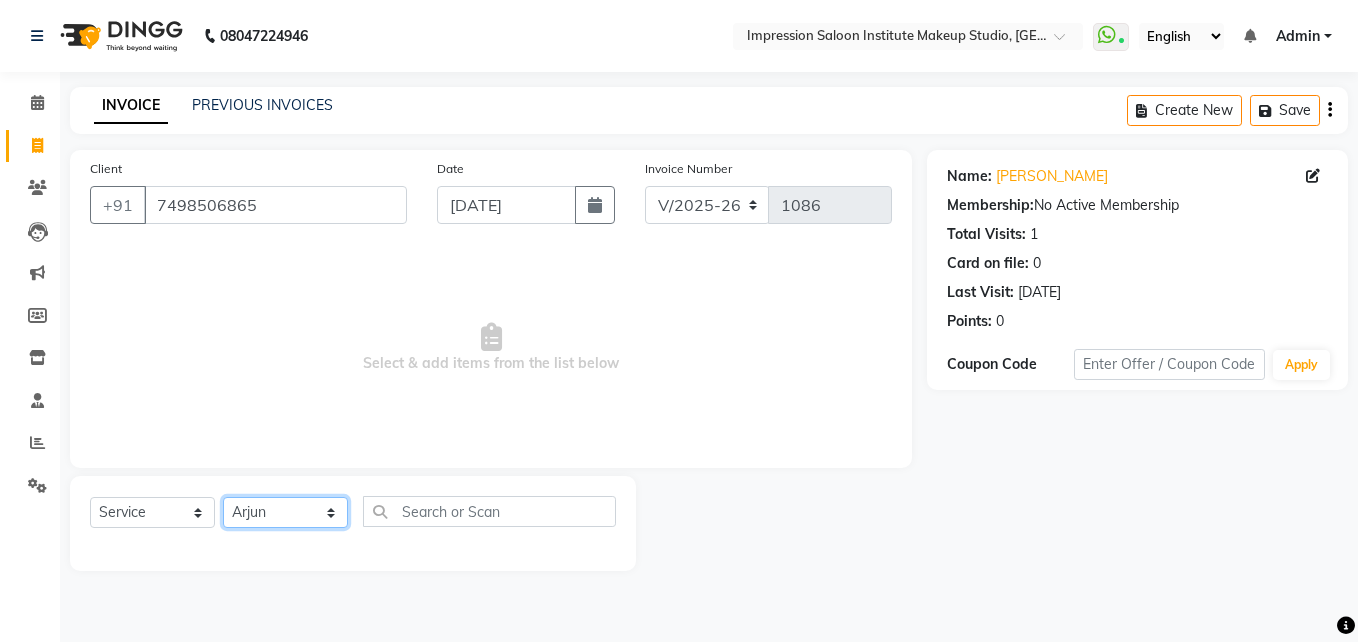 click on "Select Stylist Arjun Front Desk [PERSON_NAME] [PERSON_NAME]  [PERSON_NAME]" 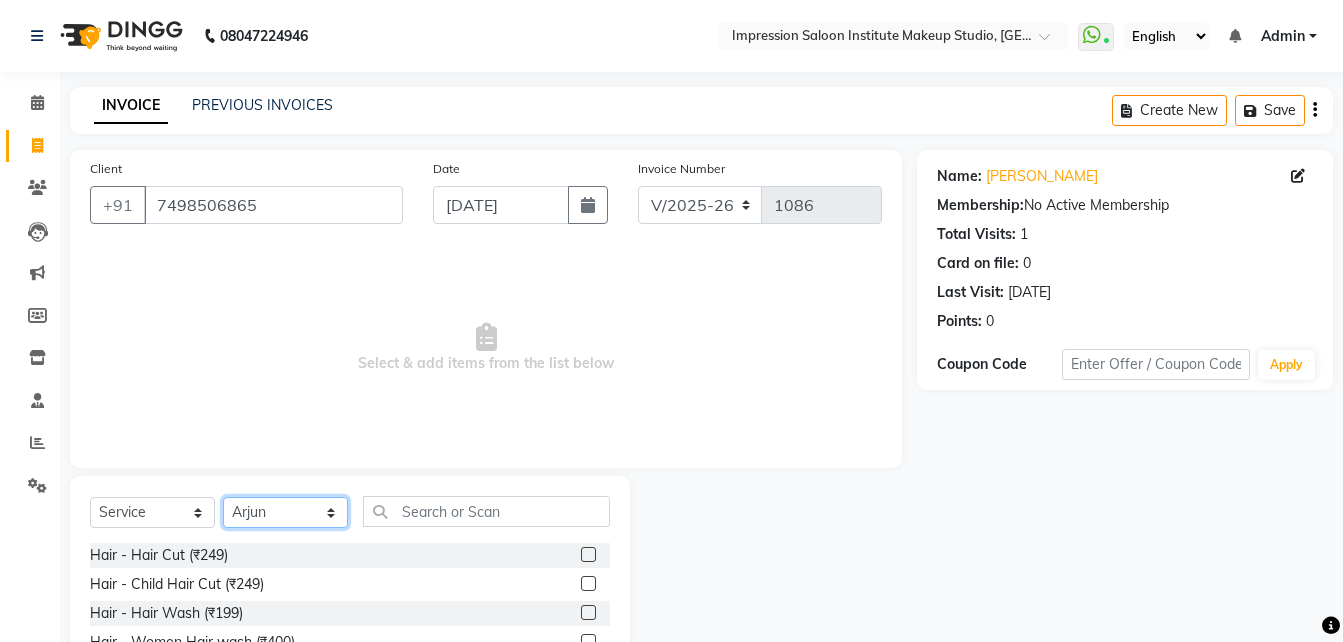 scroll, scrollTop: 159, scrollLeft: 0, axis: vertical 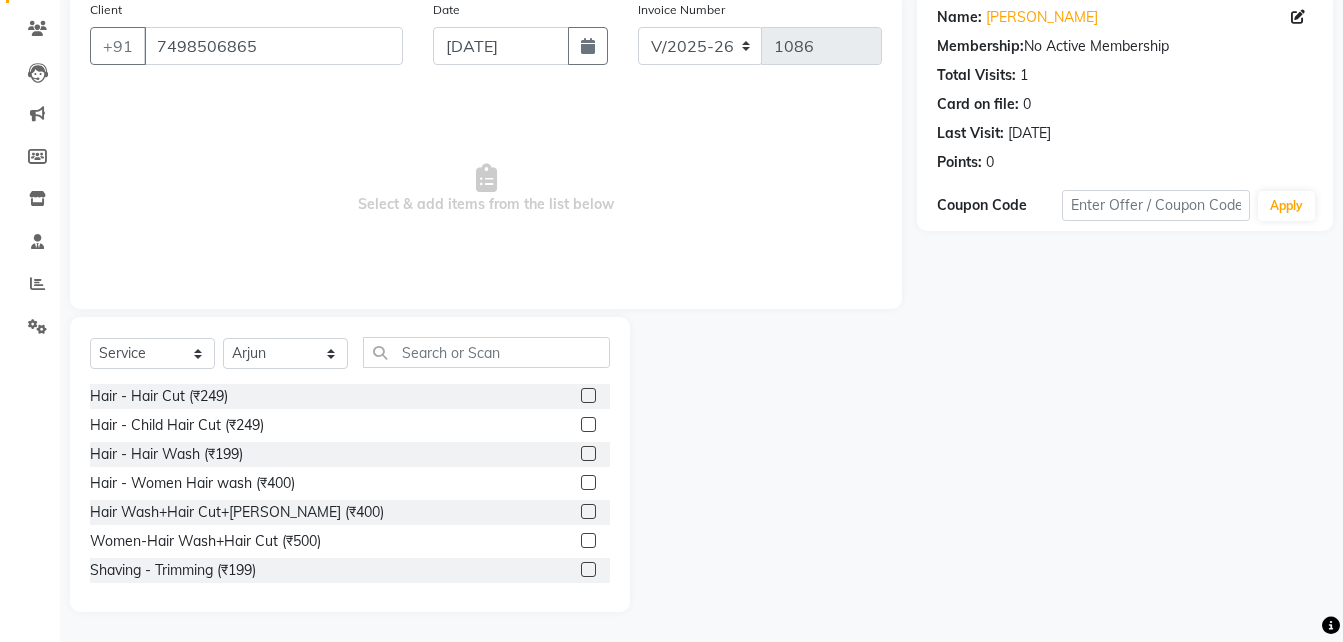 click 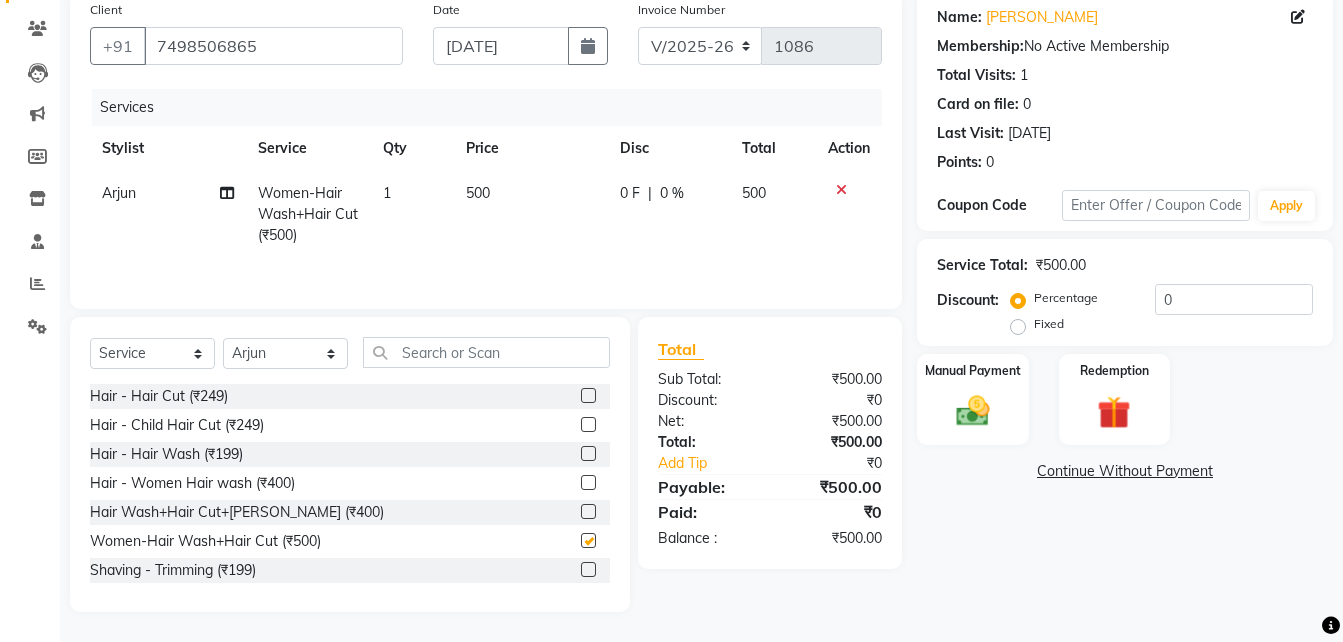 checkbox on "false" 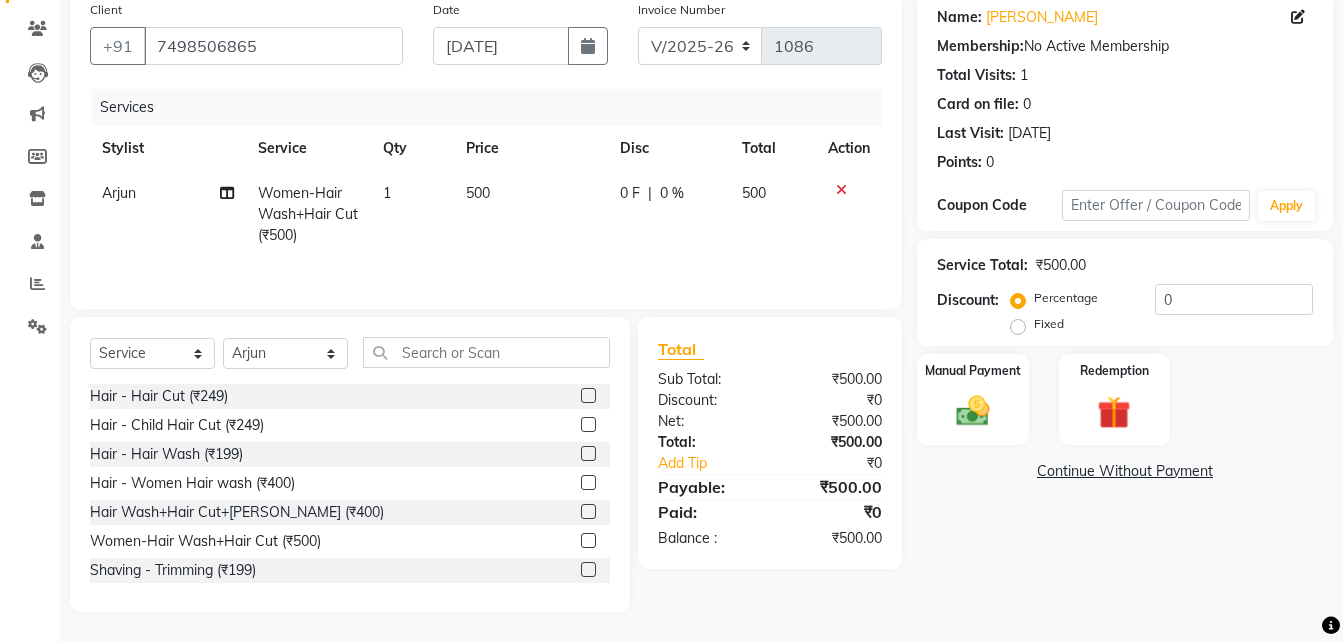 click on "500" 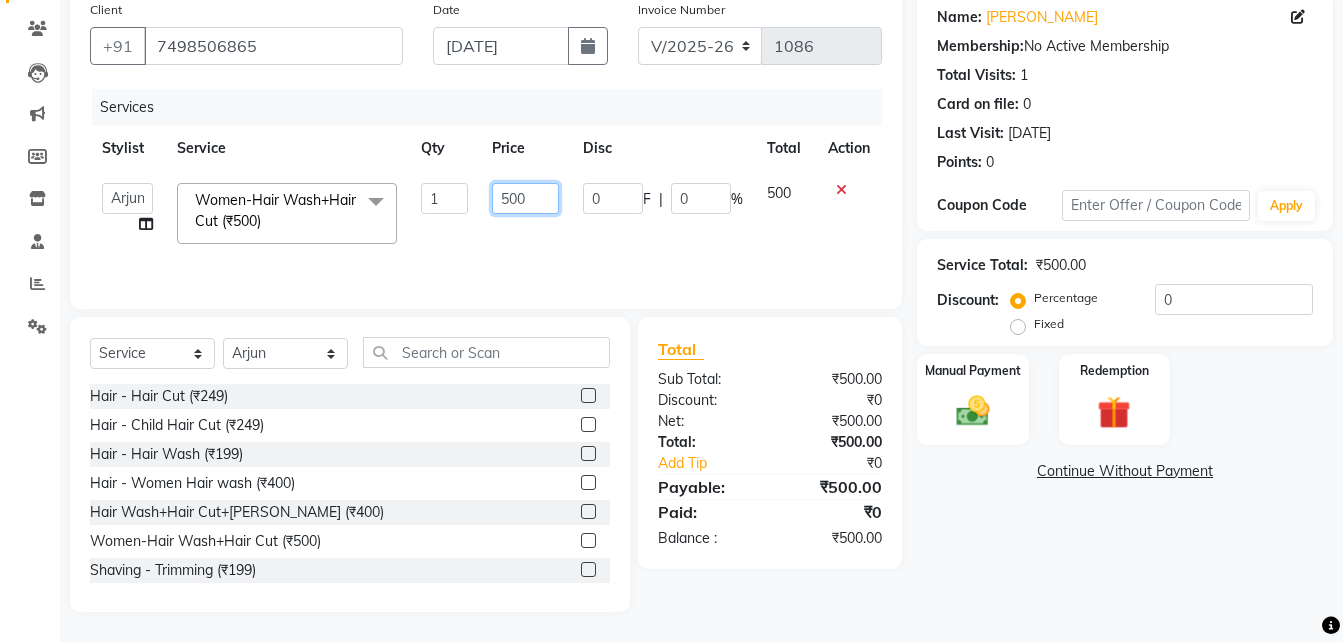 click on "500" 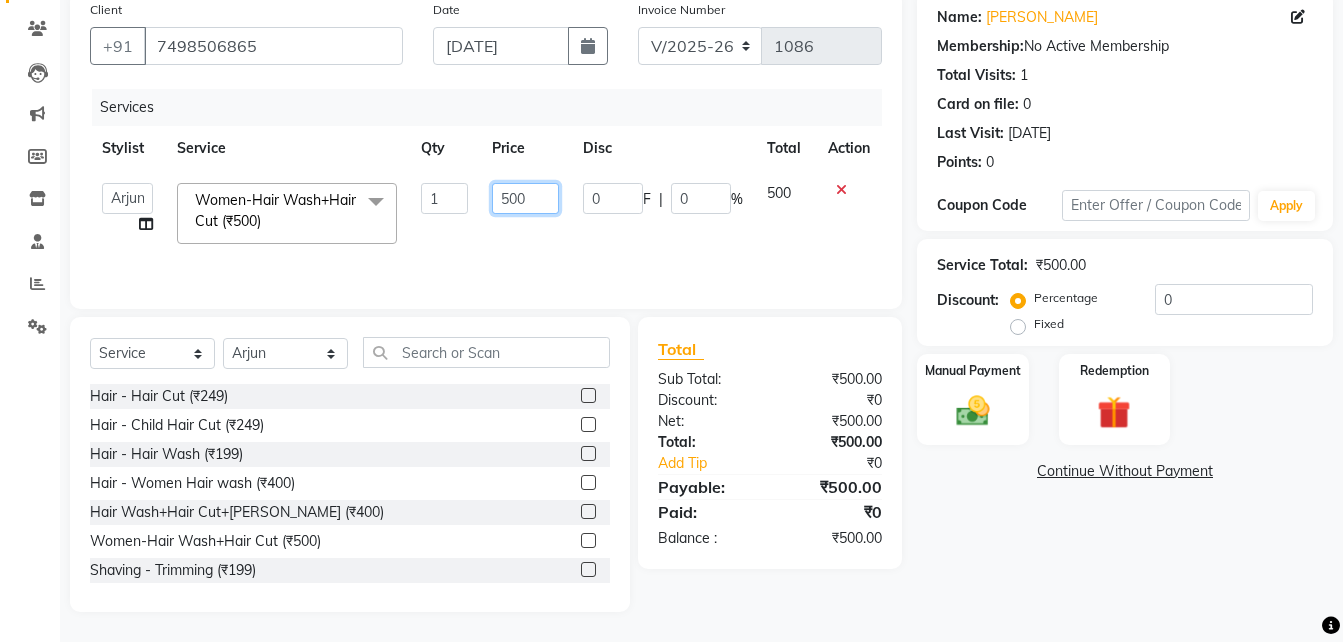 click on "500" 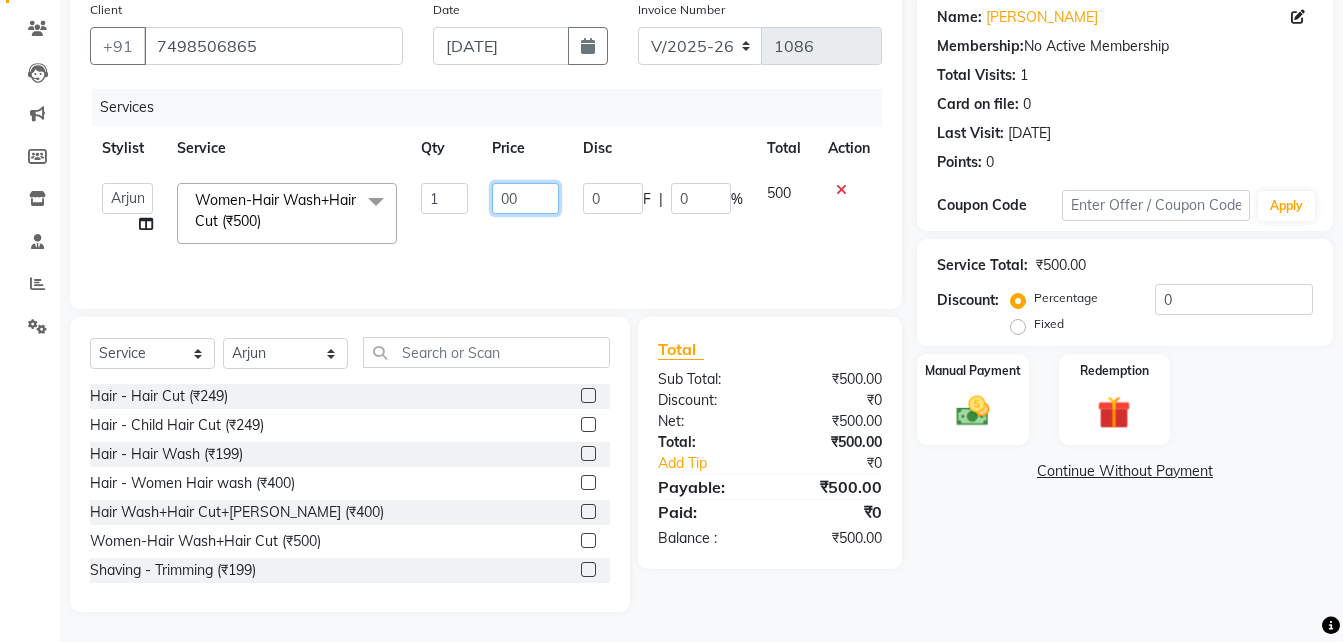 type on "700" 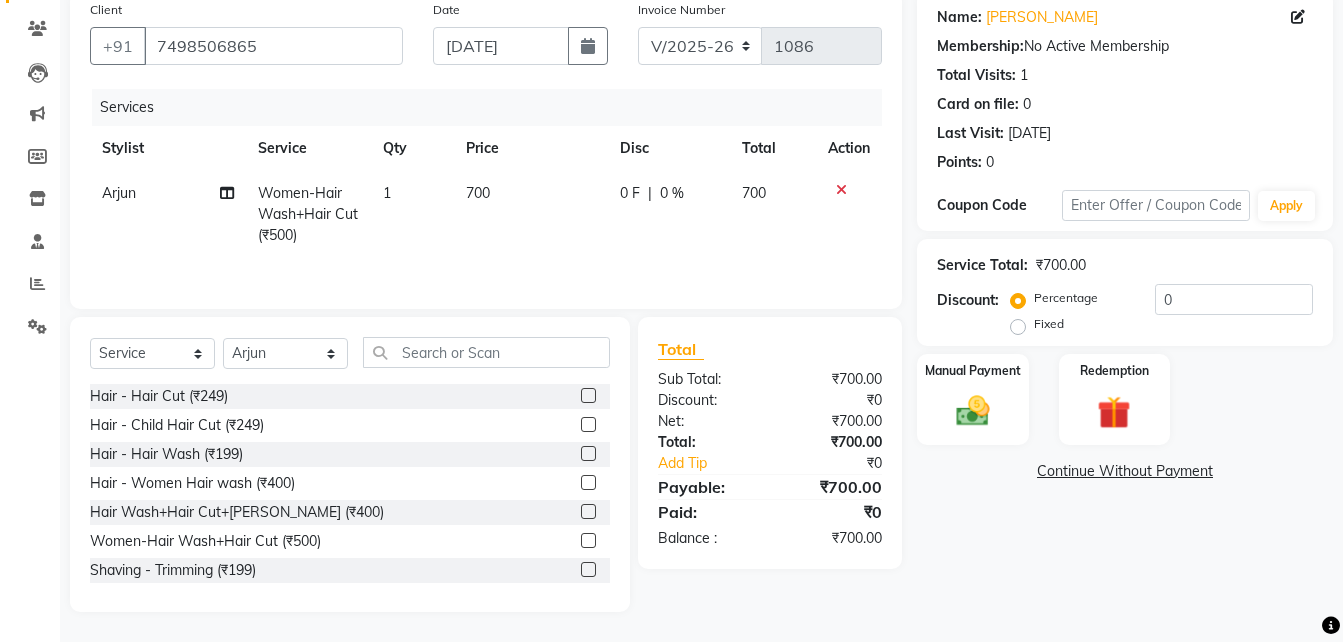 click on "700" 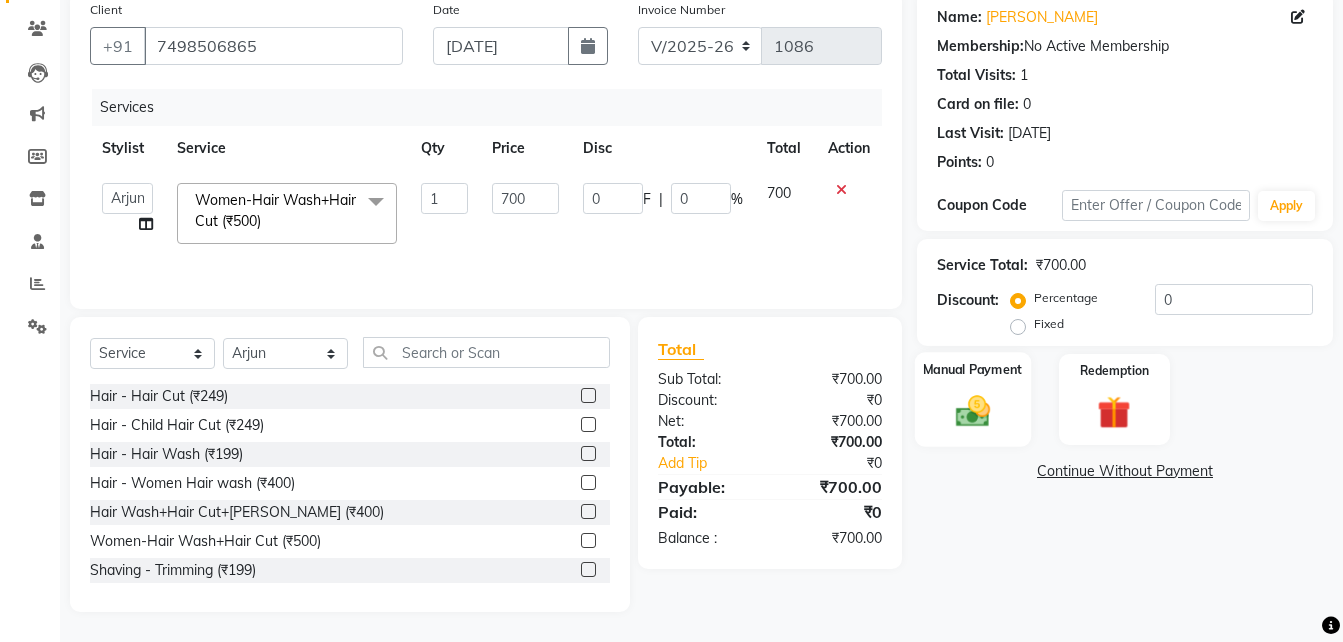 click on "Manual Payment" 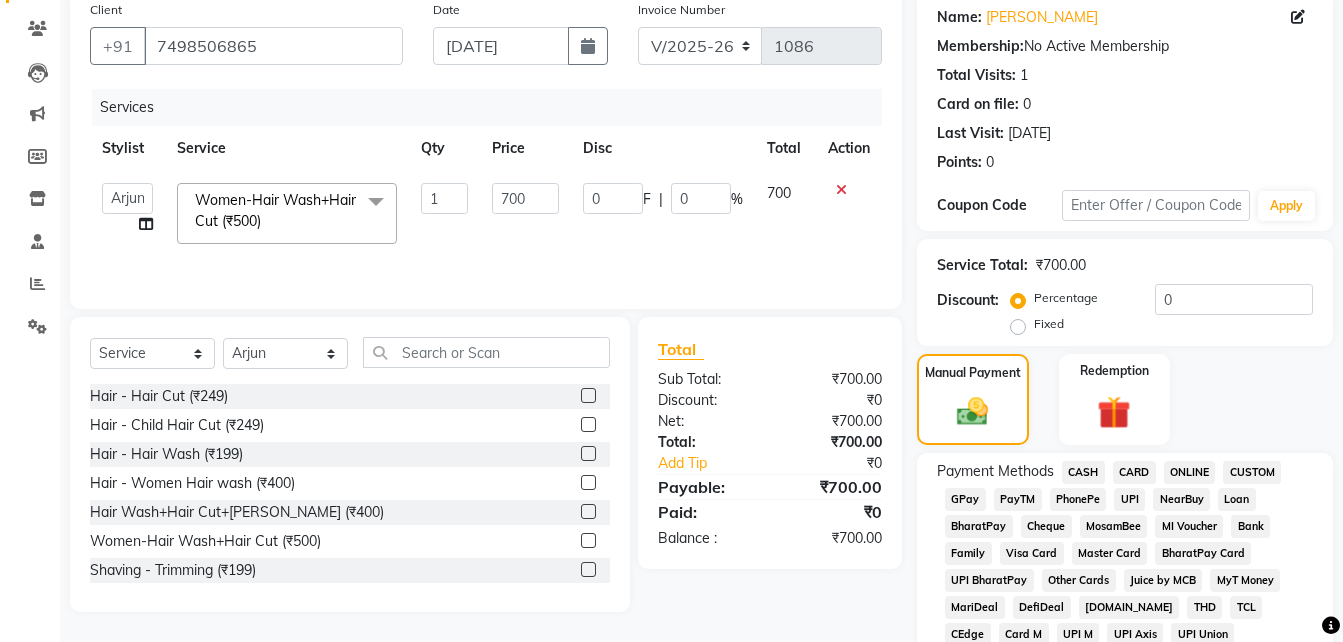 click on "UPI" 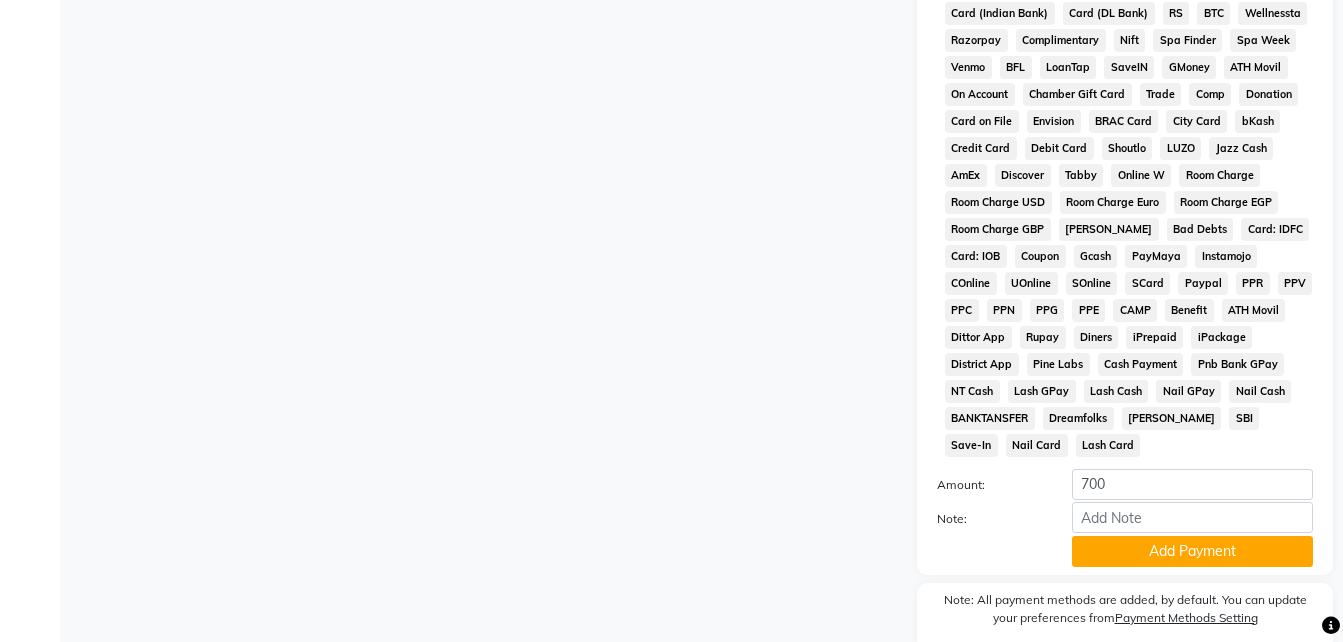 scroll, scrollTop: 813, scrollLeft: 0, axis: vertical 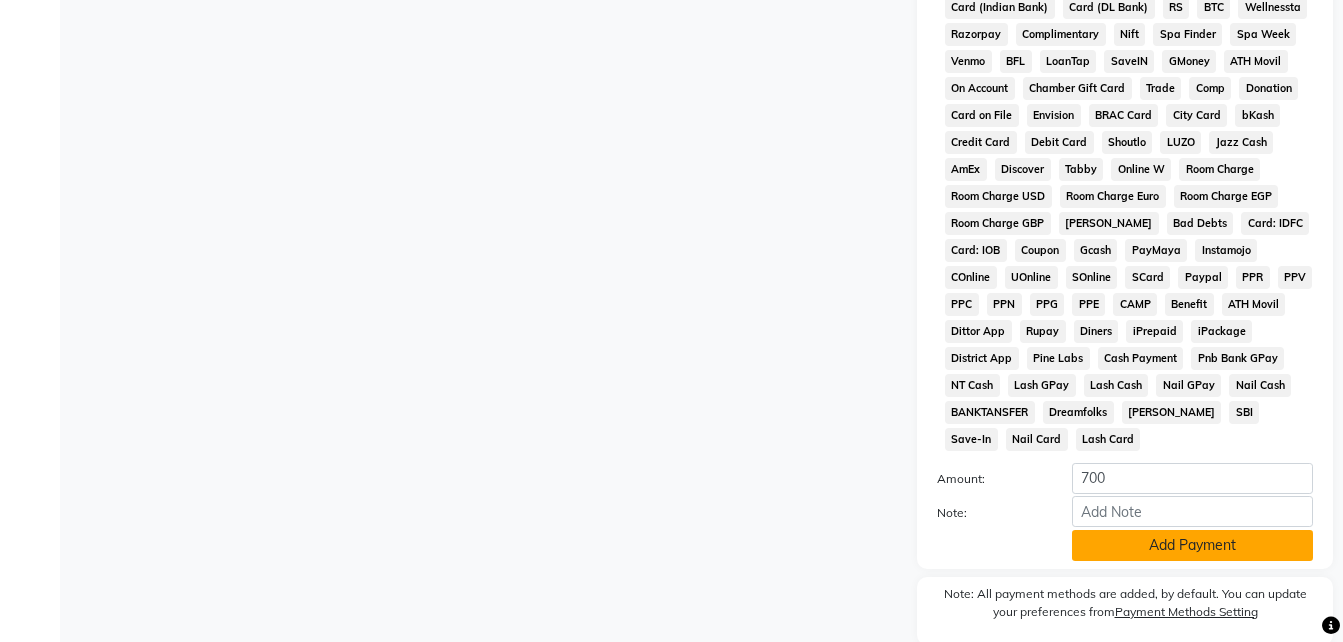click on "Add Payment" 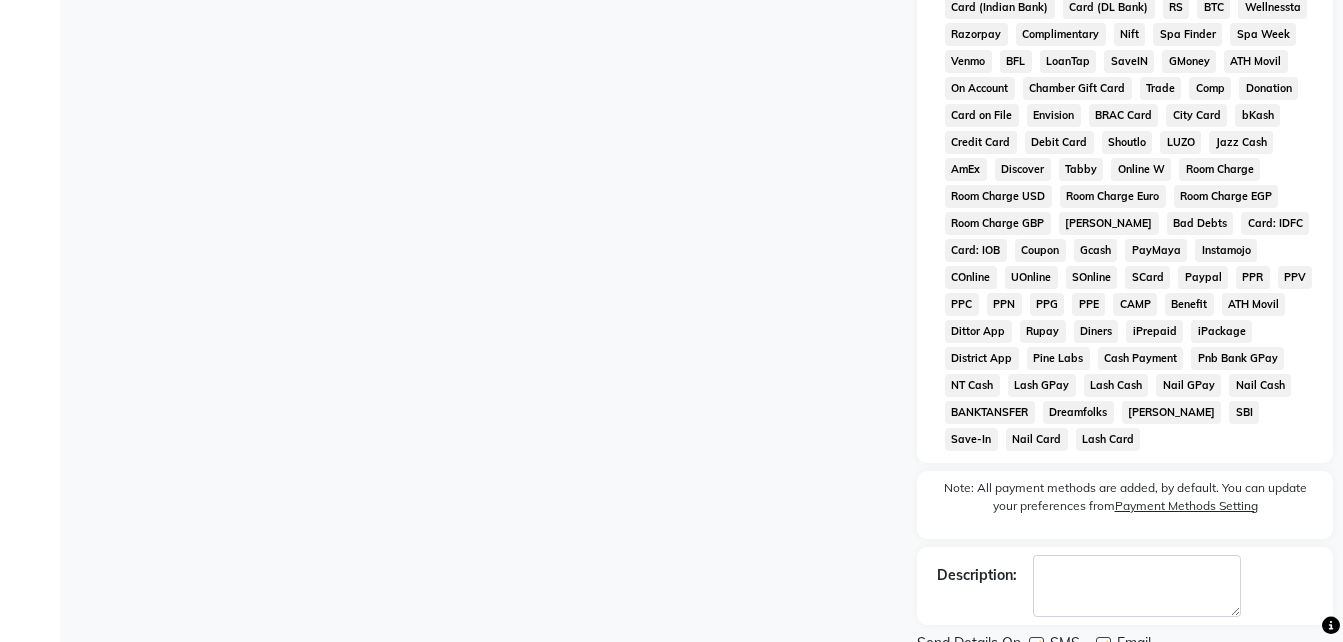 click 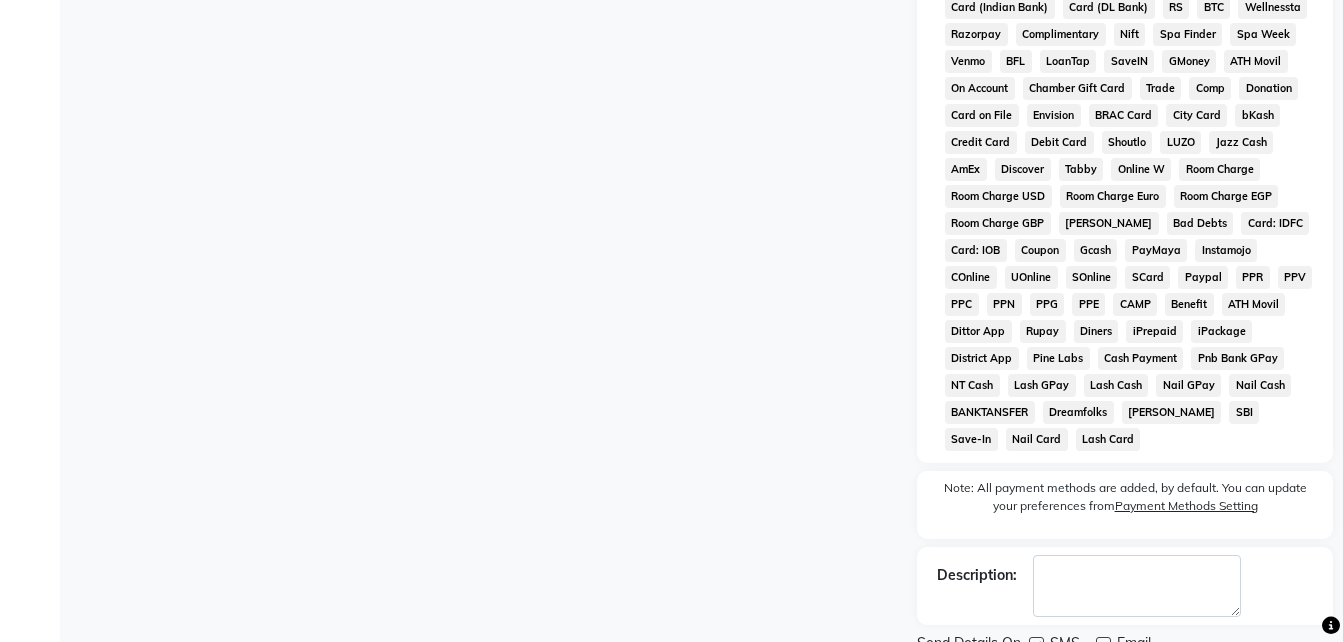 click 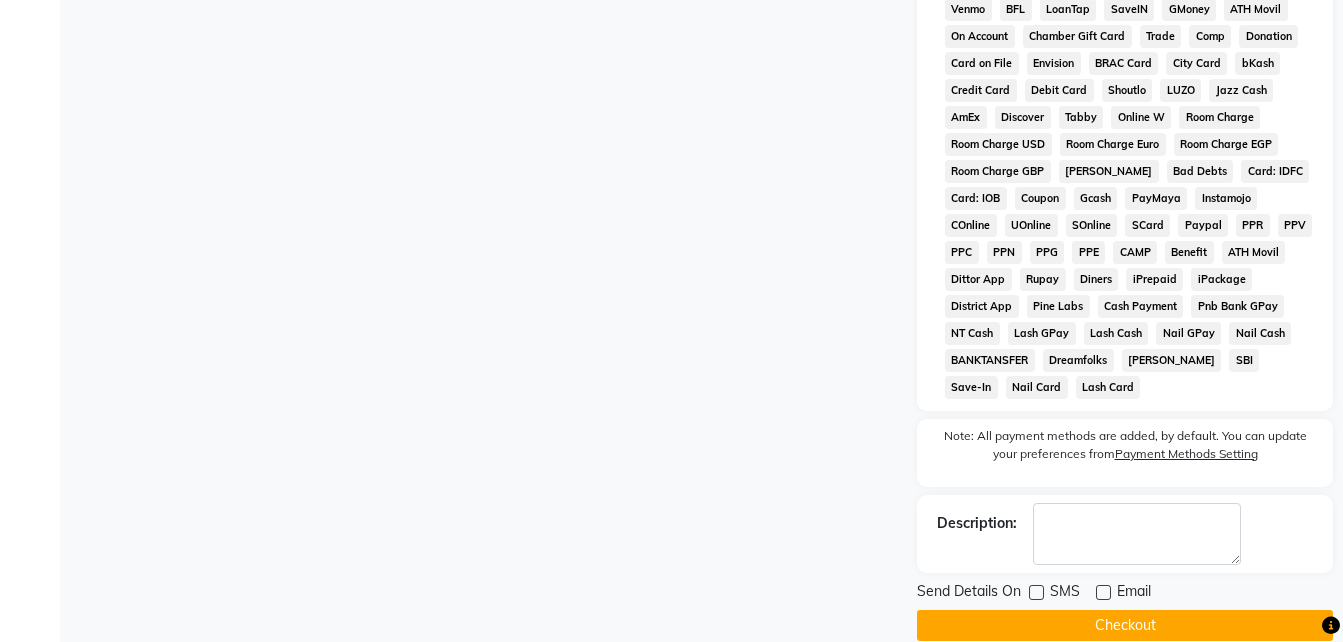 scroll, scrollTop: 866, scrollLeft: 0, axis: vertical 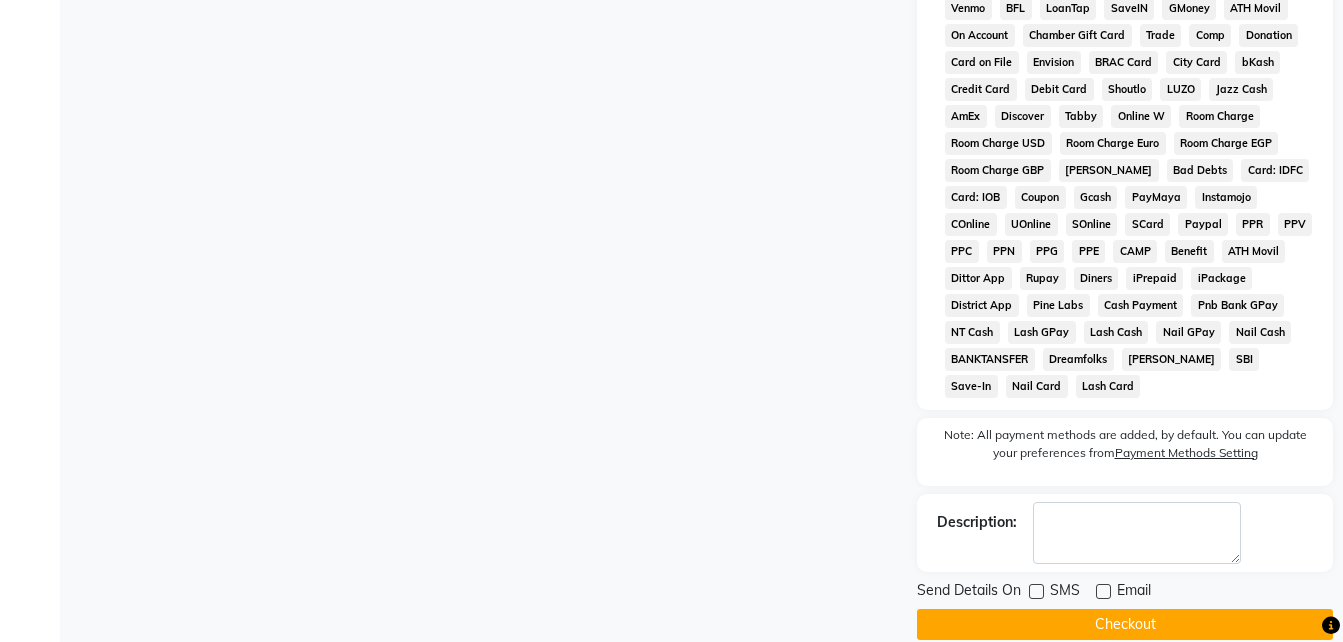 click on "Checkout" 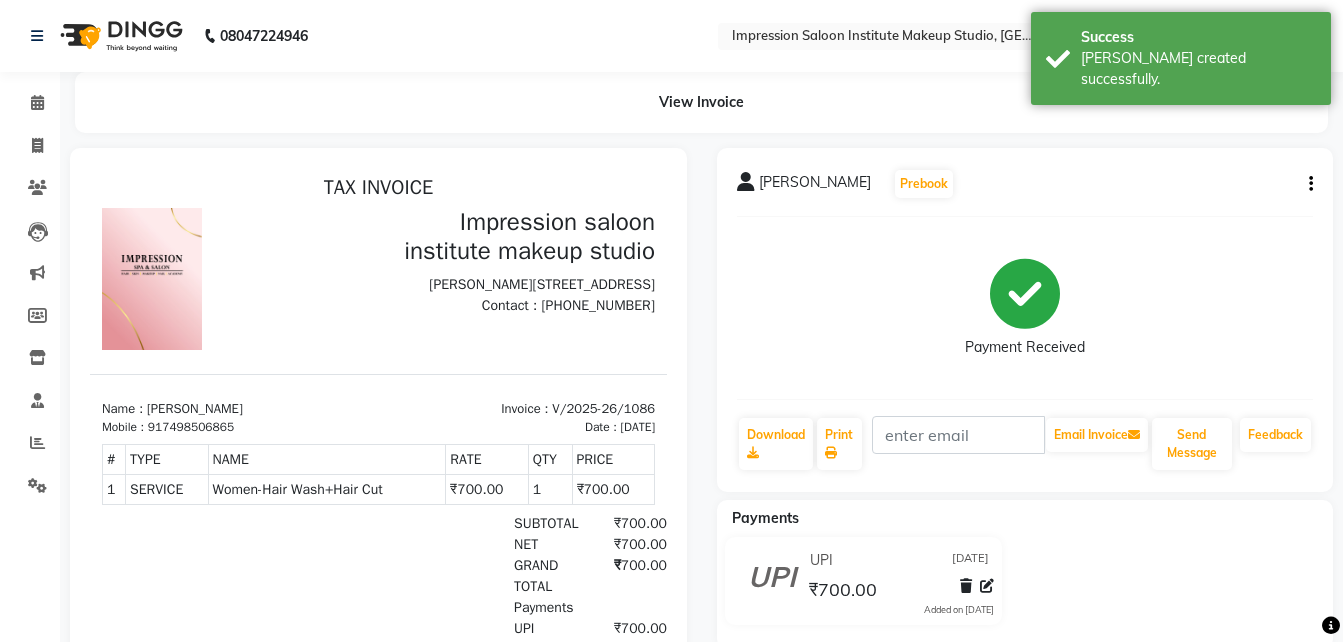 scroll, scrollTop: 0, scrollLeft: 0, axis: both 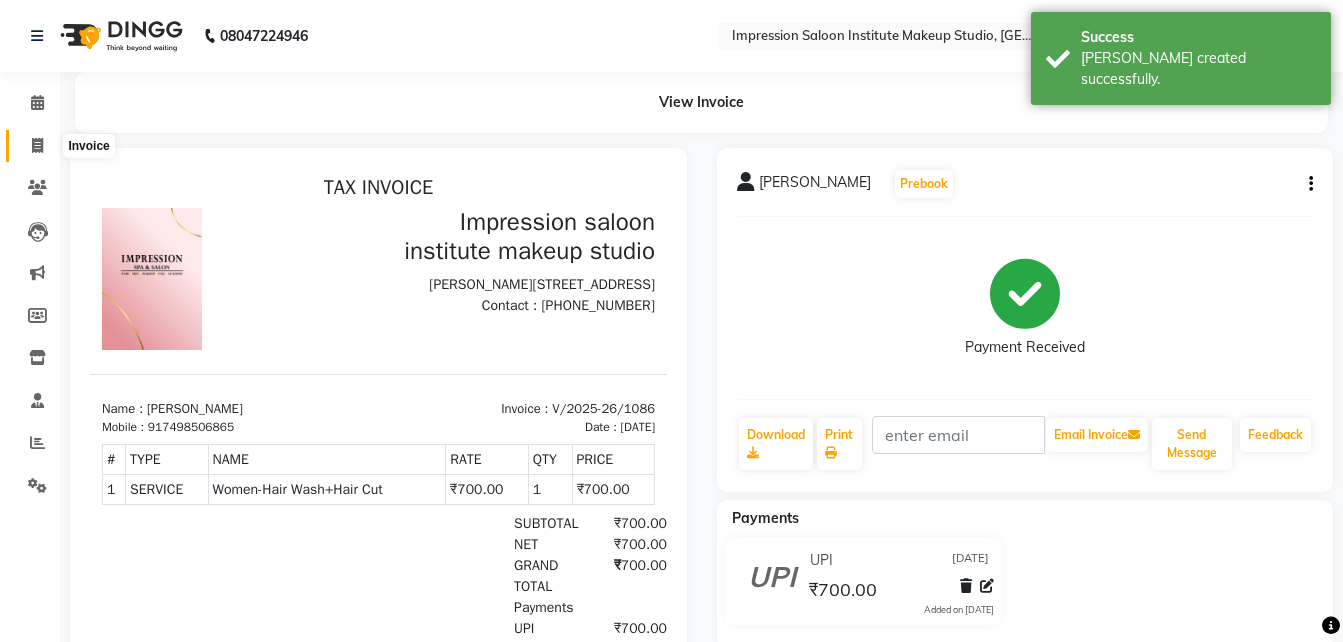 click 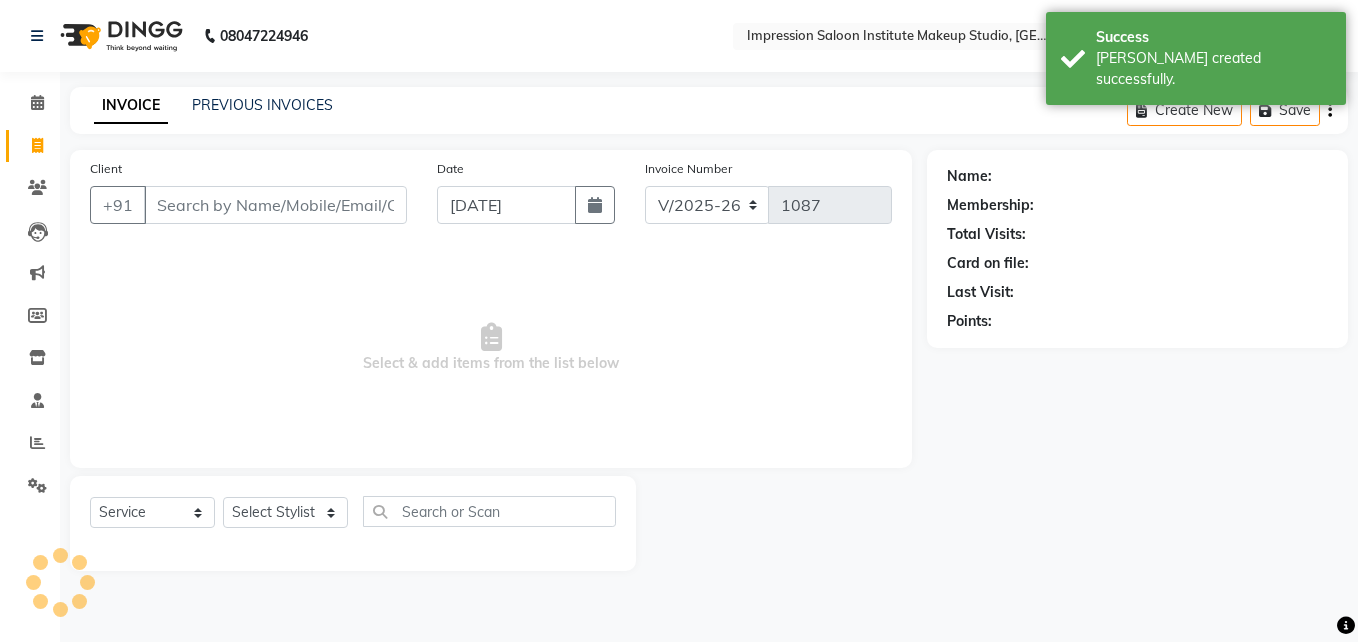 select on "product" 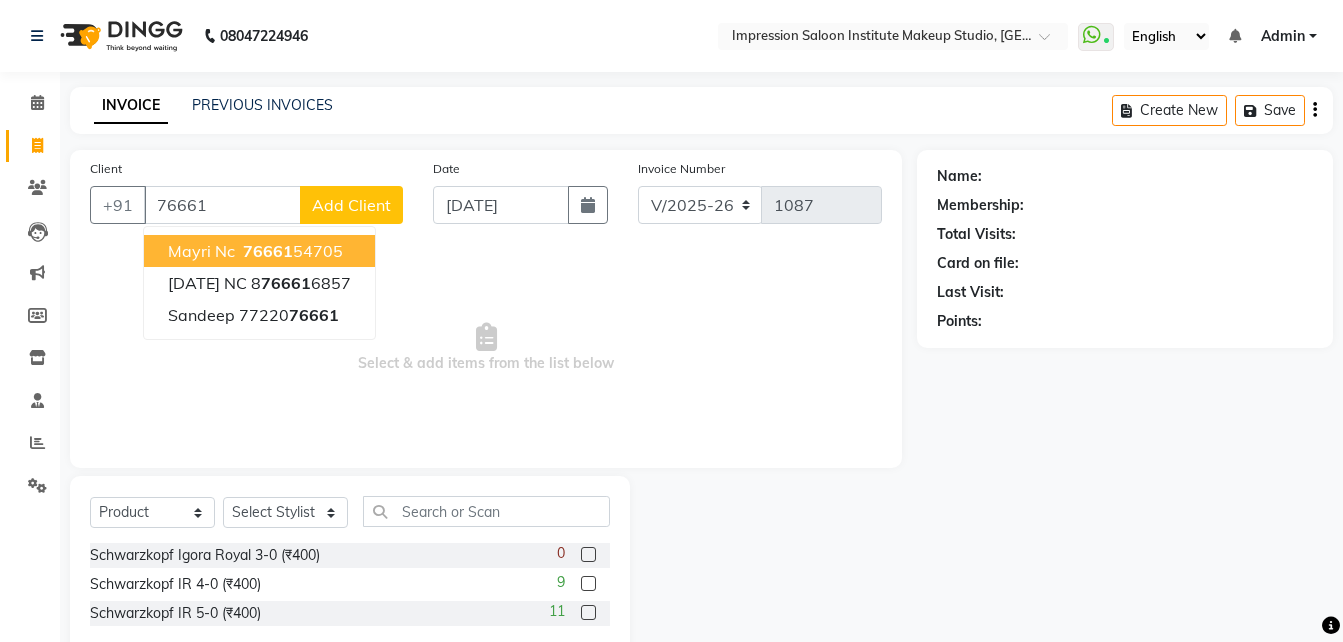 click on "Mayri Nc   76661 54705" at bounding box center (259, 251) 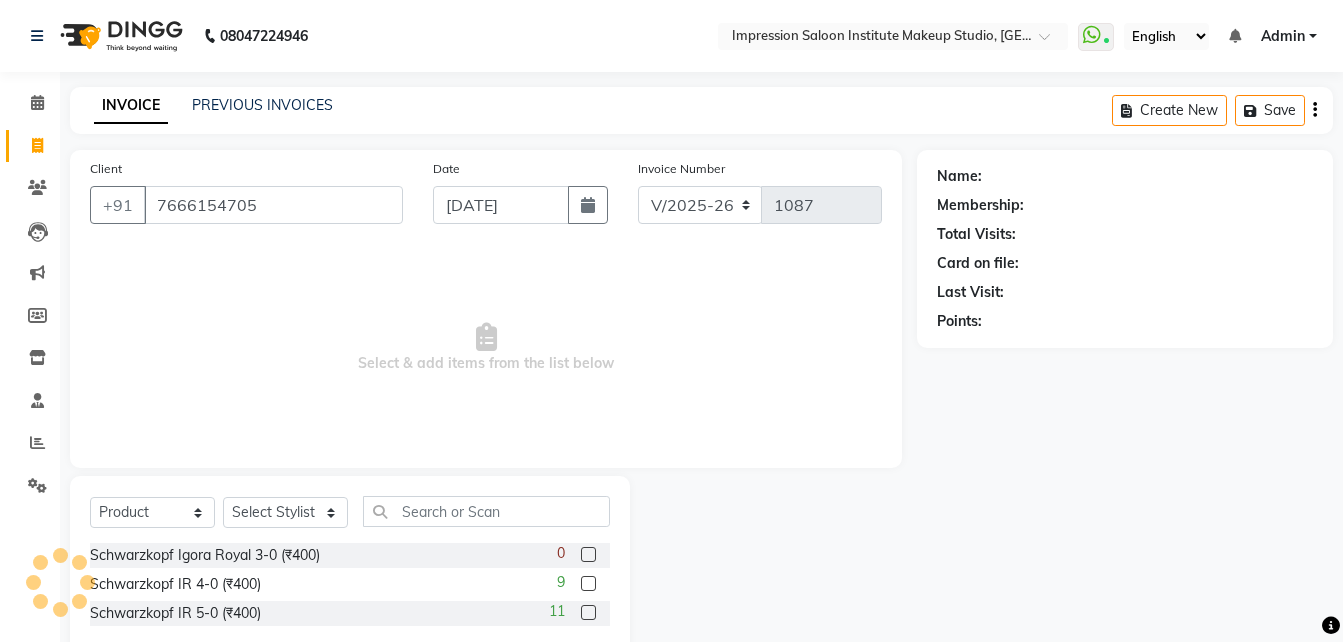 type on "7666154705" 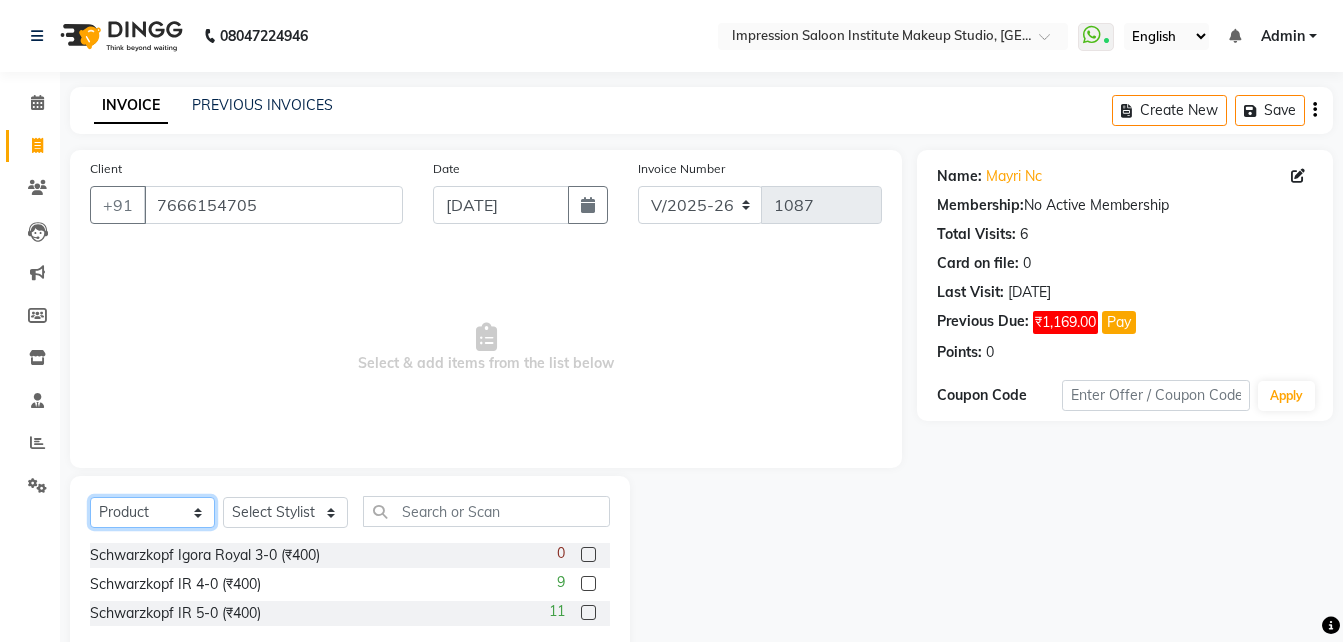 click on "Select  Service  Product  Membership  Package Voucher Prepaid Gift Card" 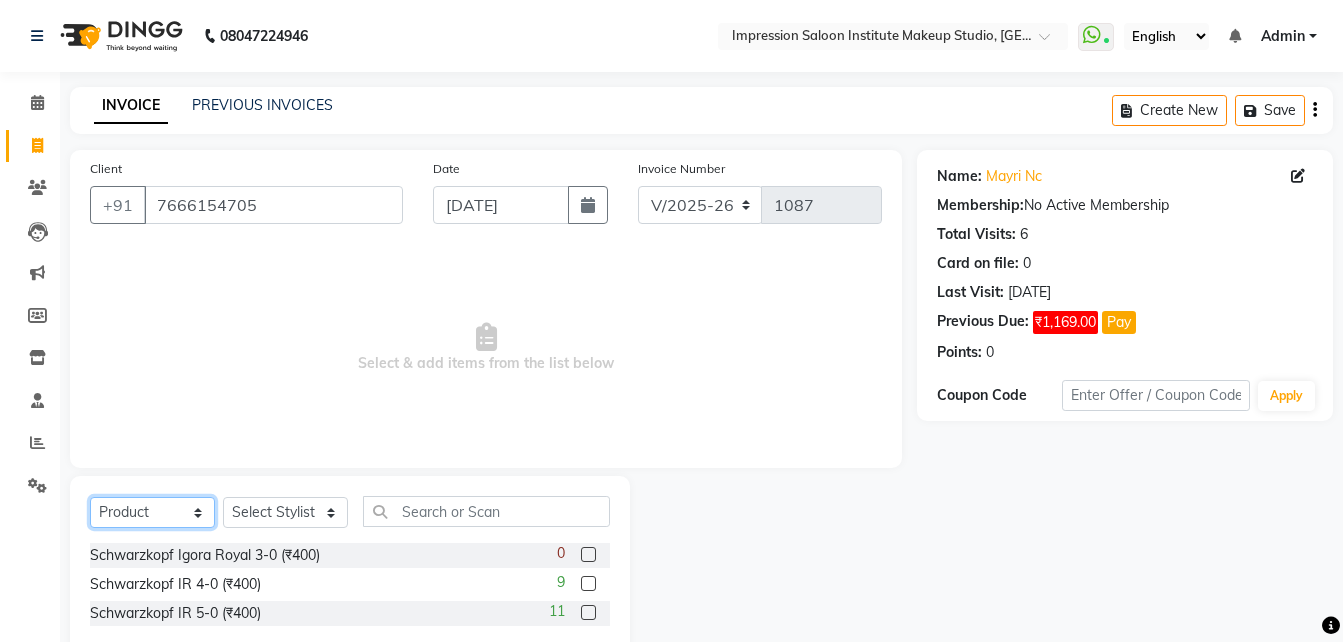 select on "service" 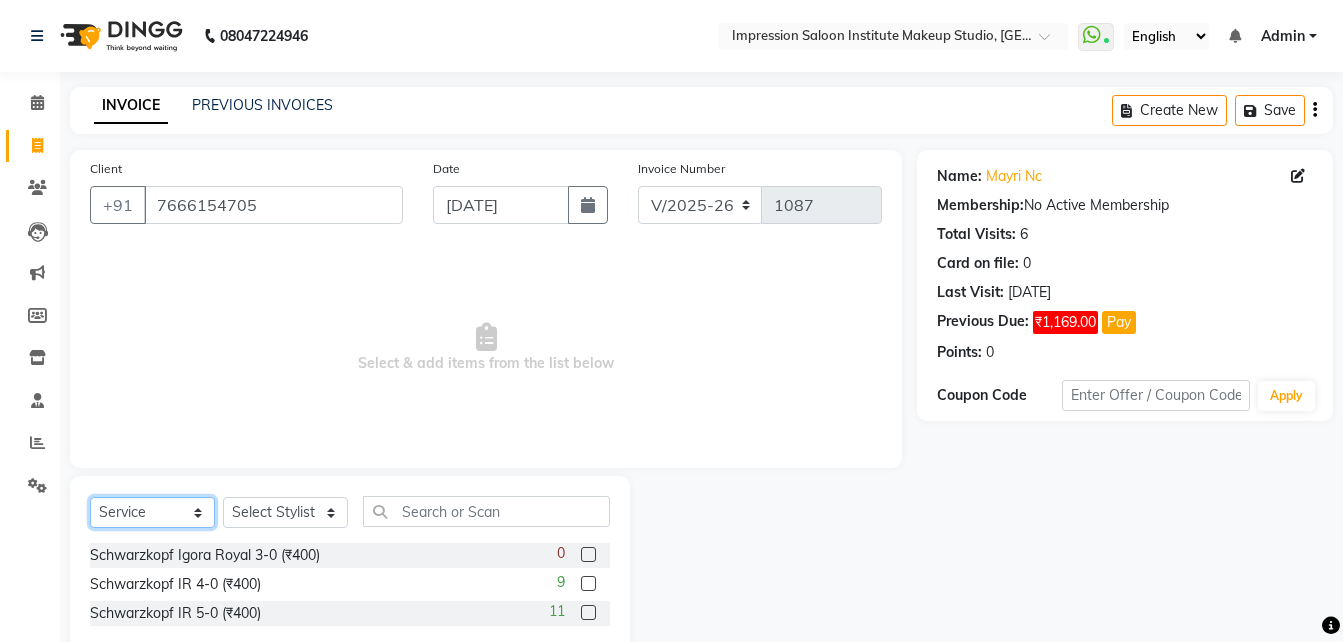 click on "Select  Service  Product  Membership  Package Voucher Prepaid Gift Card" 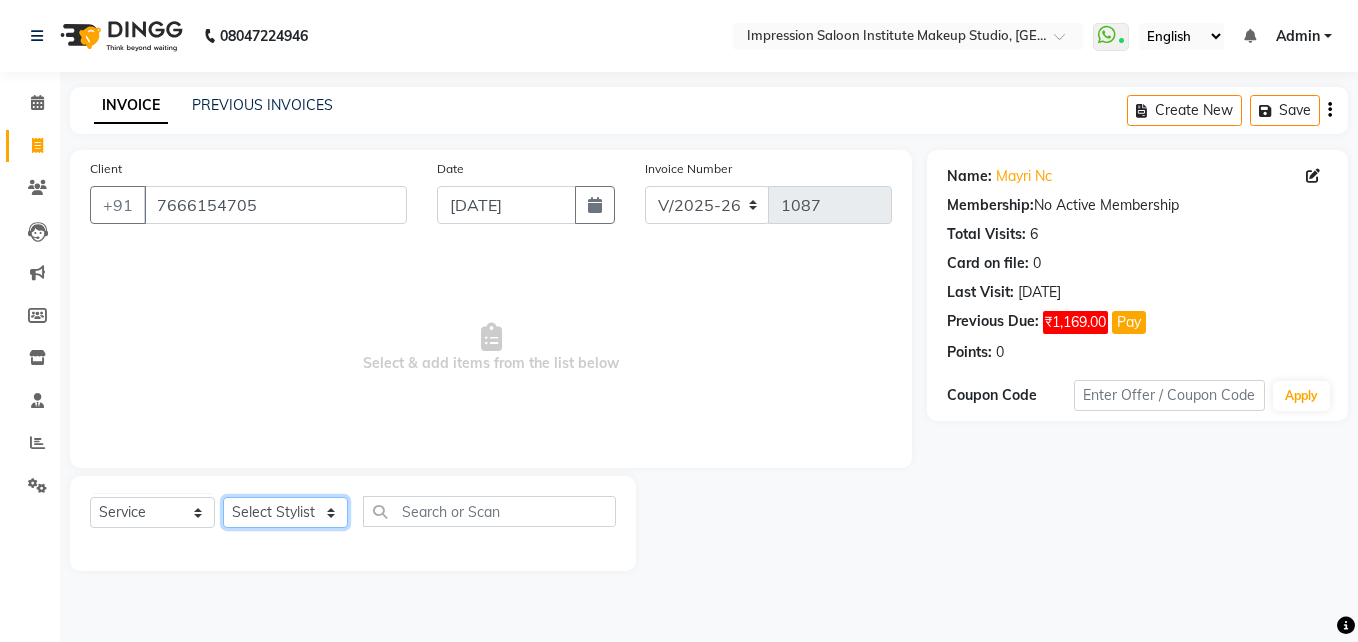 click on "Select Stylist Arjun Front Desk [PERSON_NAME] [PERSON_NAME]  [PERSON_NAME]" 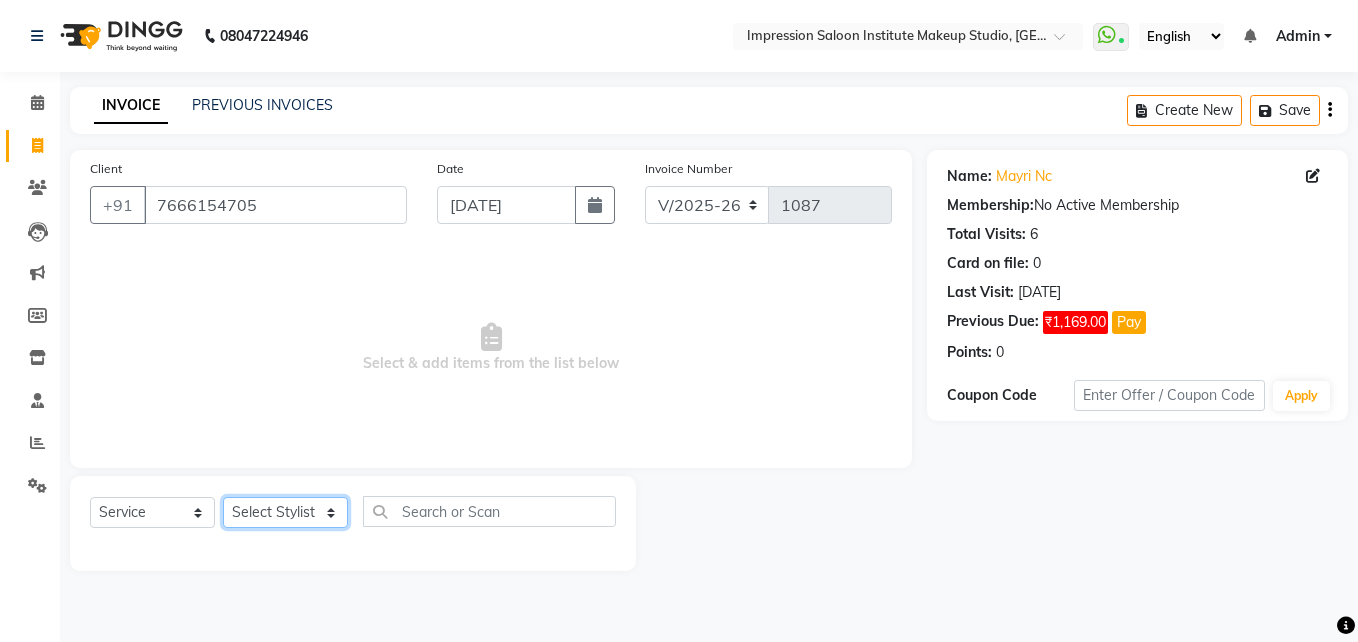 select on "53204" 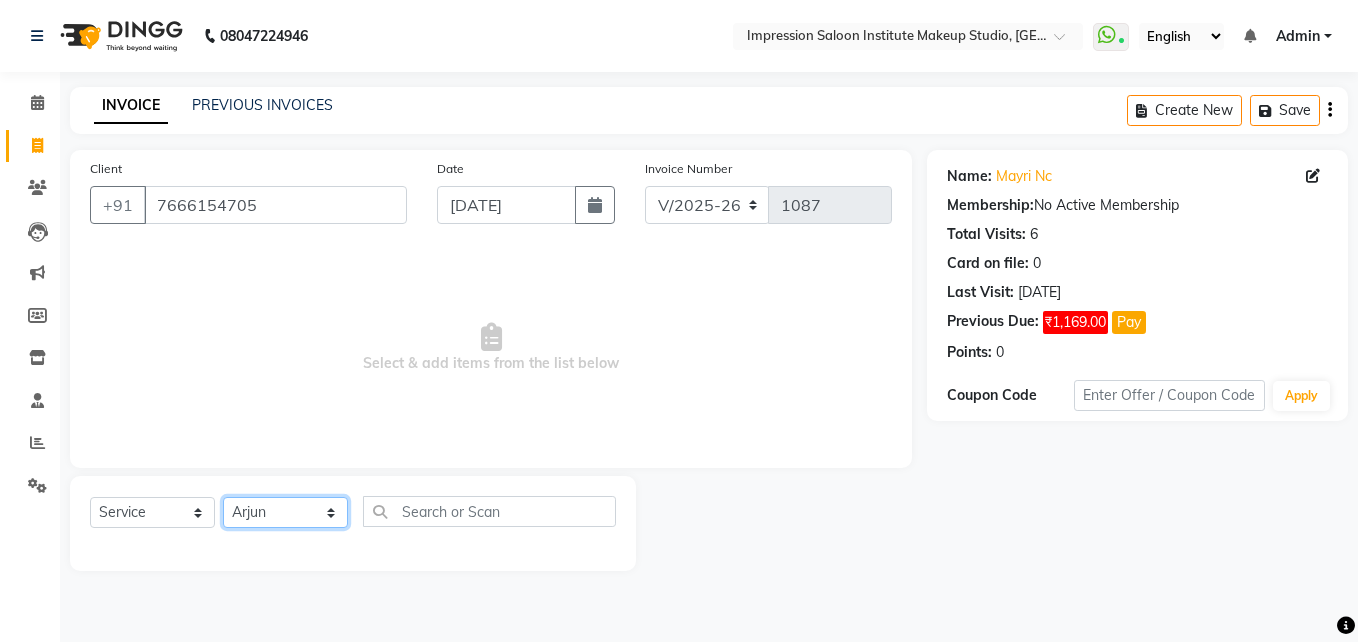 click on "Select Stylist Arjun Front Desk [PERSON_NAME] [PERSON_NAME]  [PERSON_NAME]" 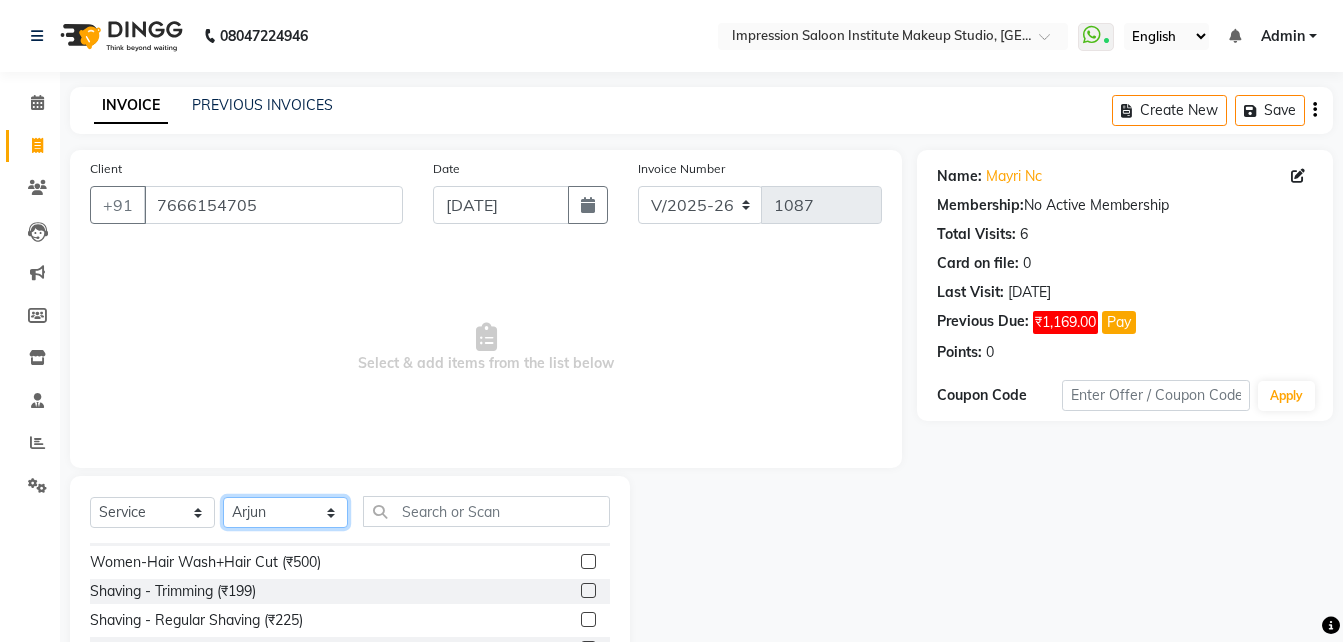 scroll, scrollTop: 140, scrollLeft: 0, axis: vertical 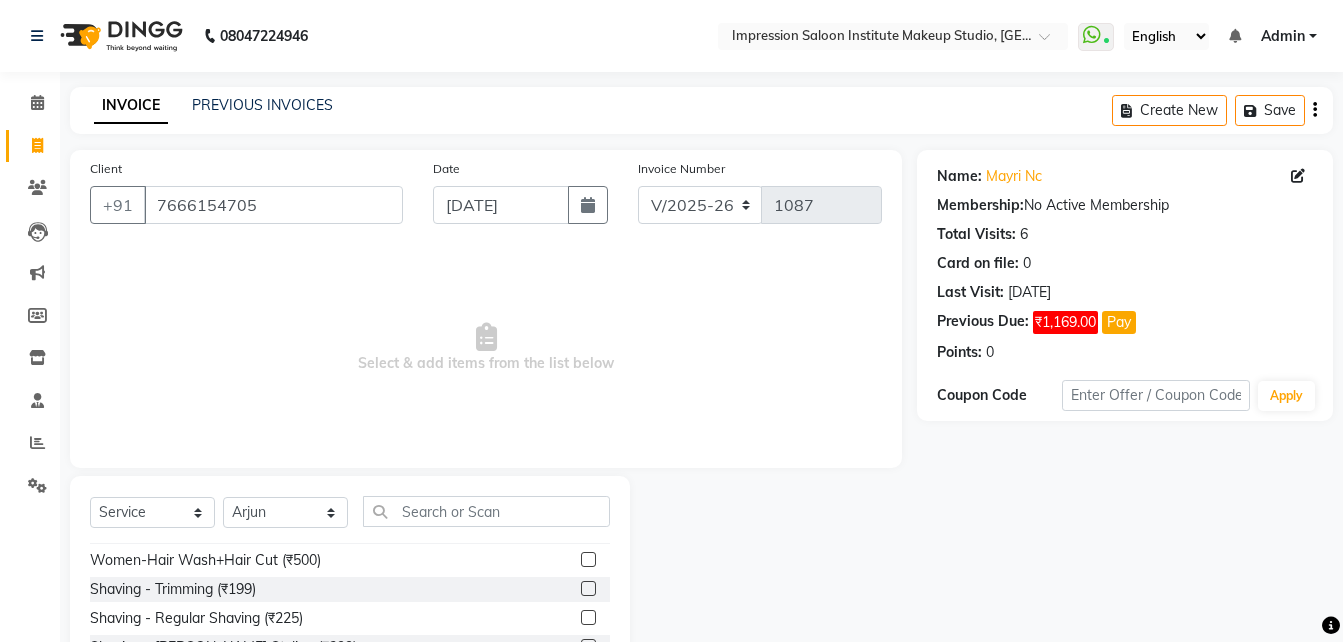 click 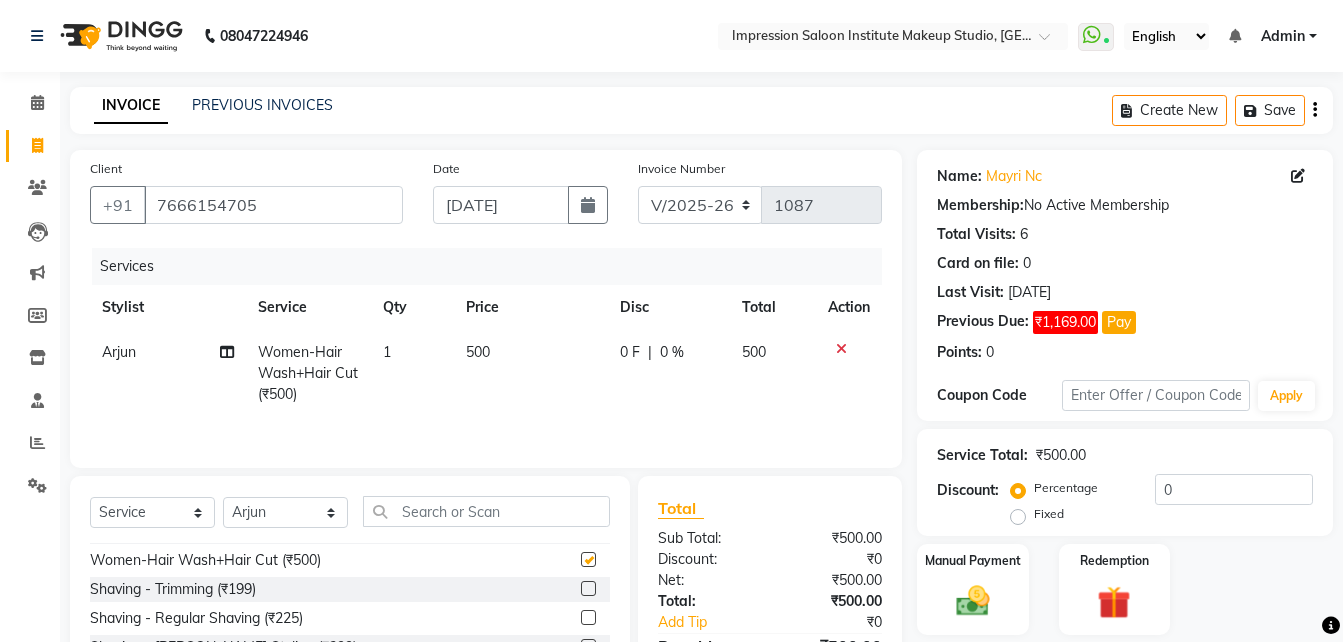 checkbox on "false" 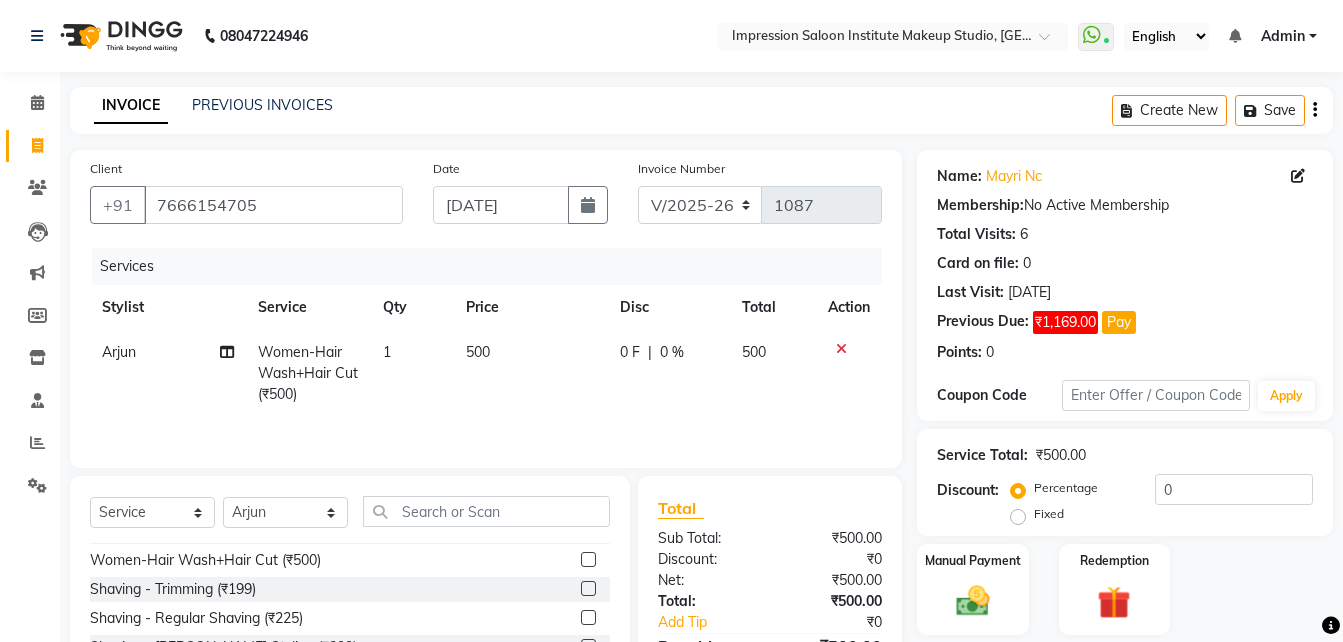 click on "500" 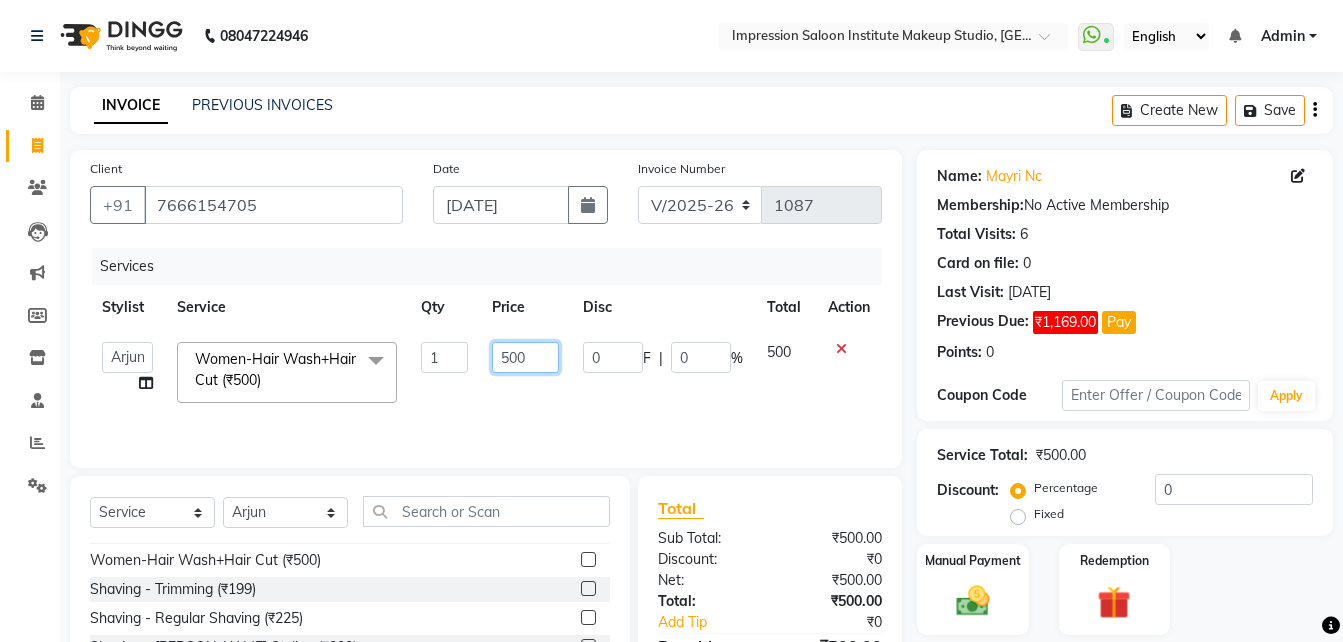 click on "500" 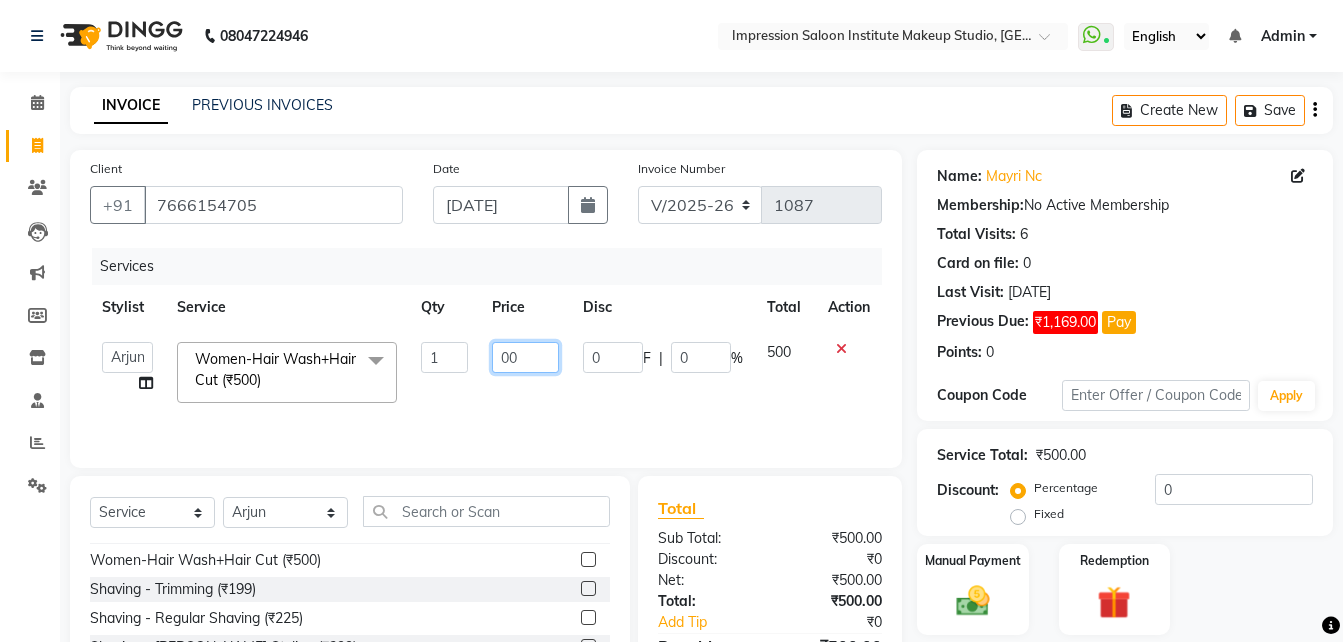 type on "700" 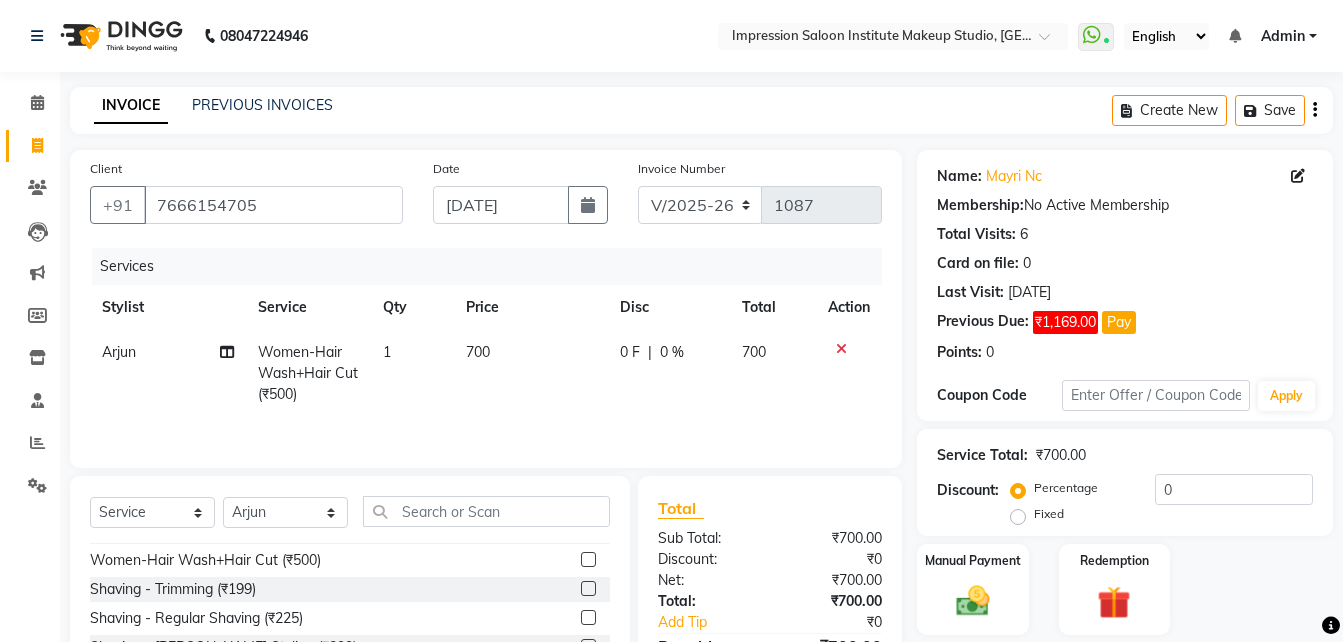 click on "700" 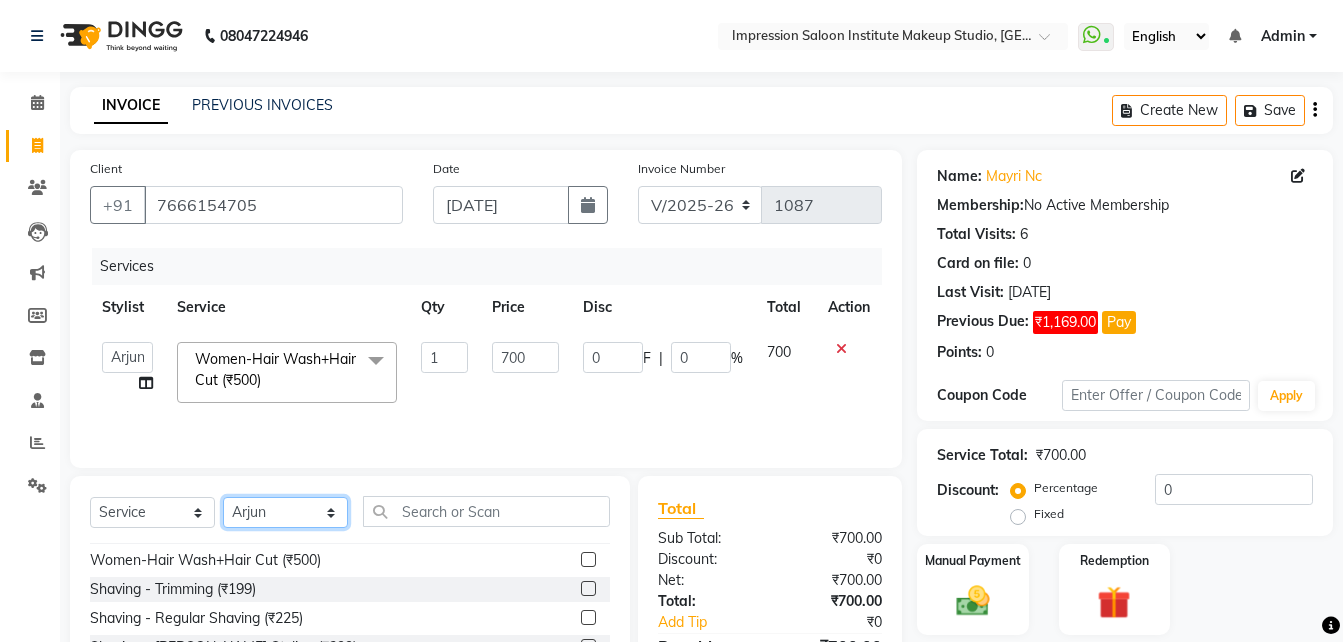click on "Select Stylist Arjun Front Desk [PERSON_NAME] [PERSON_NAME]  [PERSON_NAME]" 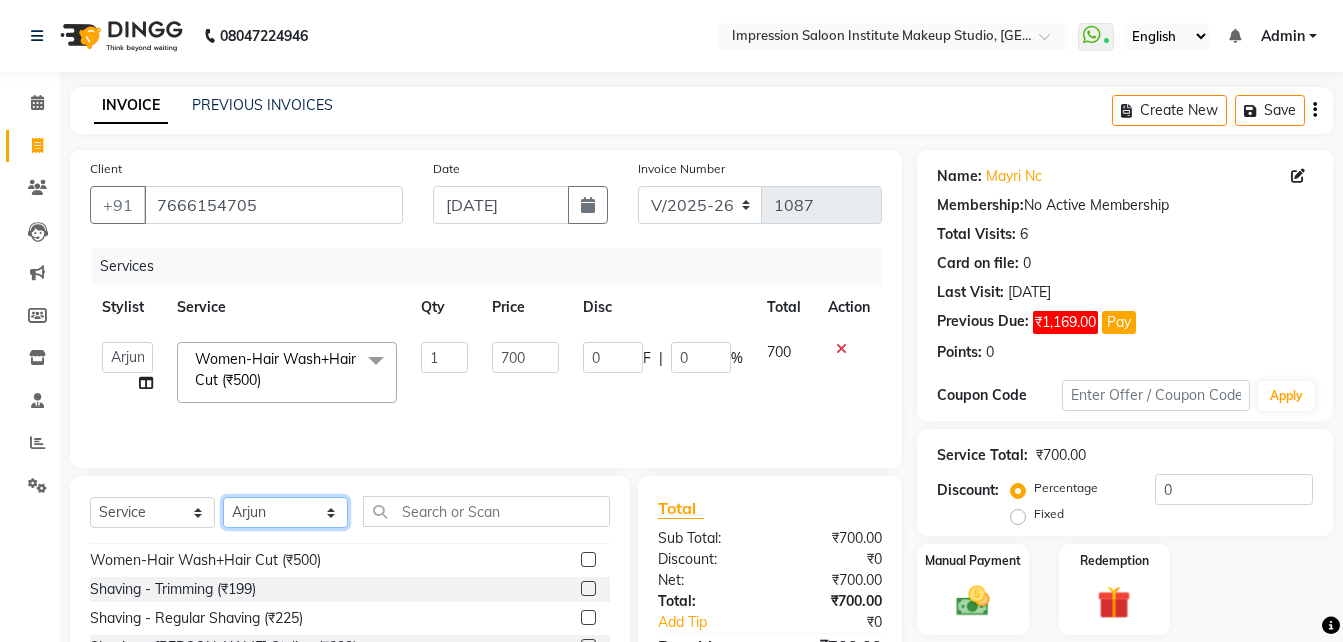 select on "50433" 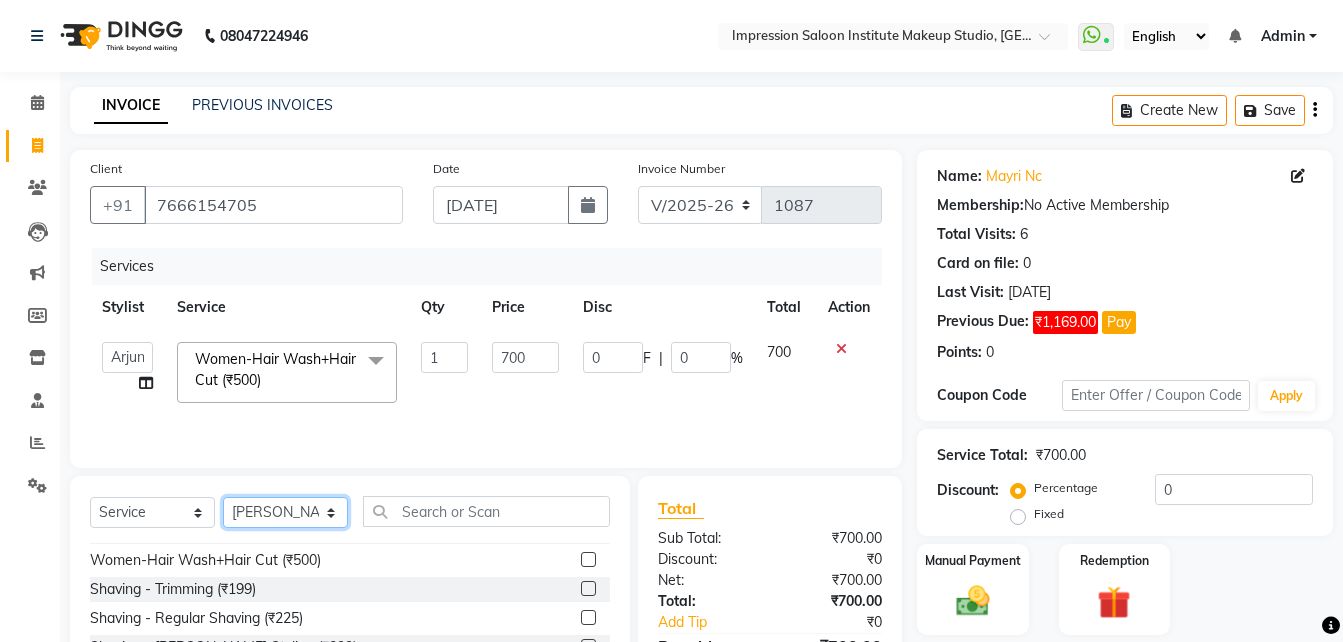 click on "Select Stylist Arjun Front Desk [PERSON_NAME] [PERSON_NAME]  [PERSON_NAME]" 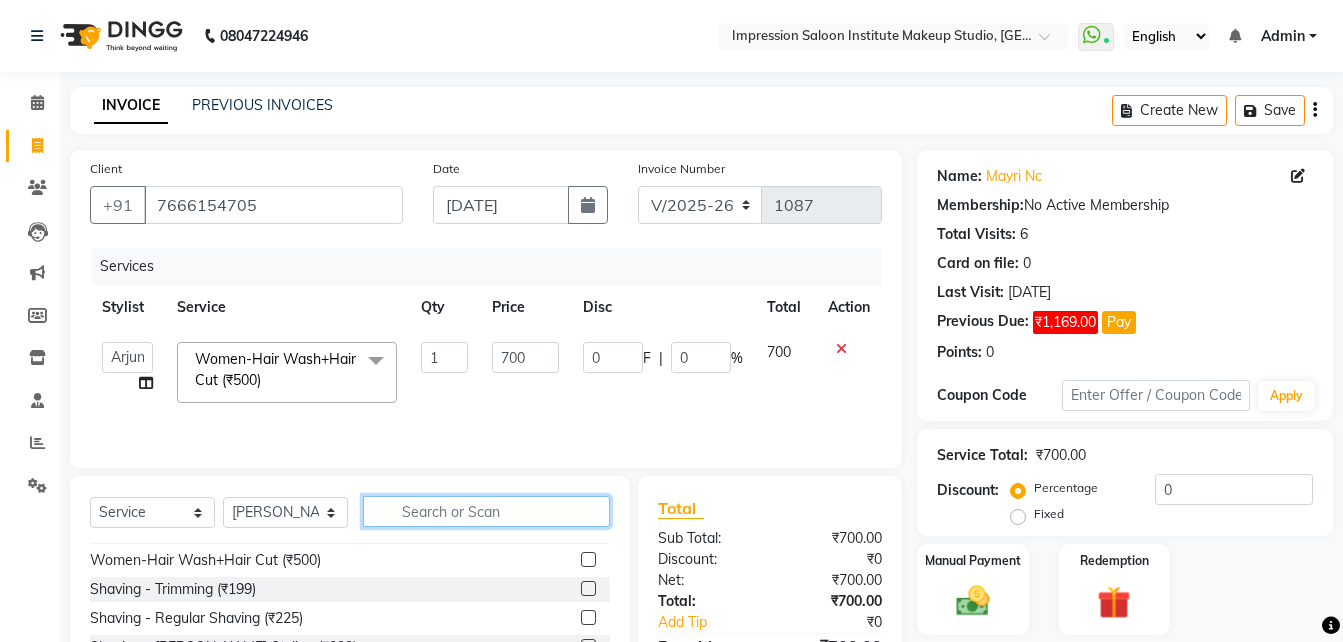 click 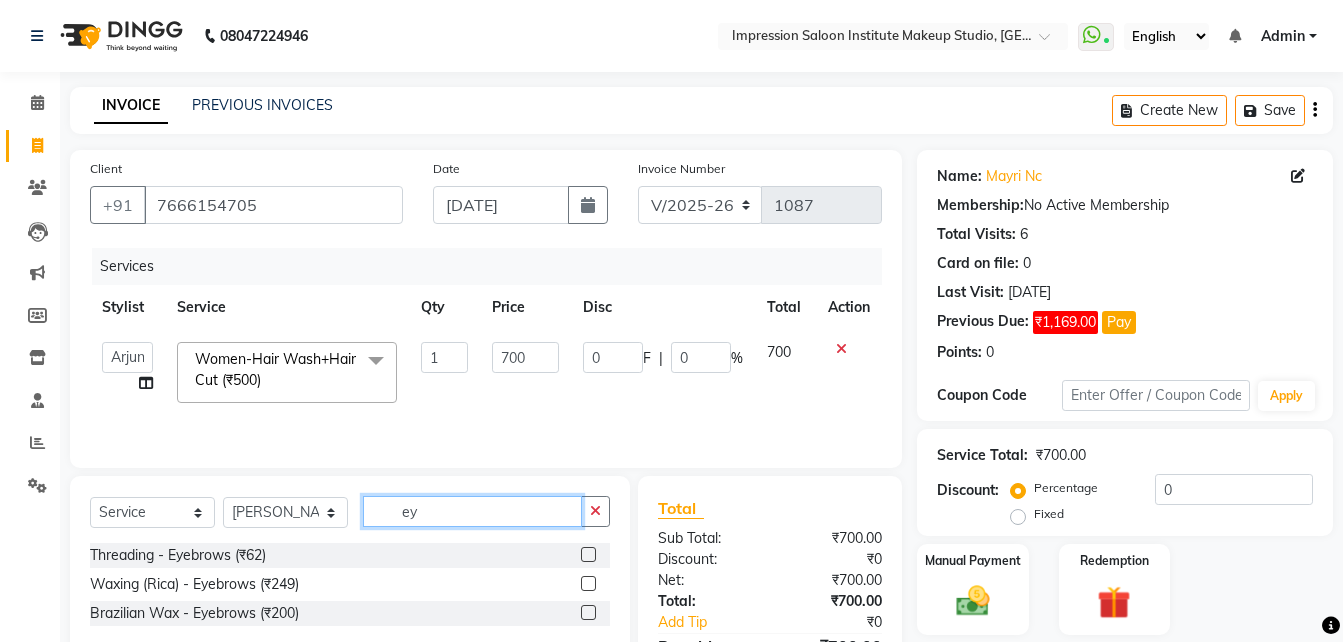 scroll, scrollTop: 0, scrollLeft: 0, axis: both 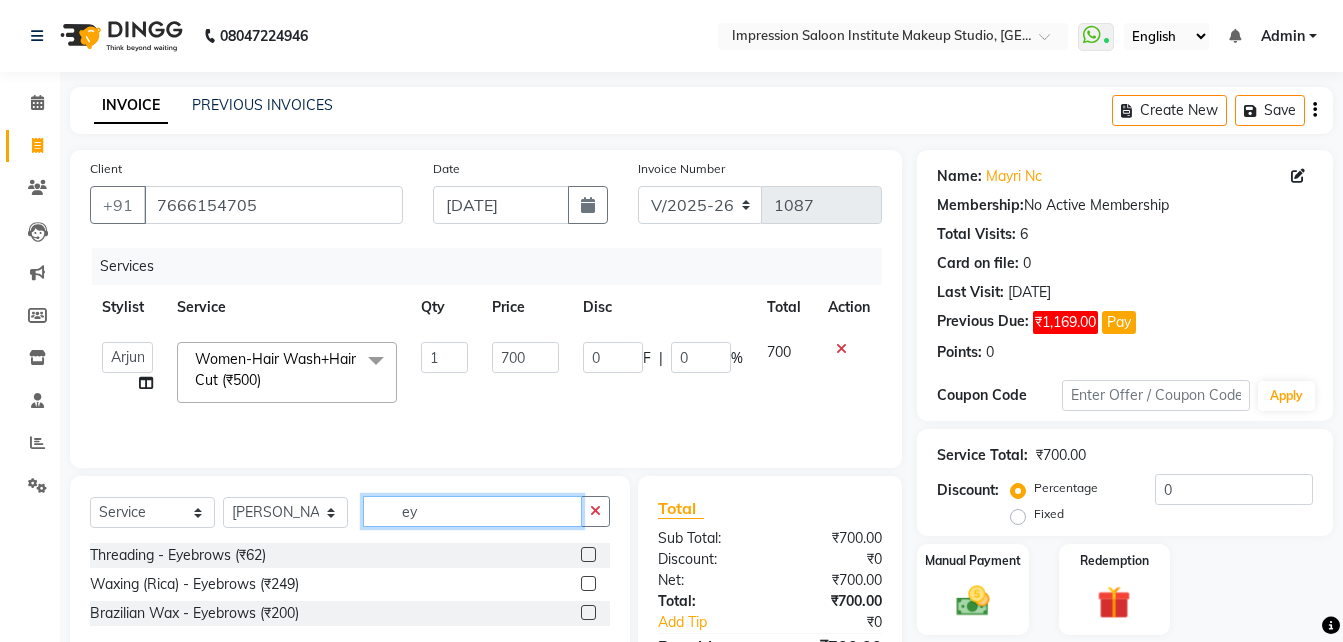 type on "ey" 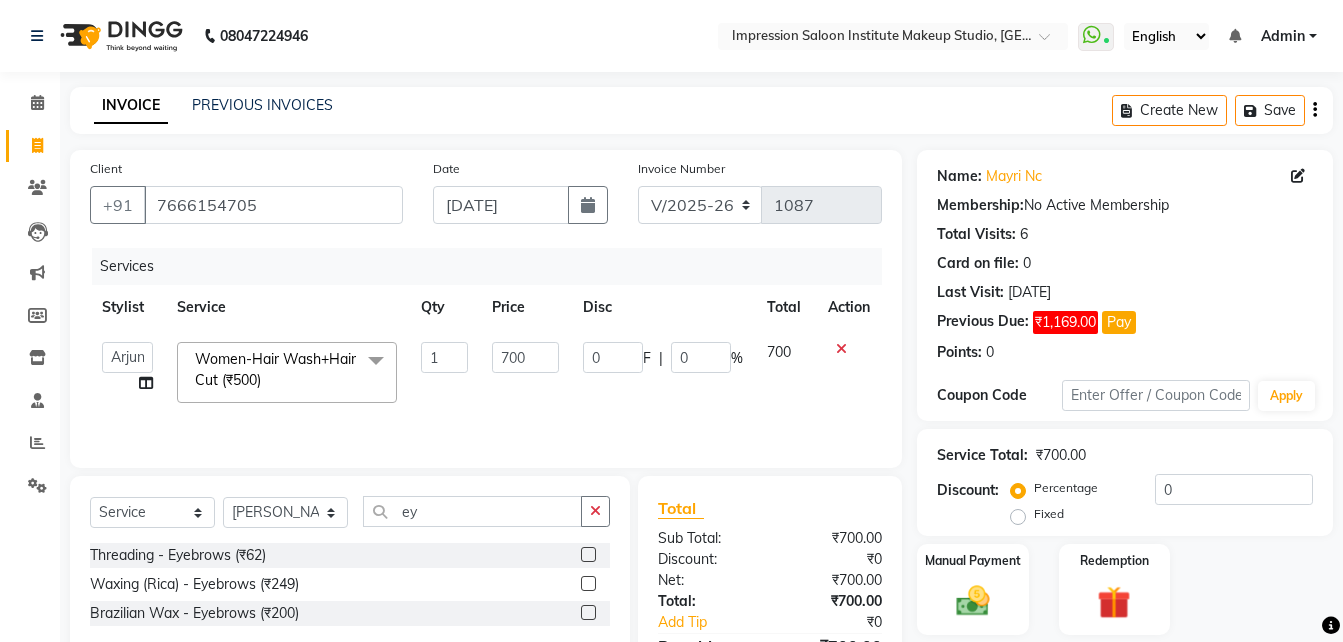 click 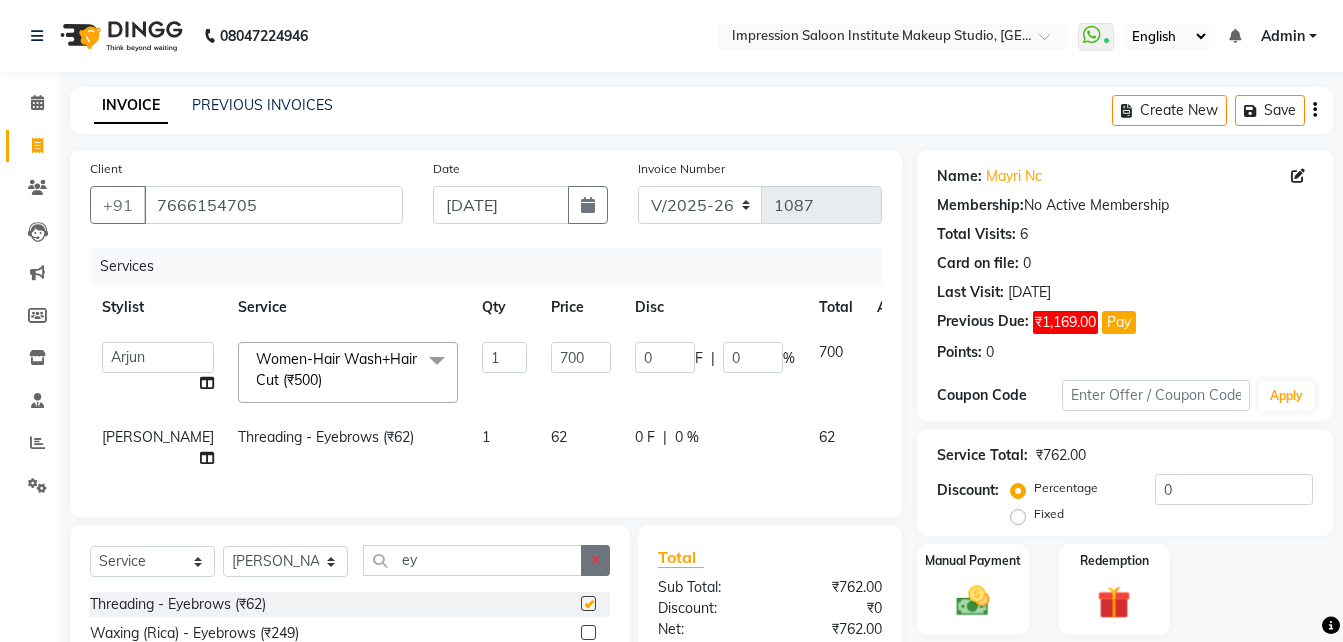checkbox on "false" 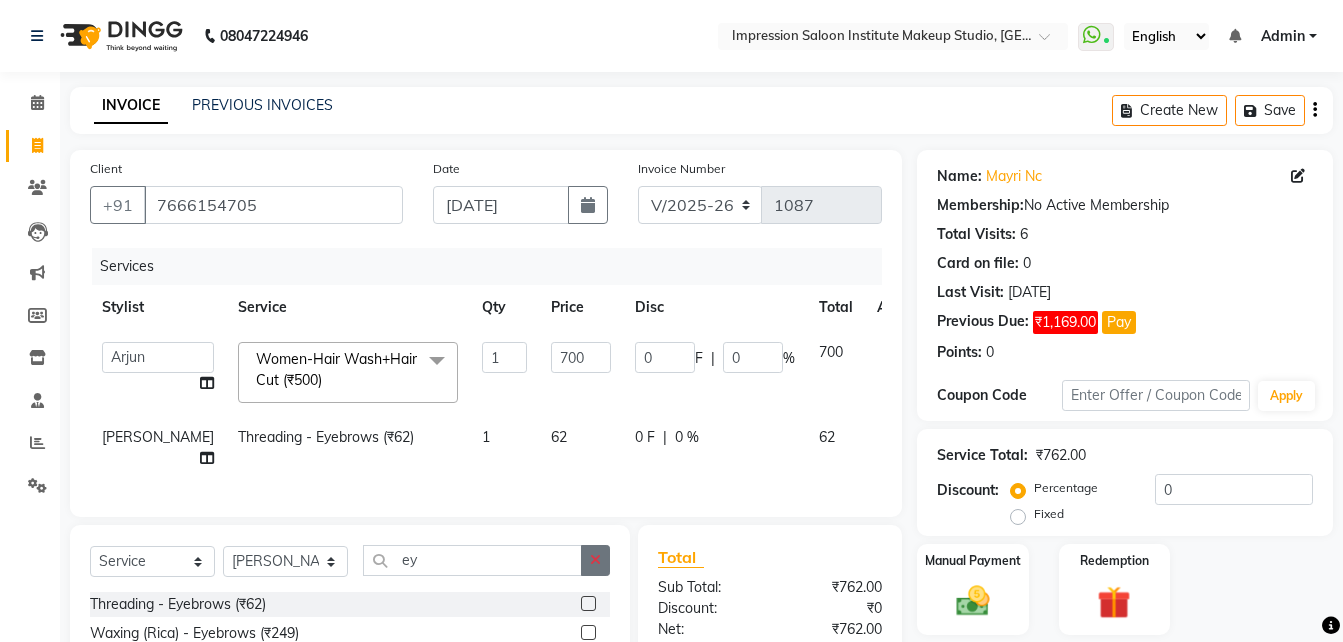click 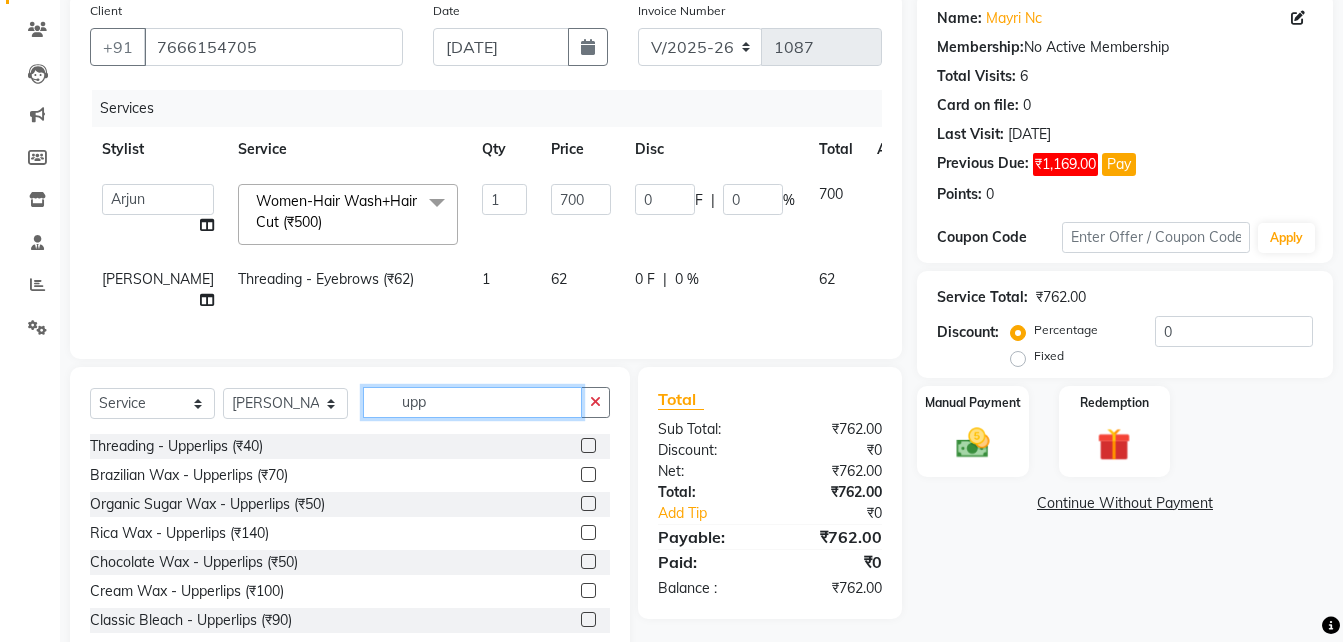scroll, scrollTop: 160, scrollLeft: 0, axis: vertical 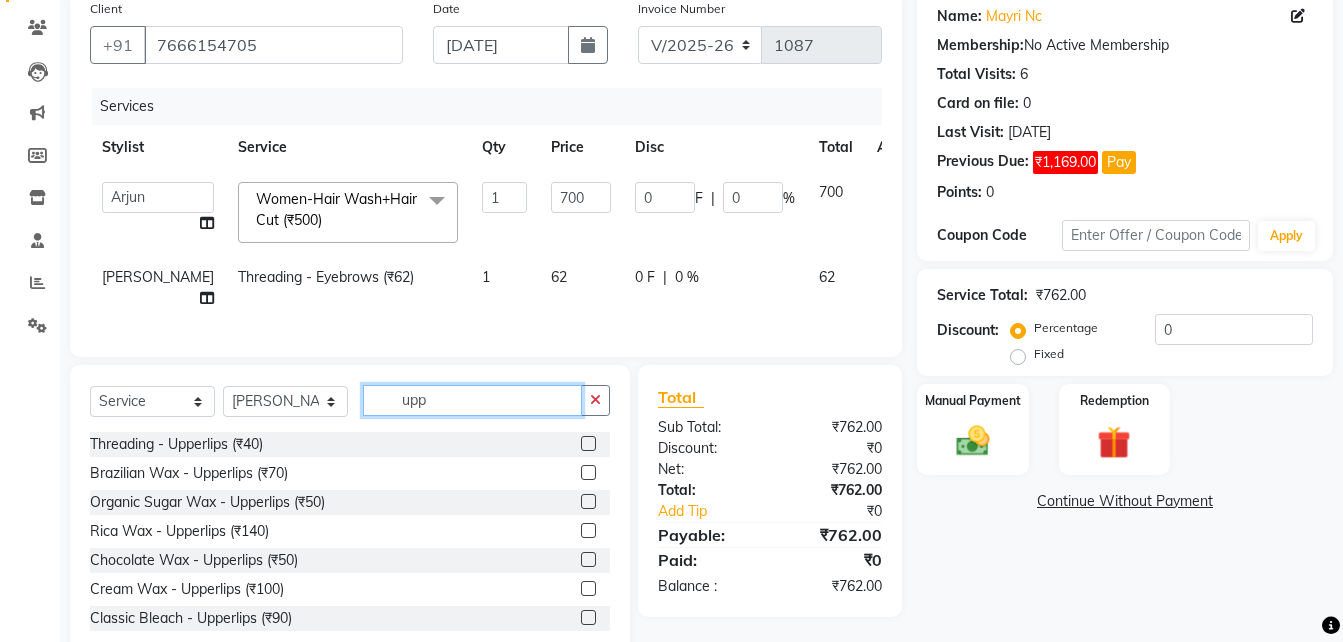 type on "upp" 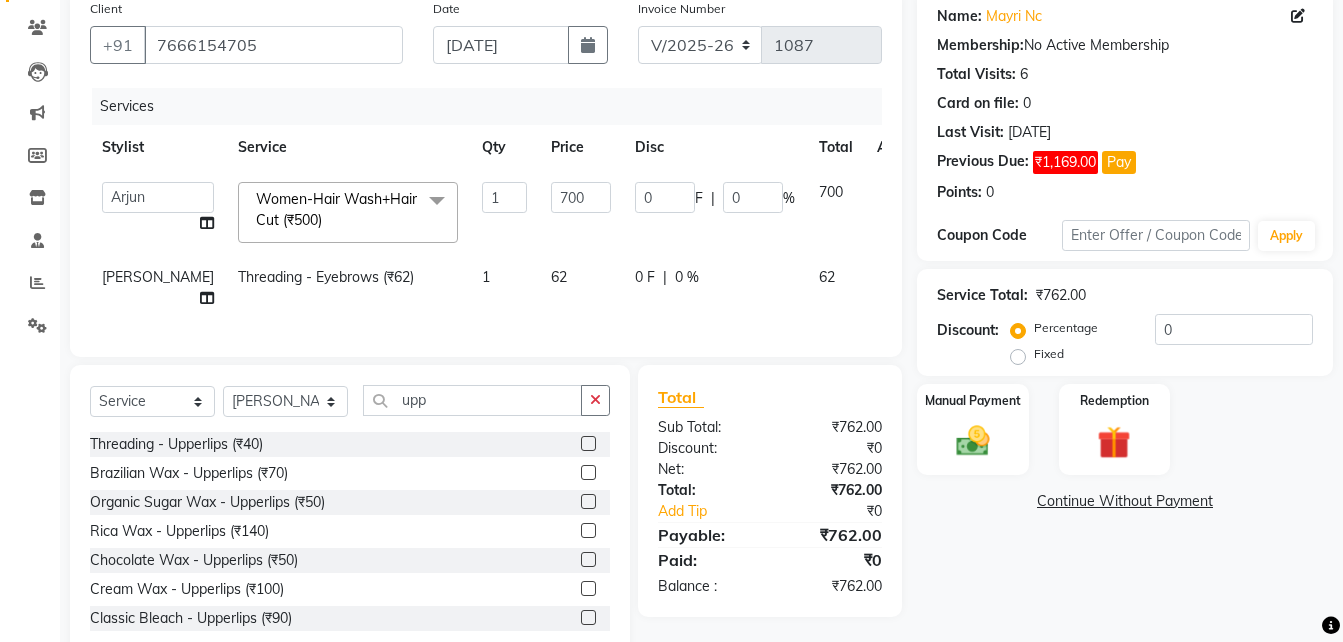 click 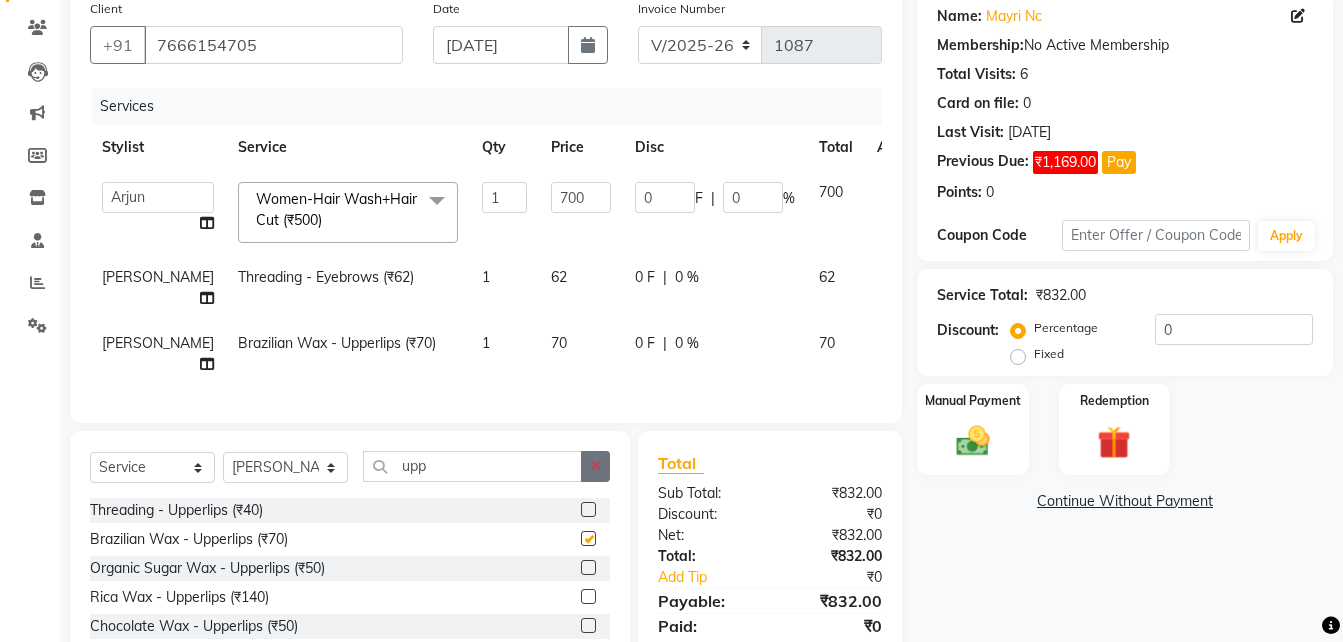 checkbox on "false" 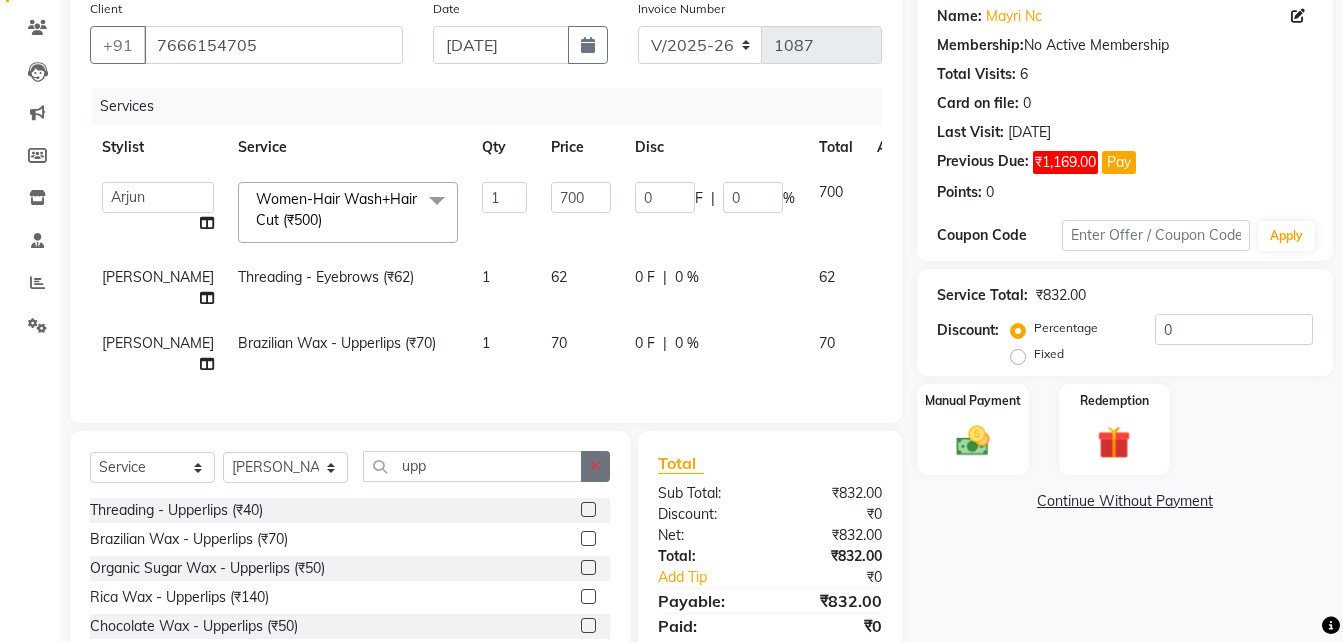 click 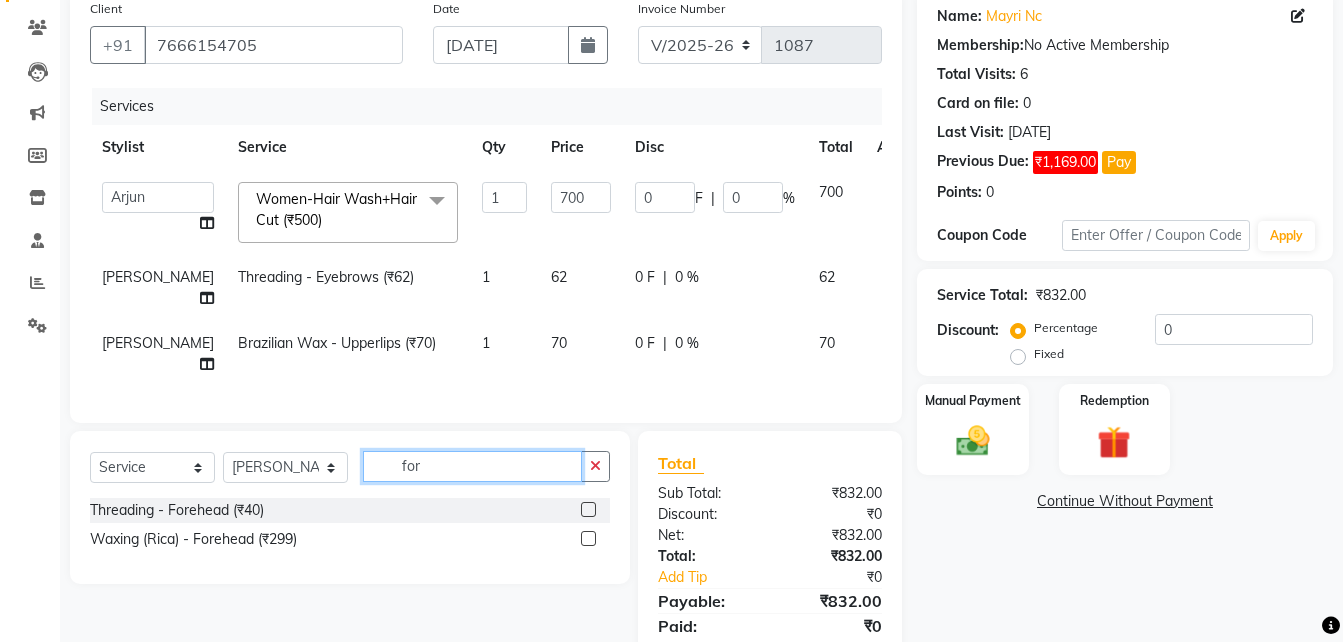 type on "for" 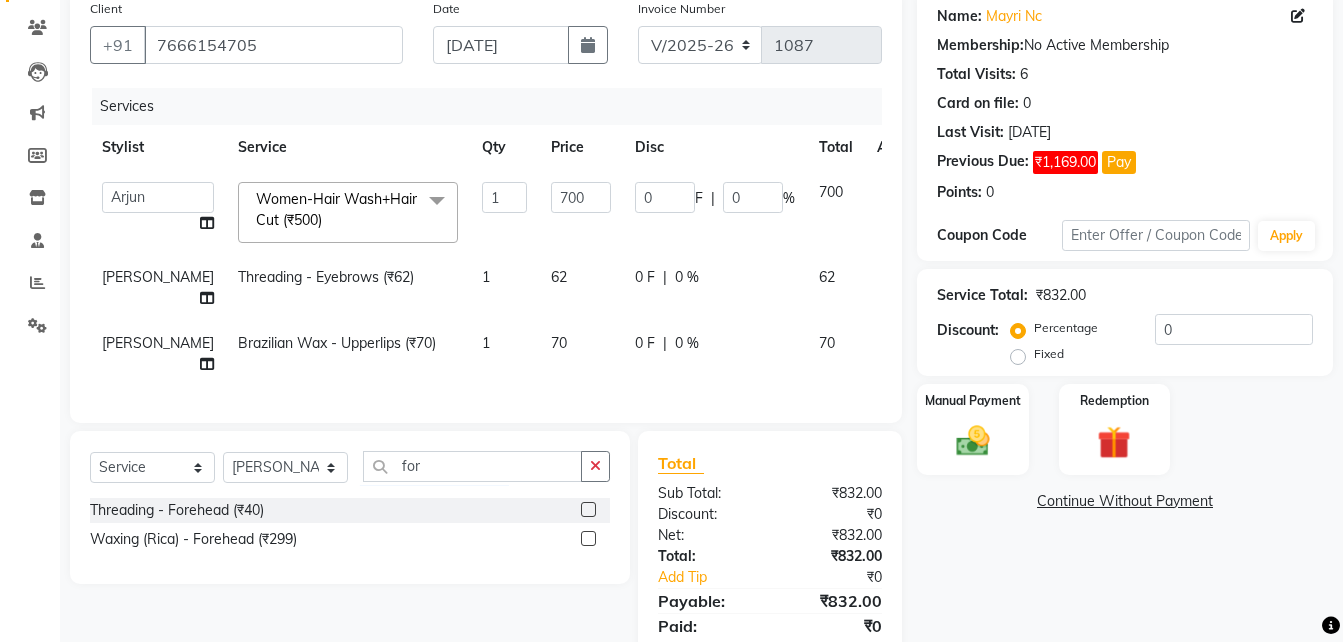 click 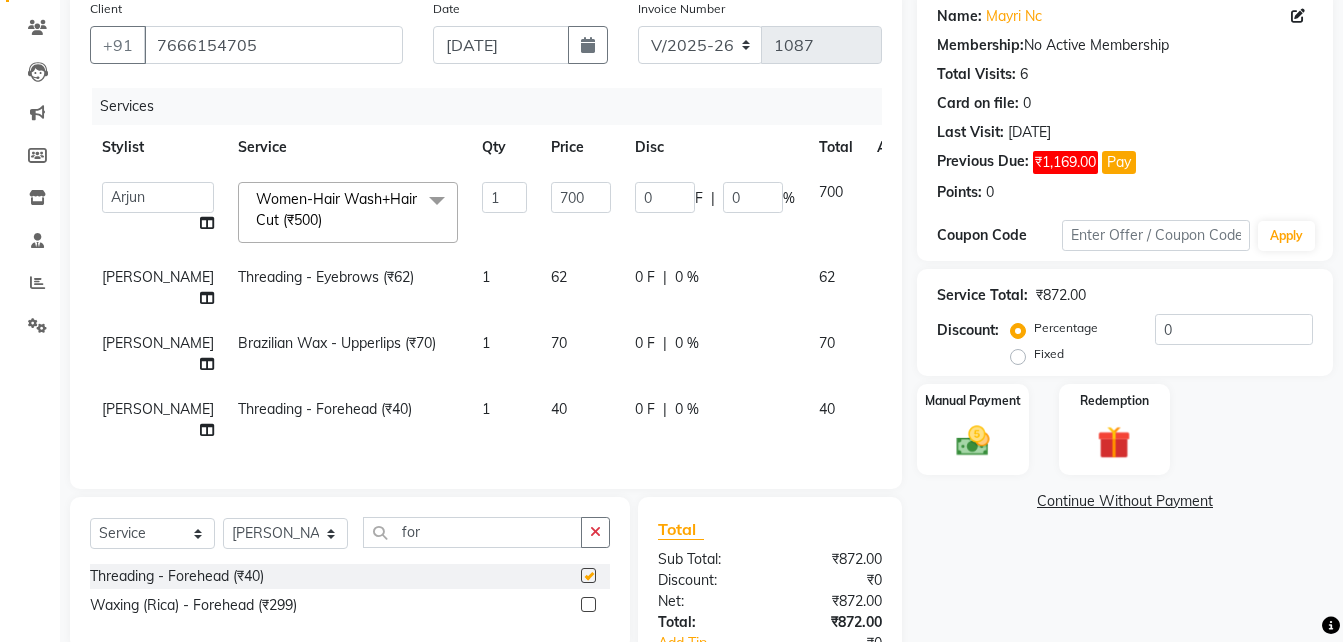 checkbox on "false" 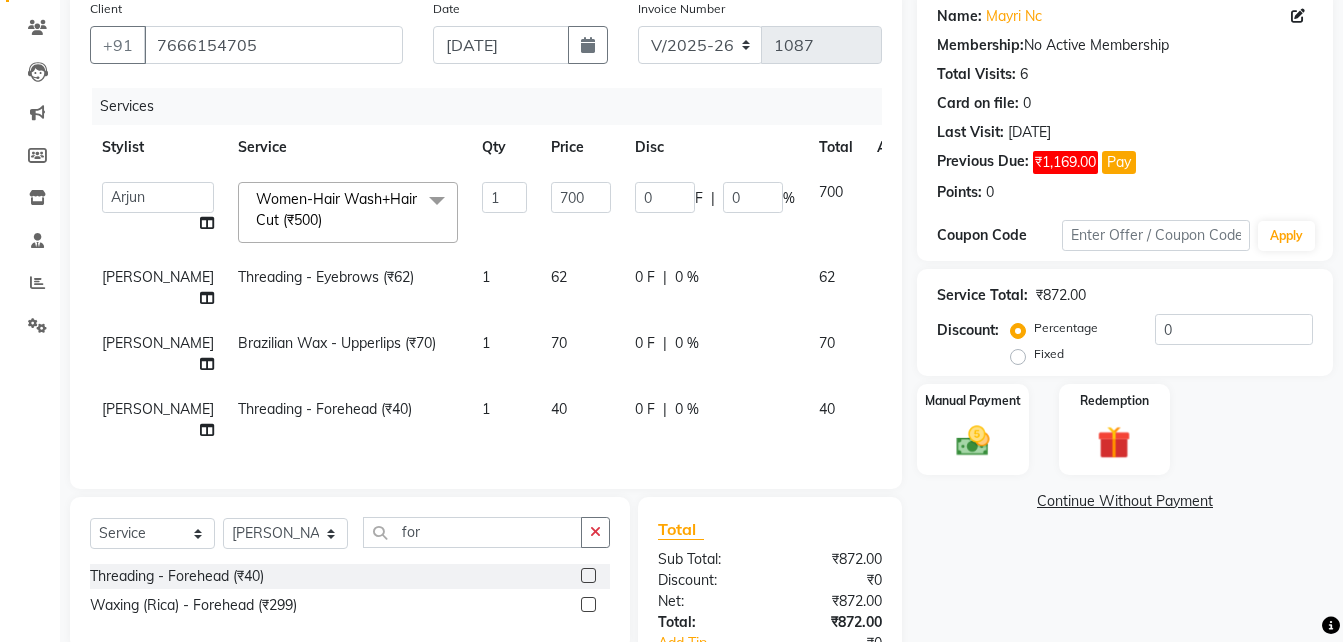 click on "62" 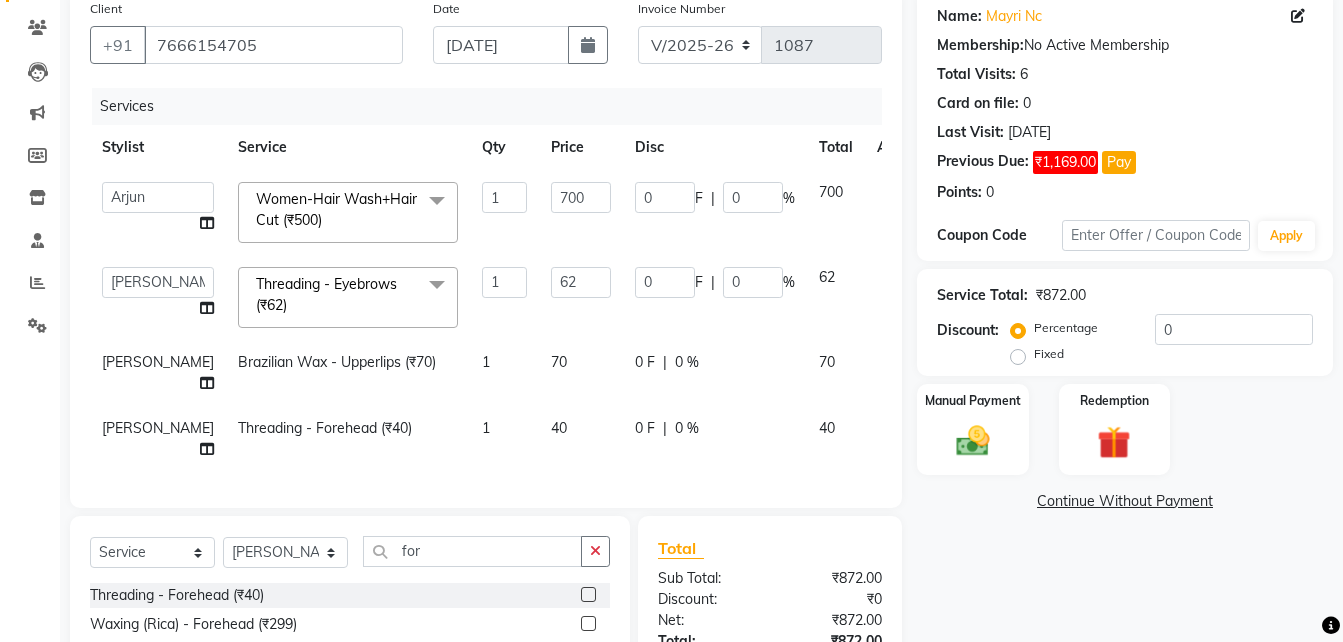 click on "62" 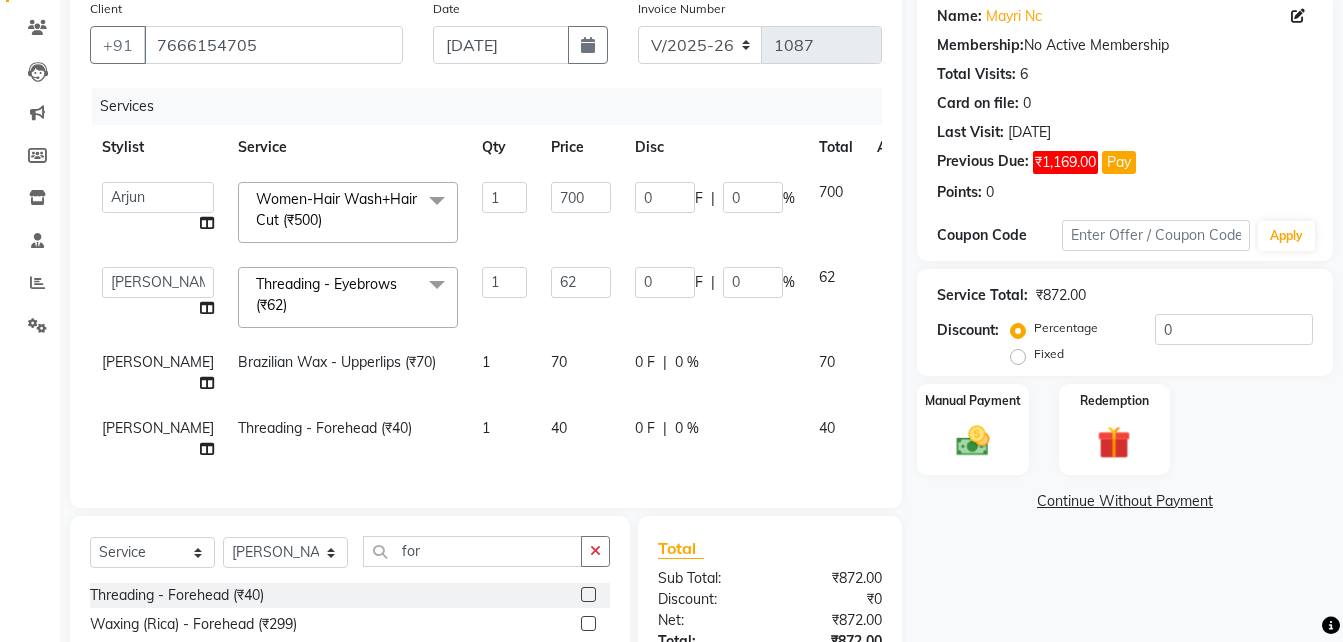 click on "62" 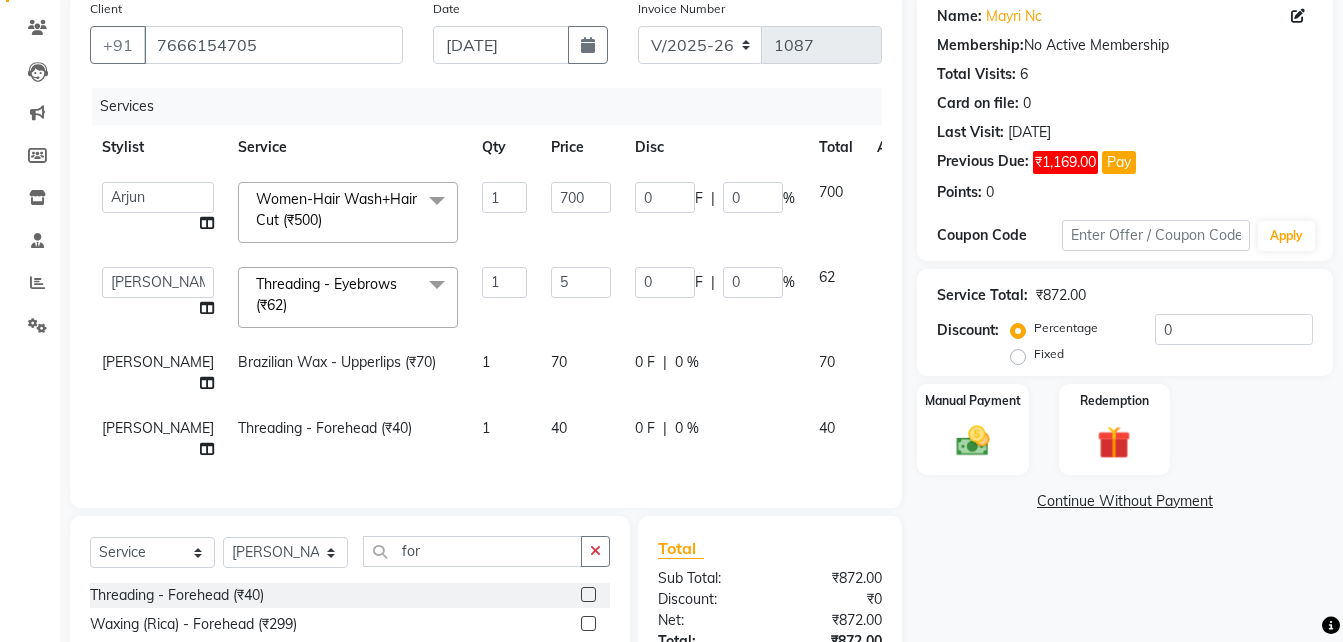 type on "50" 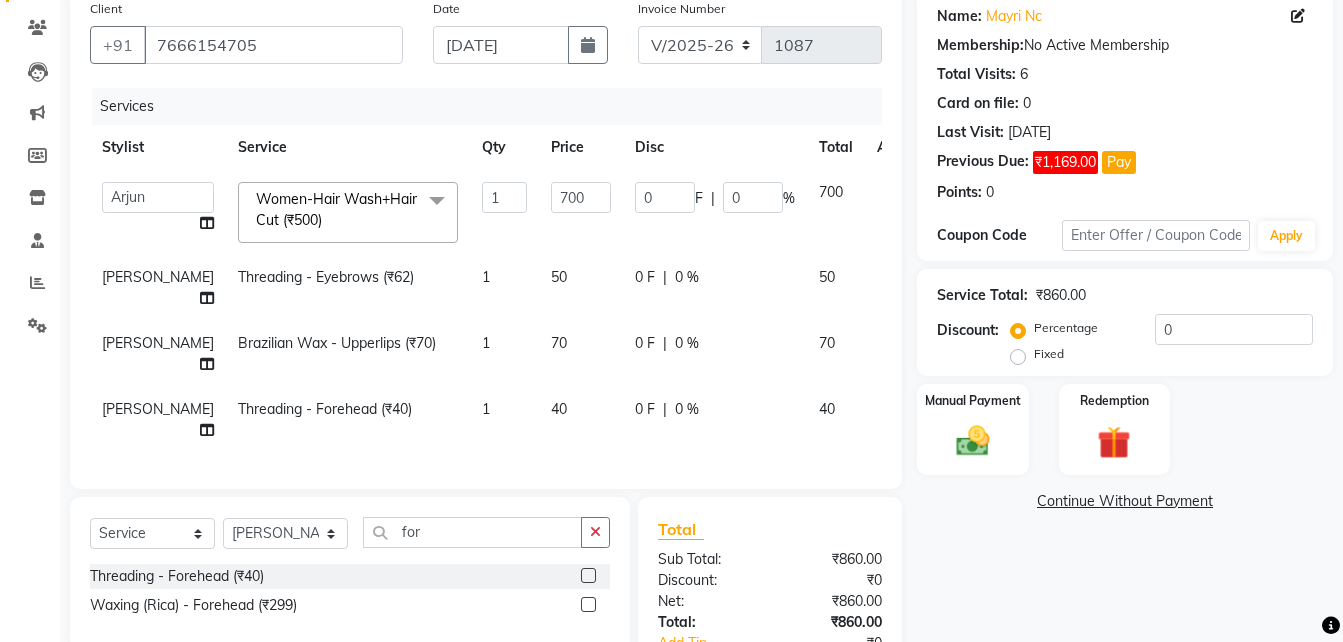 click on "70" 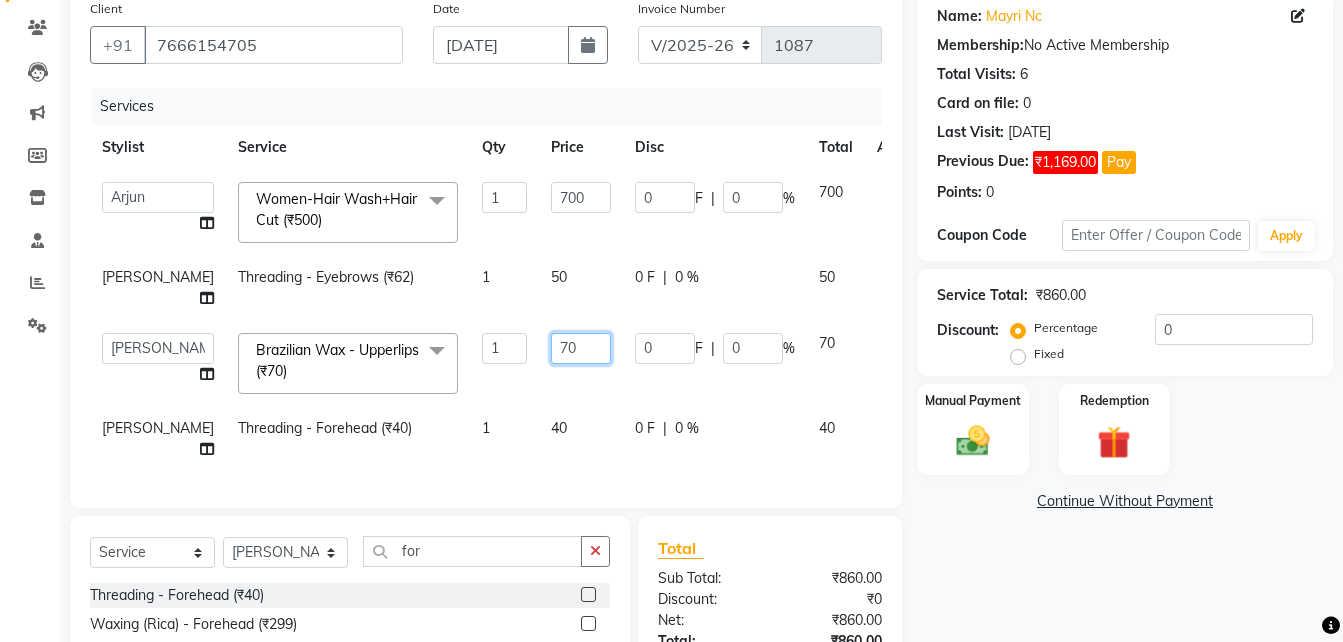 click on "70" 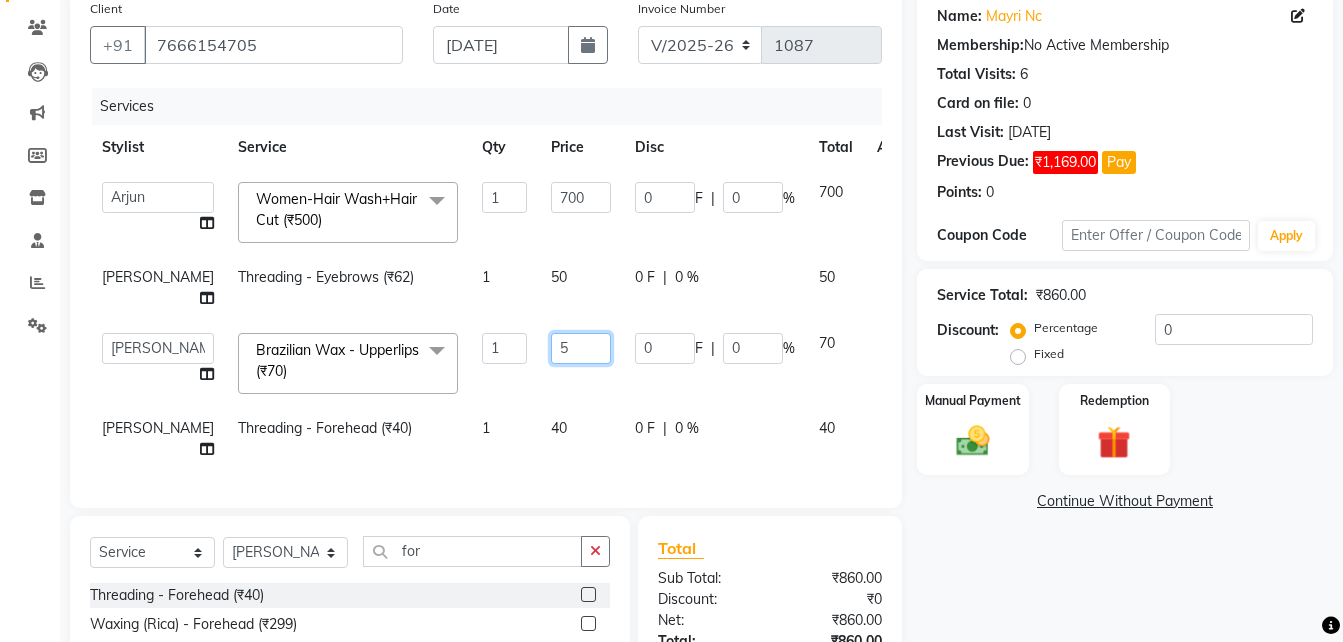 type on "50" 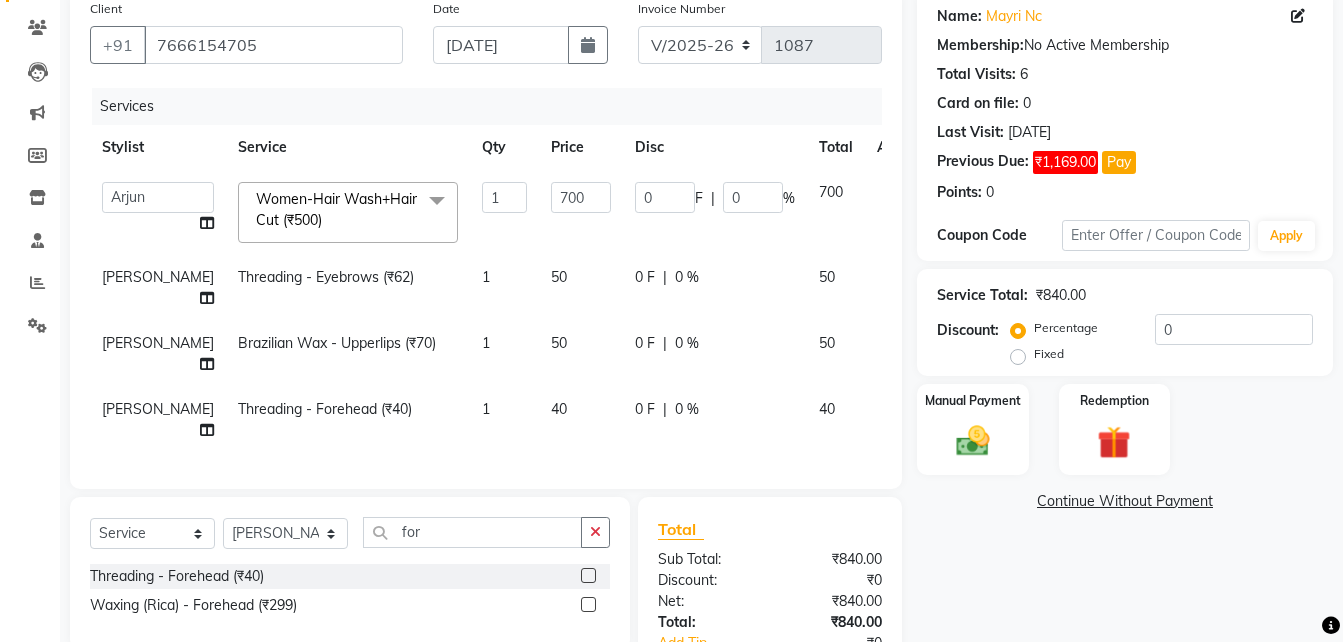 click on "40" 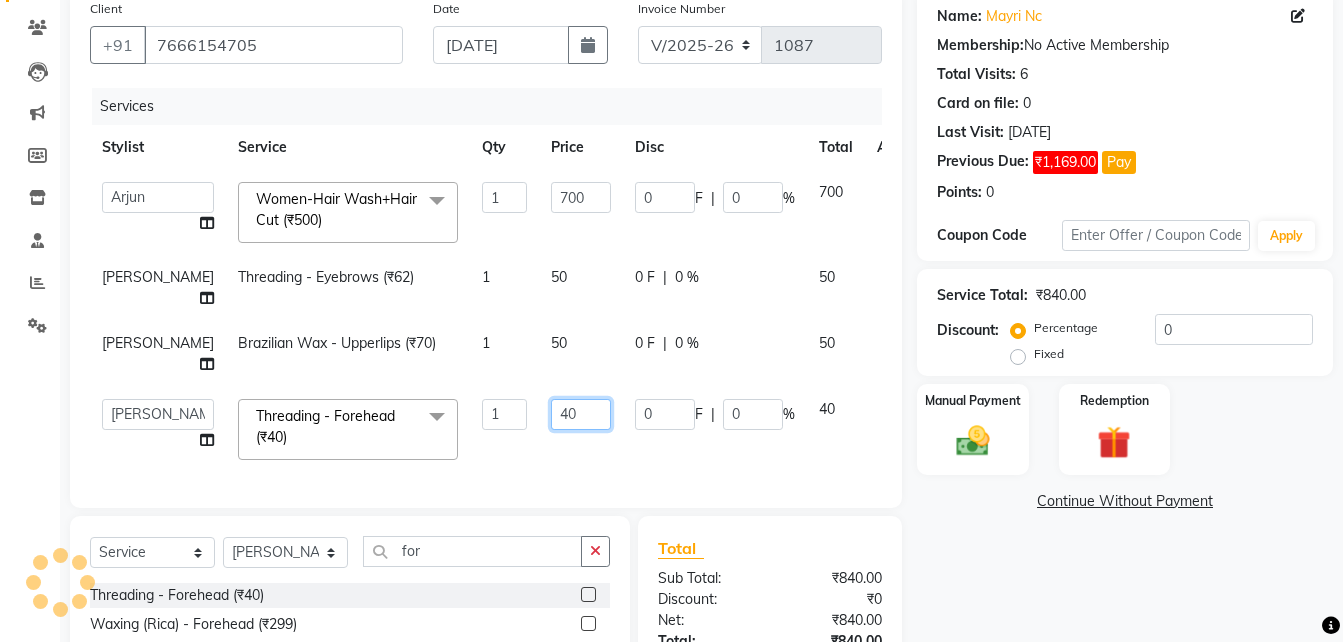 click on "40" 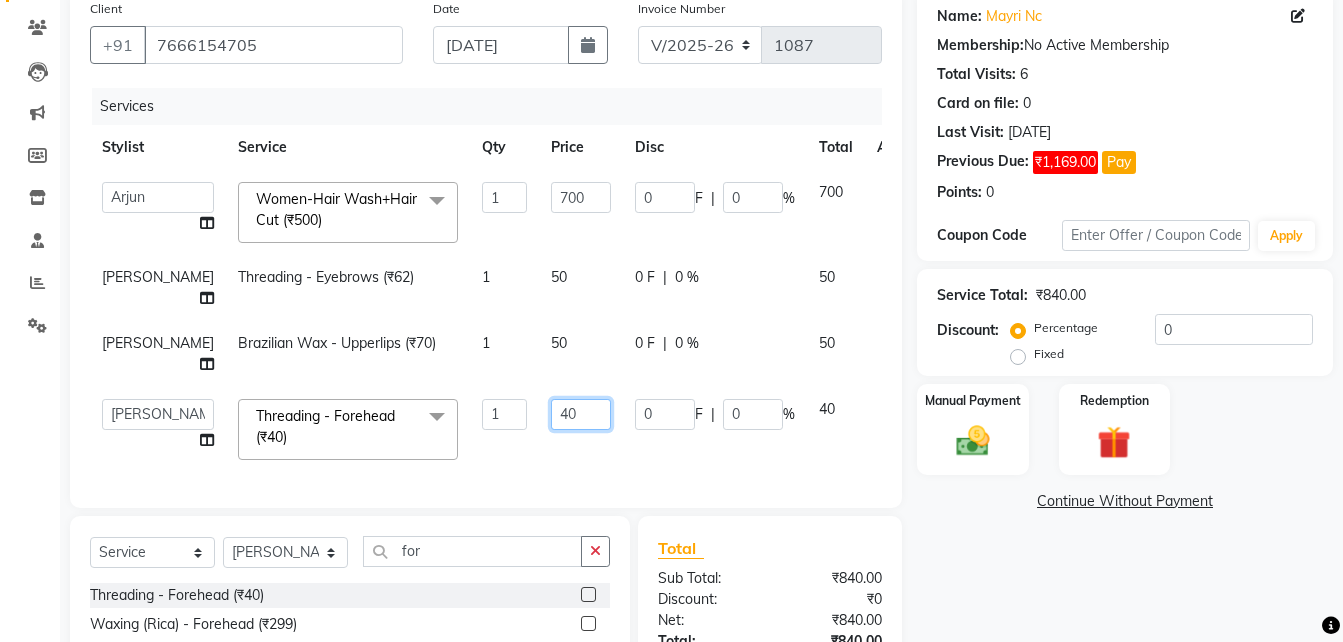 click on "40" 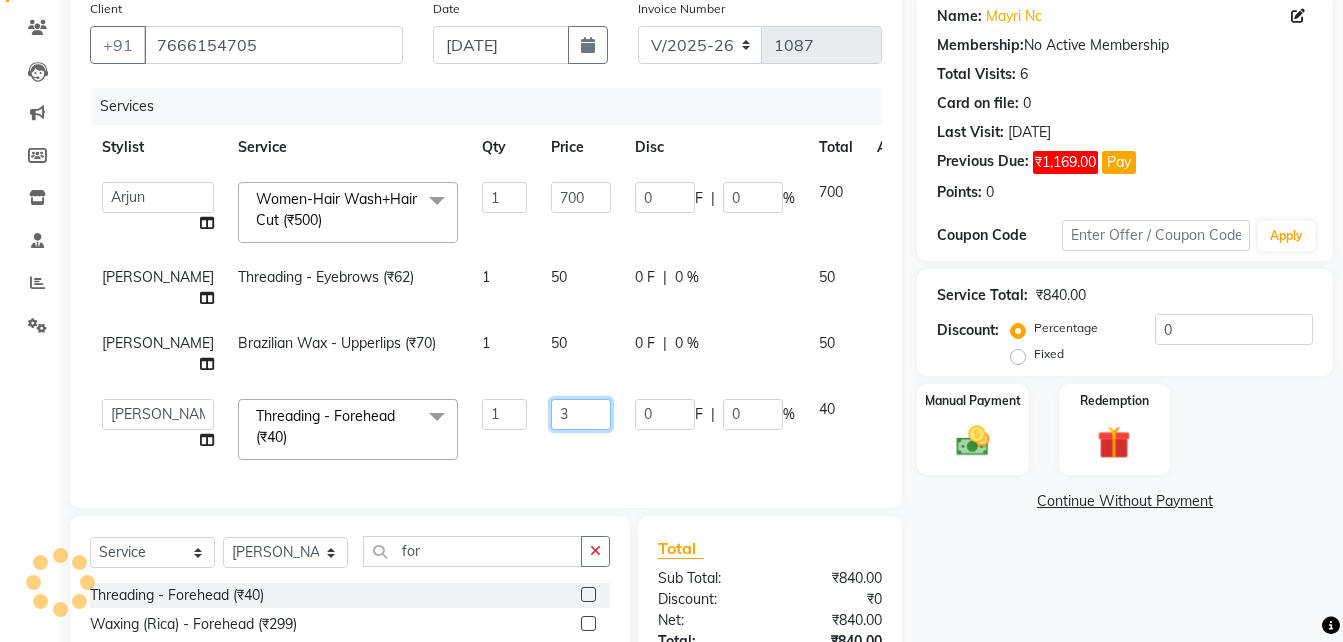 type on "30" 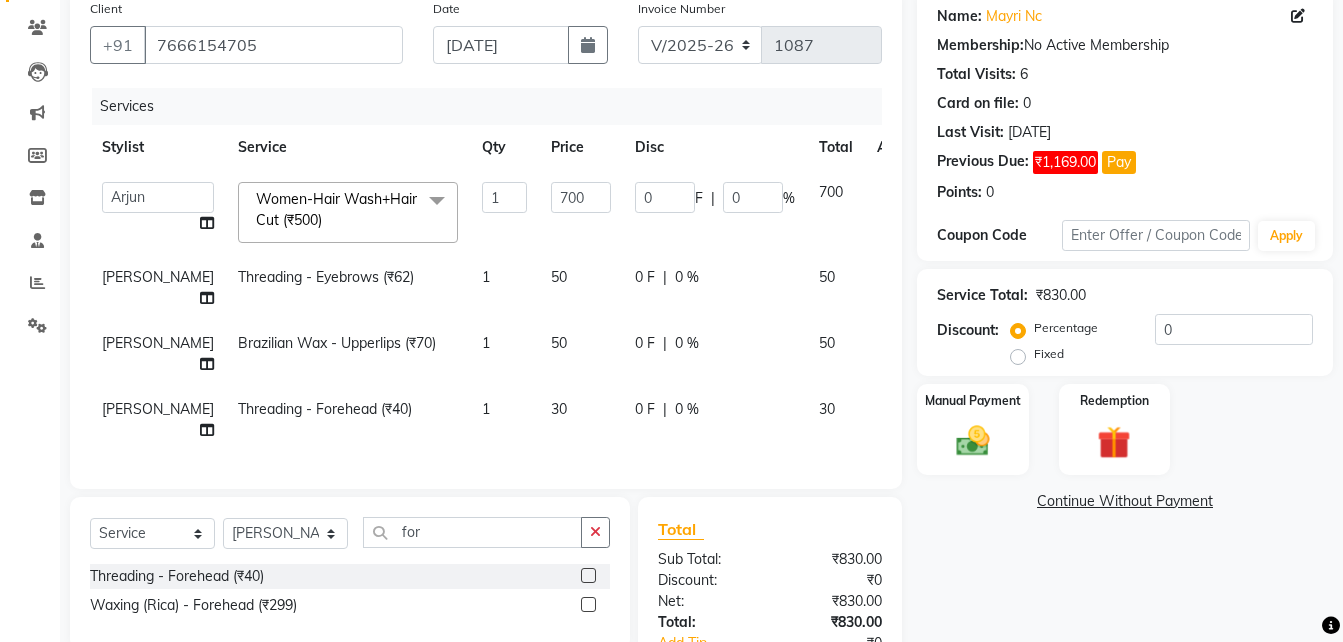 click on "Services Stylist Service Qty Price Disc Total Action  Arjun   Front Desk   [PERSON_NAME]   [PERSON_NAME]    [PERSON_NAME]    Women-Hair Wash+Hair Cut  (₹500)  x Hair - Hair Cut (₹249) Hair - Child Hair Cut (₹249) Hair - Hair Wash (₹199) Hair - Women Hair wash  (₹400) Hair Wash+Hair Cut+[PERSON_NAME] (₹400) Women-Hair Wash+Hair Cut  (₹500) Shaving - Trimming (₹199) Shaving - Regular Shaving (₹225) Shaving - [PERSON_NAME] Styling (₹299) Colour - [PERSON_NAME] Colour (₹449) Colour - Majirel (Short) (₹799) Colour - Majirel (₹1099) Colour - Inoa (₹1299) Colour - Schwarzkopf (₹1399) Colour - Highlights (₹1699) Spa - Loreal (Short) (₹699) Spa - Loreal Spa (₹1199) Spa - [MEDICAL_DATA] + Treatment (₹1399) Spa - Hairfall Treatment (₹1399) Spa - Treatment Spa (₹1799) Spa - [PERSON_NAME] Spa (Short) (₹289) Spa - [PERSON_NAME] Spa (Medium) (₹399) Spa - [PERSON_NAME] Spa (Long) (₹599) Keratin - Short (₹2999) Keratin - Medium (₹3449) Keratin - Long (₹3999) Threading - Eyebrows (₹62)" 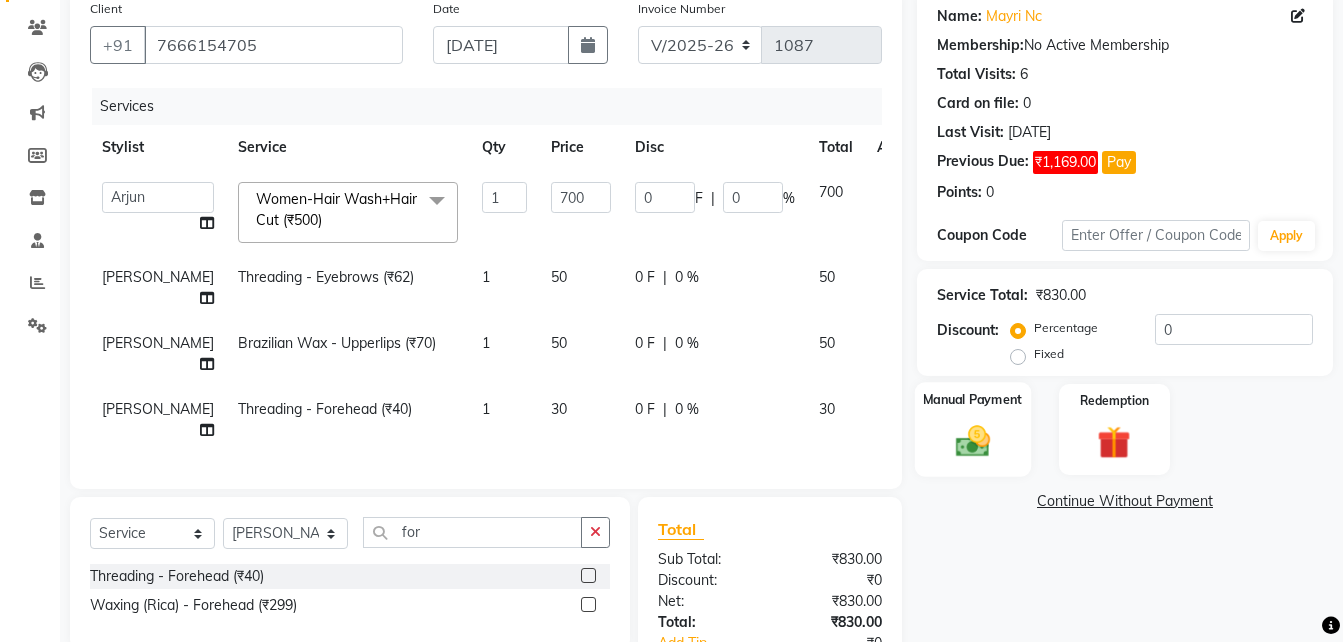 click 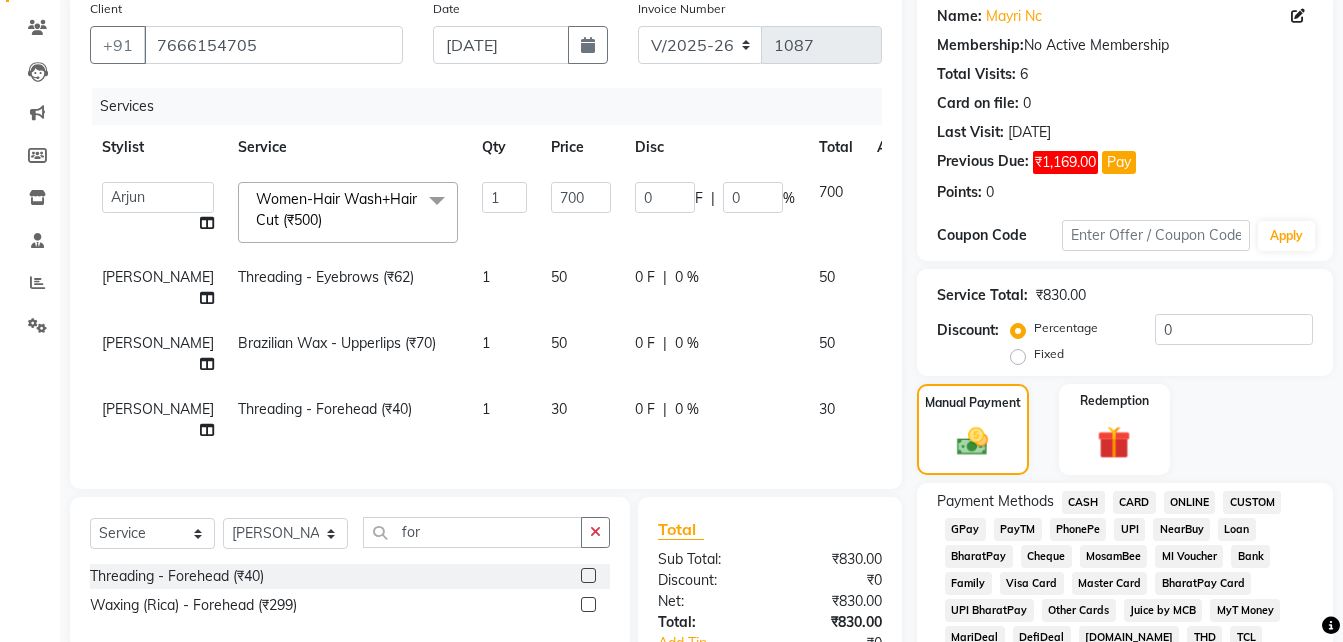 click on "UPI" 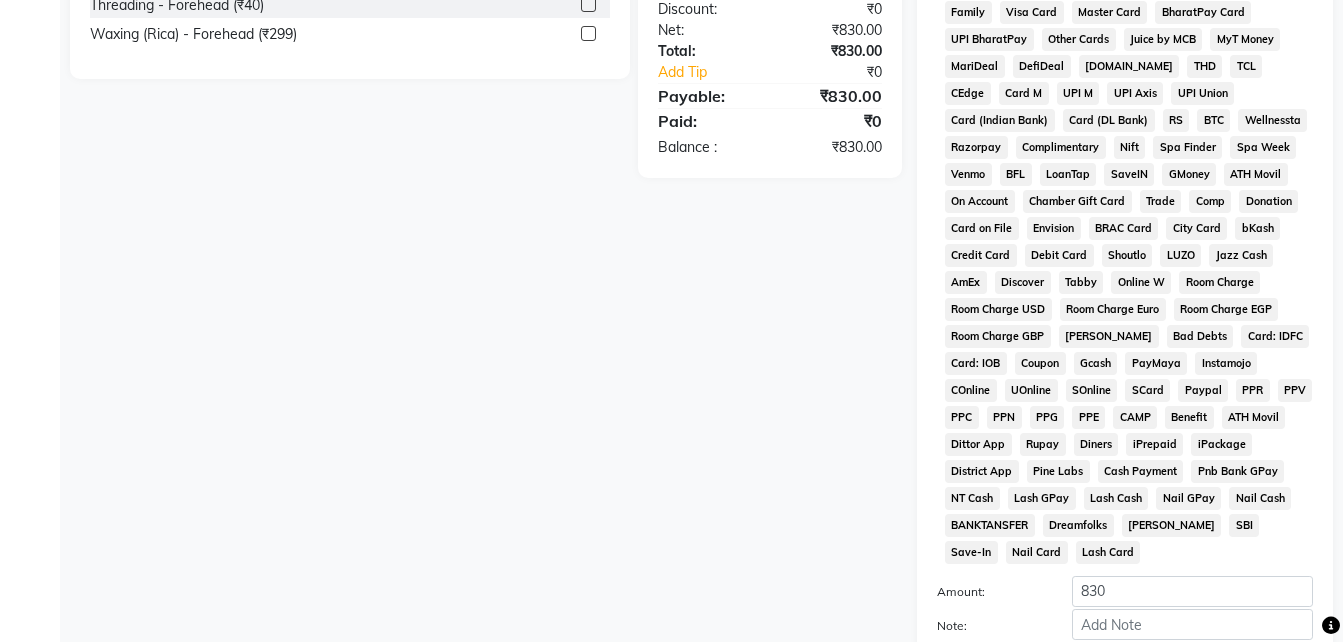 scroll, scrollTop: 732, scrollLeft: 0, axis: vertical 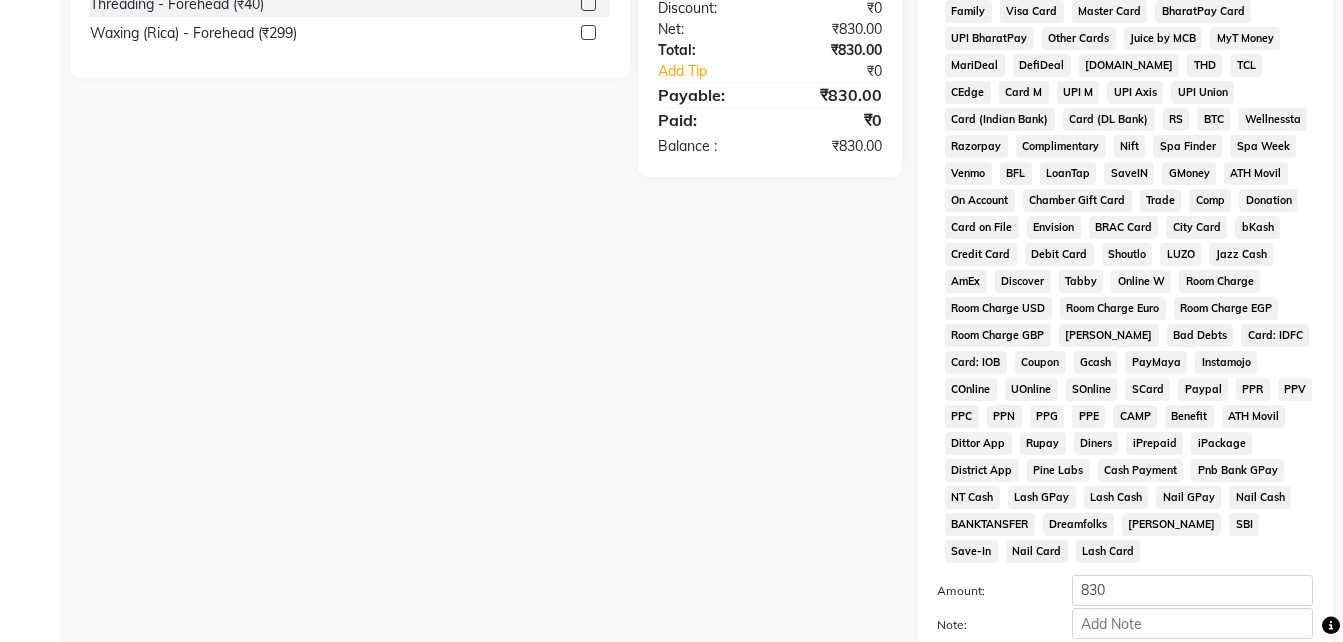 click on "Add Payment" 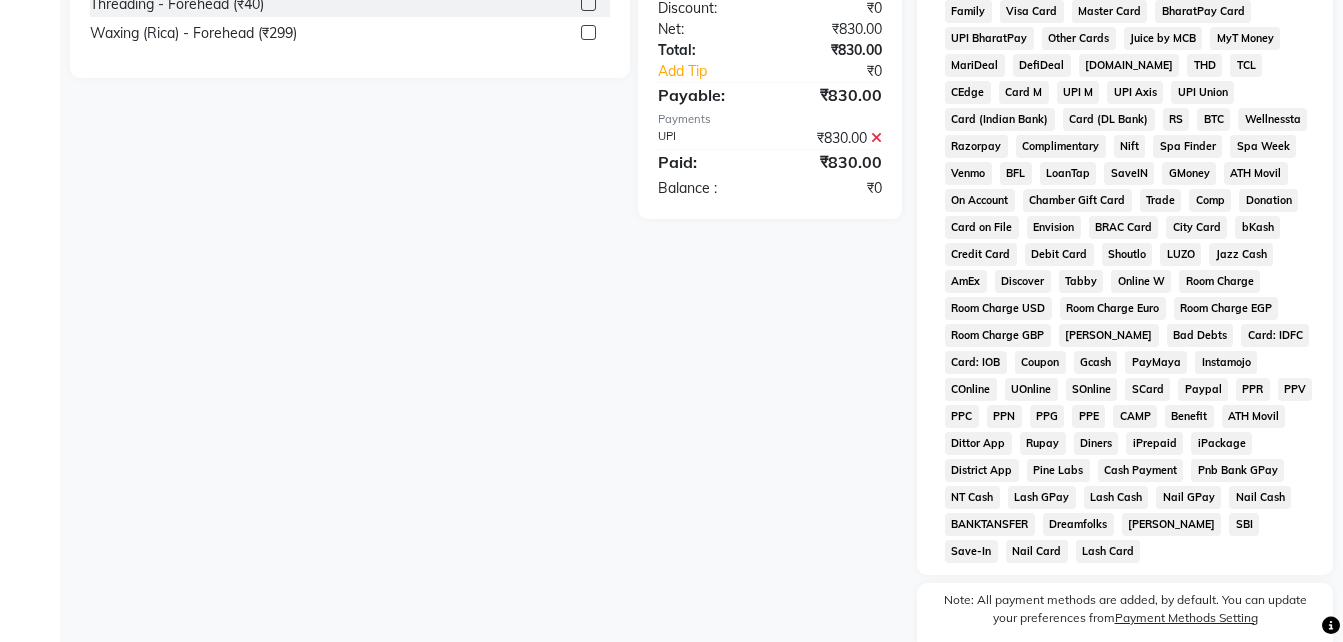 scroll, scrollTop: 877, scrollLeft: 0, axis: vertical 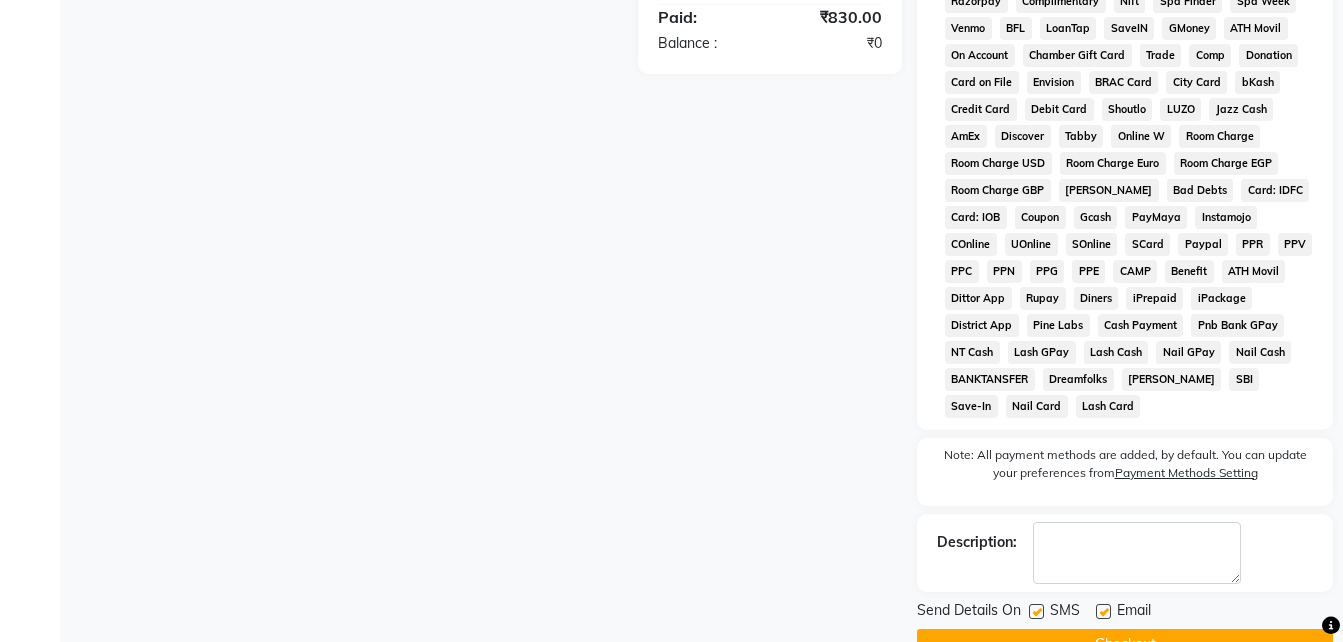 click 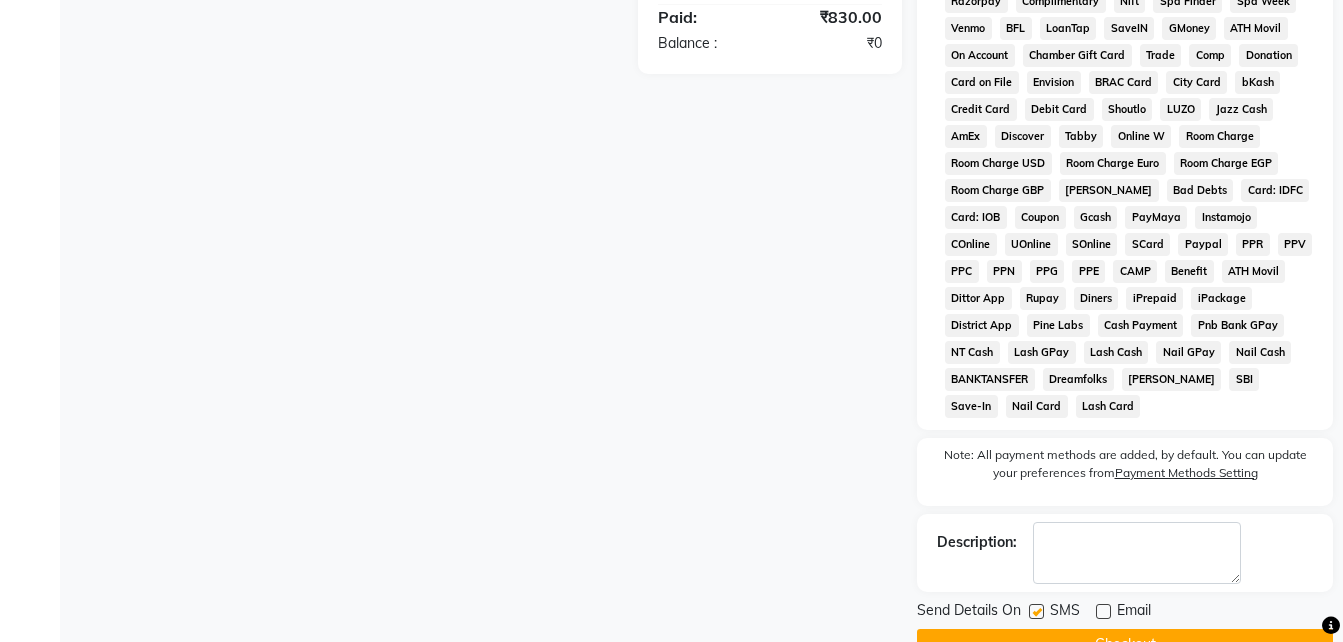 click 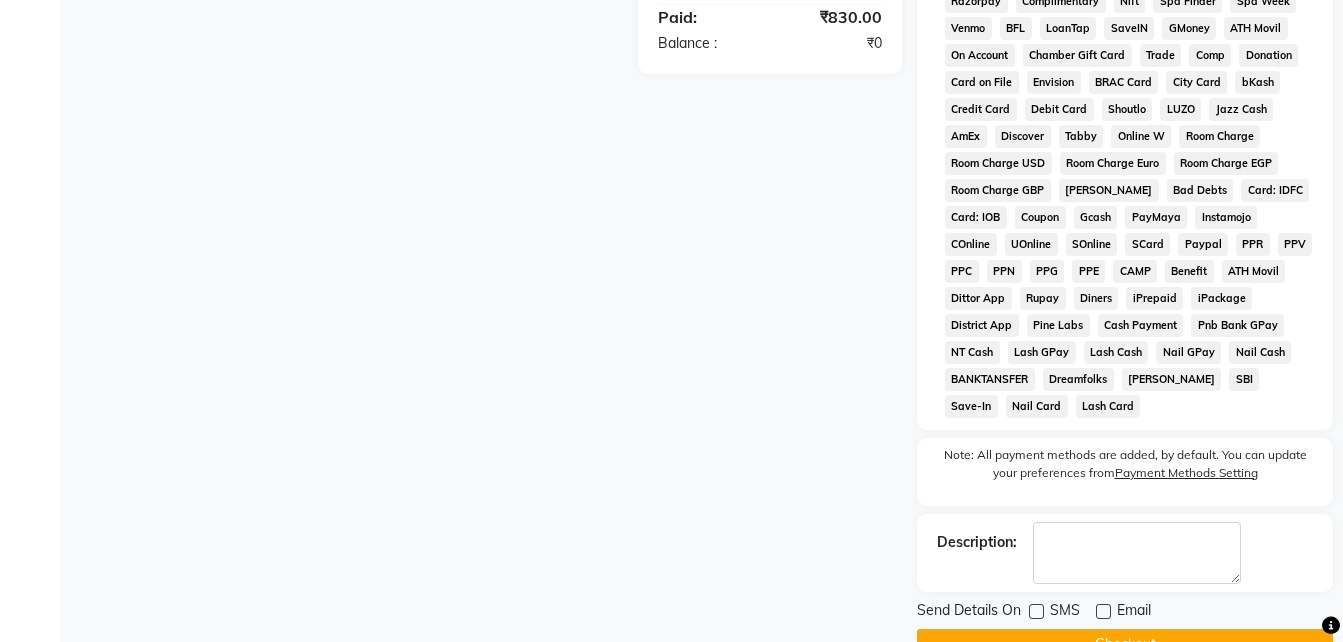 click on "Checkout" 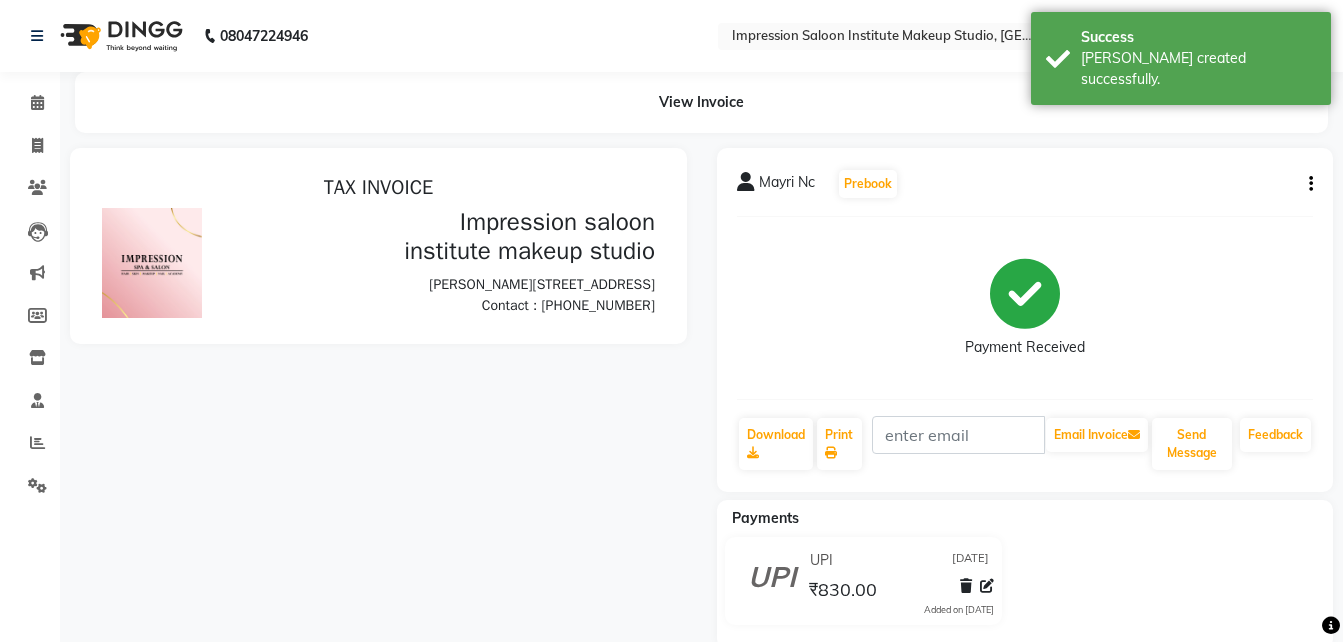scroll, scrollTop: 0, scrollLeft: 0, axis: both 